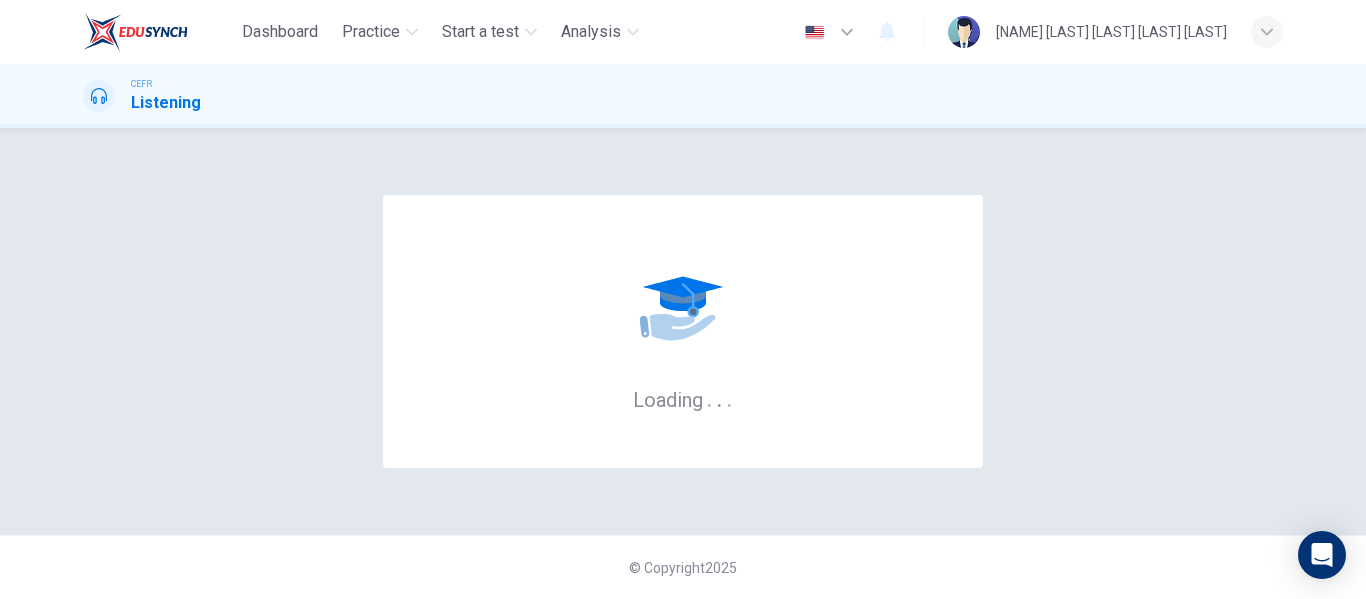 scroll, scrollTop: 0, scrollLeft: 0, axis: both 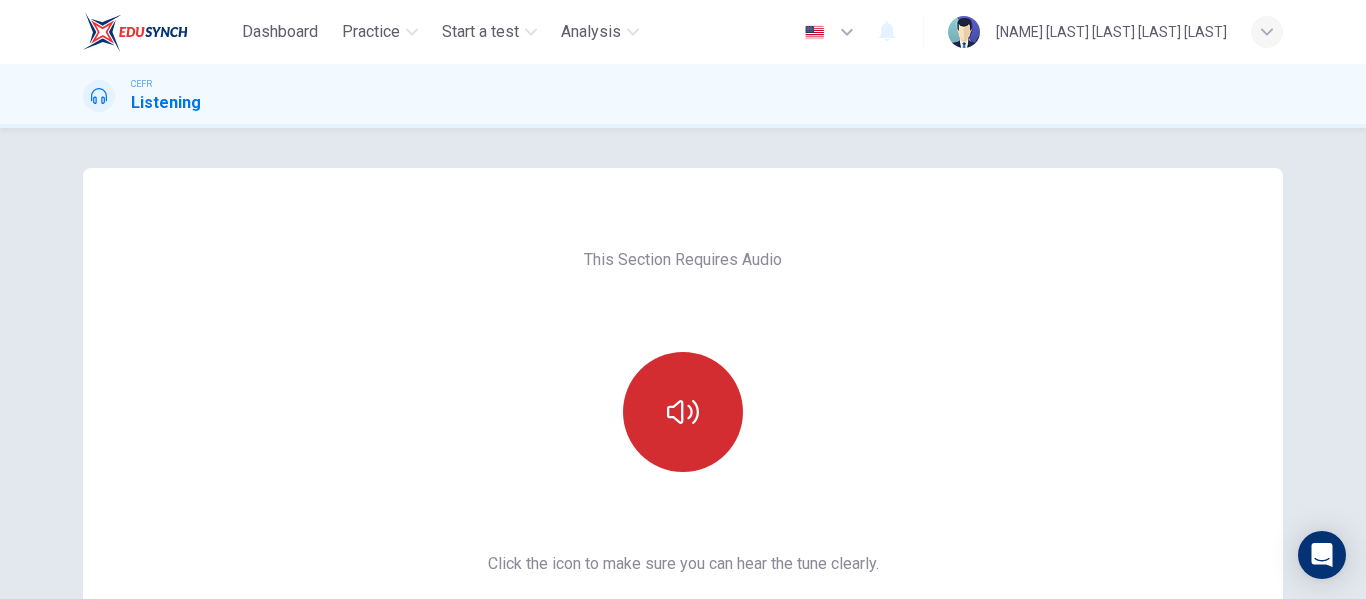 click at bounding box center [683, 412] 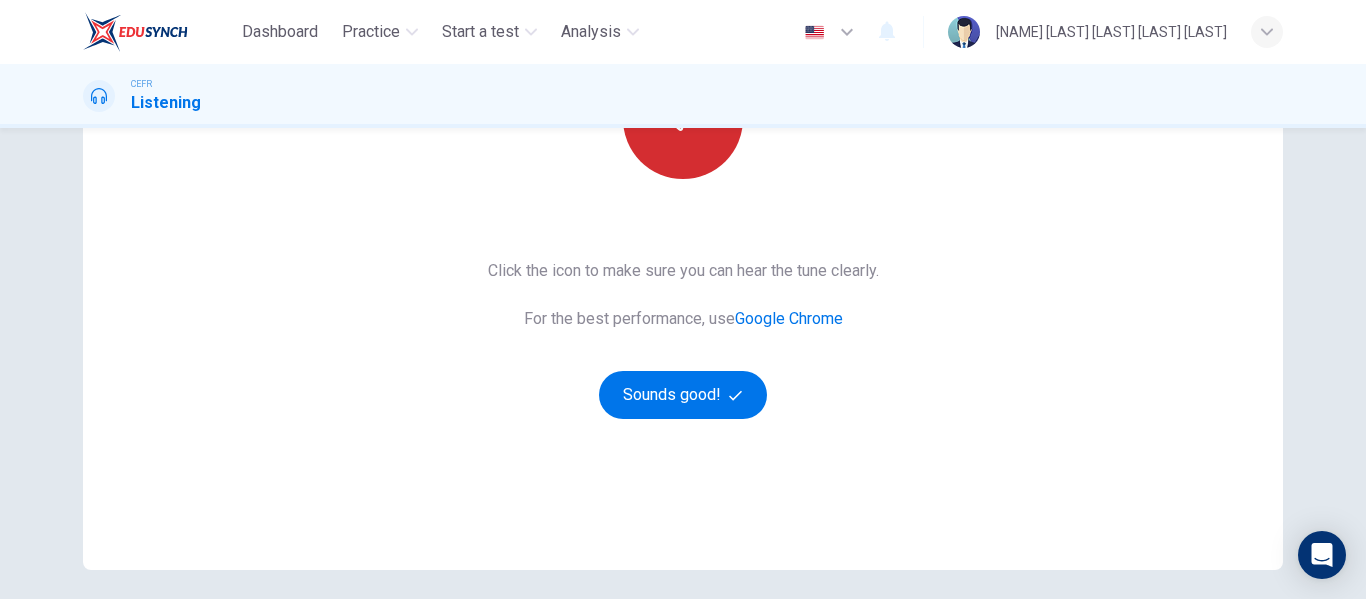 scroll, scrollTop: 315, scrollLeft: 0, axis: vertical 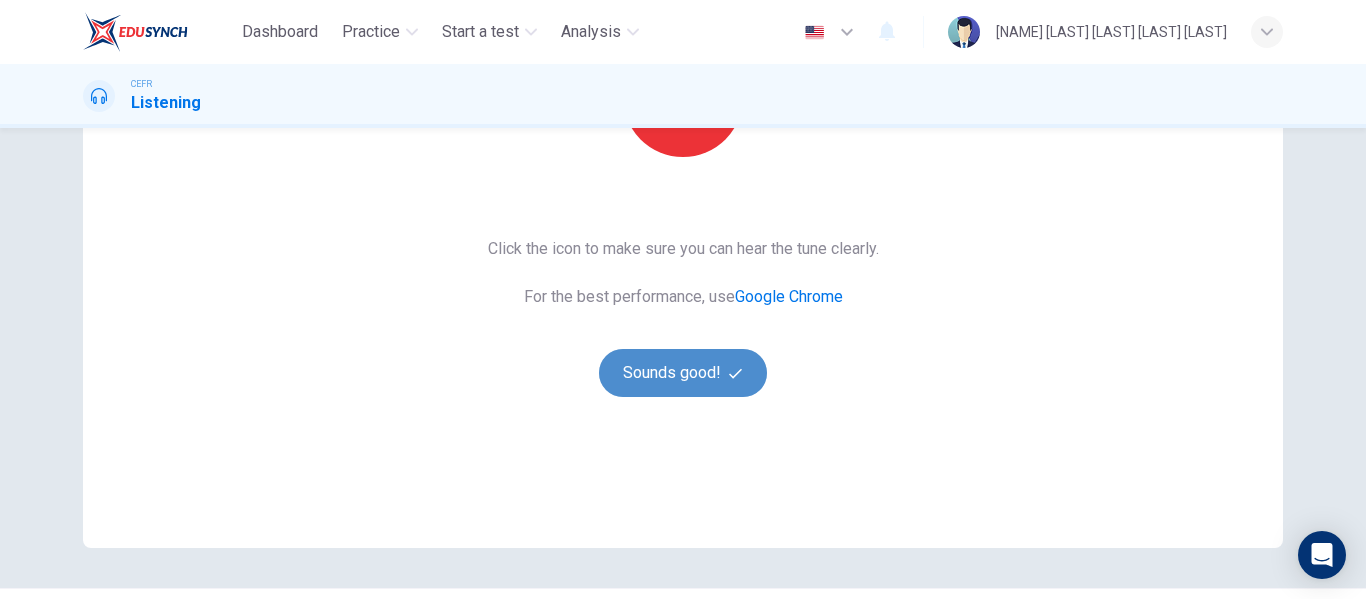 click on "Sounds good!" at bounding box center (683, 373) 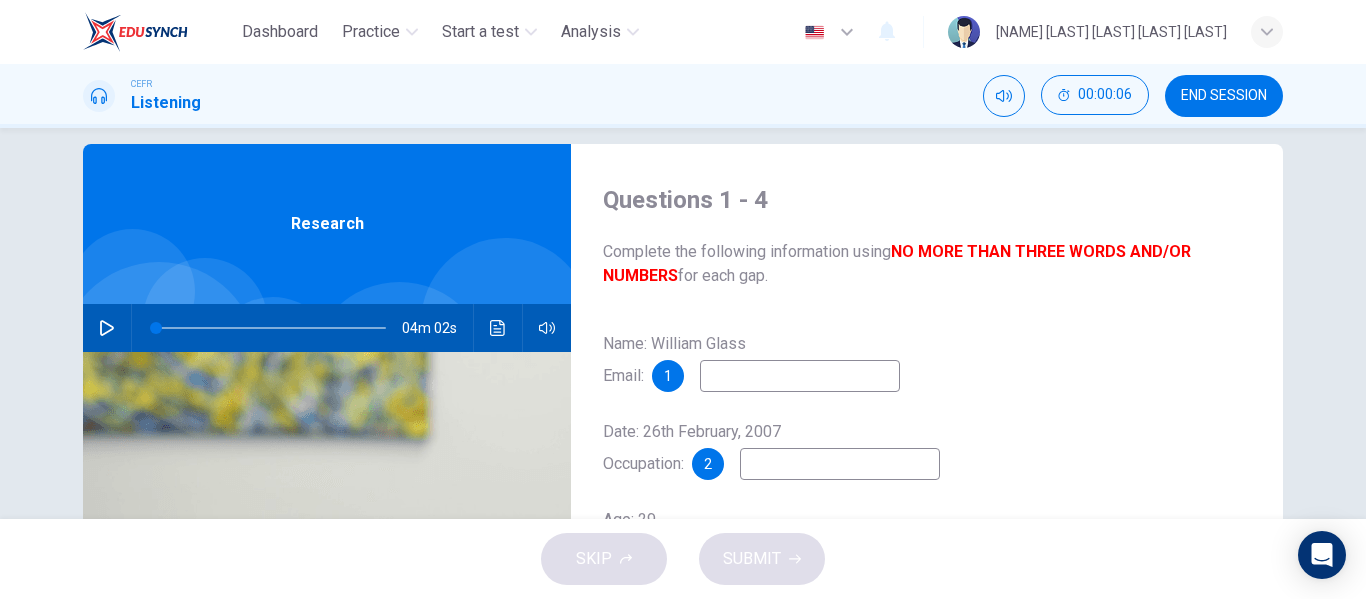 scroll, scrollTop: 23, scrollLeft: 0, axis: vertical 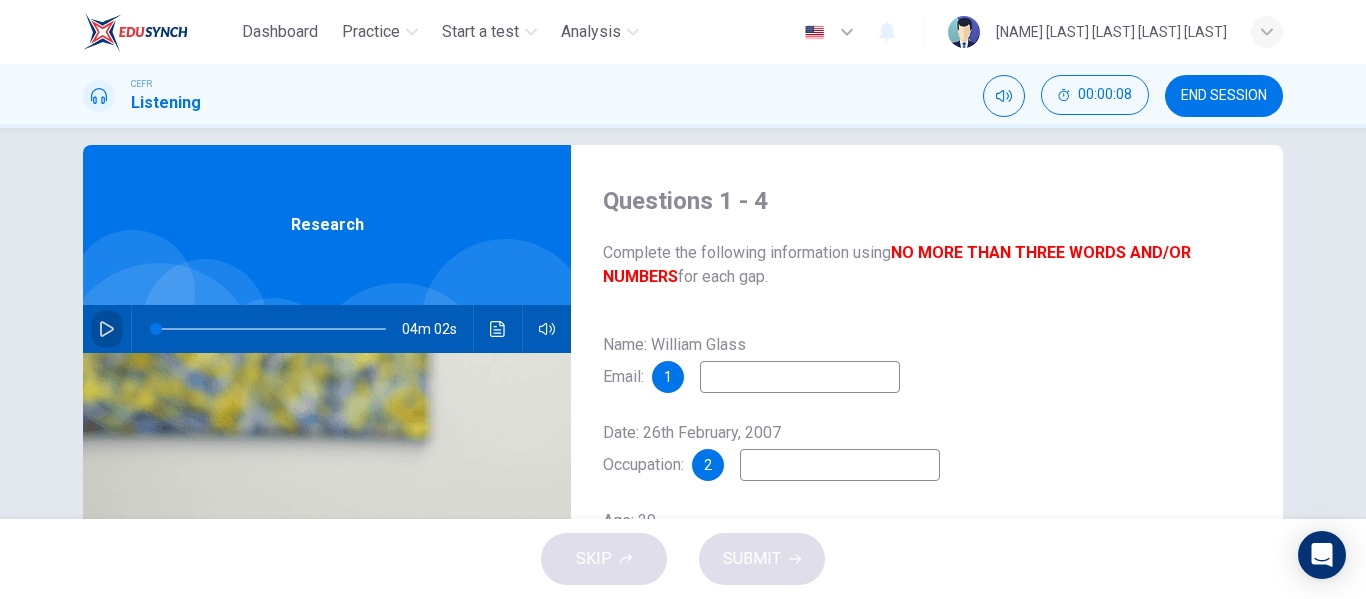click at bounding box center [107, 329] 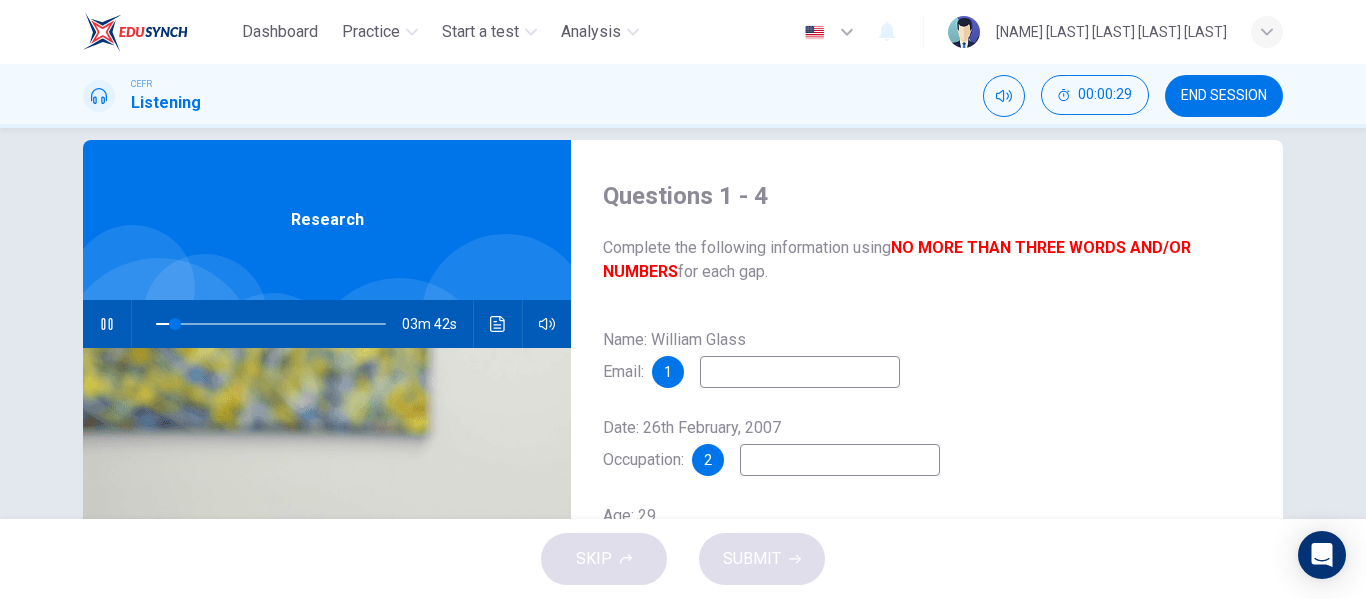 scroll, scrollTop: 27, scrollLeft: 0, axis: vertical 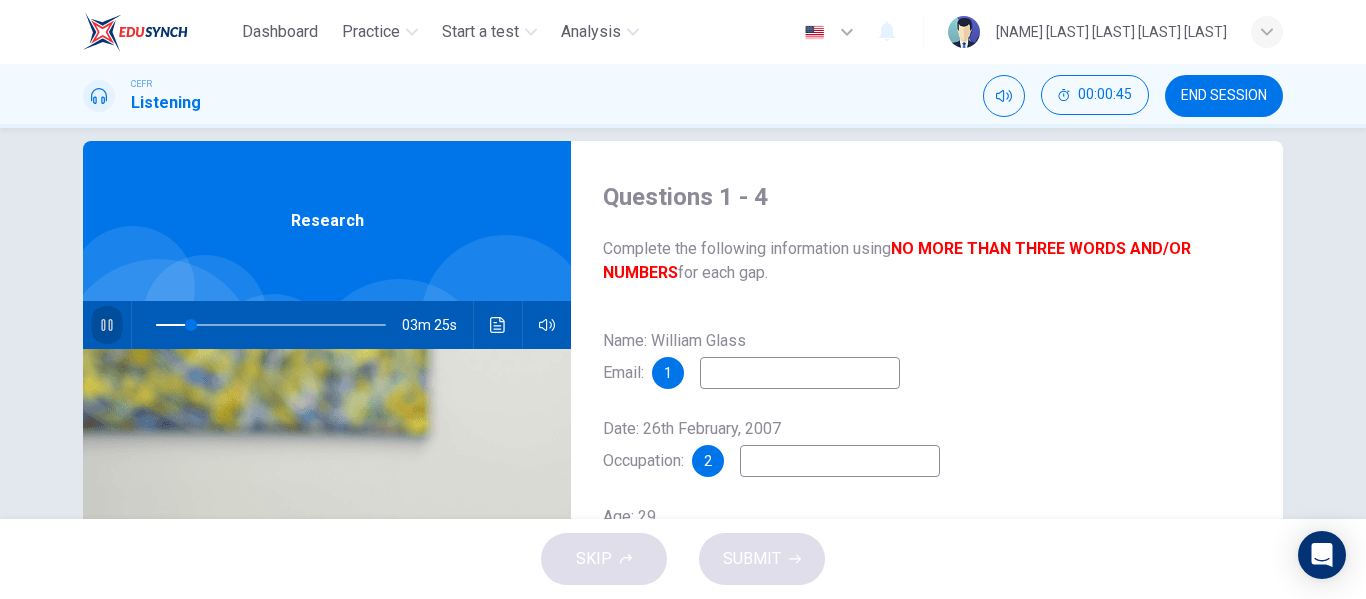 click at bounding box center [107, 325] 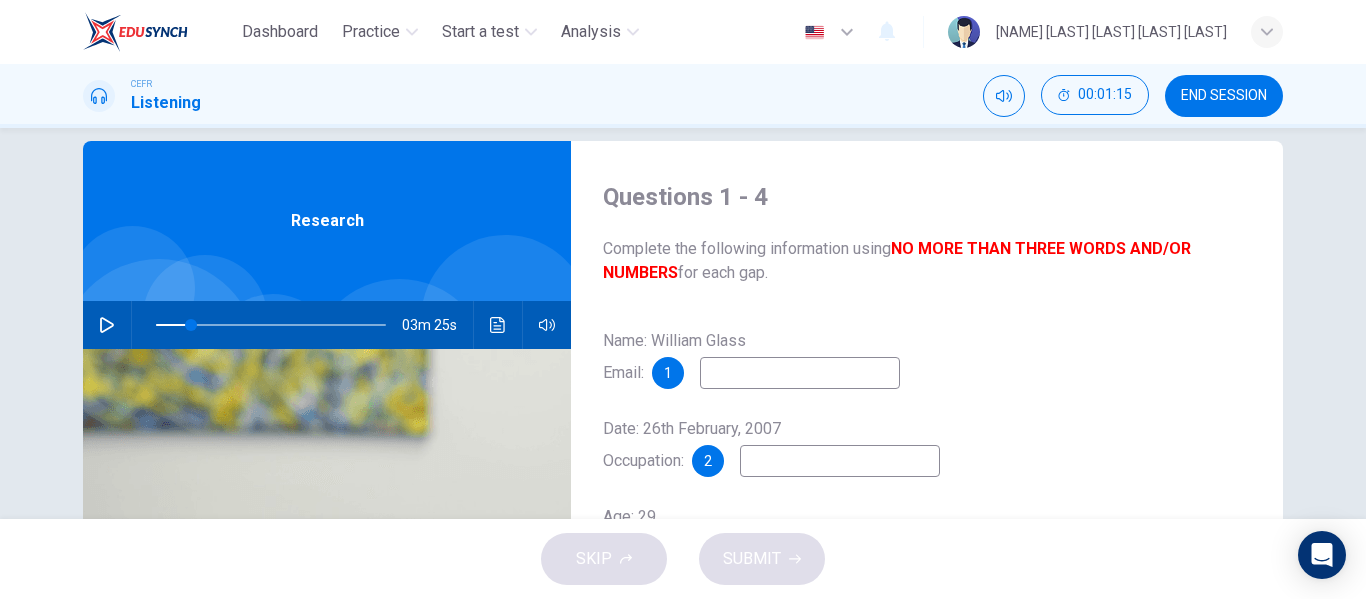 click at bounding box center [107, 325] 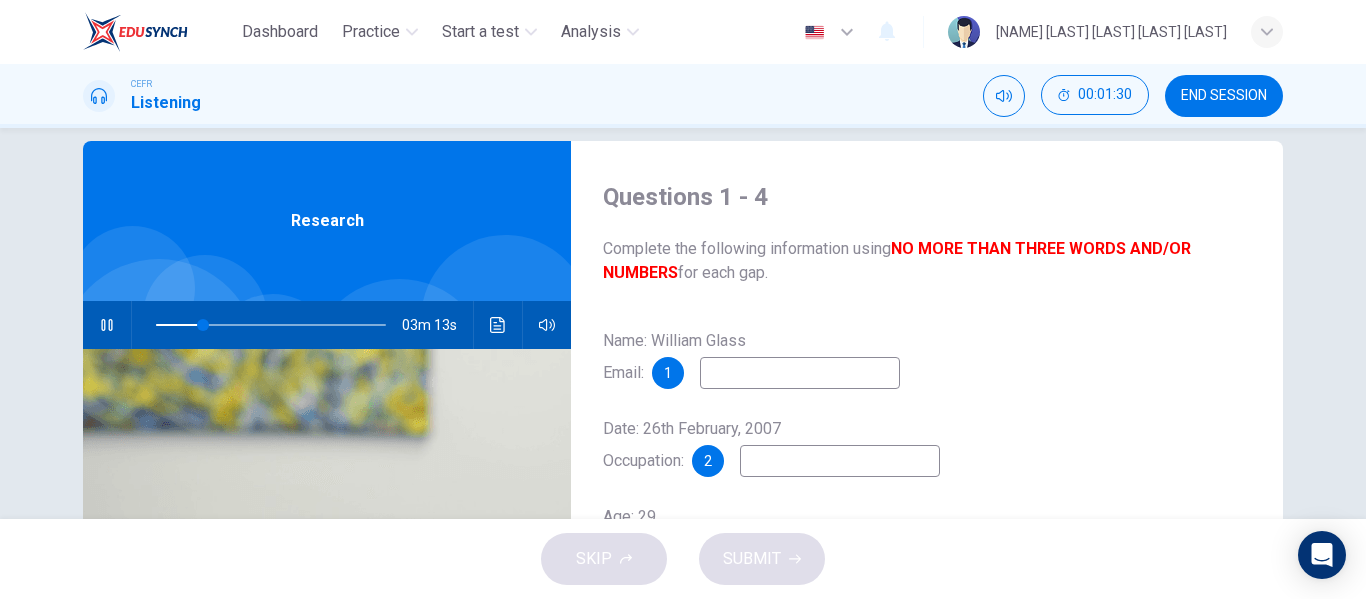 type 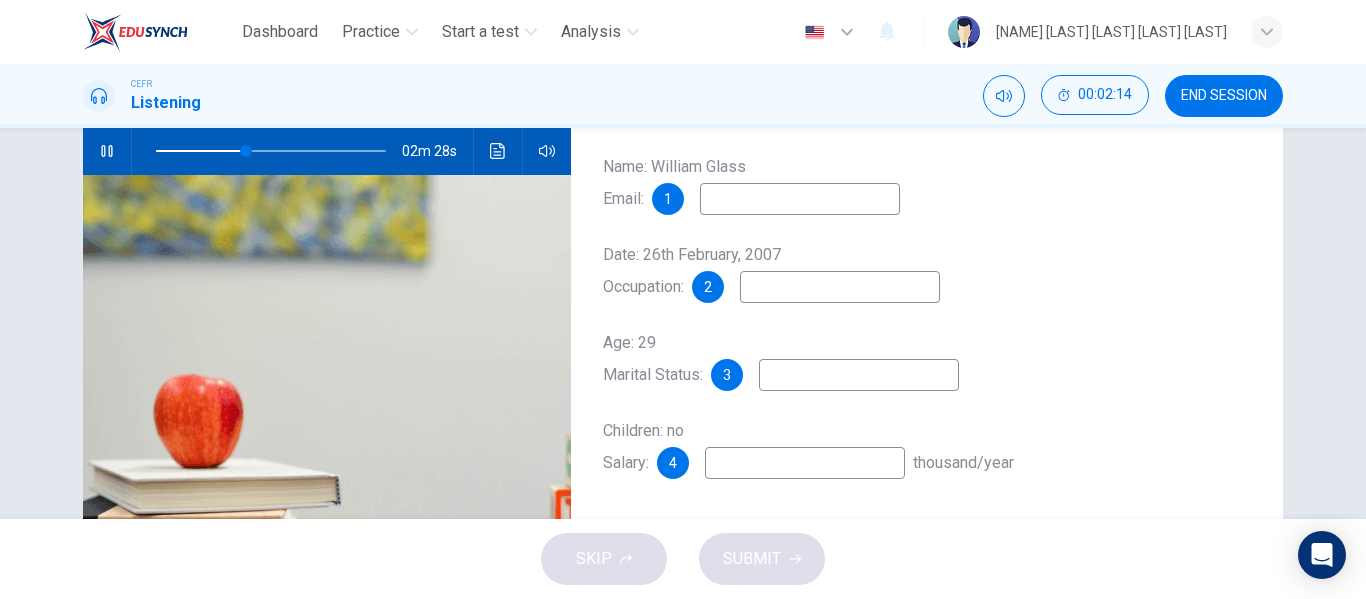 scroll, scrollTop: 202, scrollLeft: 0, axis: vertical 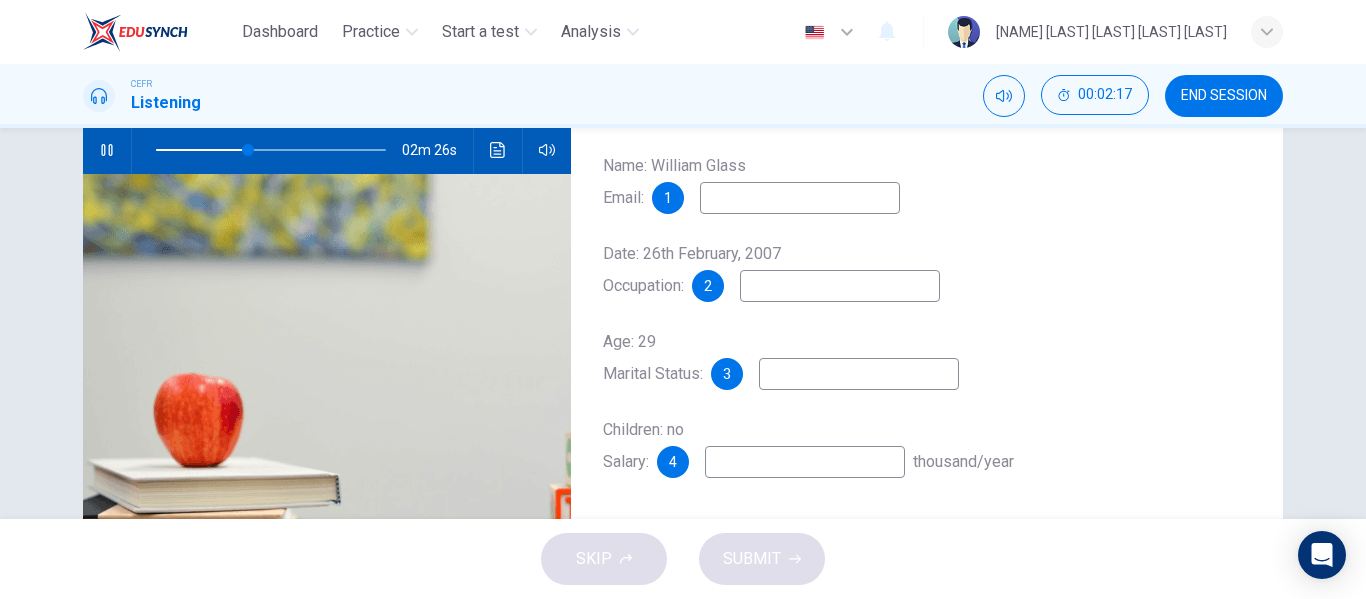 click at bounding box center (107, 150) 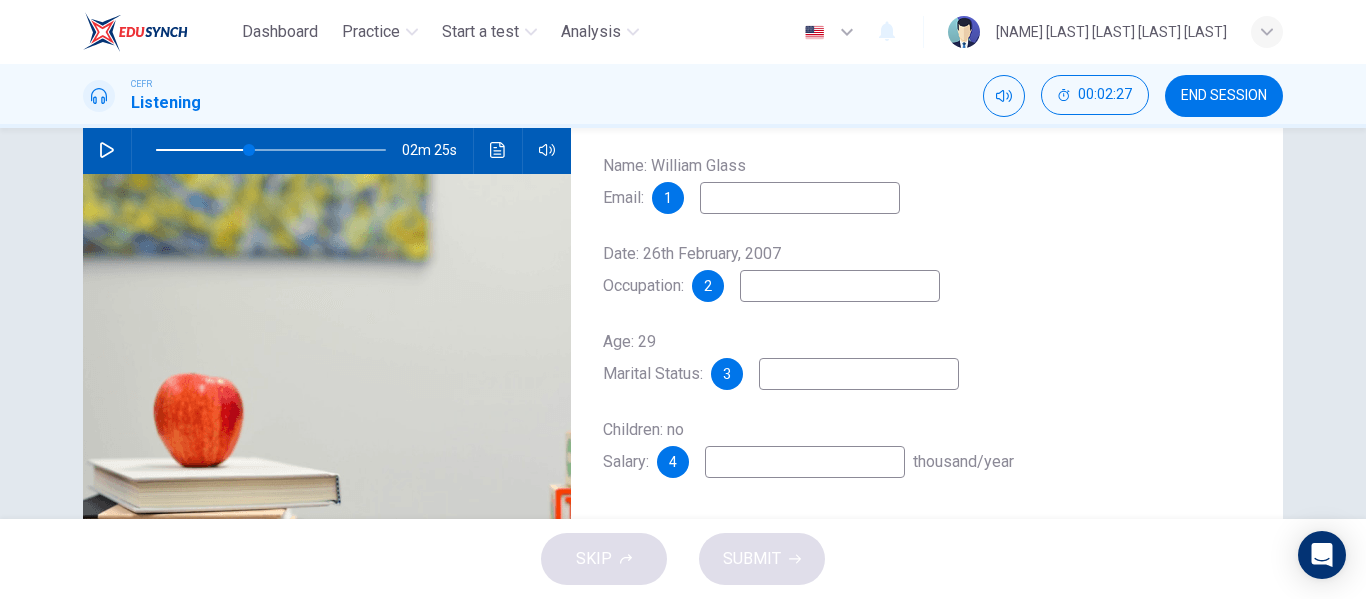 click at bounding box center [800, 198] 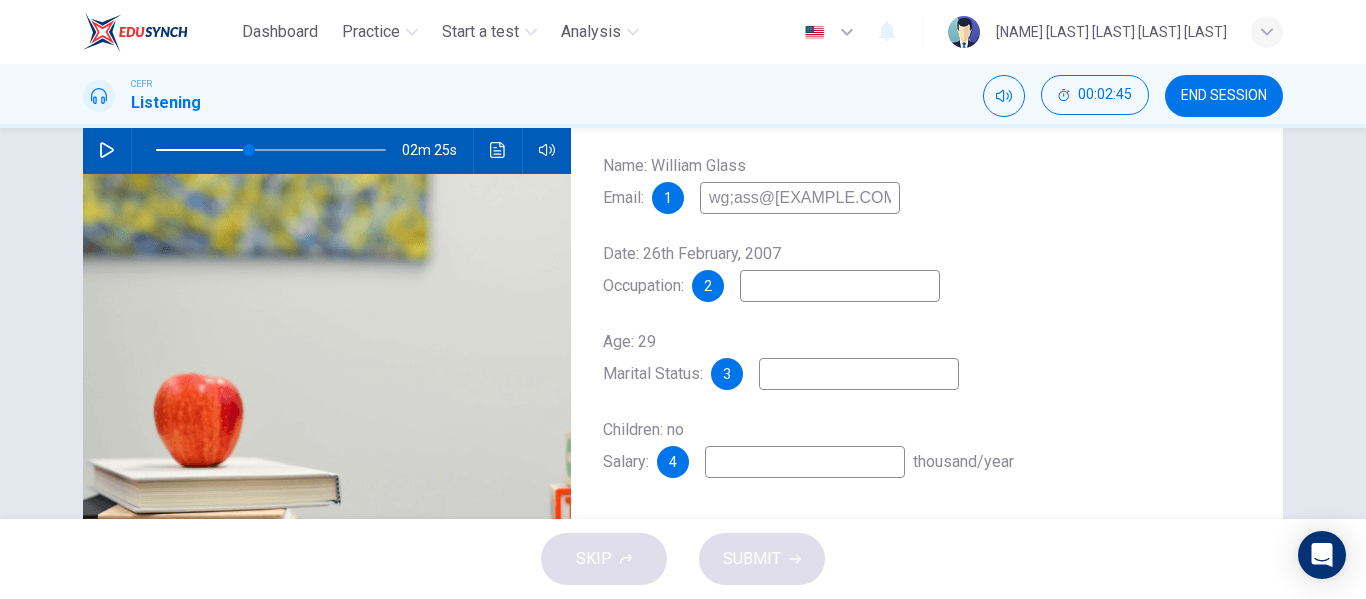 click on "wg;ass@email.com" at bounding box center [800, 198] 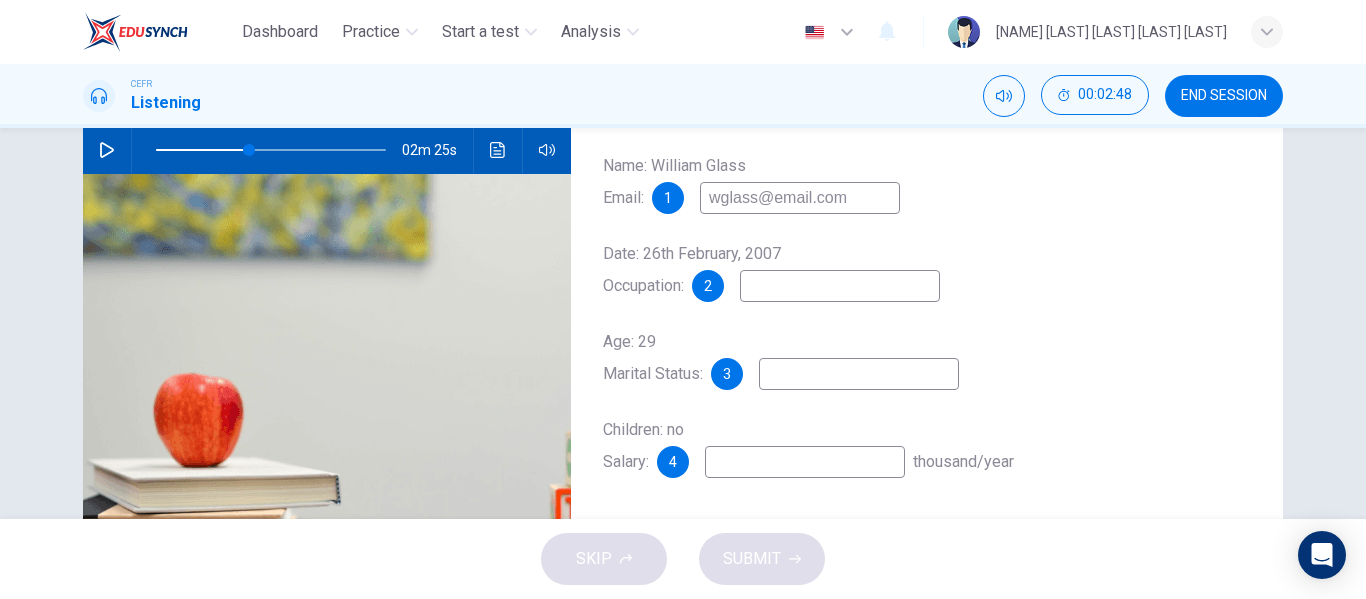 type on "wglass@email.com" 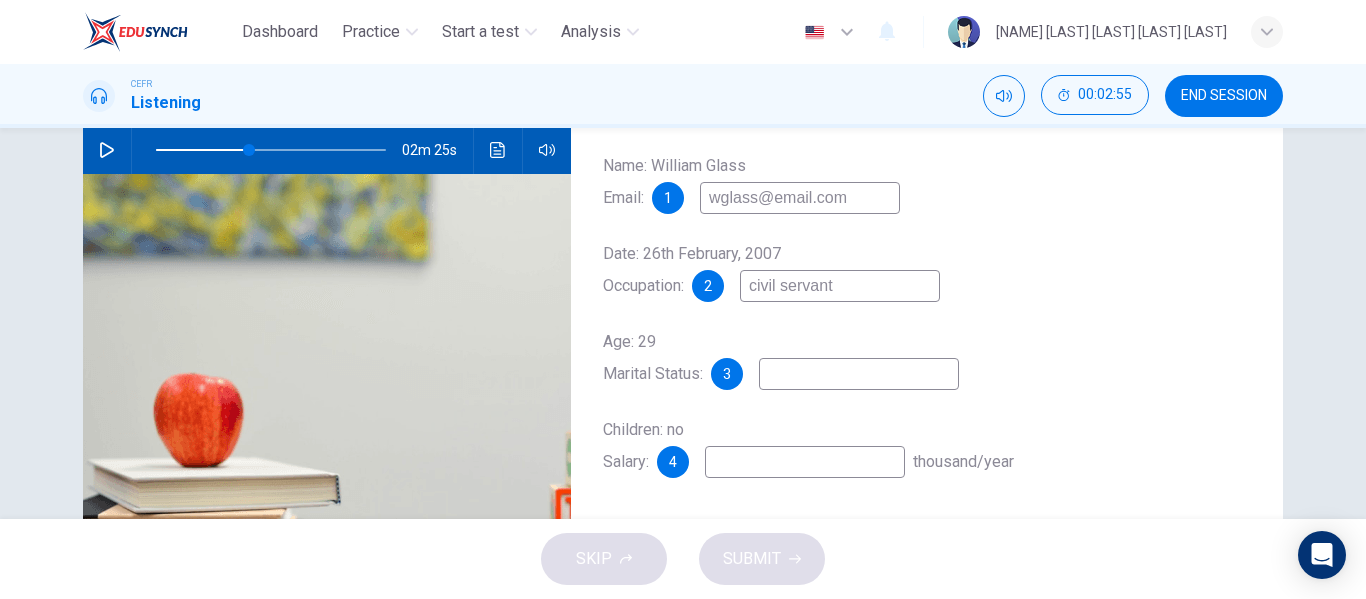 type on "civil servant" 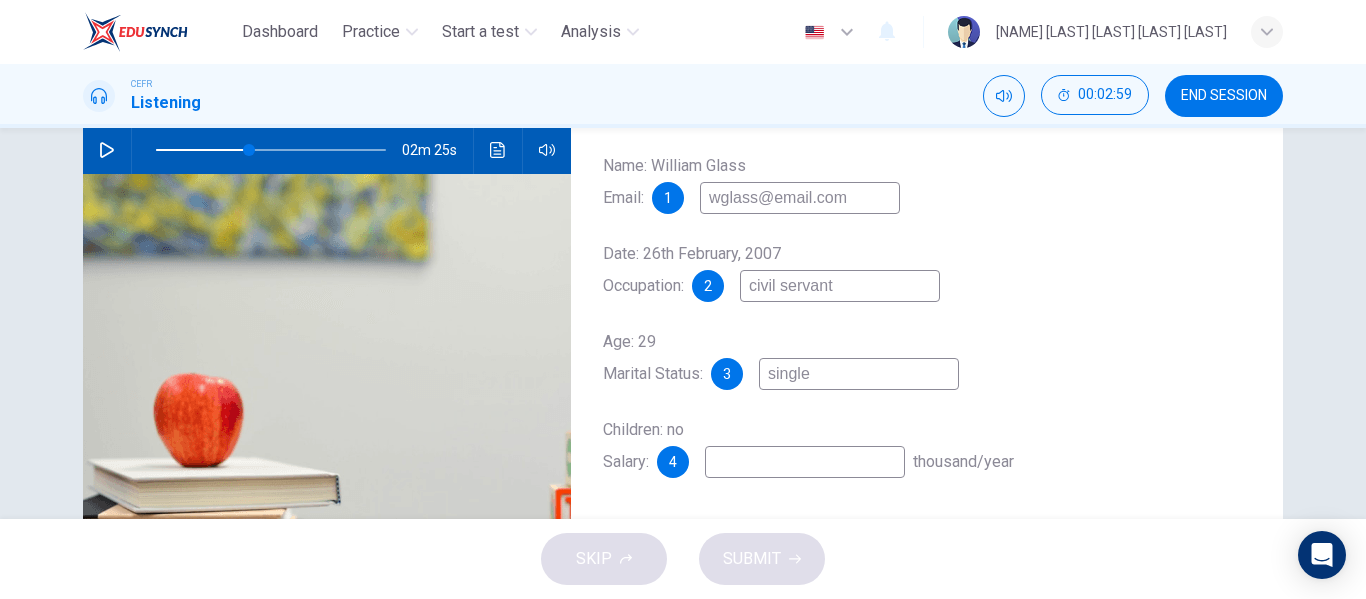type on "single" 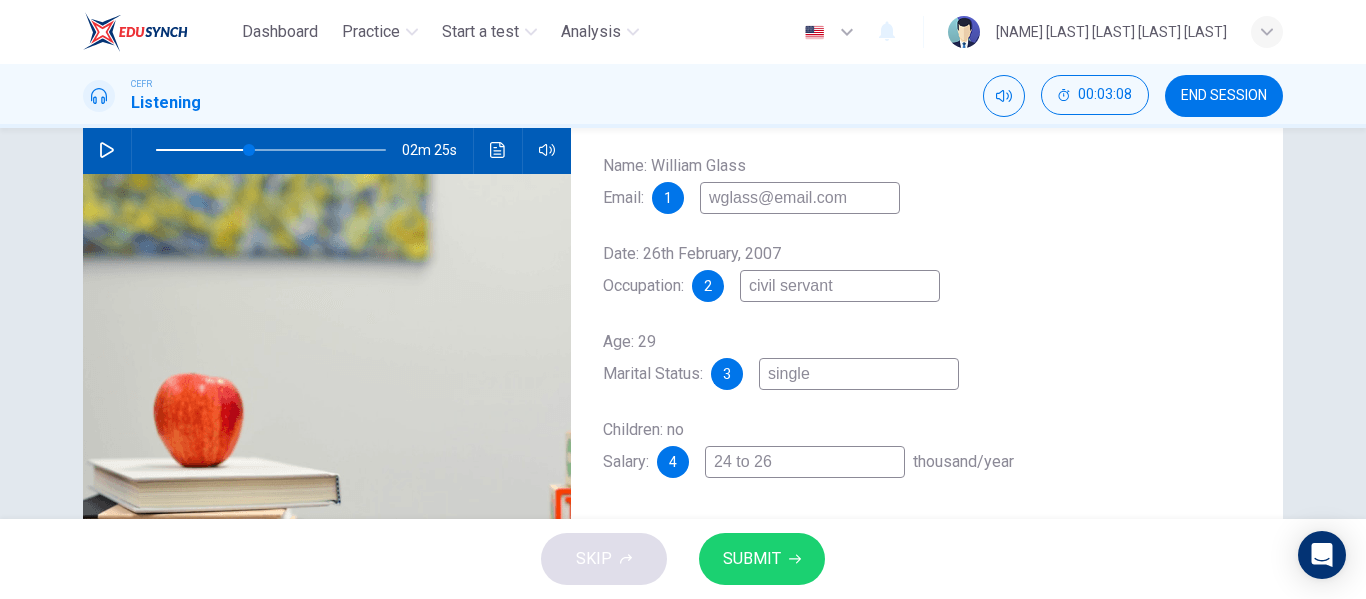 type on "24 to 26" 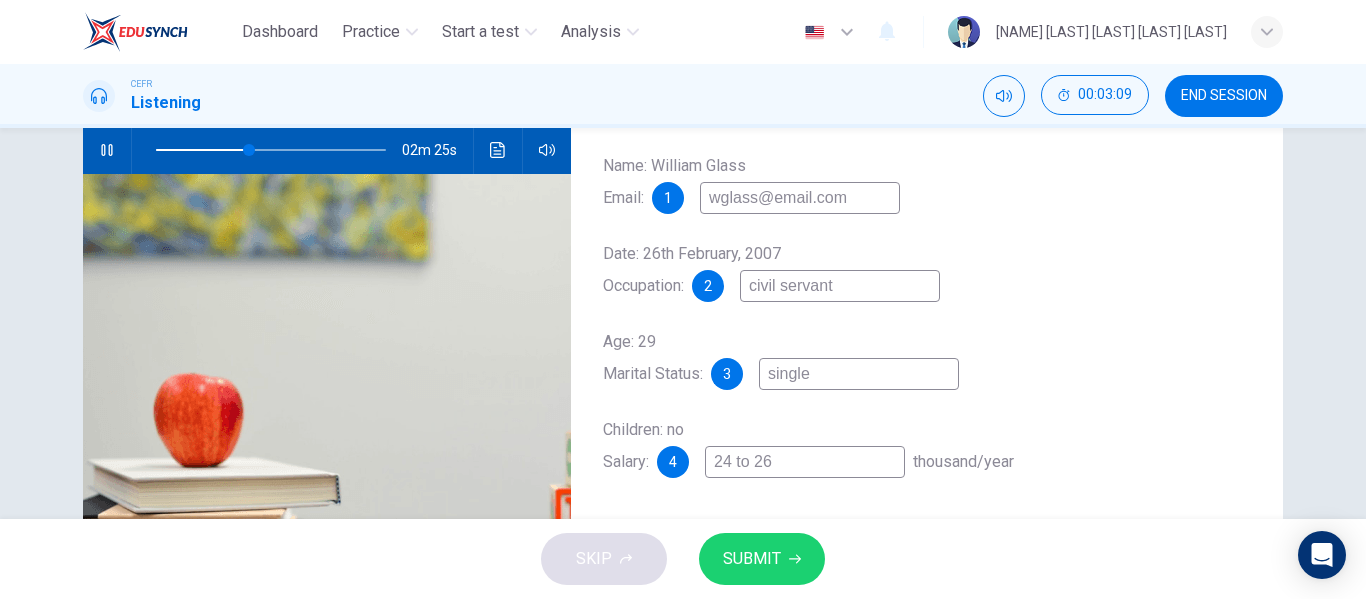 click on "SUBMIT" at bounding box center [752, 559] 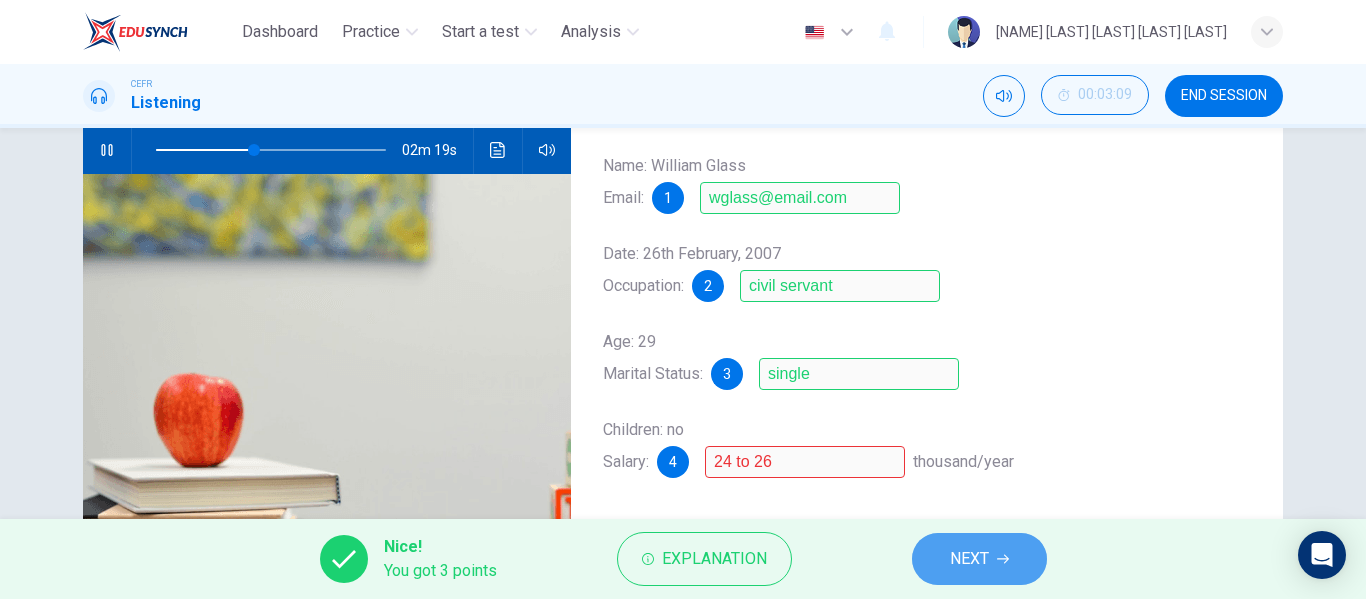 click on "NEXT" at bounding box center [969, 559] 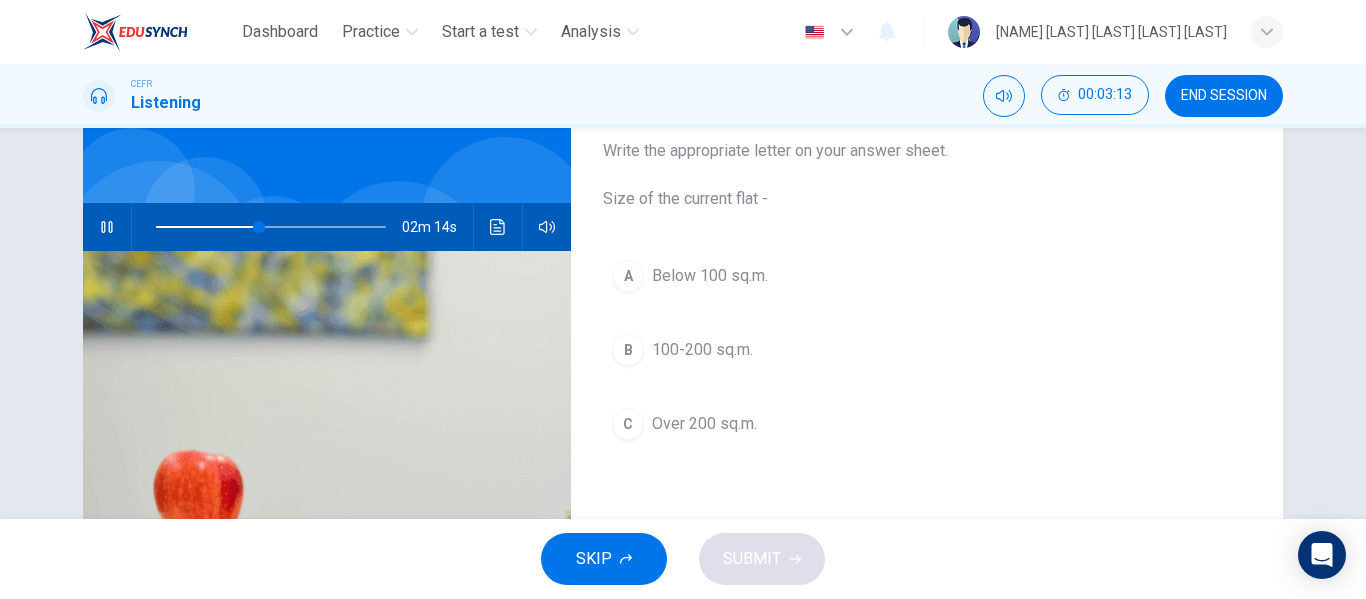 scroll, scrollTop: 124, scrollLeft: 0, axis: vertical 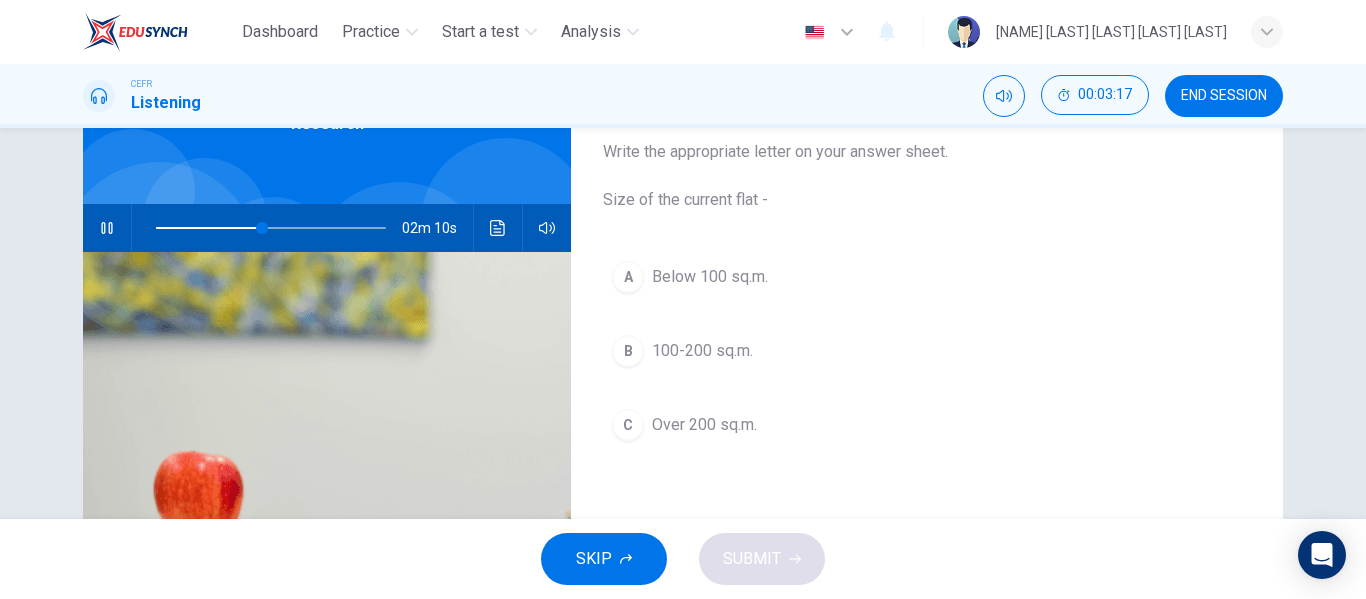 click on "B" at bounding box center (628, 277) 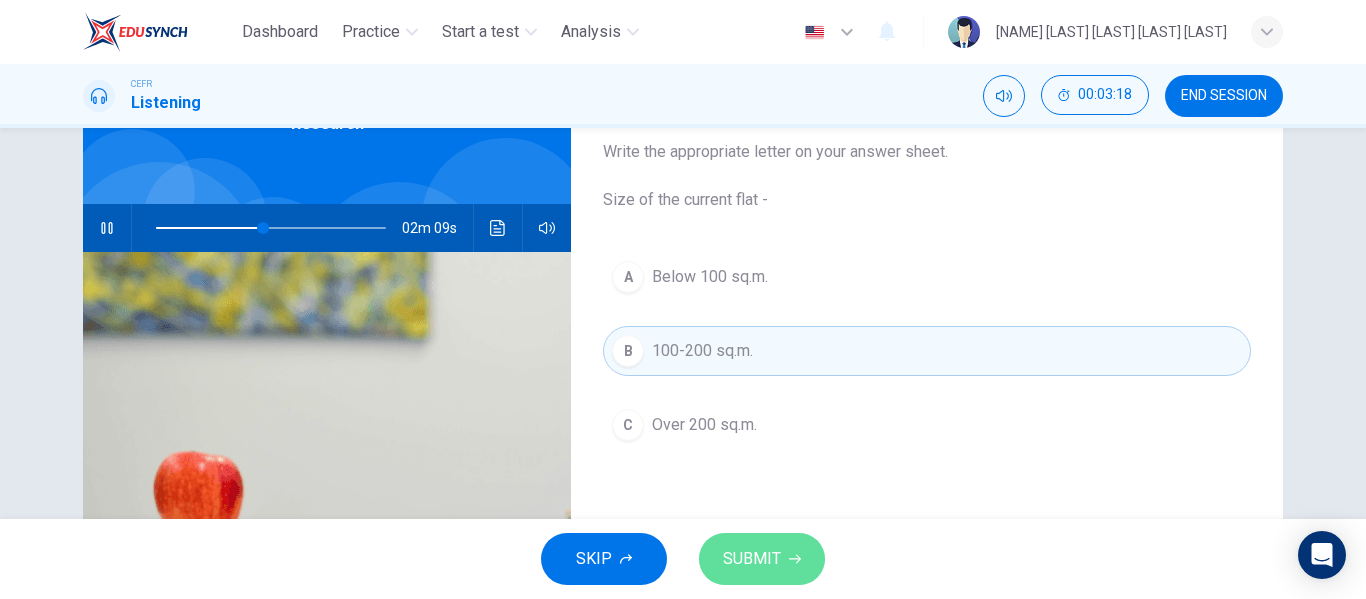 click on "SUBMIT" at bounding box center (752, 559) 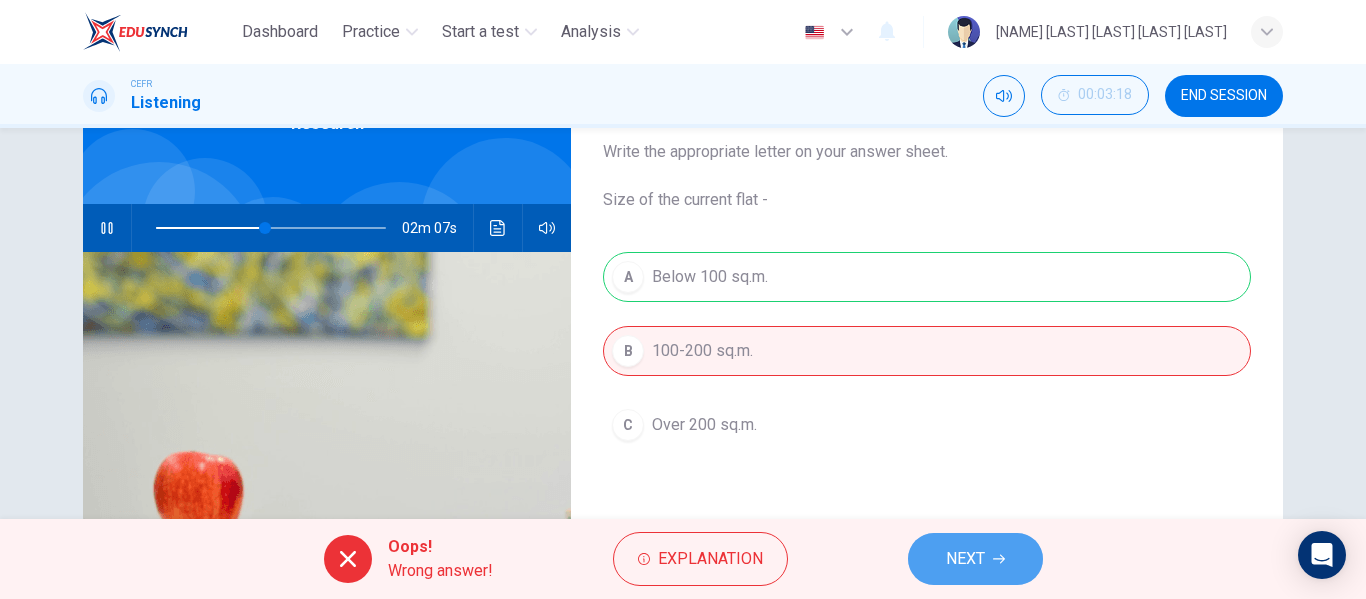 click on "NEXT" at bounding box center (975, 559) 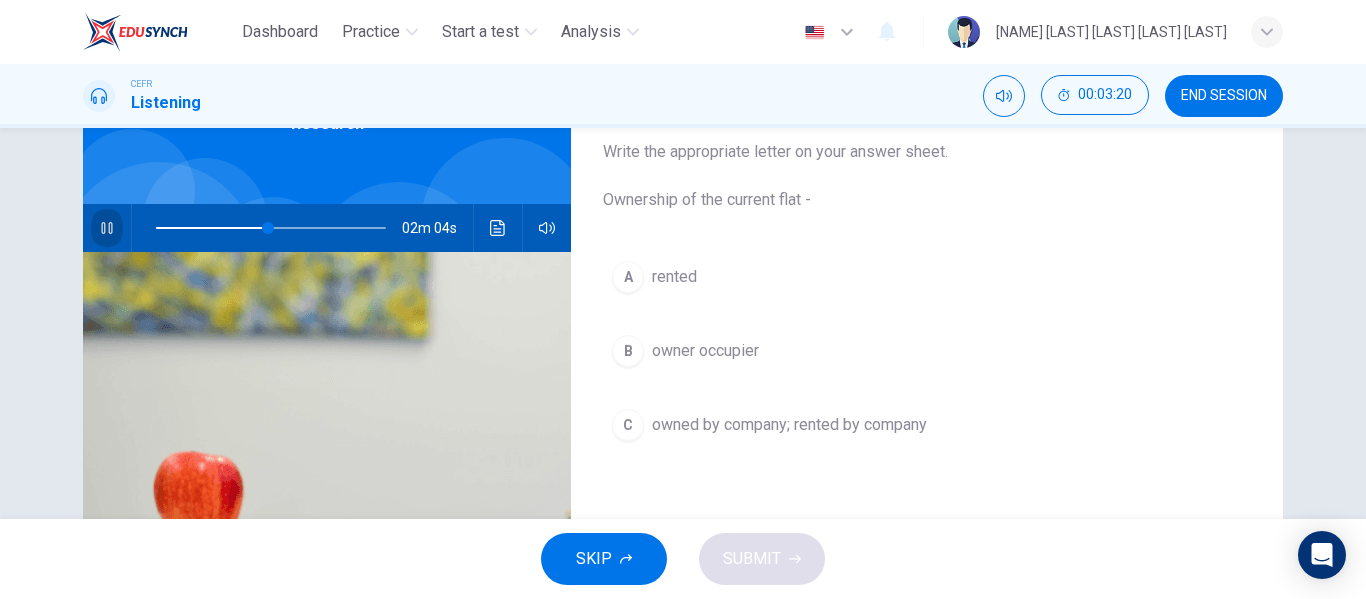 click at bounding box center (107, 228) 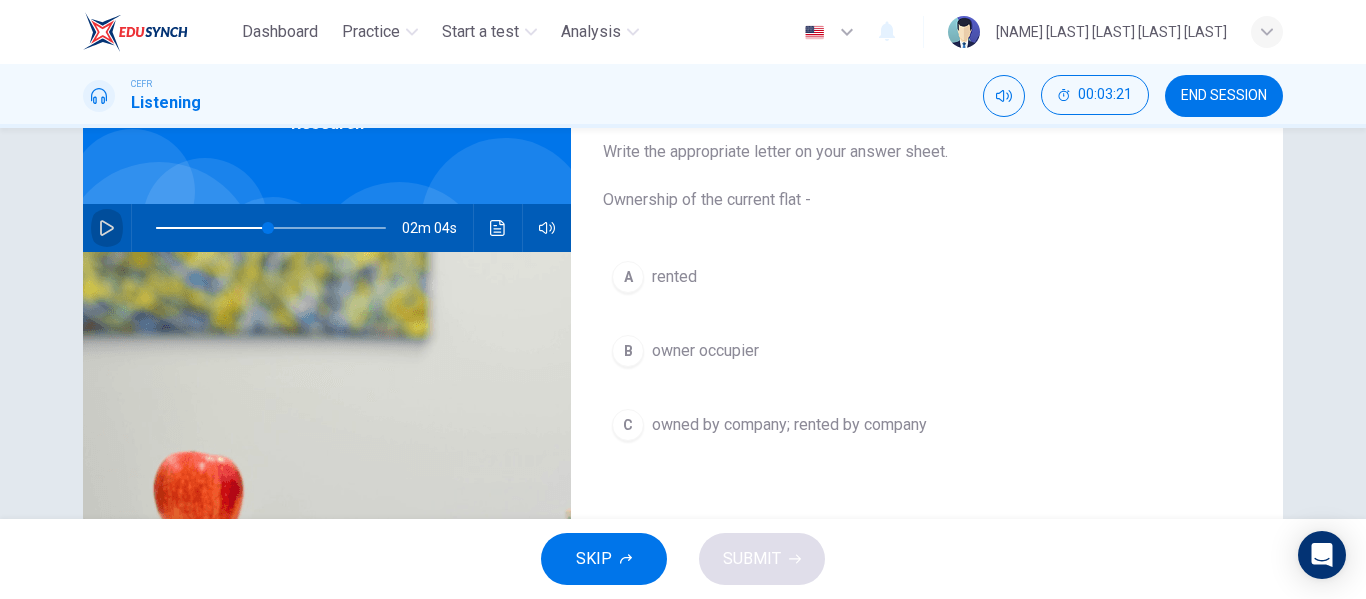 click at bounding box center (107, 228) 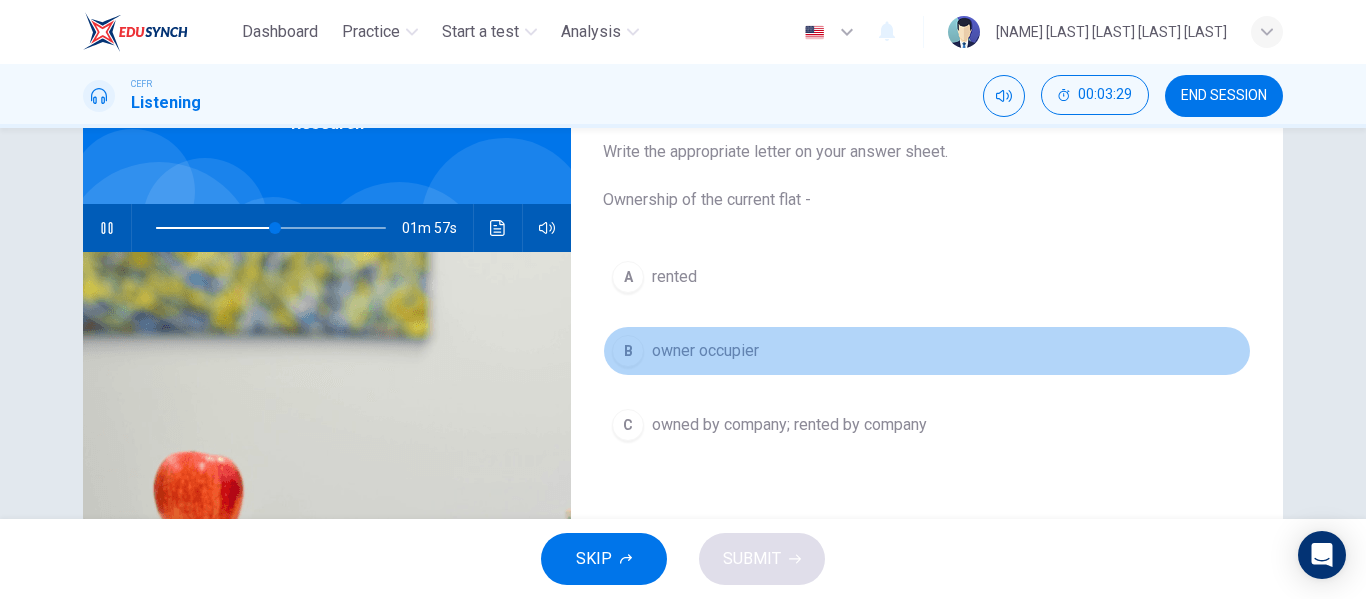 click on "B" at bounding box center [628, 277] 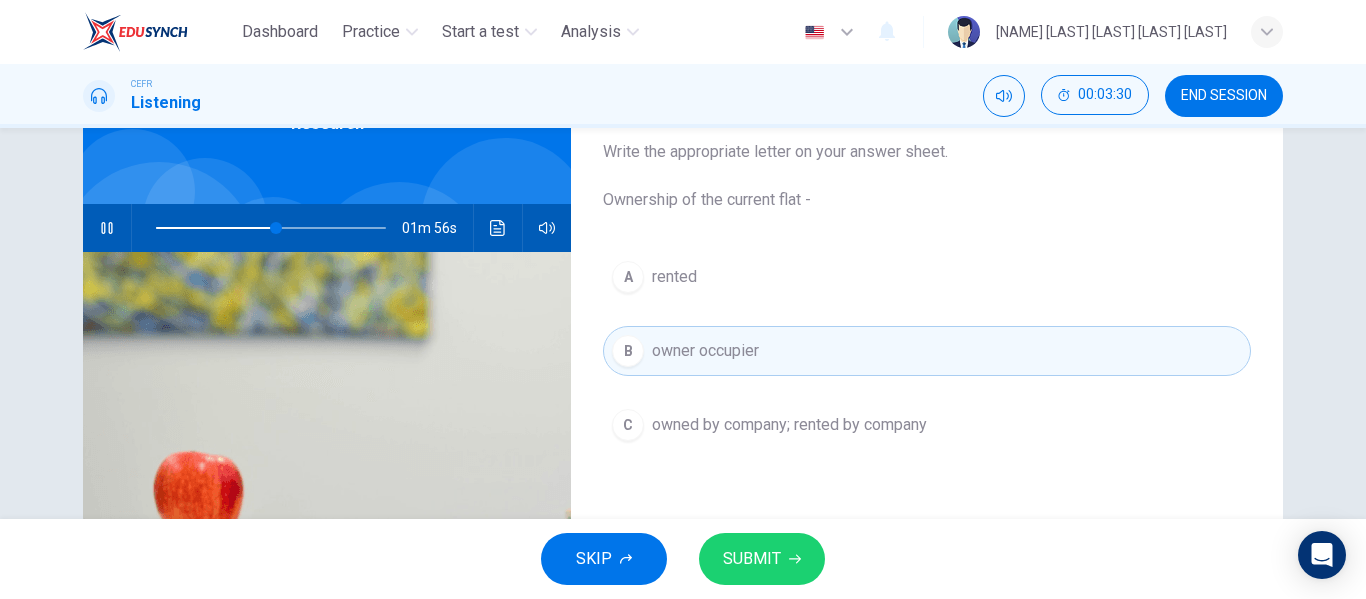 click on "SUBMIT" at bounding box center (752, 559) 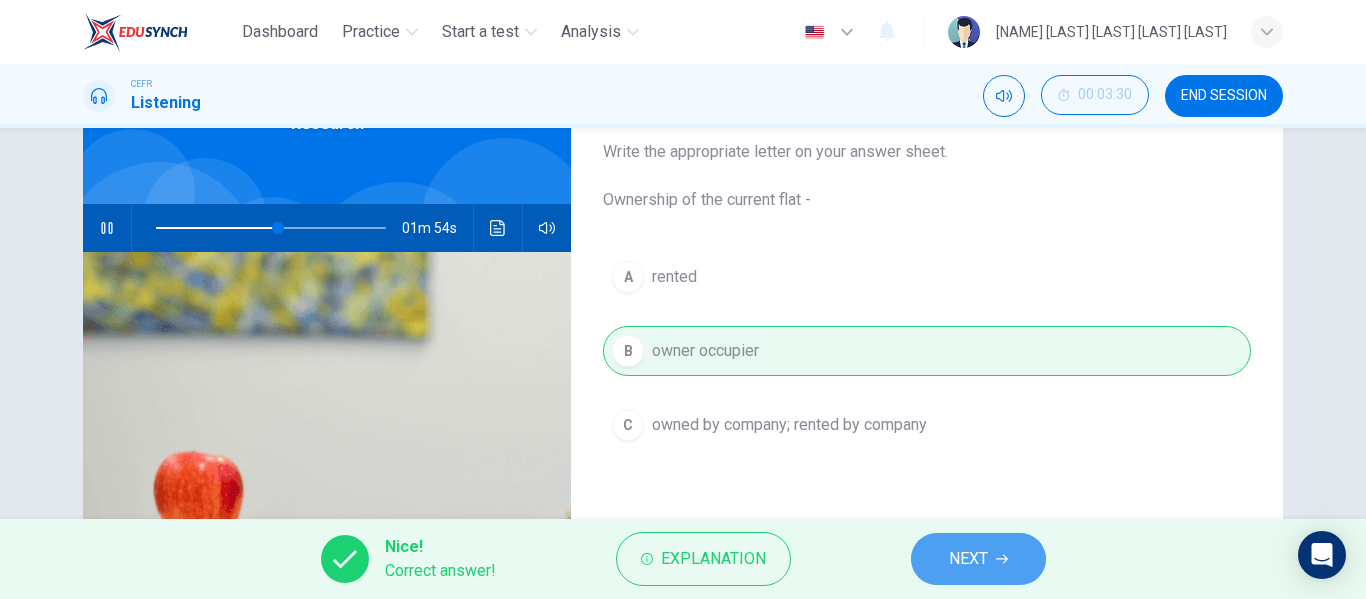 click on "NEXT" at bounding box center [968, 559] 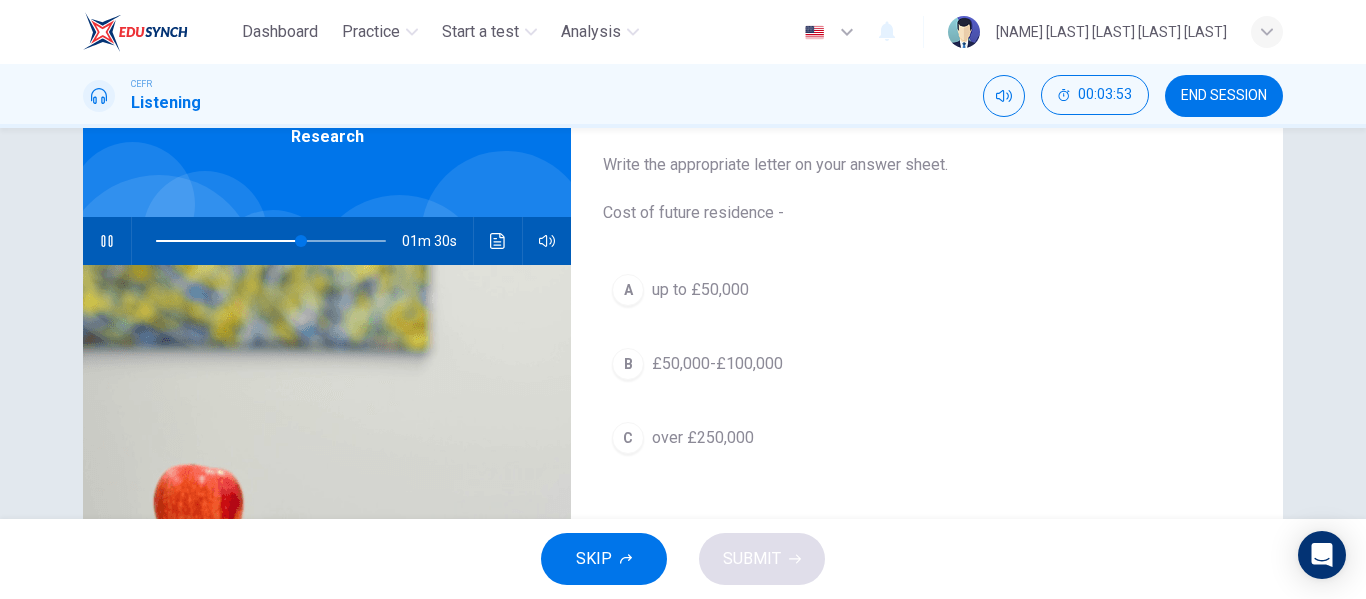 scroll, scrollTop: 111, scrollLeft: 0, axis: vertical 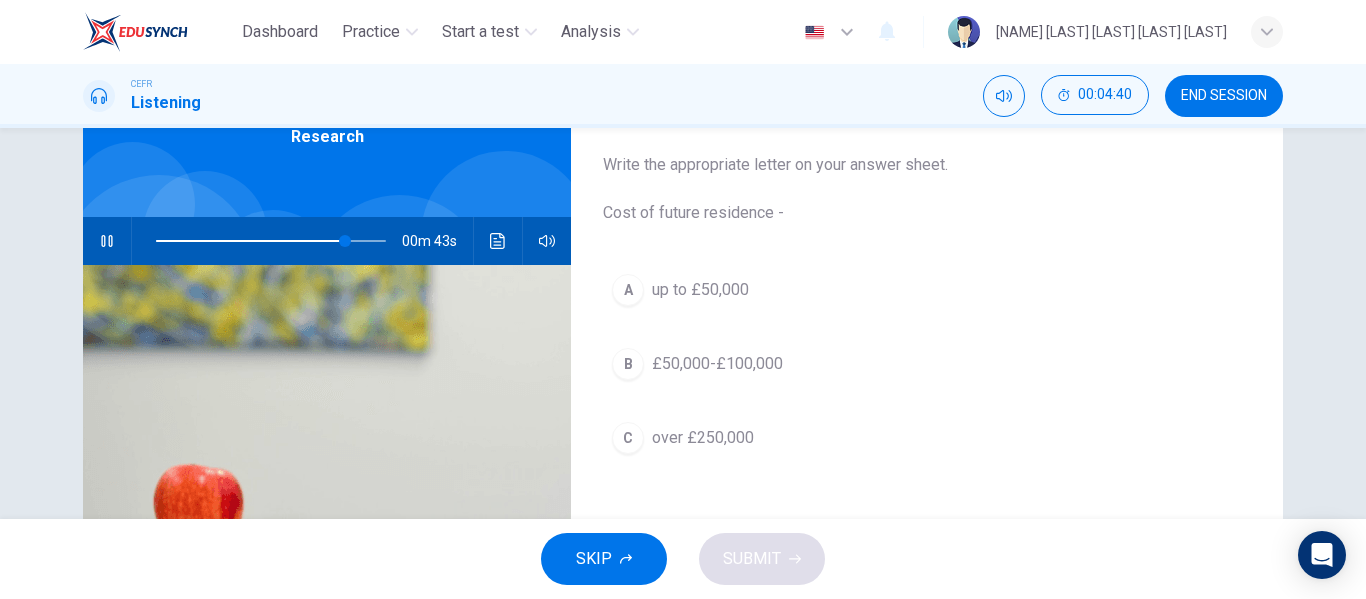 click on "over £250,000" at bounding box center [700, 290] 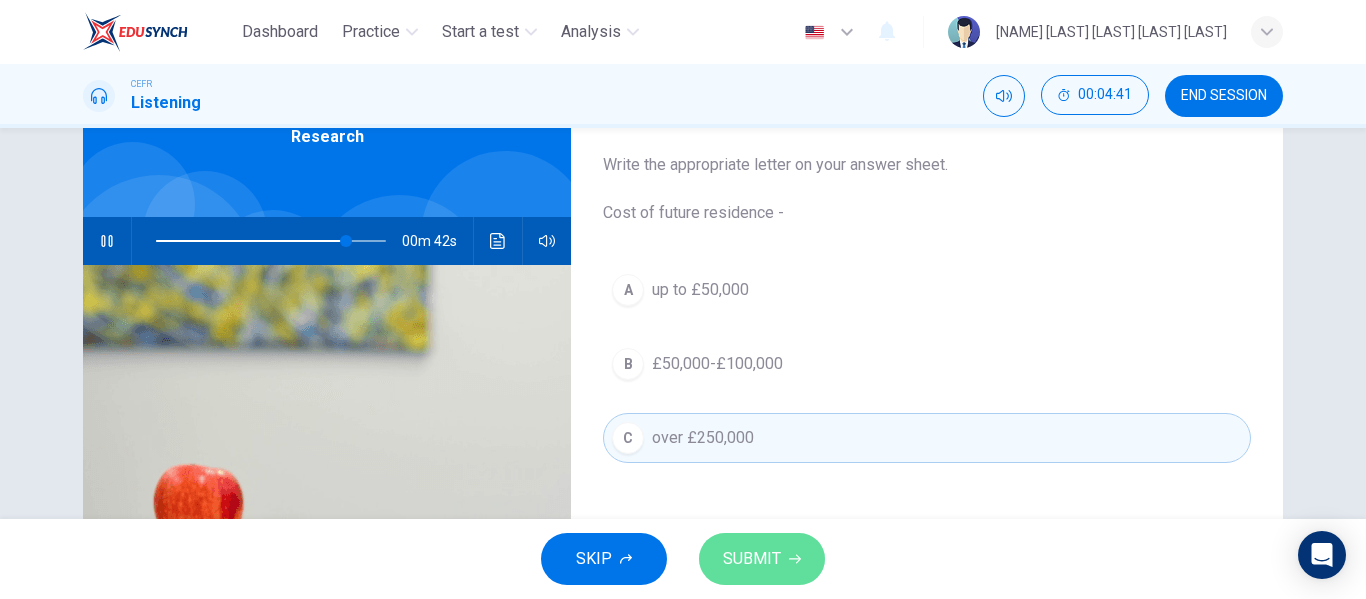 click on "SUBMIT" at bounding box center (762, 559) 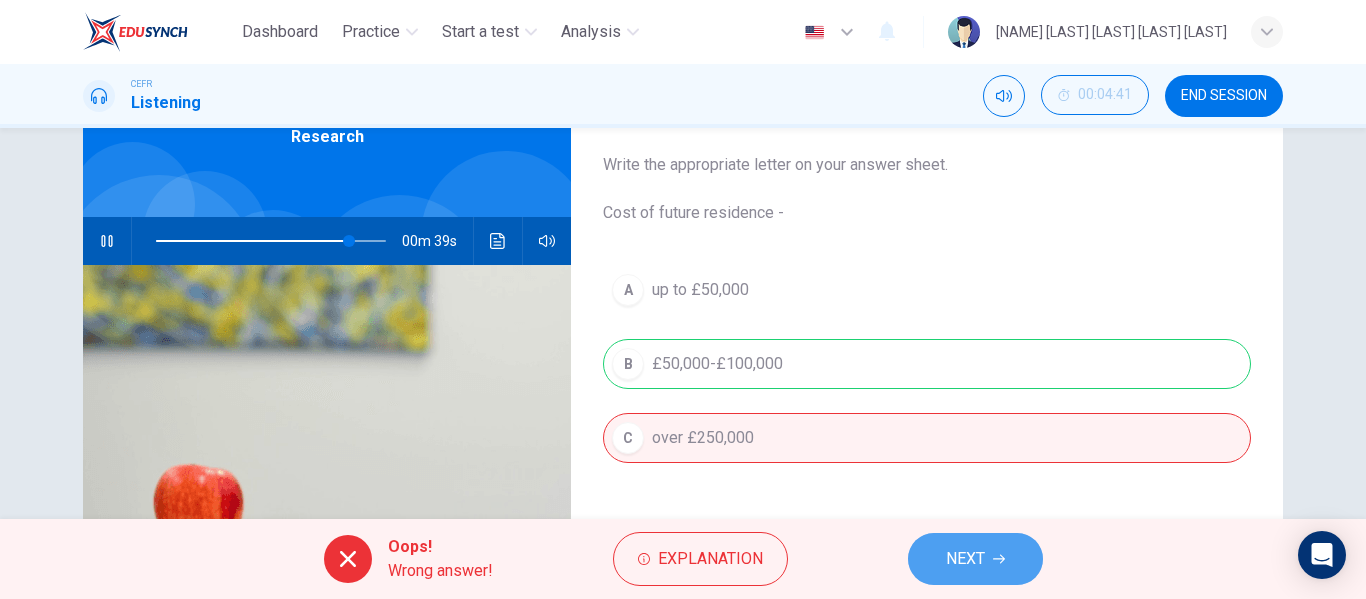 click on "NEXT" at bounding box center (975, 559) 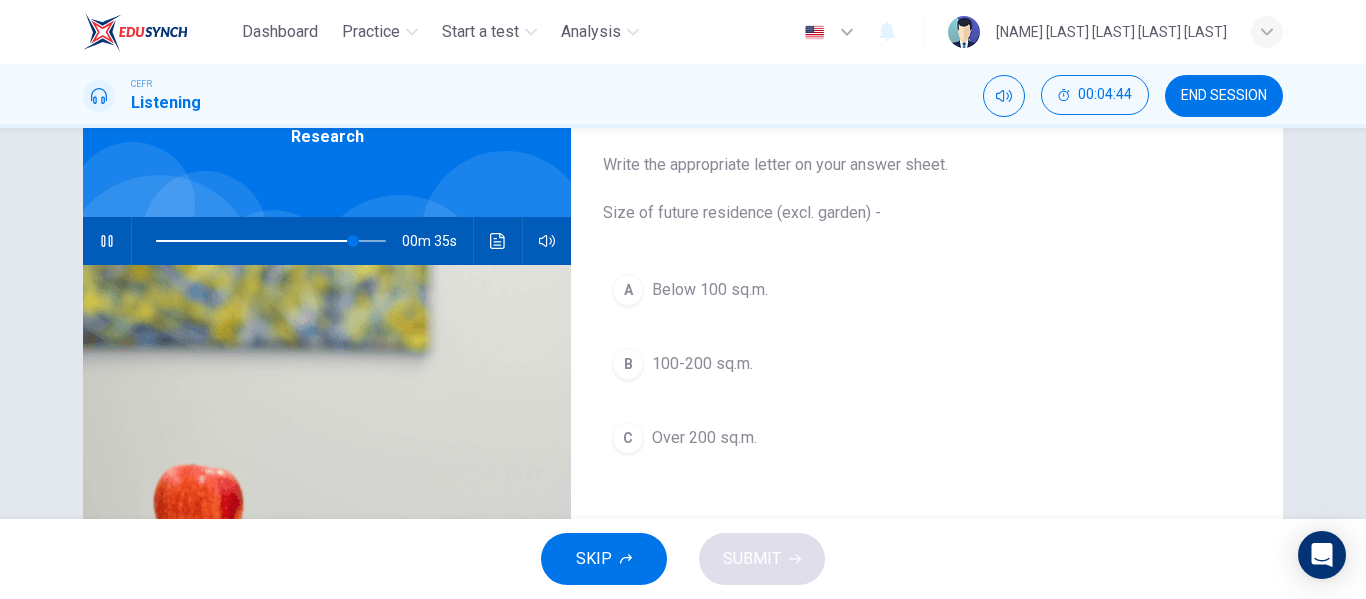 click on "Over 200 sq.m." at bounding box center [710, 290] 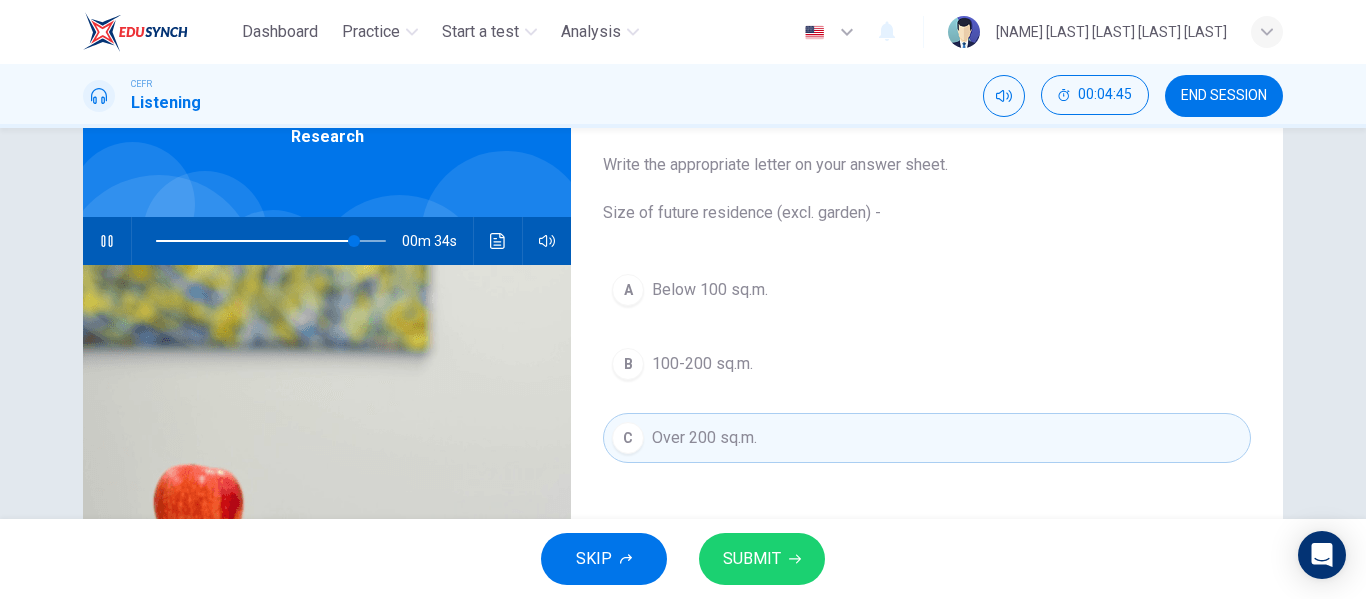 click at bounding box center [795, 559] 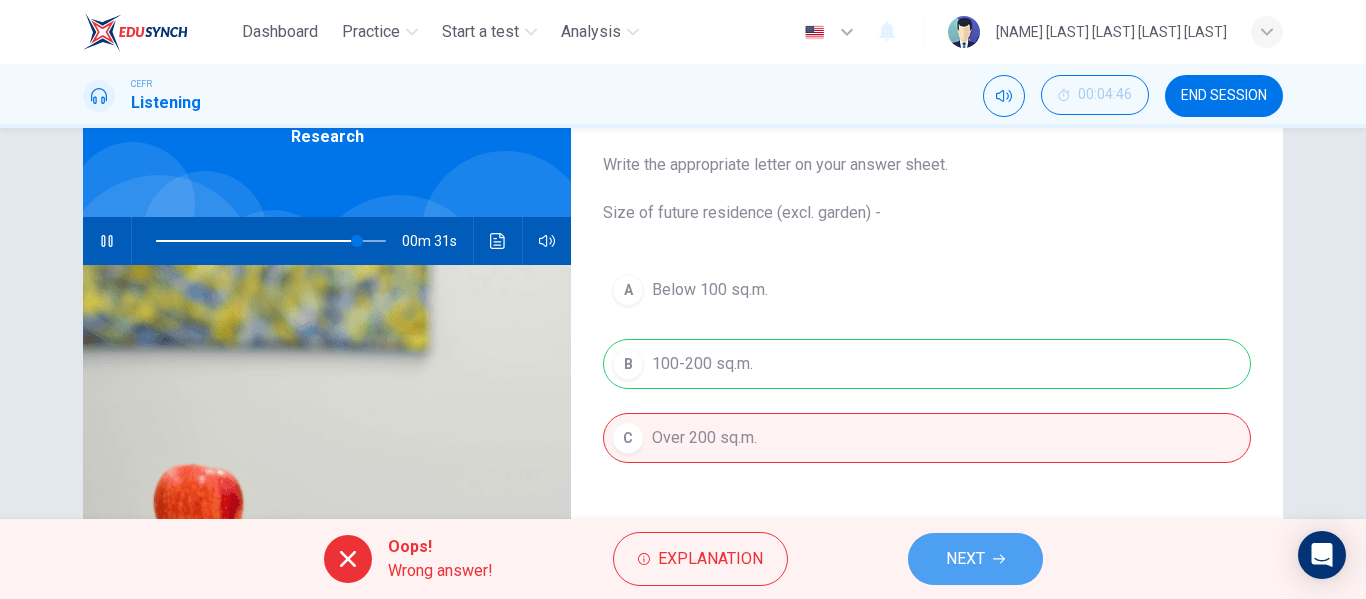 click on "NEXT" at bounding box center (975, 559) 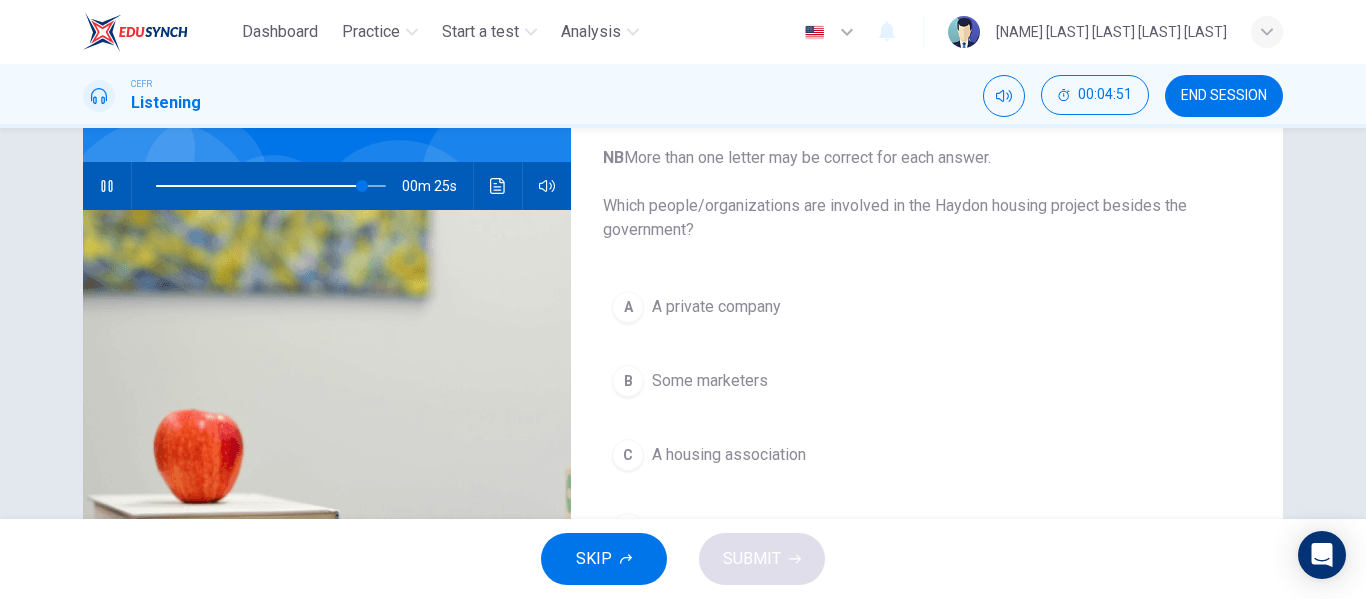 scroll, scrollTop: 164, scrollLeft: 0, axis: vertical 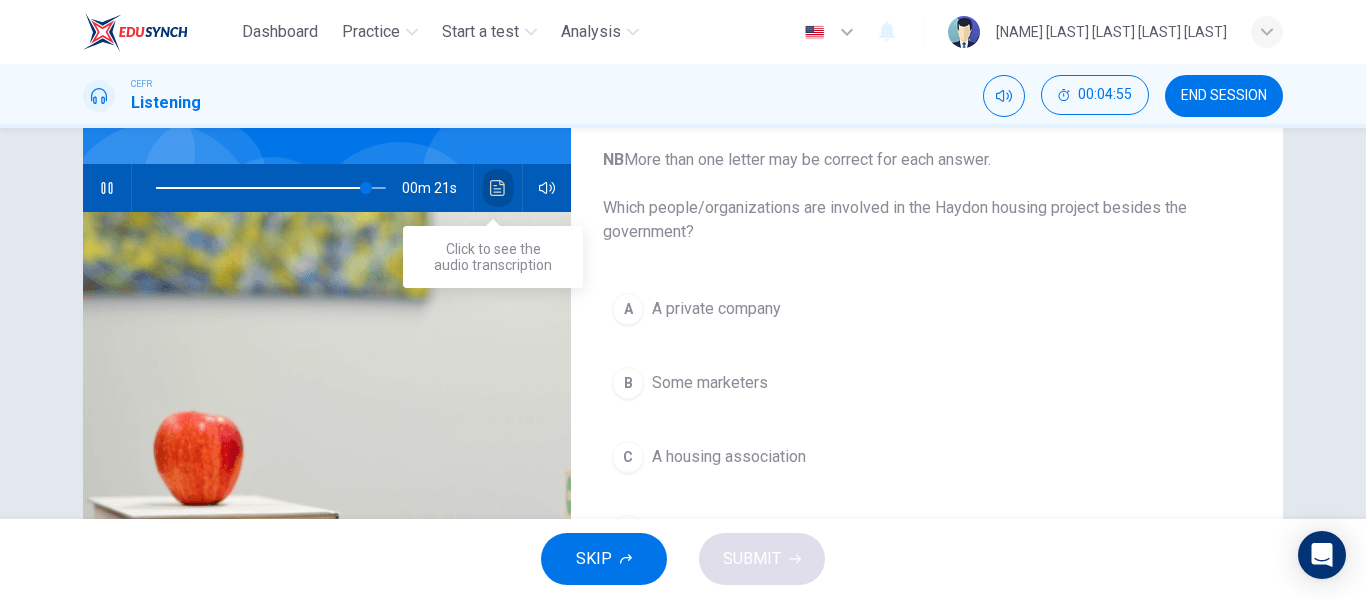 click at bounding box center [497, 188] 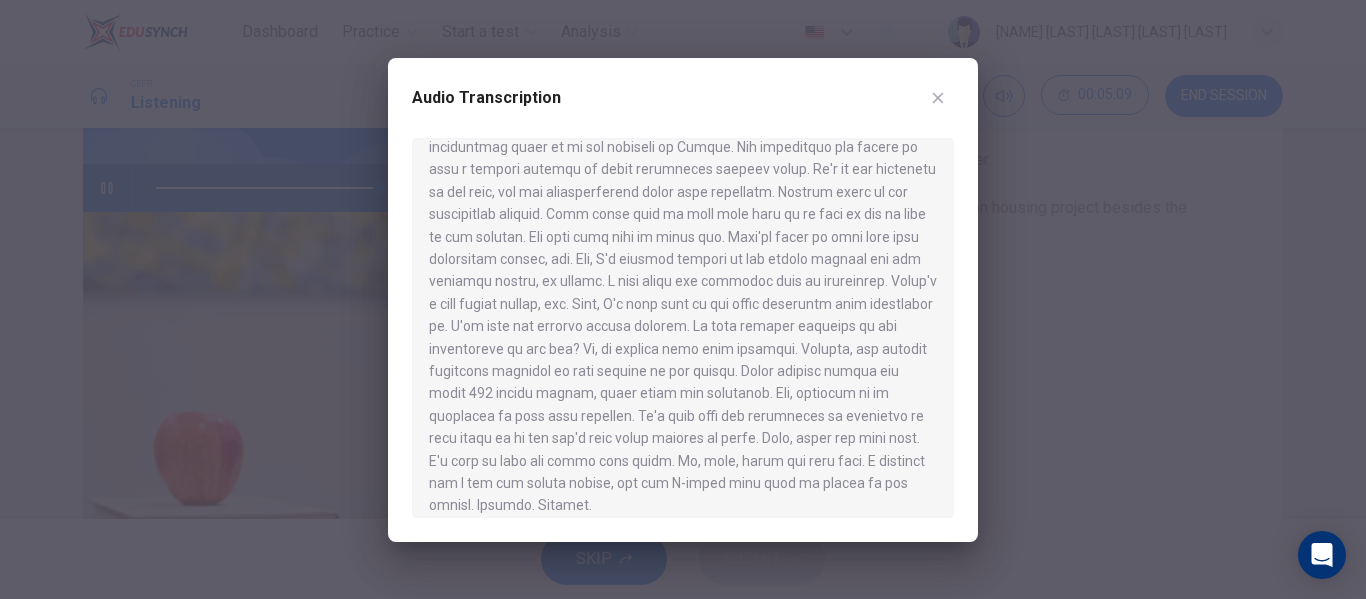 scroll, scrollTop: 639, scrollLeft: 0, axis: vertical 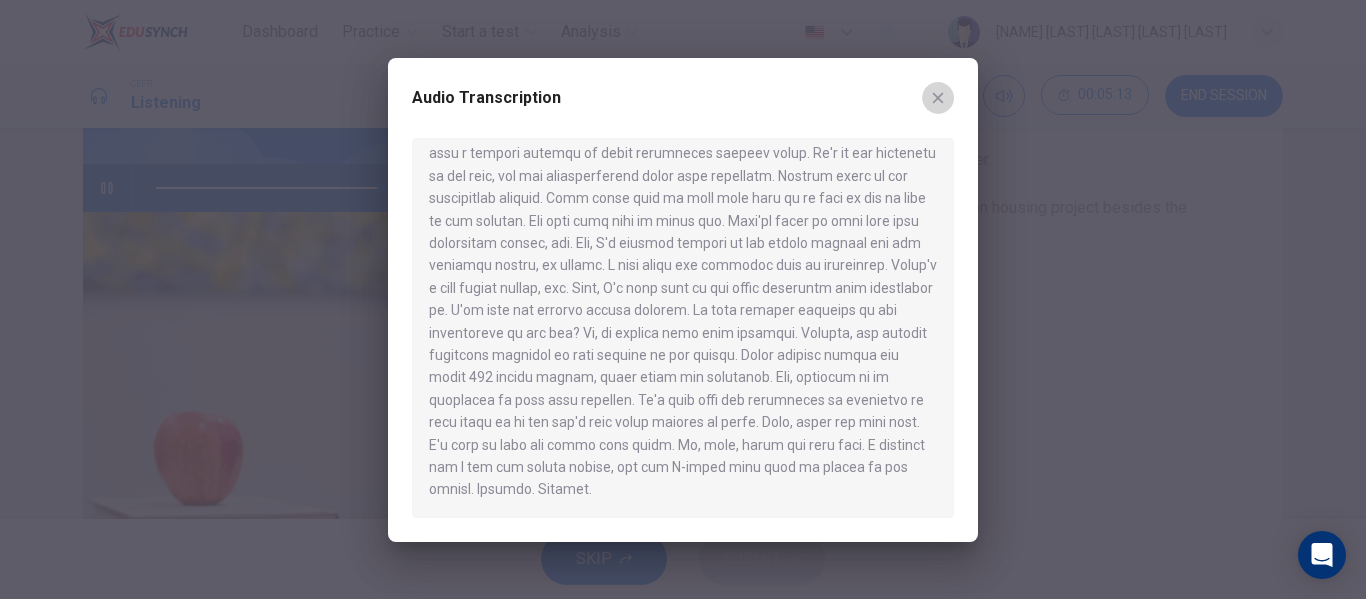 click at bounding box center [938, 98] 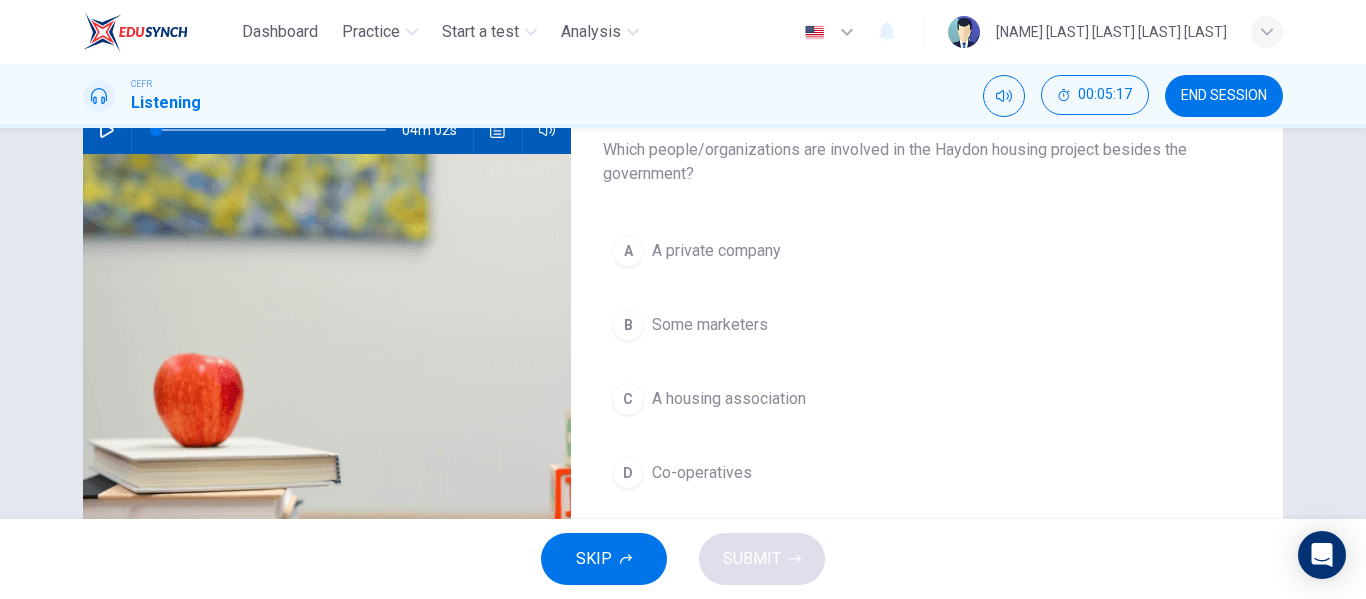 scroll, scrollTop: 216, scrollLeft: 0, axis: vertical 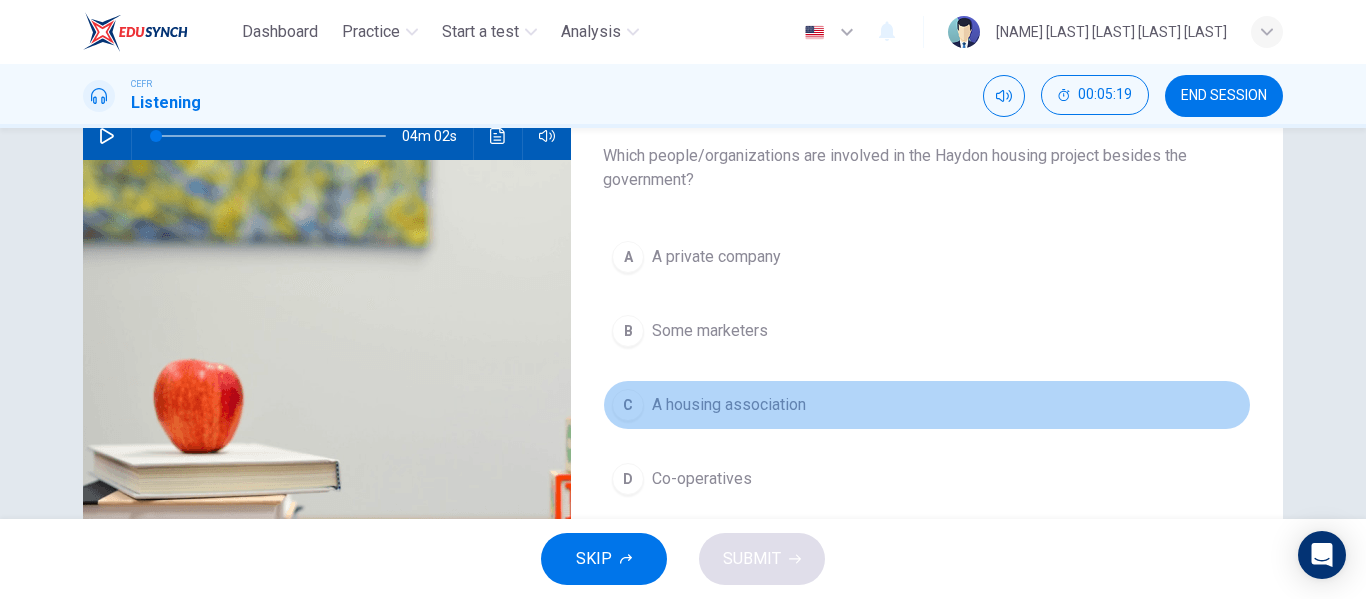 click on "A housing association" at bounding box center (716, 257) 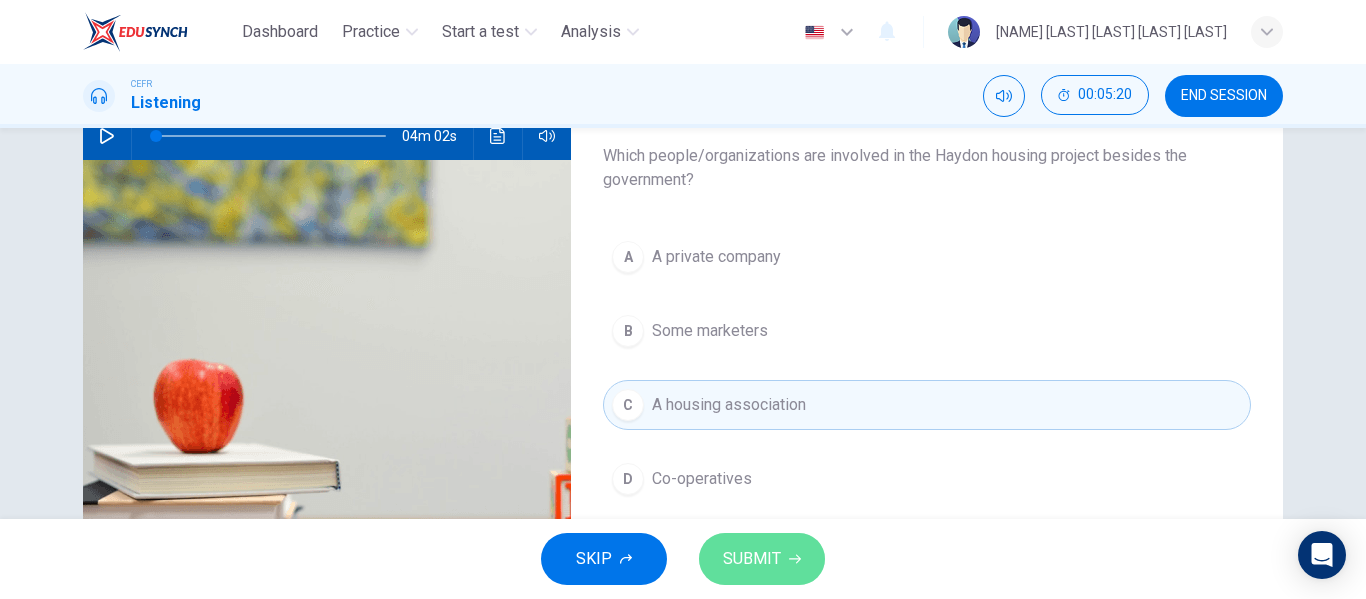 click on "SUBMIT" at bounding box center [762, 559] 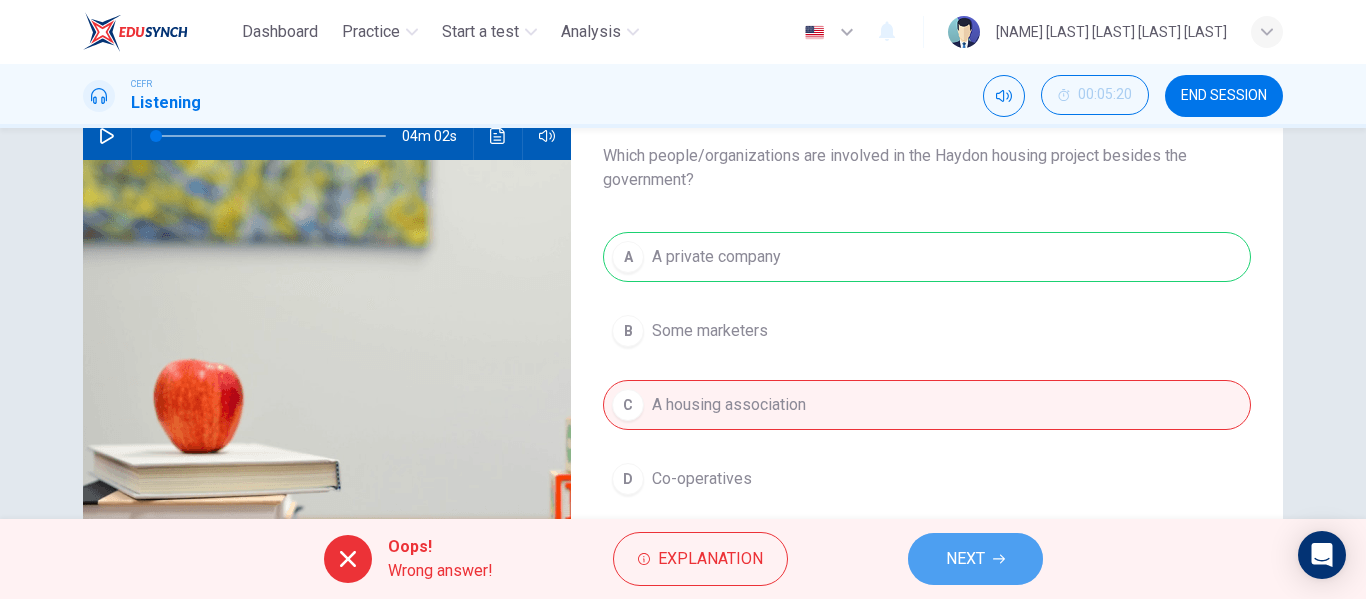 click on "NEXT" at bounding box center (965, 559) 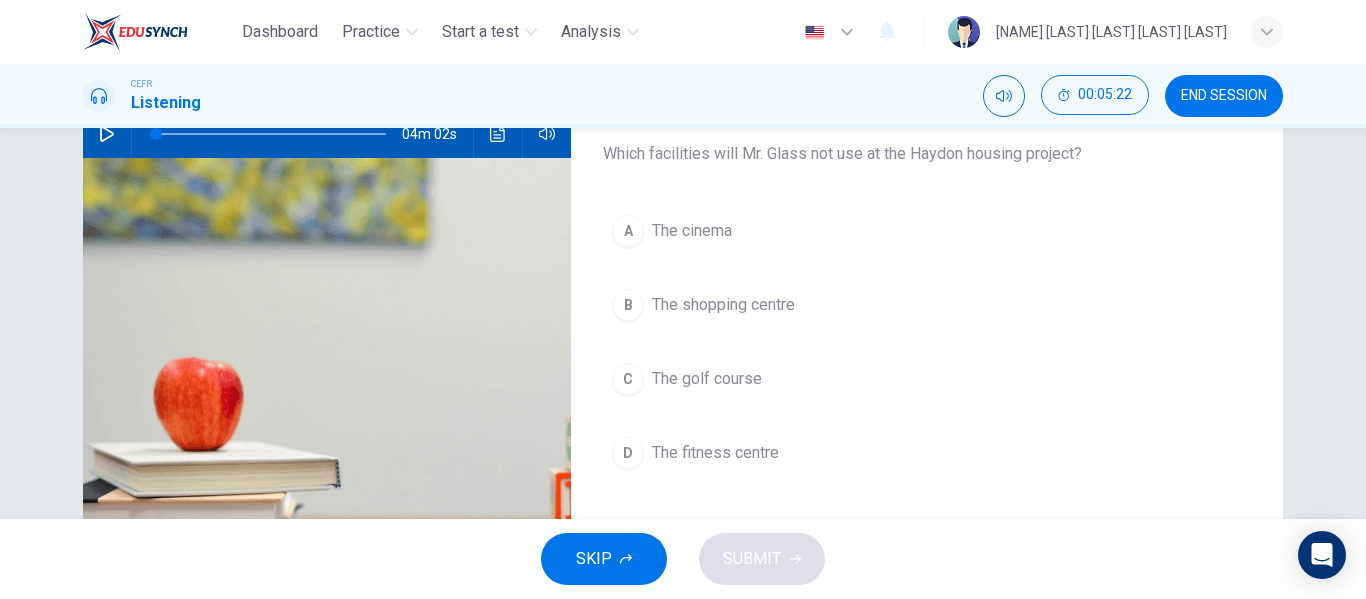 scroll, scrollTop: 216, scrollLeft: 0, axis: vertical 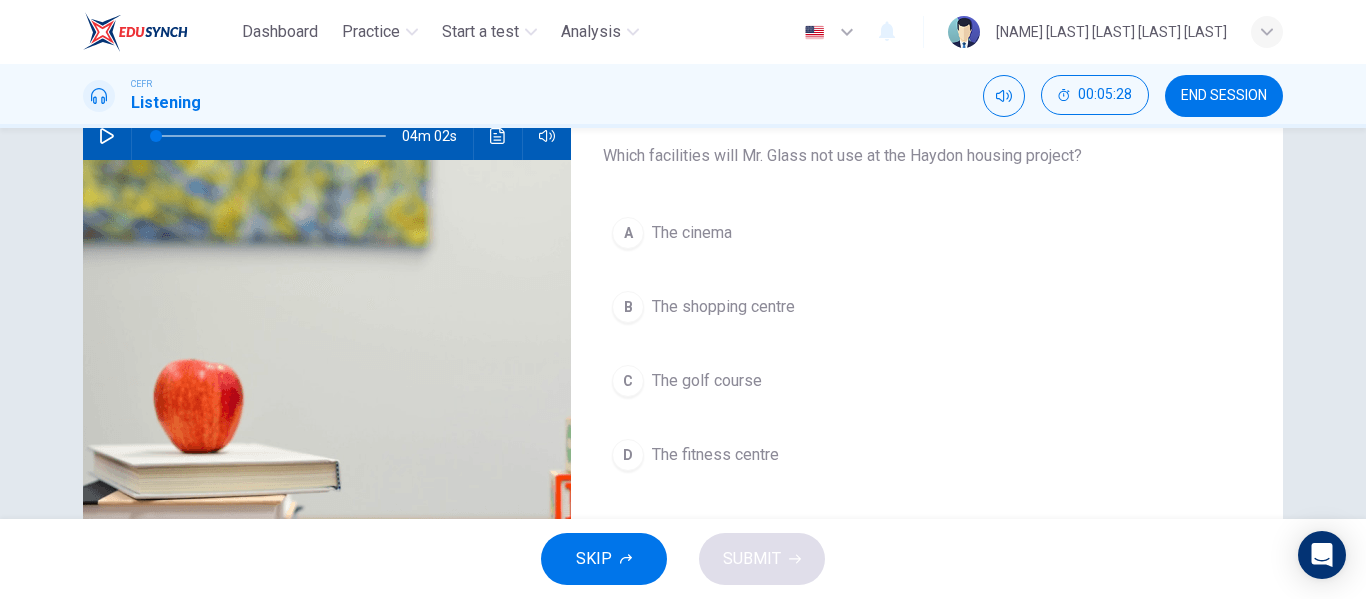 click on "The golf course" at bounding box center (692, 233) 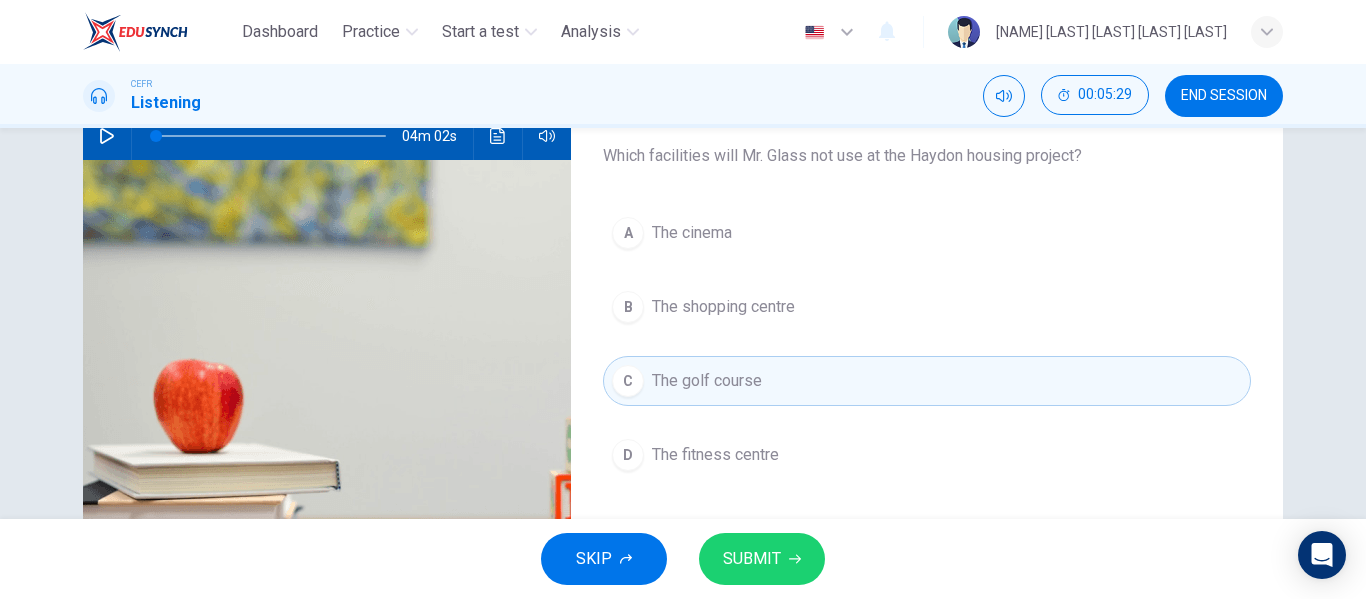 click on "SKIP SUBMIT" at bounding box center (683, 559) 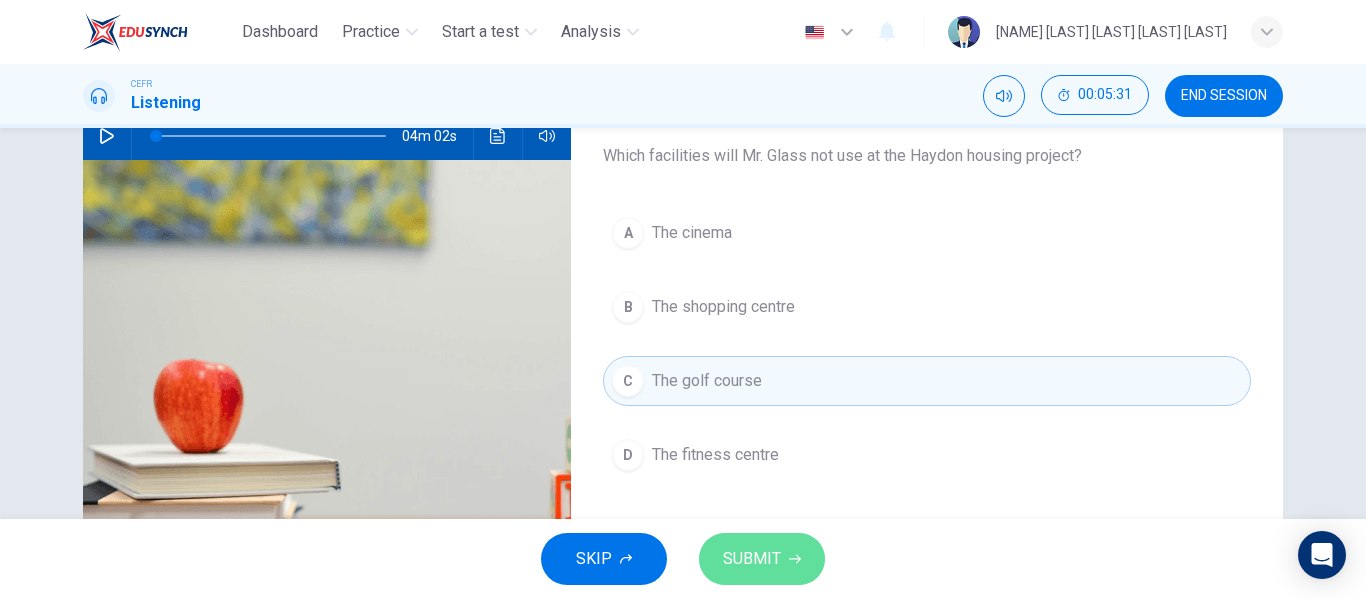 click on "SUBMIT" at bounding box center (752, 559) 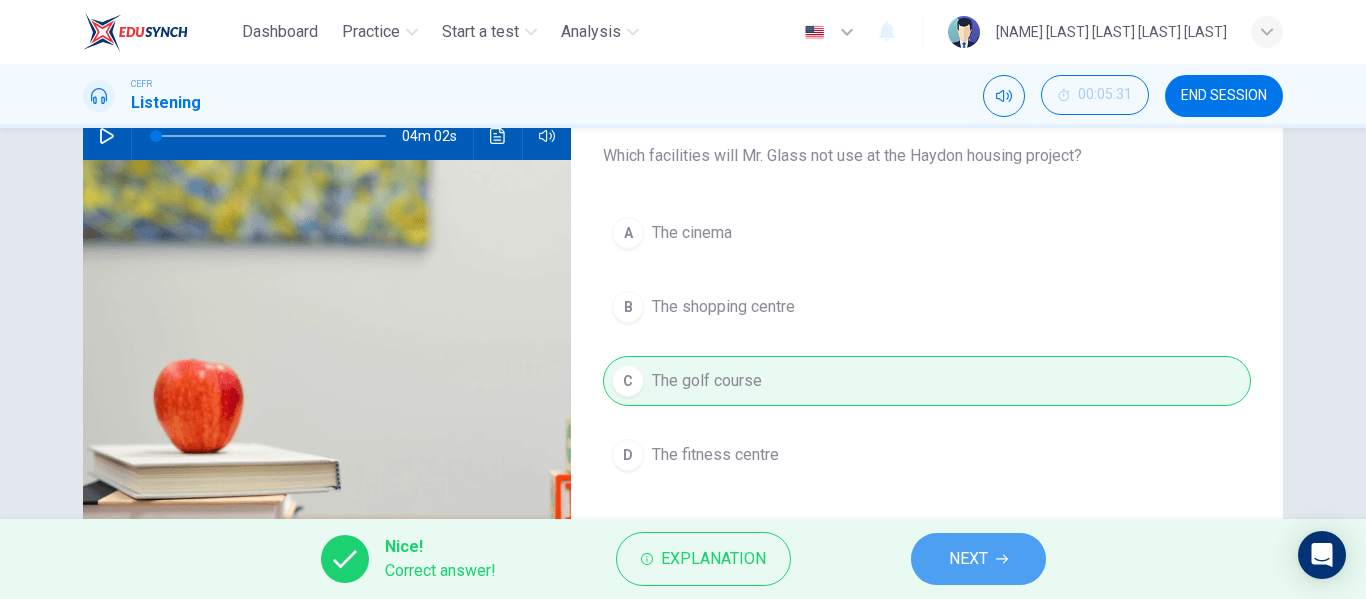 click on "NEXT" at bounding box center [968, 559] 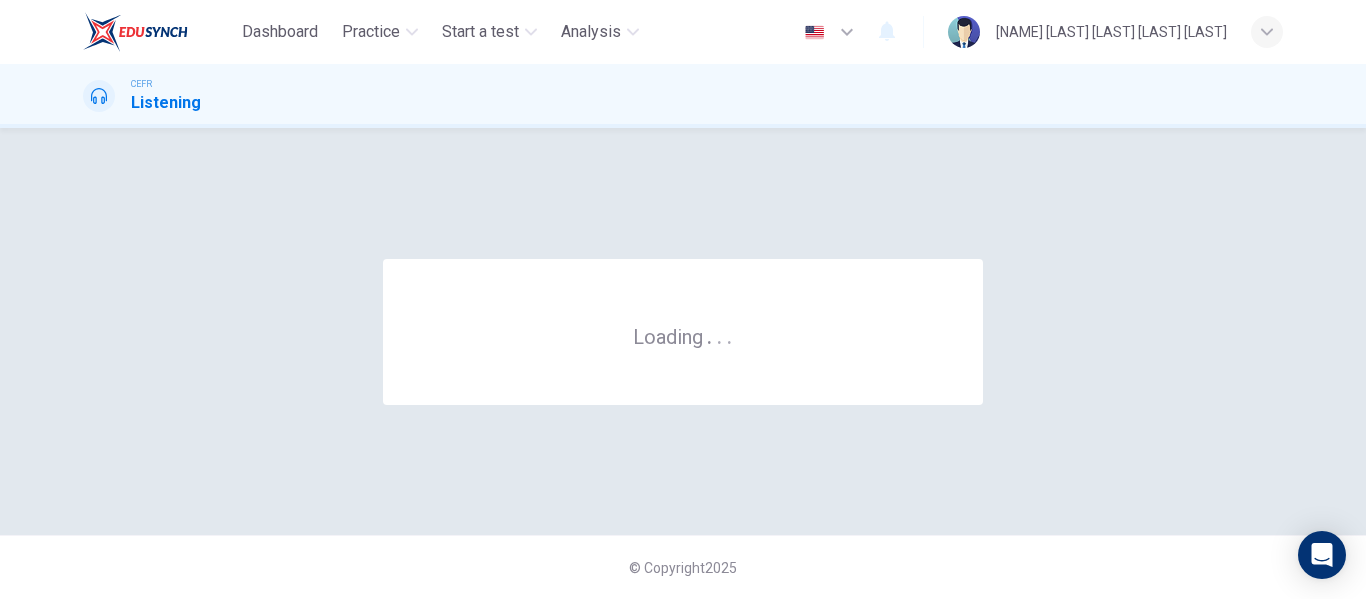 scroll, scrollTop: 0, scrollLeft: 0, axis: both 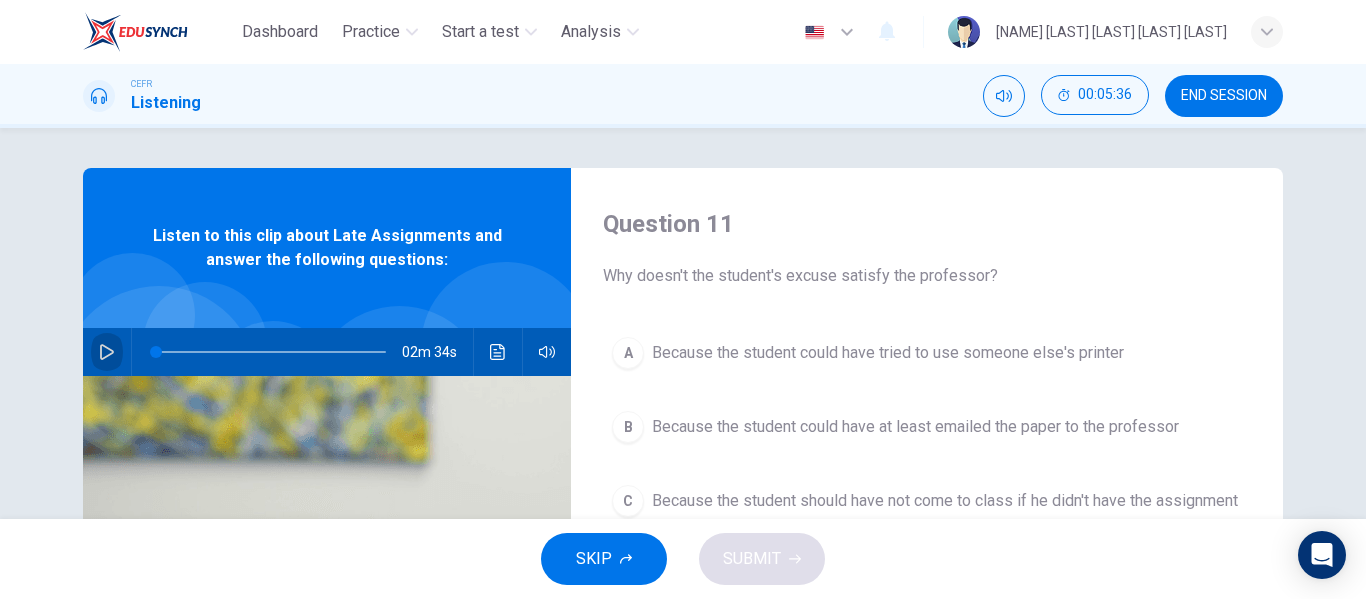 click at bounding box center (107, 352) 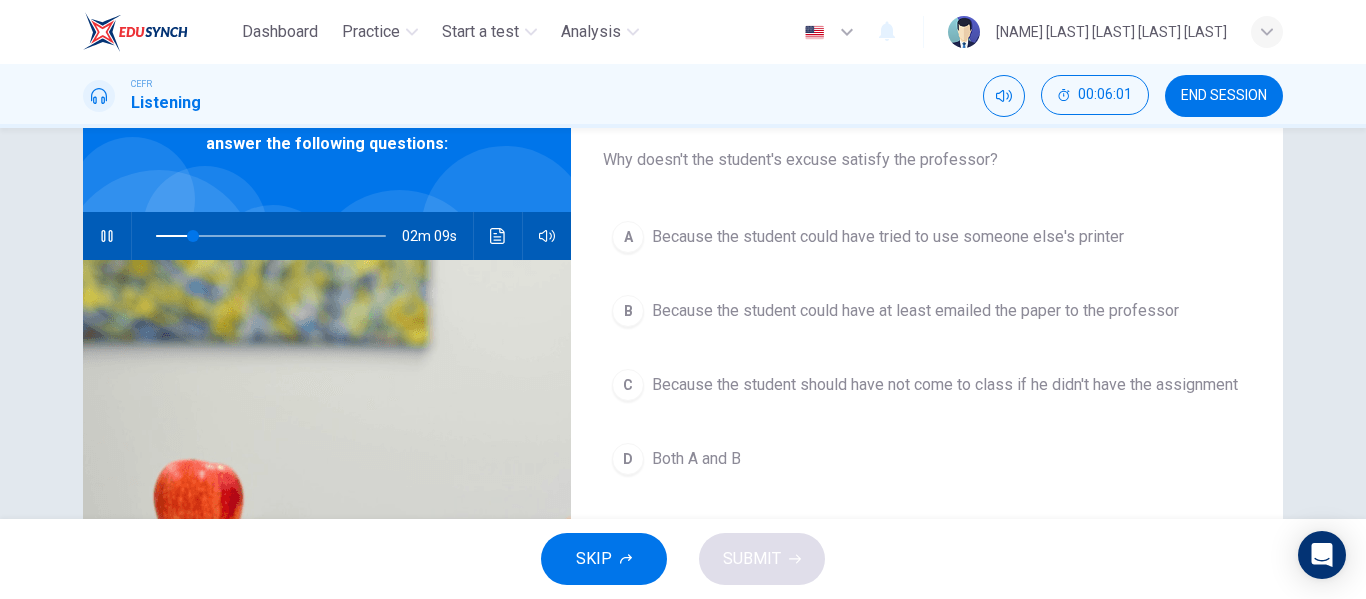 scroll, scrollTop: 116, scrollLeft: 0, axis: vertical 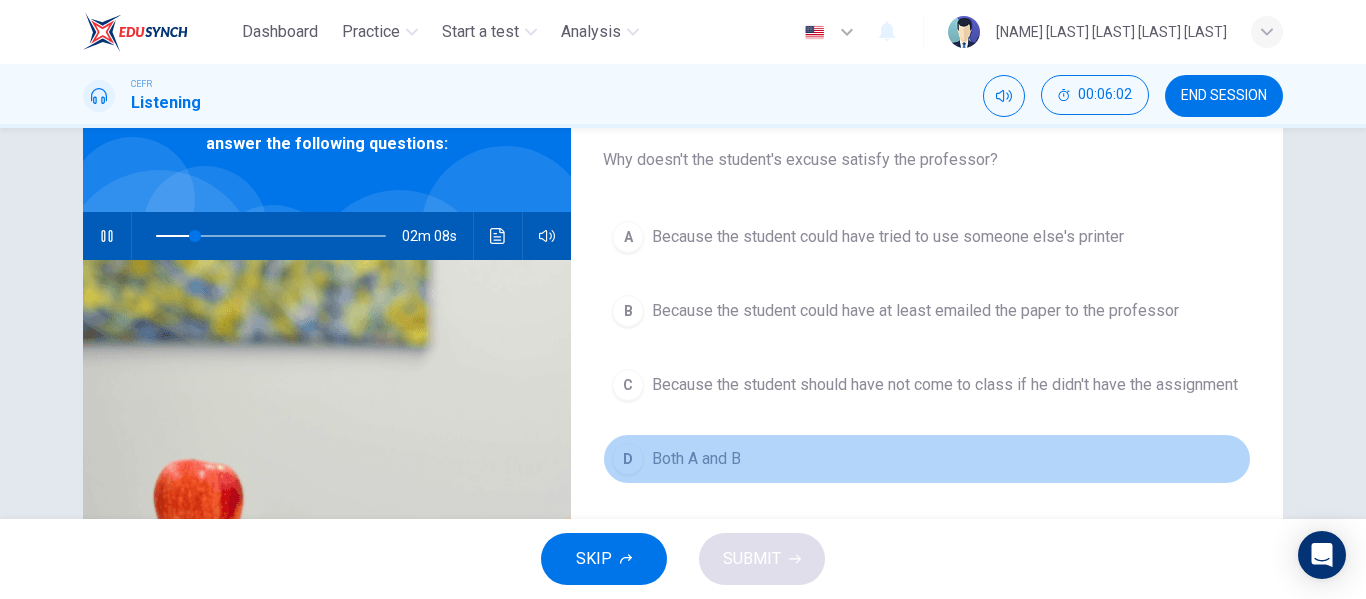 click on "D" at bounding box center [628, 237] 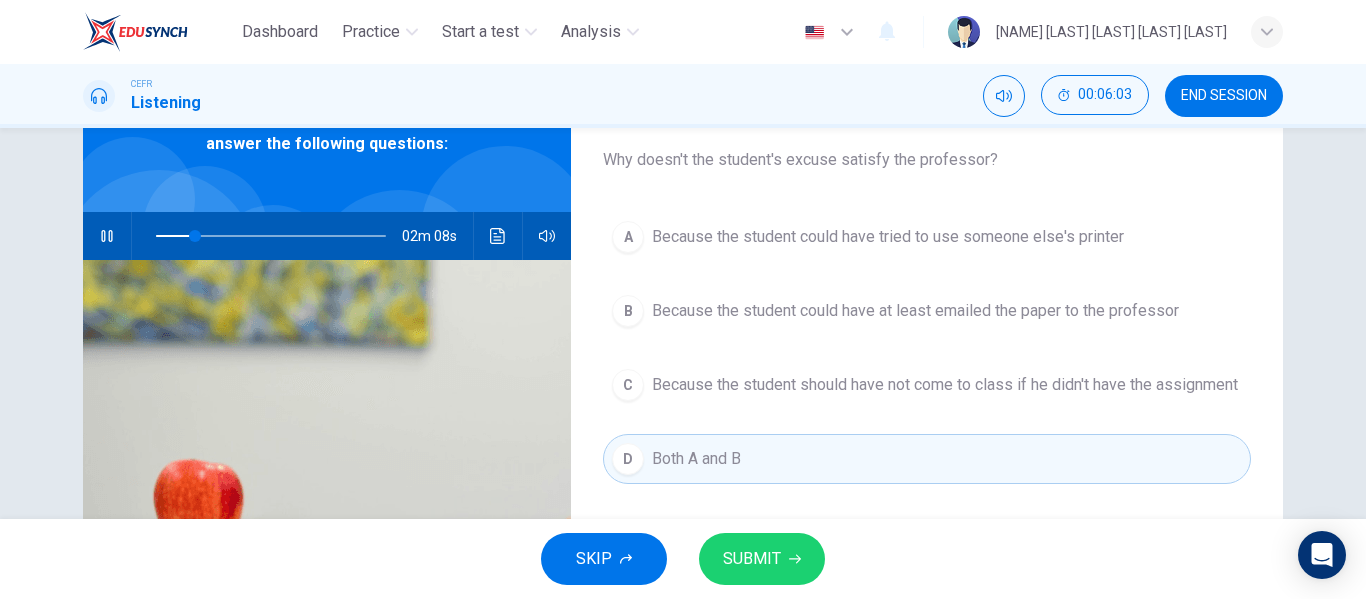 click on "SUBMIT" at bounding box center (762, 559) 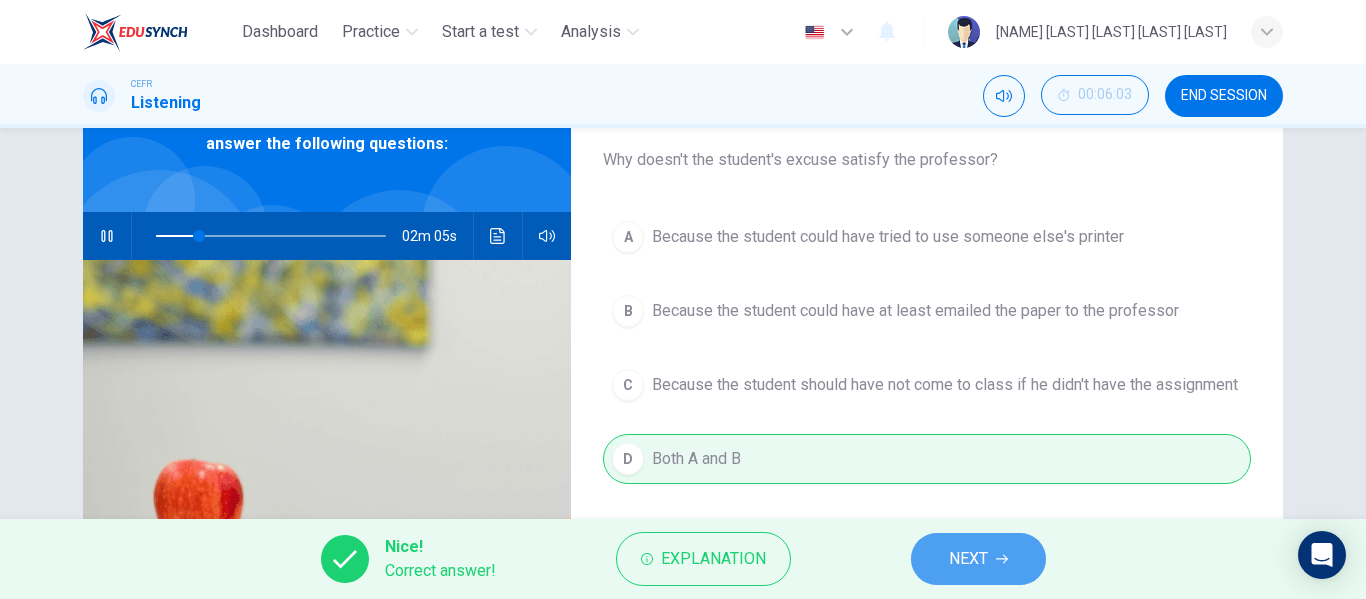 click on "NEXT" at bounding box center [978, 559] 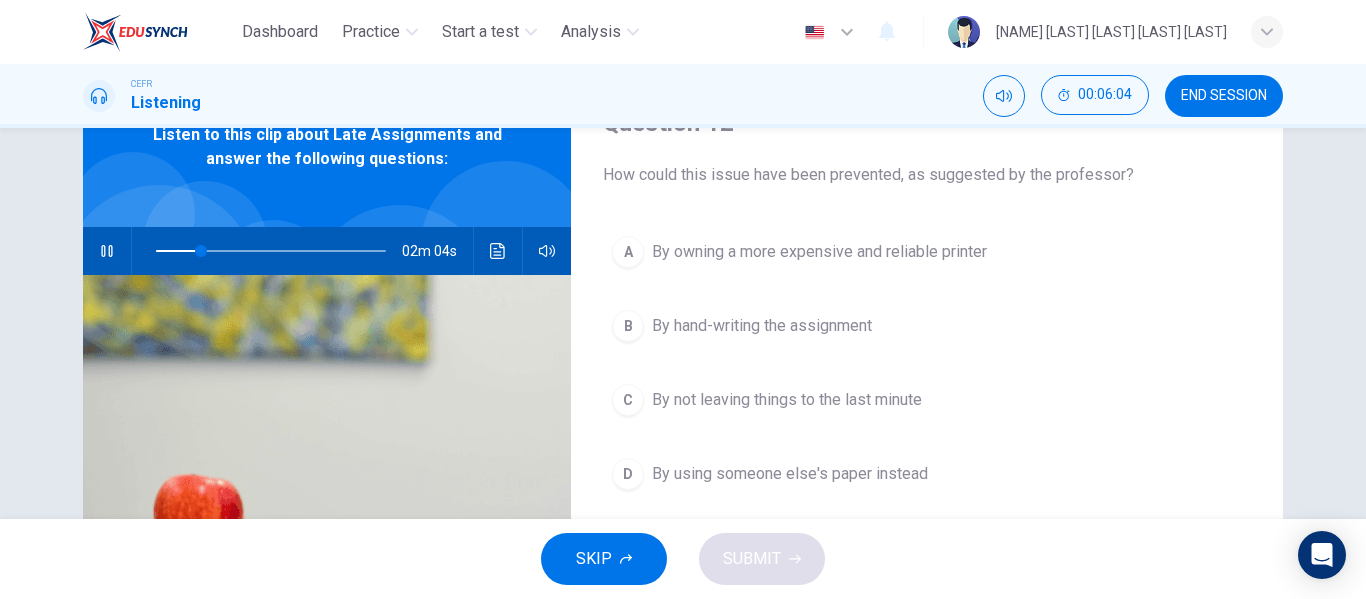 scroll, scrollTop: 100, scrollLeft: 0, axis: vertical 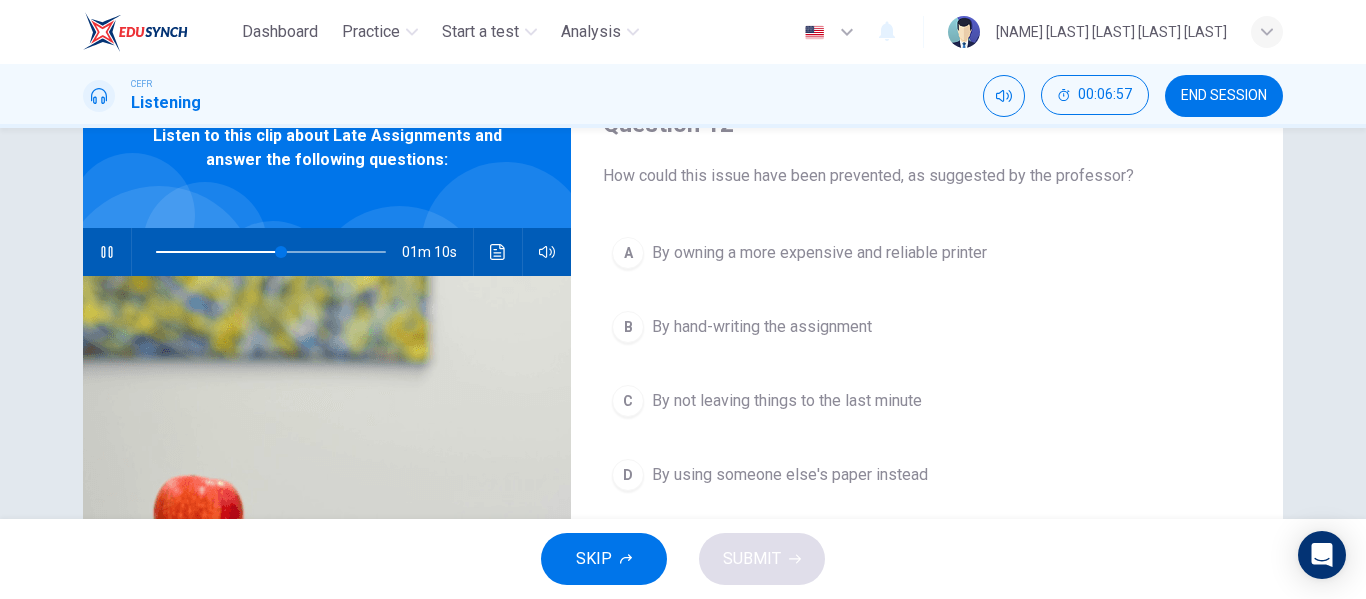click on "By not leaving things to the last minute" at bounding box center (819, 253) 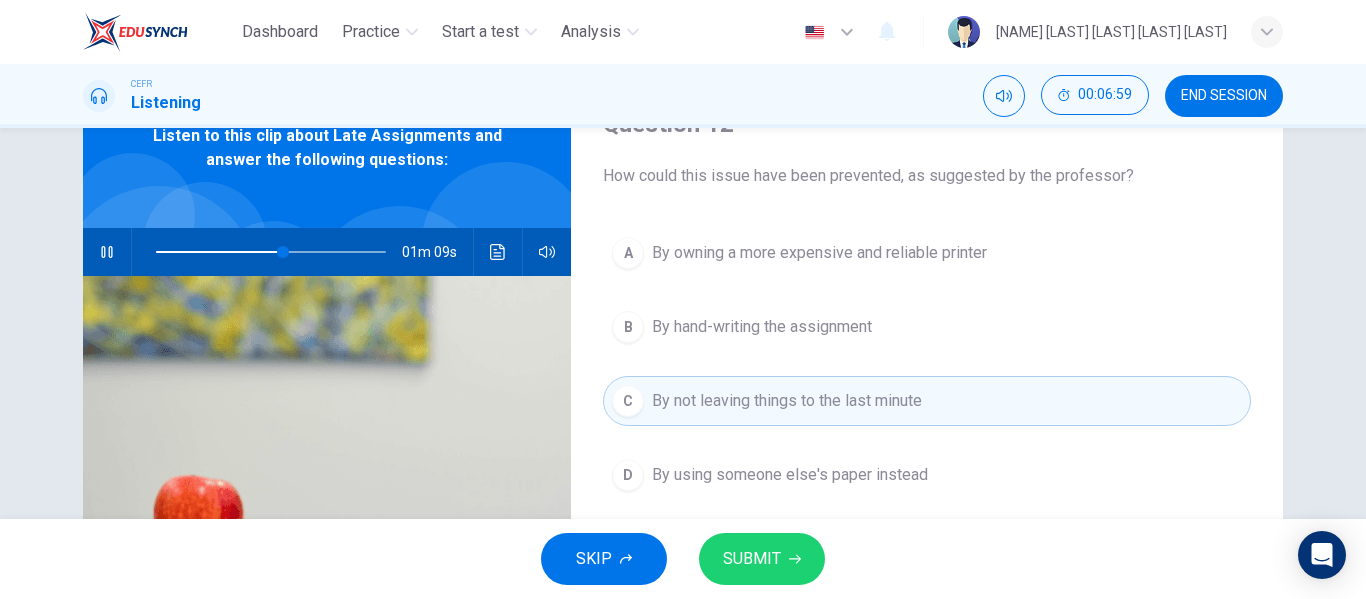 click on "SUBMIT" at bounding box center [752, 559] 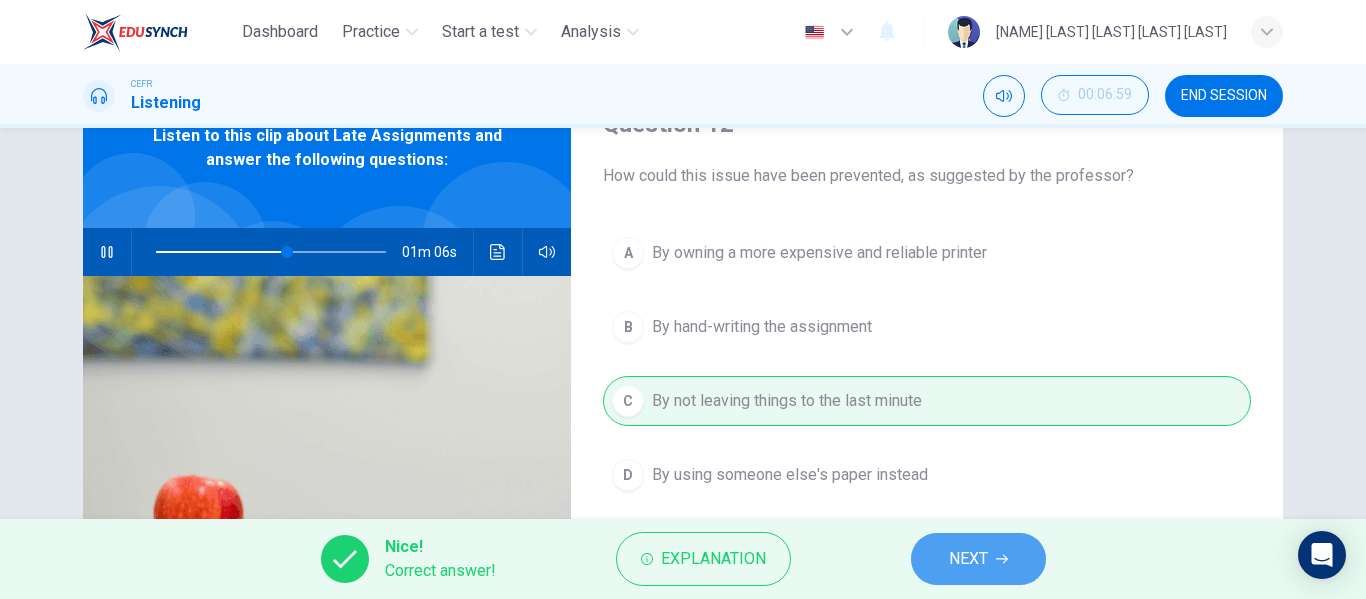 click on "NEXT" at bounding box center [978, 559] 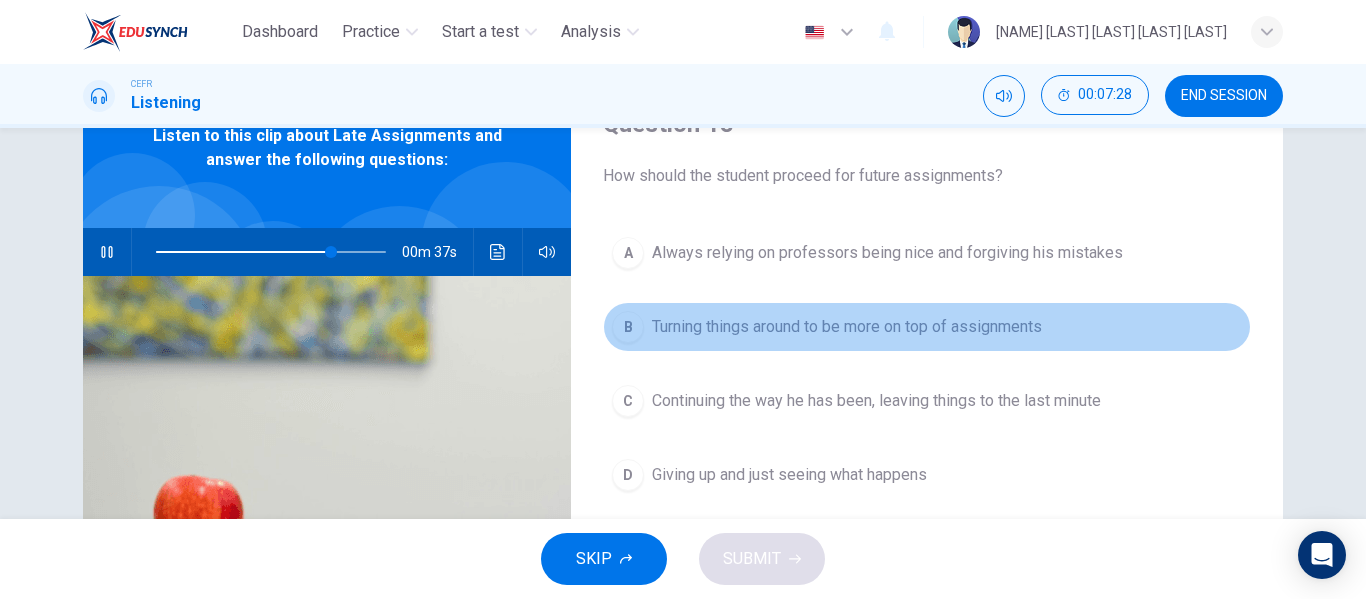 click on "Turning things around to be more on top of assignments" at bounding box center [887, 253] 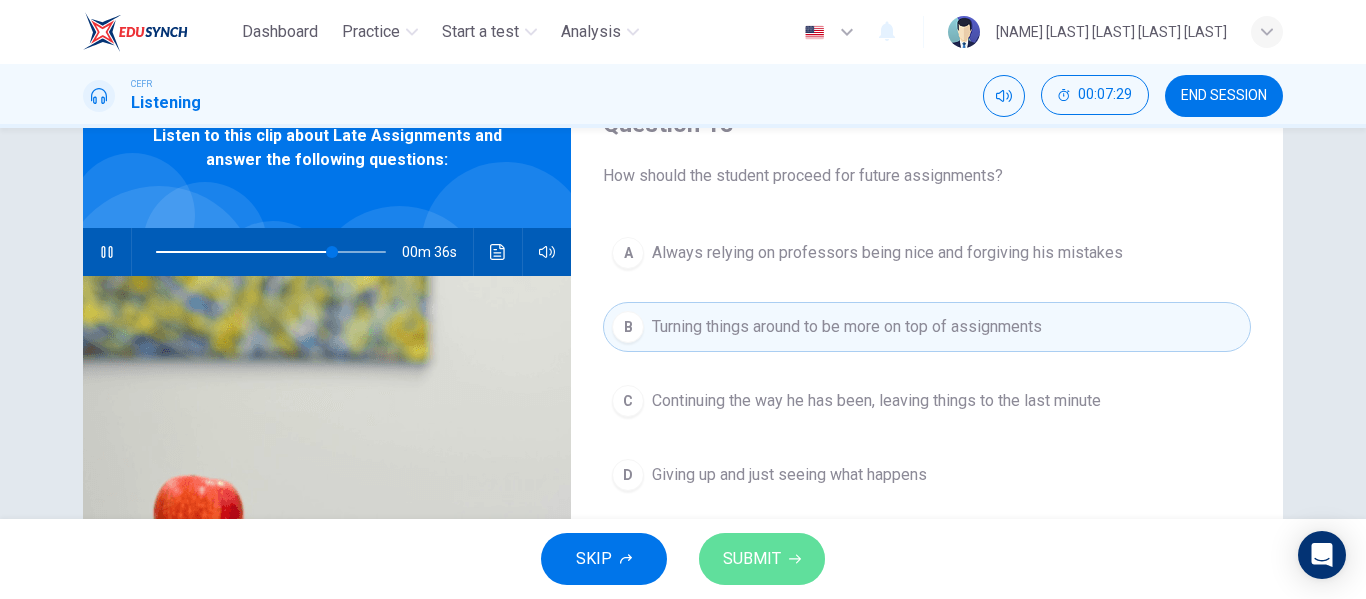click on "SUBMIT" at bounding box center (752, 559) 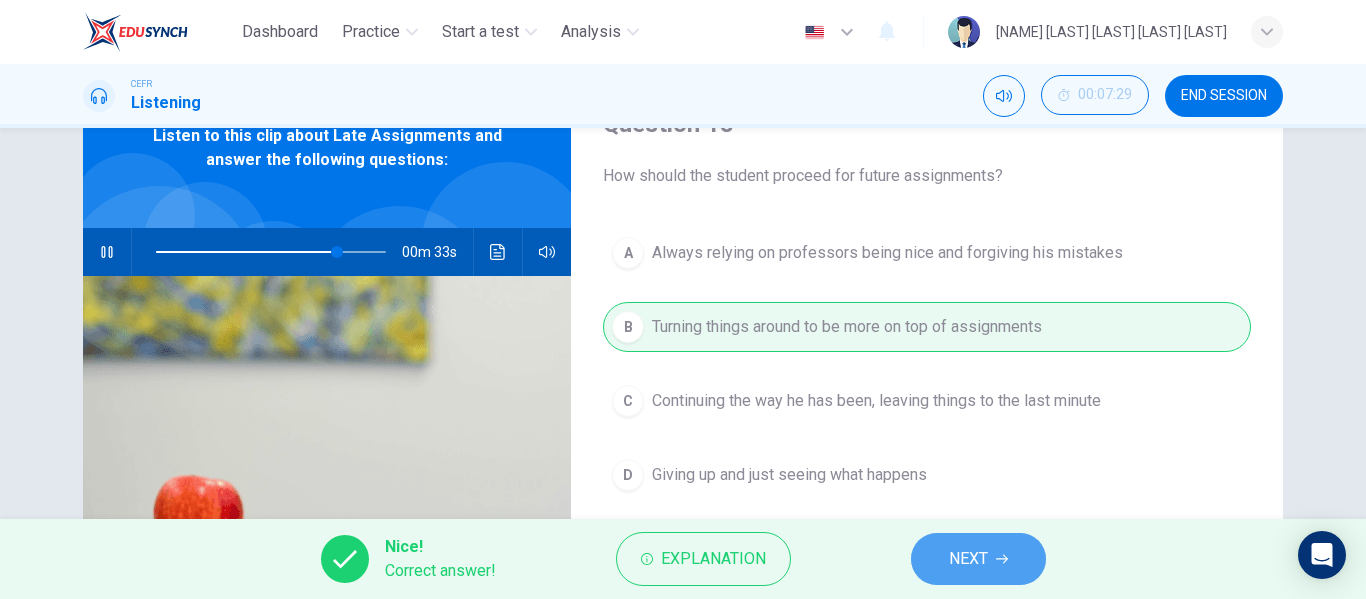 click on "NEXT" at bounding box center [968, 559] 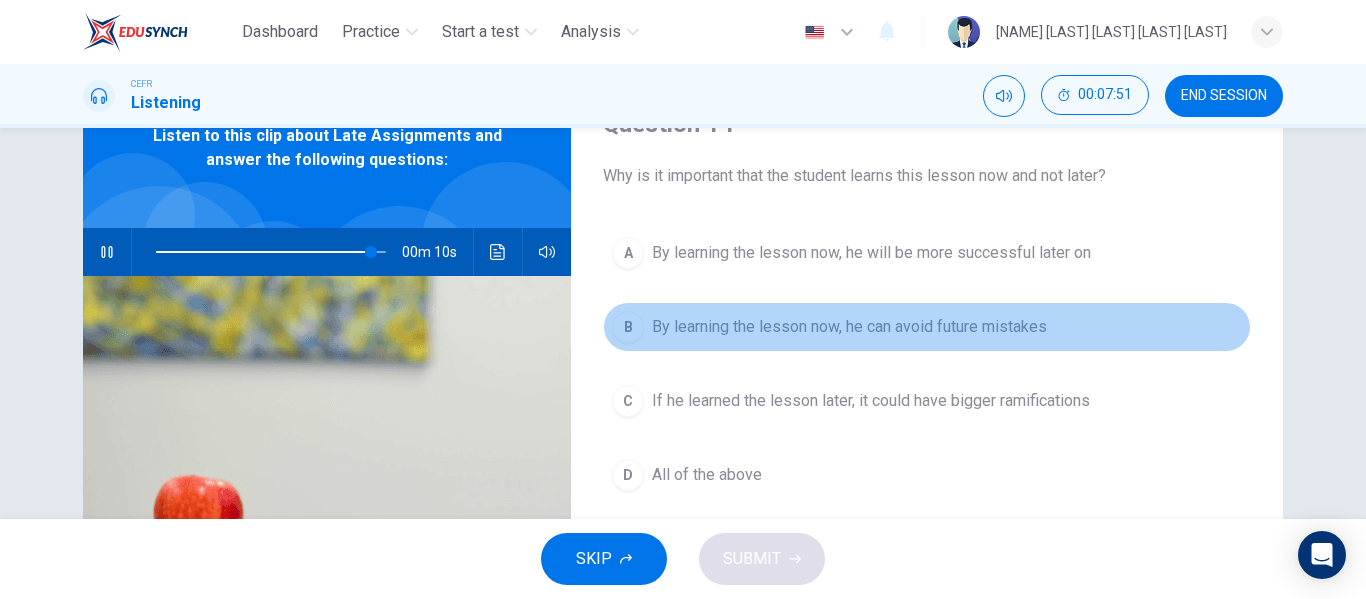 click on "By learning the lesson now, he can avoid future mistakes" at bounding box center (871, 253) 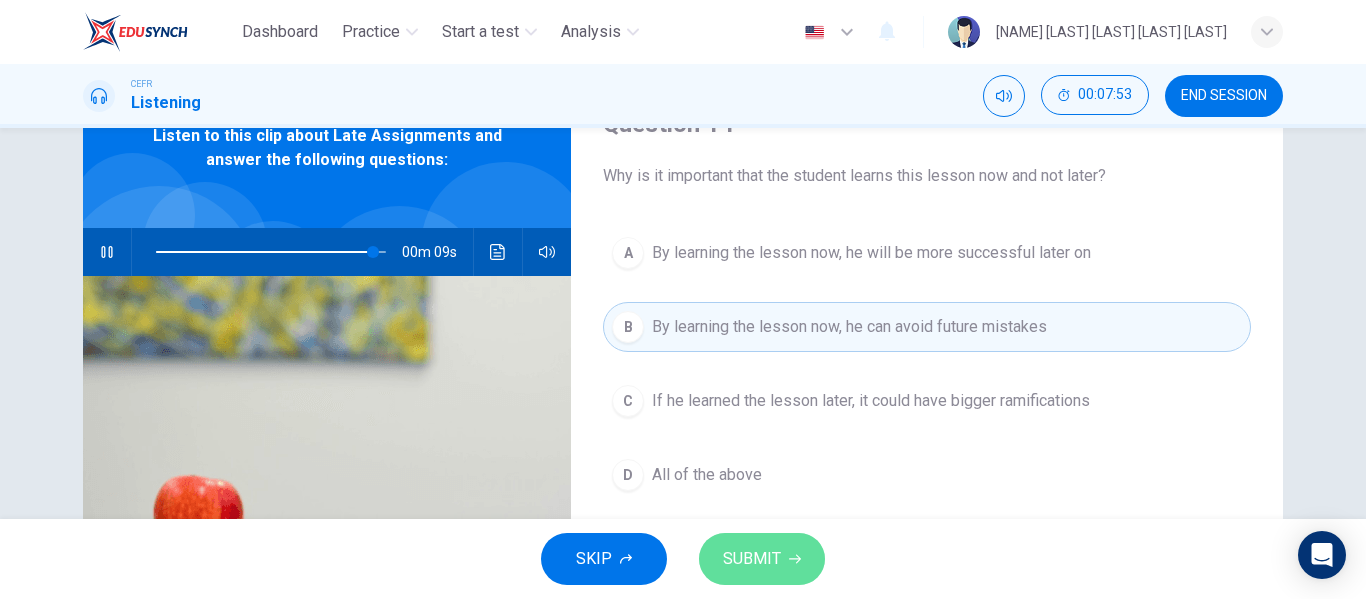 click on "SUBMIT" at bounding box center [752, 559] 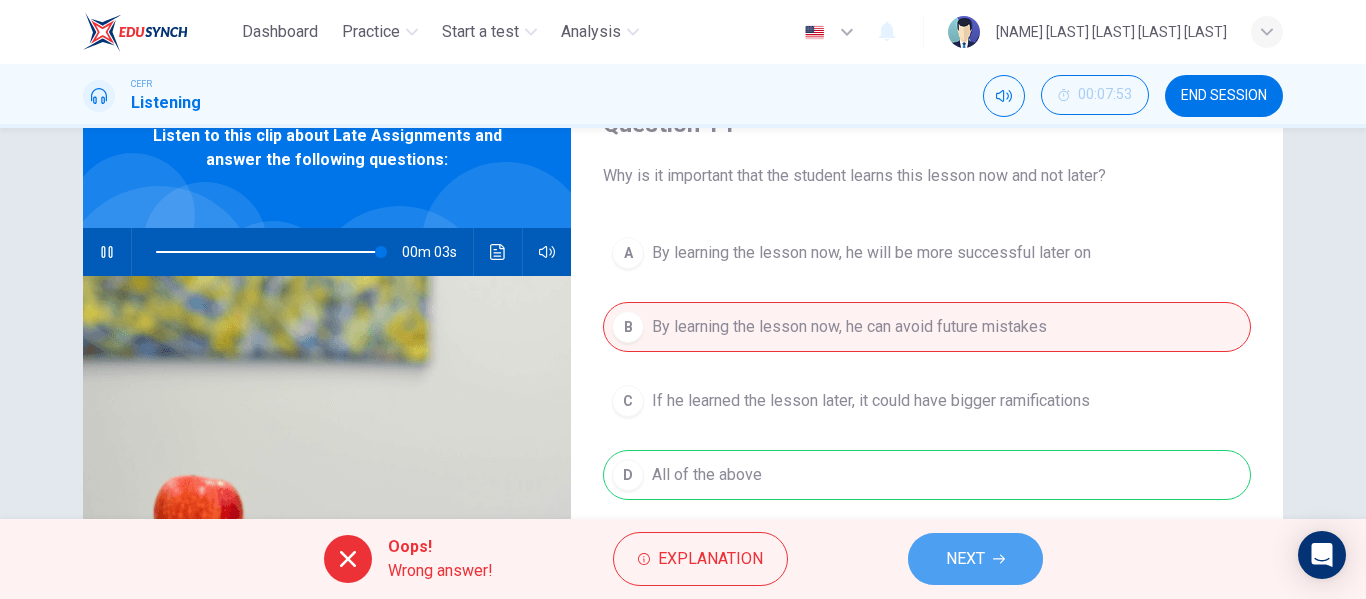 click on "NEXT" at bounding box center [965, 559] 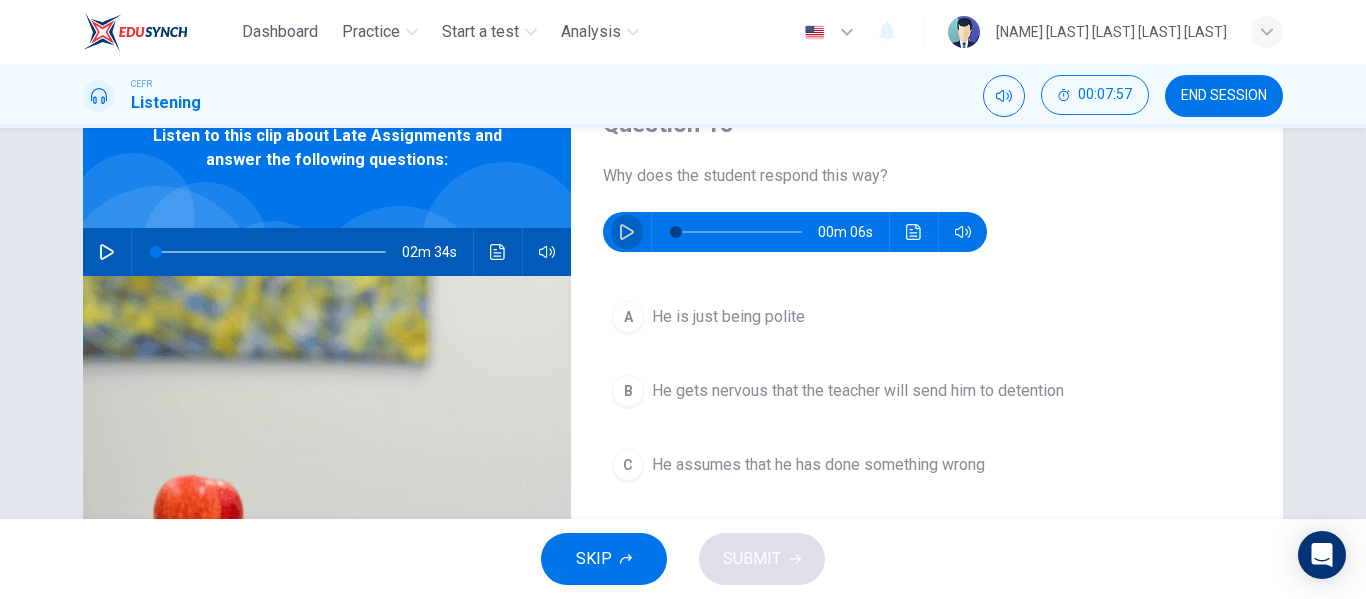 click at bounding box center (627, 232) 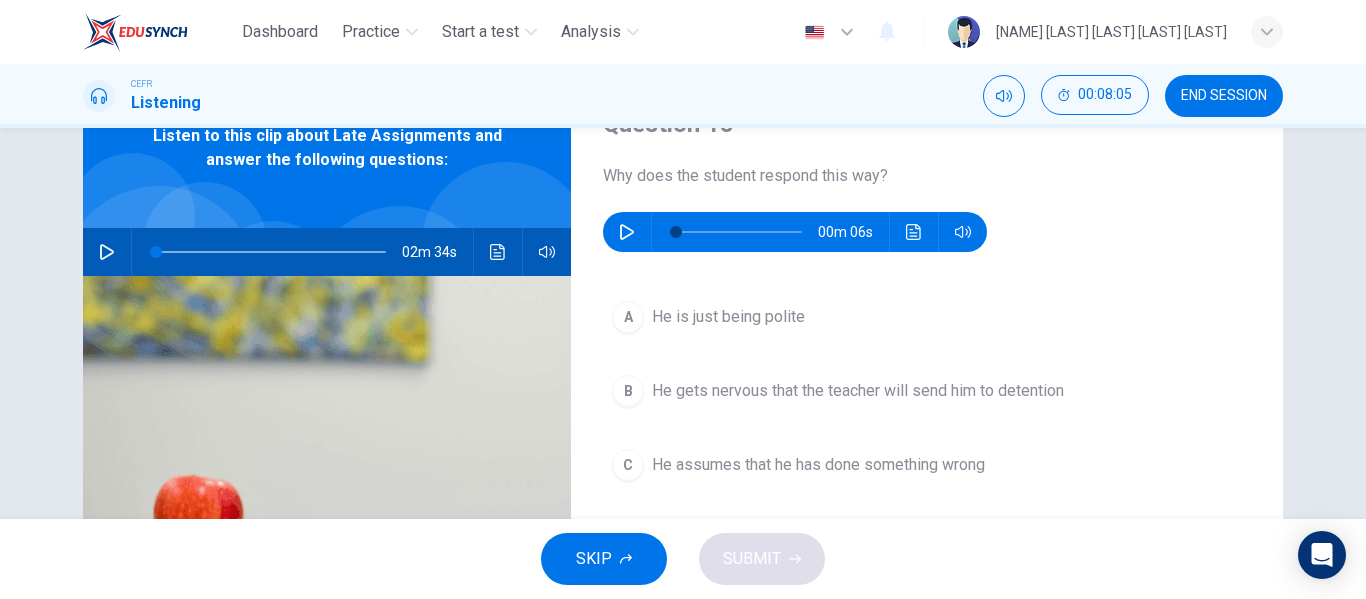 click on "C He assumes that he has done something wrong" at bounding box center [927, 465] 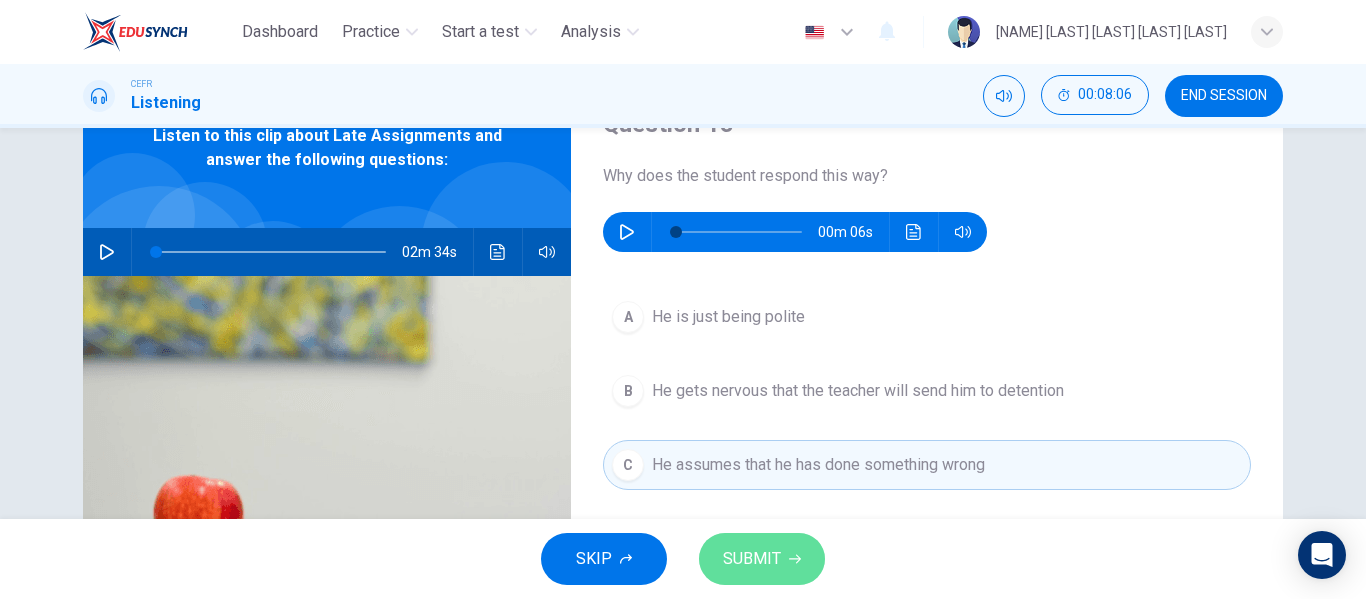 click on "SUBMIT" at bounding box center (762, 559) 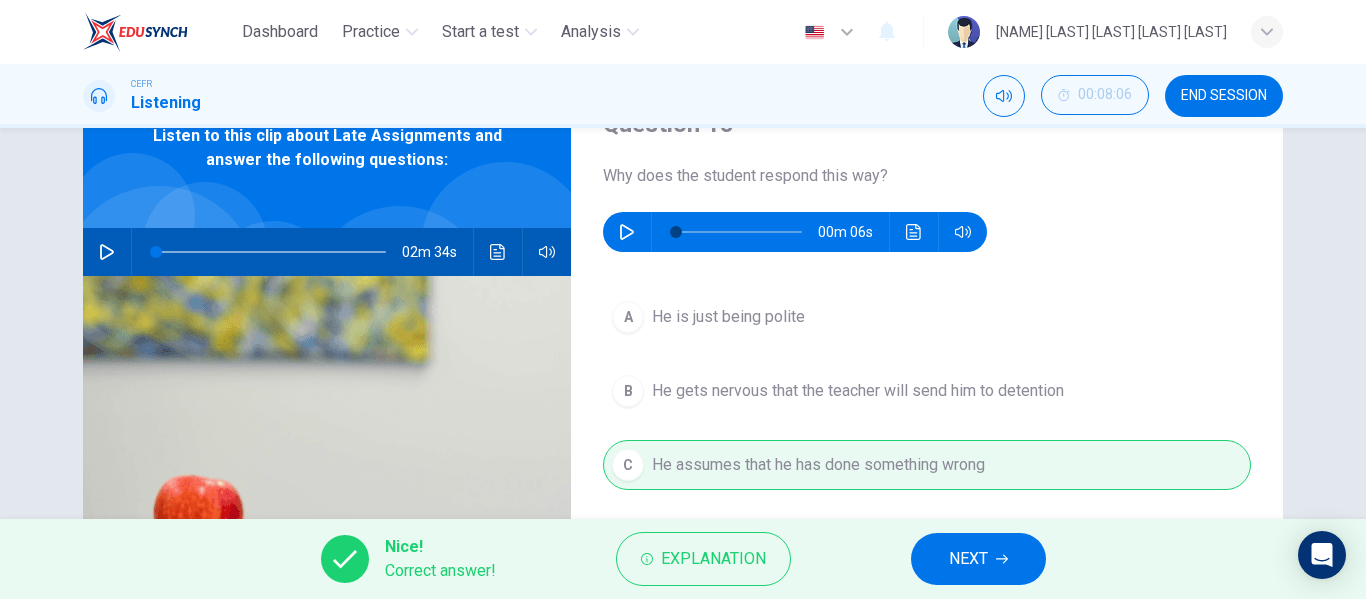 click on "NEXT" at bounding box center (968, 559) 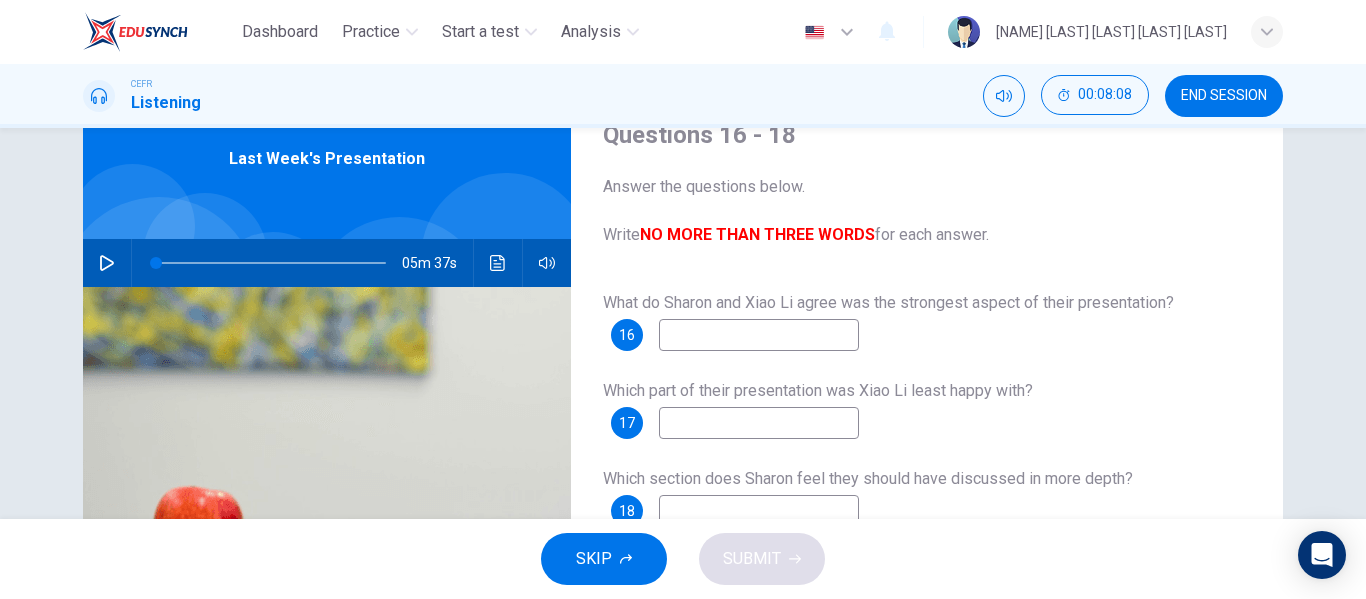 scroll, scrollTop: 90, scrollLeft: 0, axis: vertical 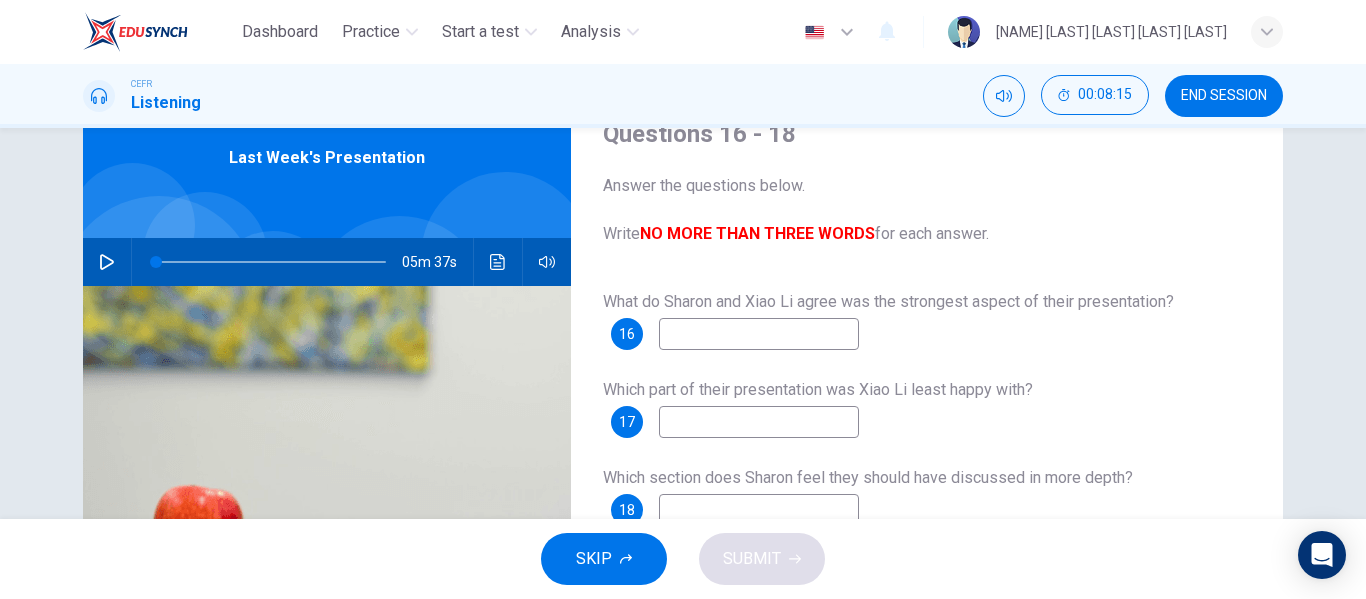 click at bounding box center [107, 262] 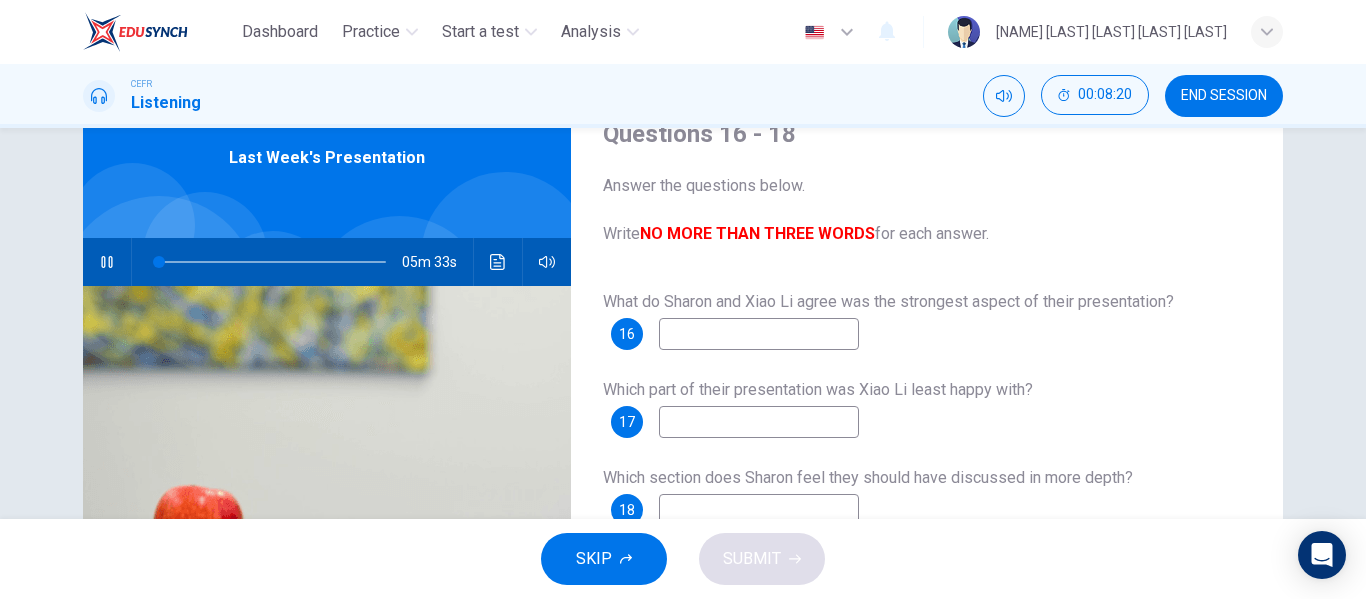 click at bounding box center (759, 334) 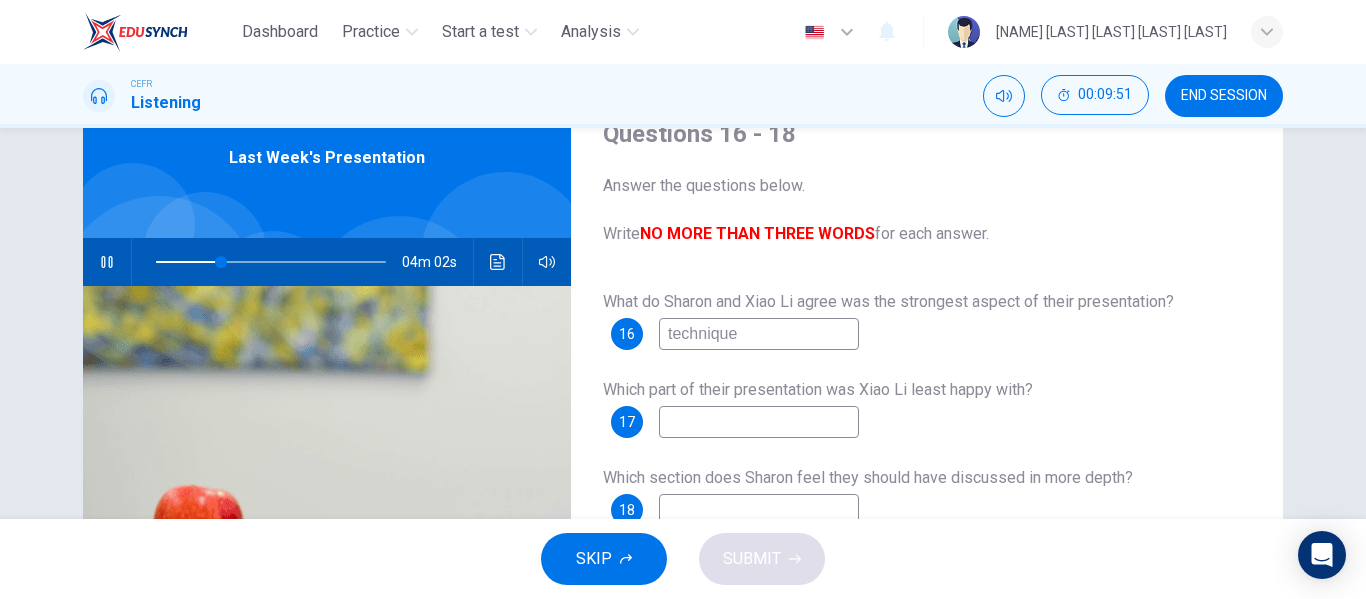 type on "technique" 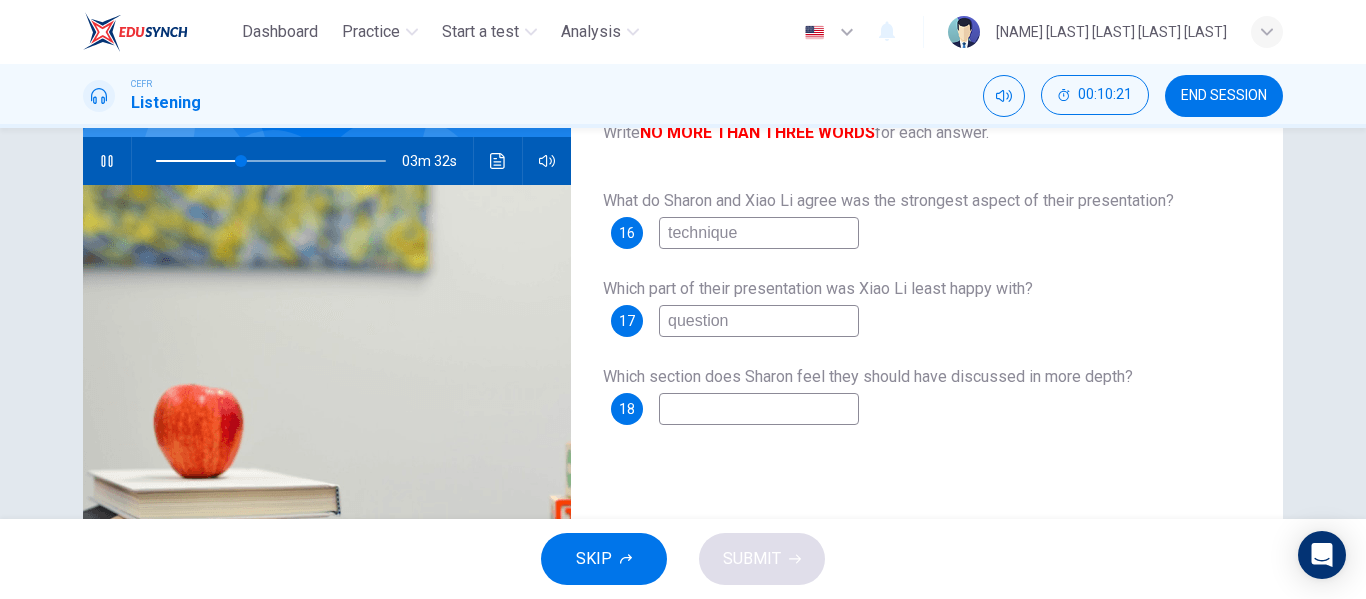 scroll, scrollTop: 195, scrollLeft: 0, axis: vertical 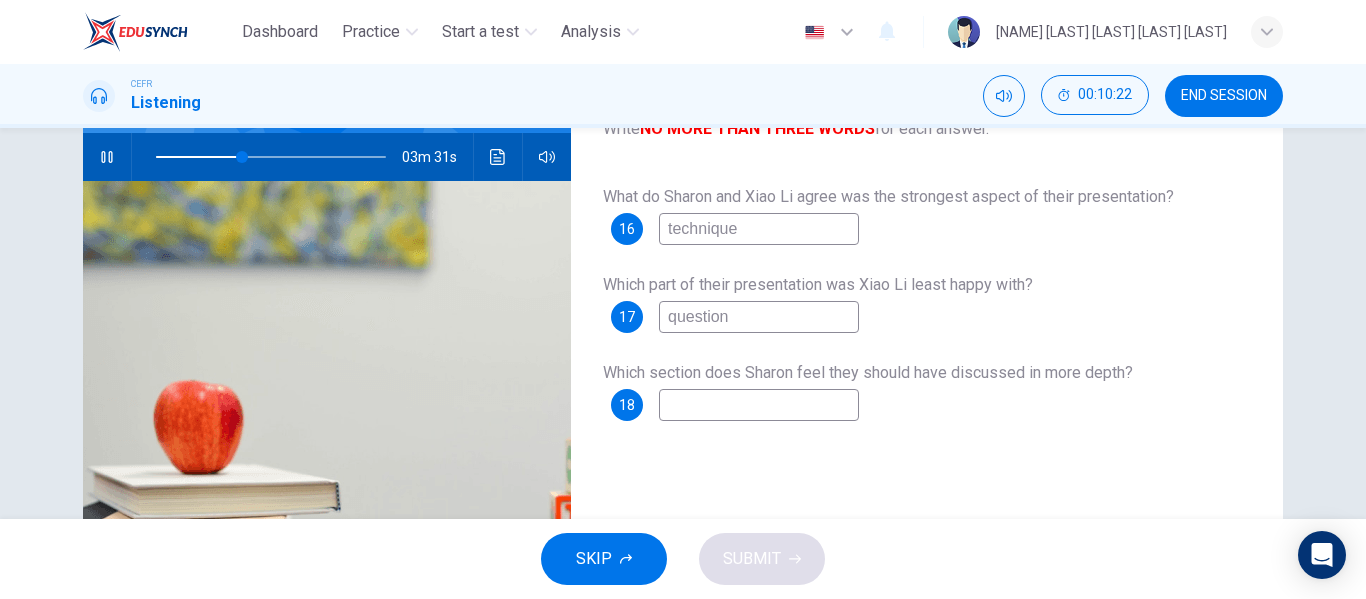 type on "question" 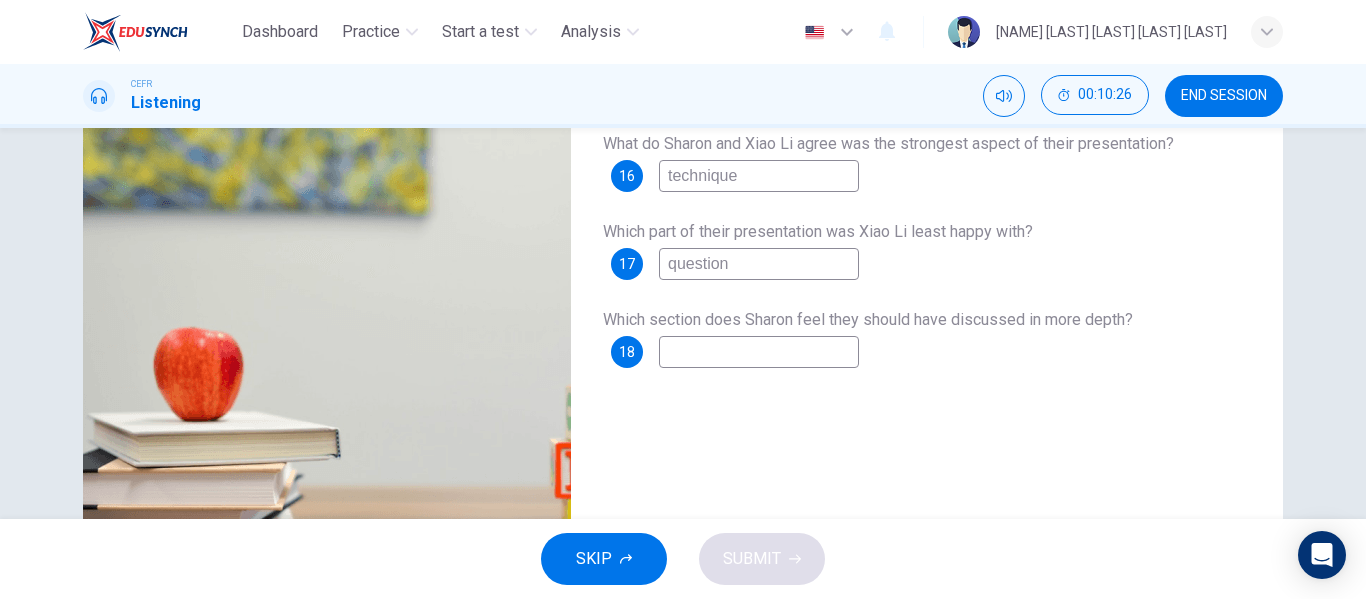 scroll, scrollTop: 247, scrollLeft: 0, axis: vertical 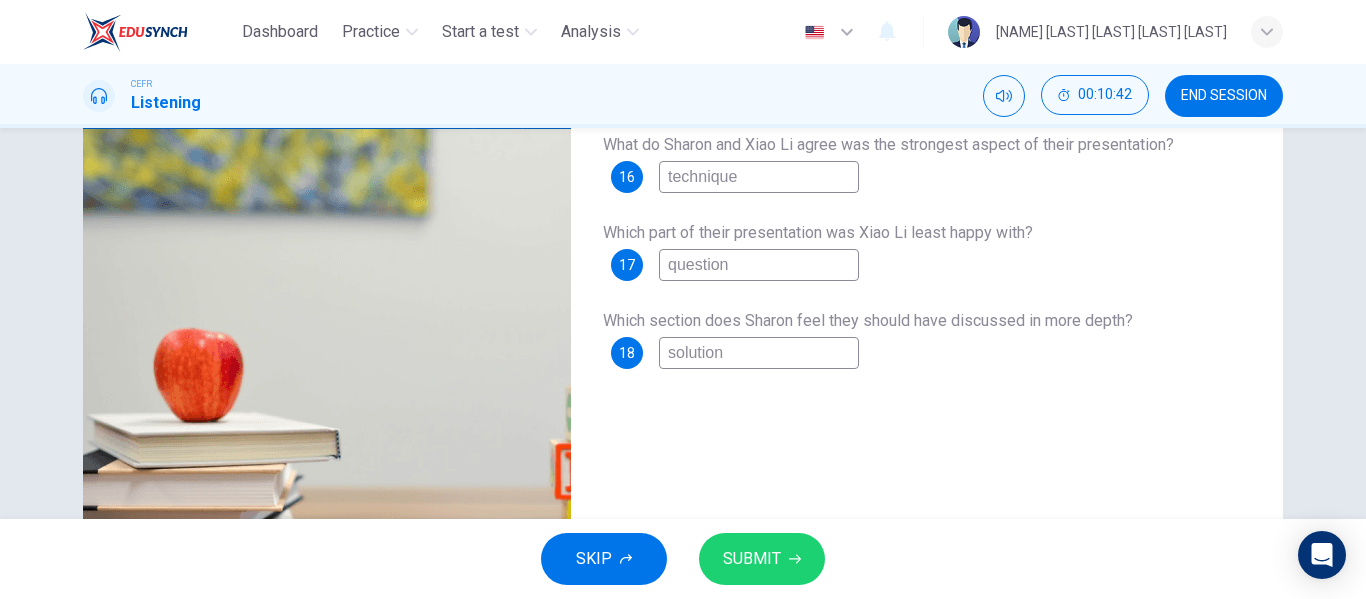 type on "solution" 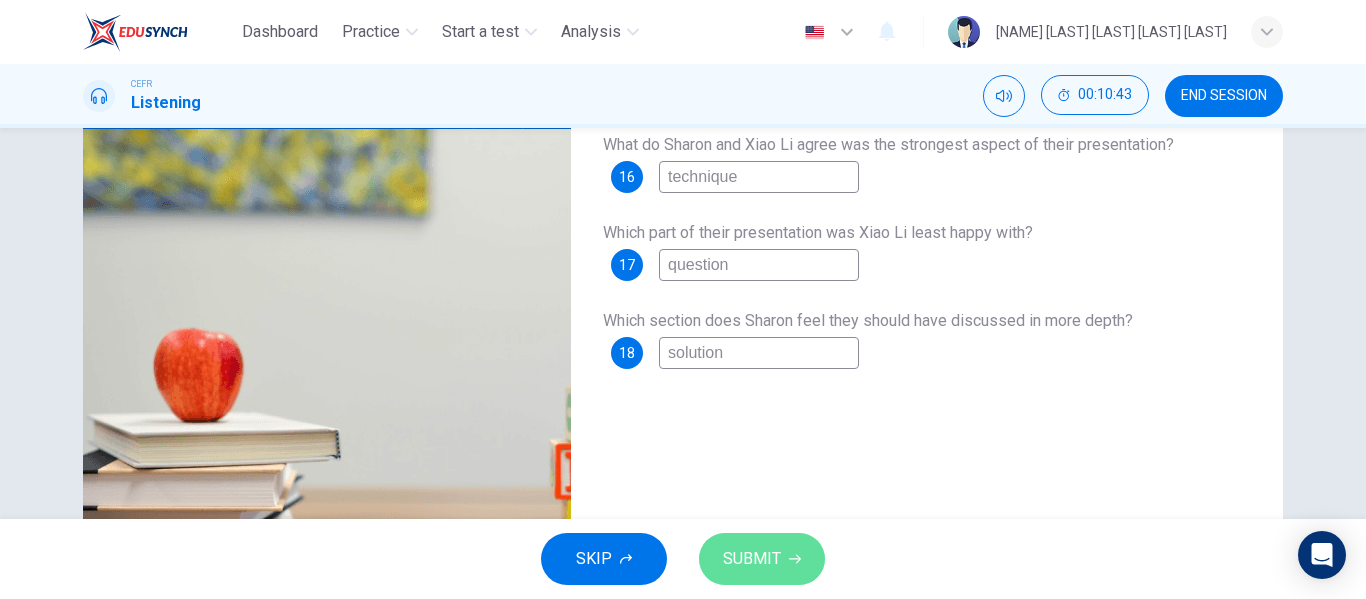 click on "SUBMIT" at bounding box center (752, 559) 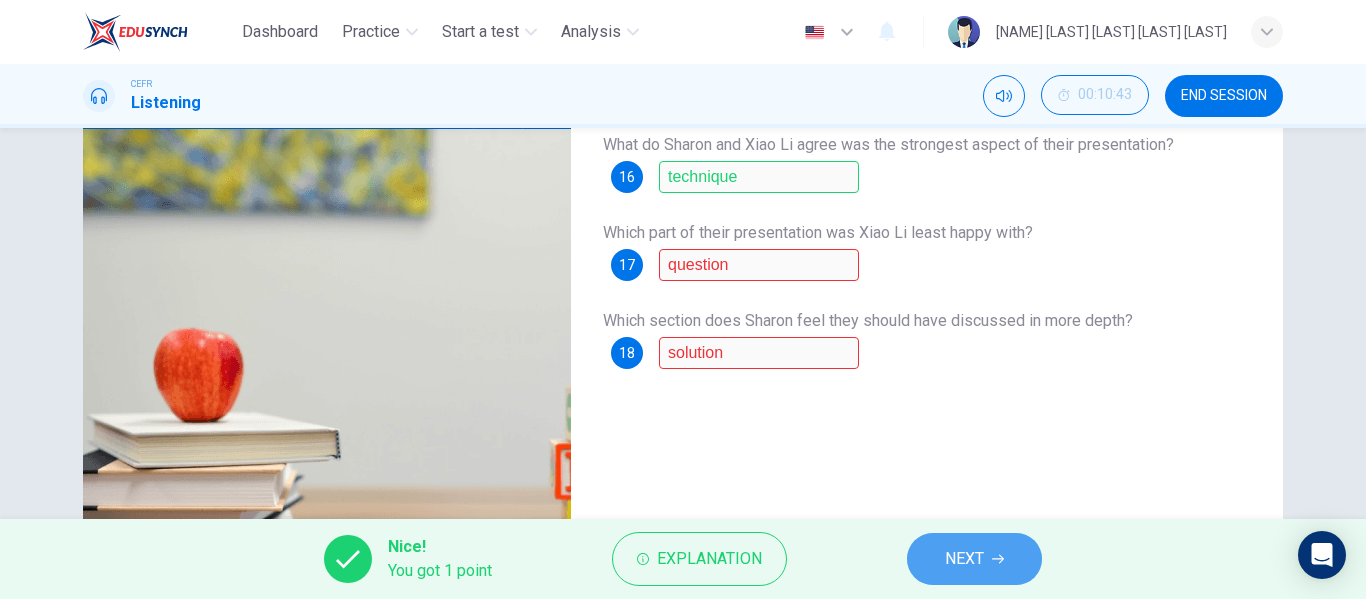 click on "NEXT" at bounding box center (974, 559) 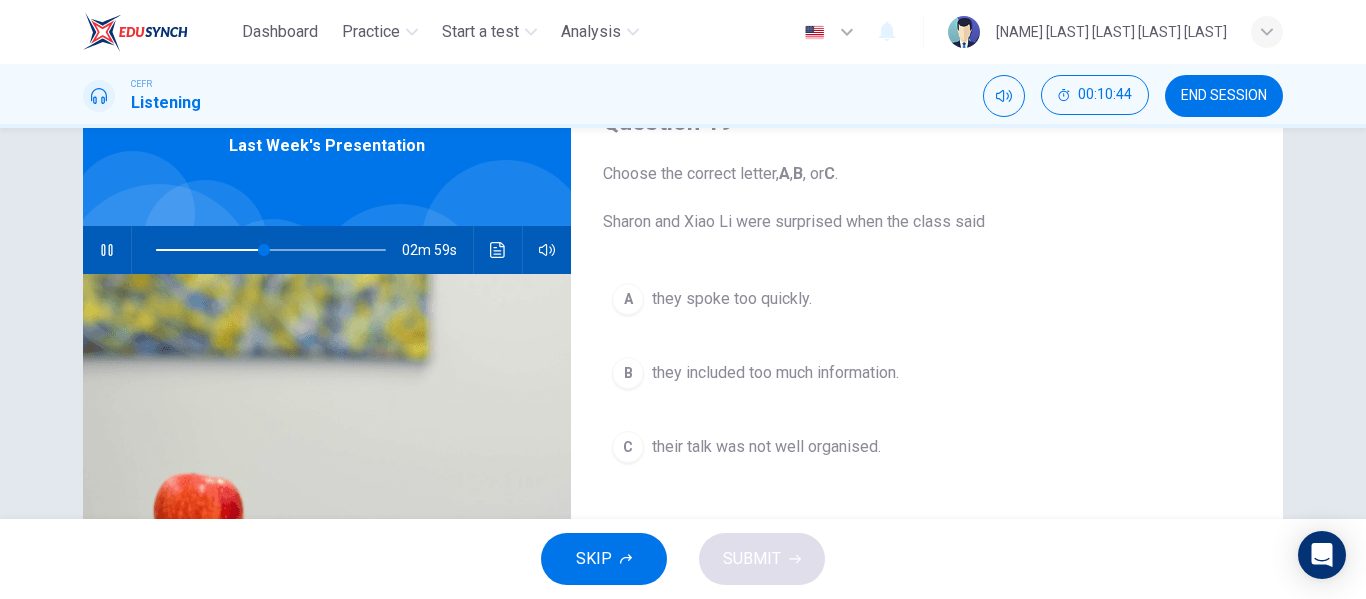 scroll, scrollTop: 97, scrollLeft: 0, axis: vertical 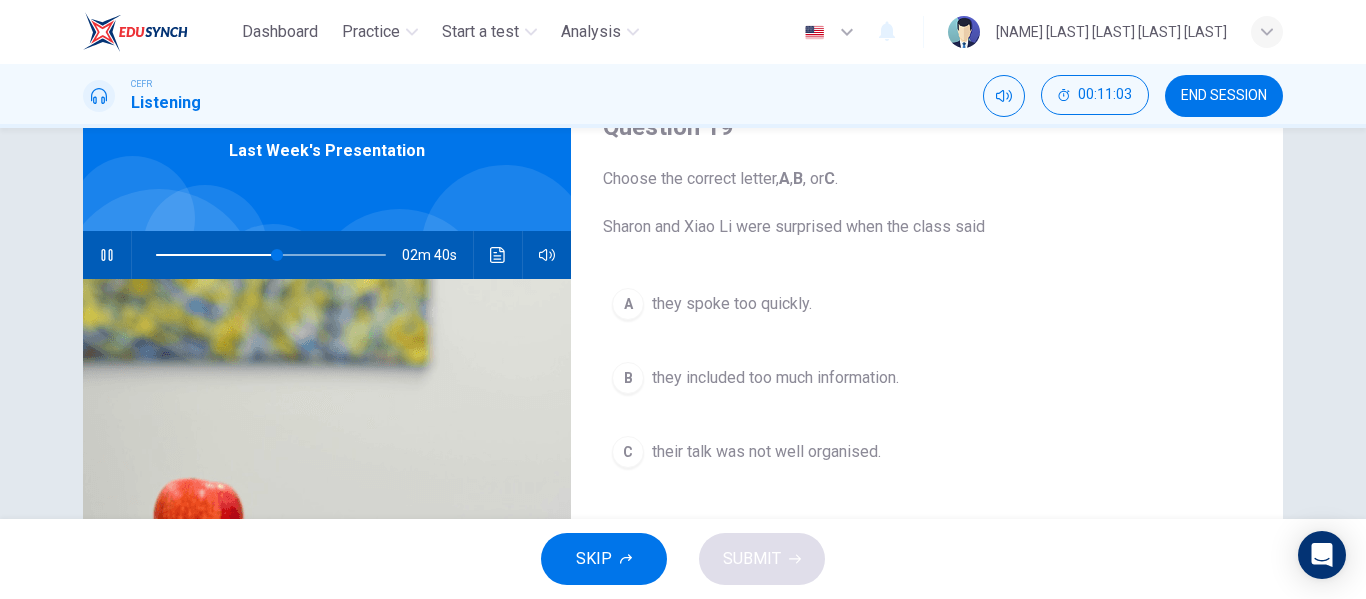 click on "A they spoke too quickly." at bounding box center (927, 304) 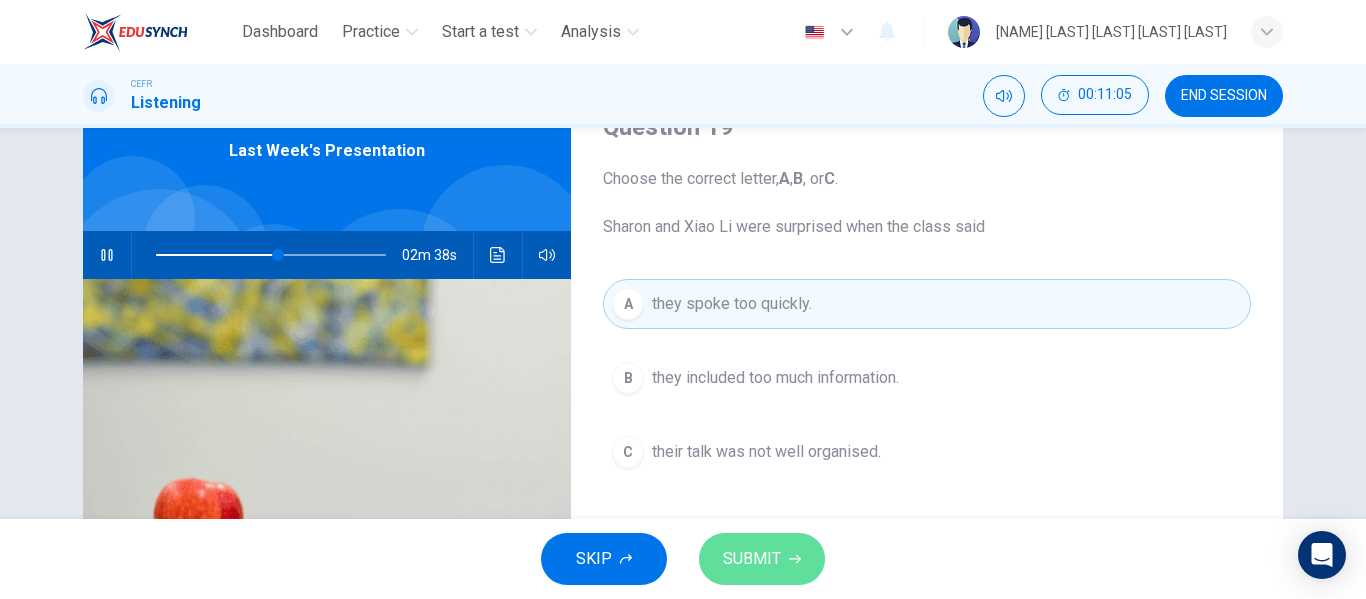 click on "SUBMIT" at bounding box center [762, 559] 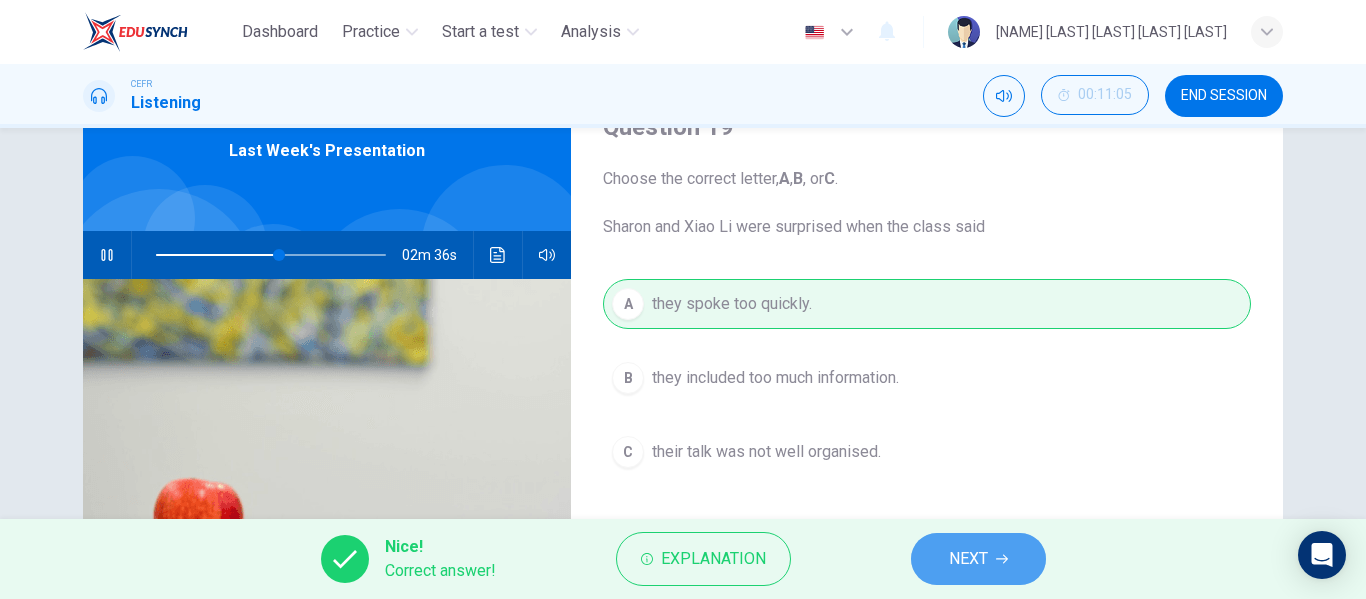 click on "NEXT" at bounding box center (968, 559) 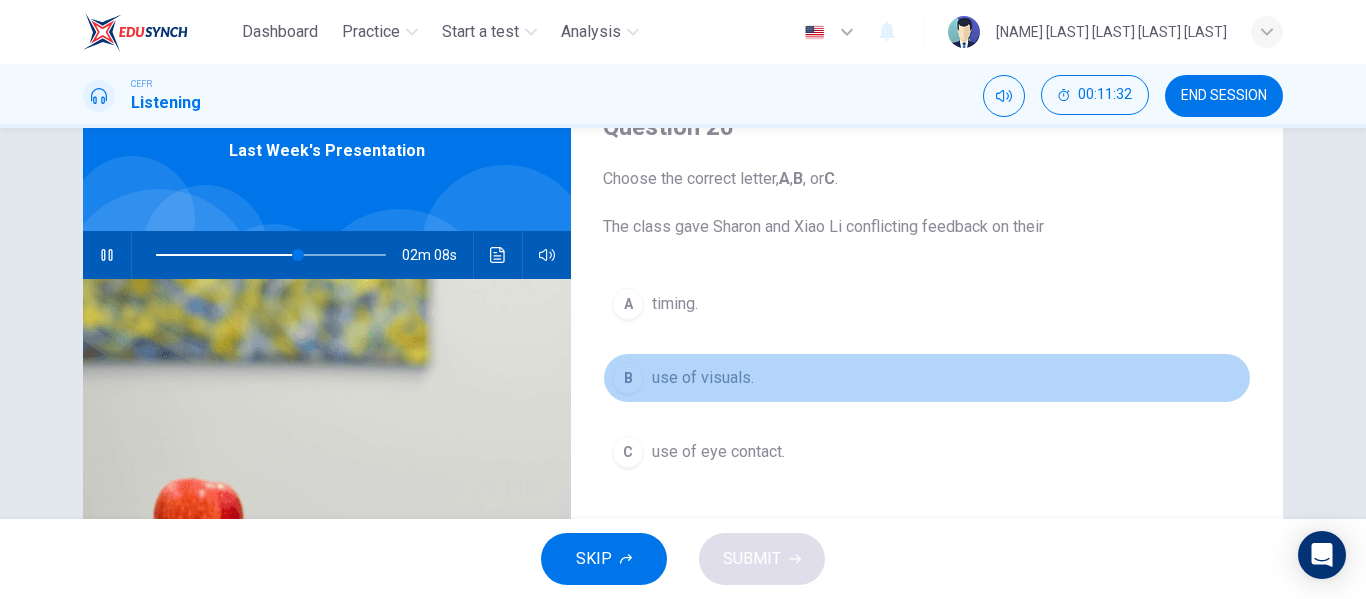 click on "use of visuals." at bounding box center (675, 304) 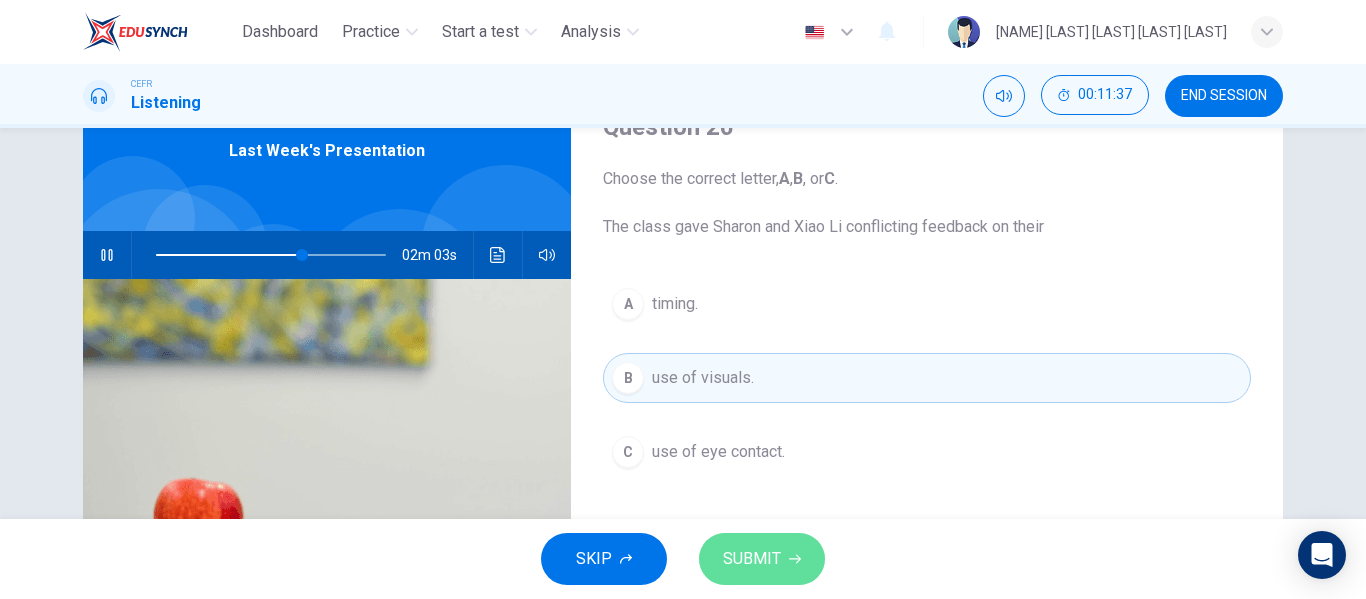 click on "SUBMIT" at bounding box center [752, 559] 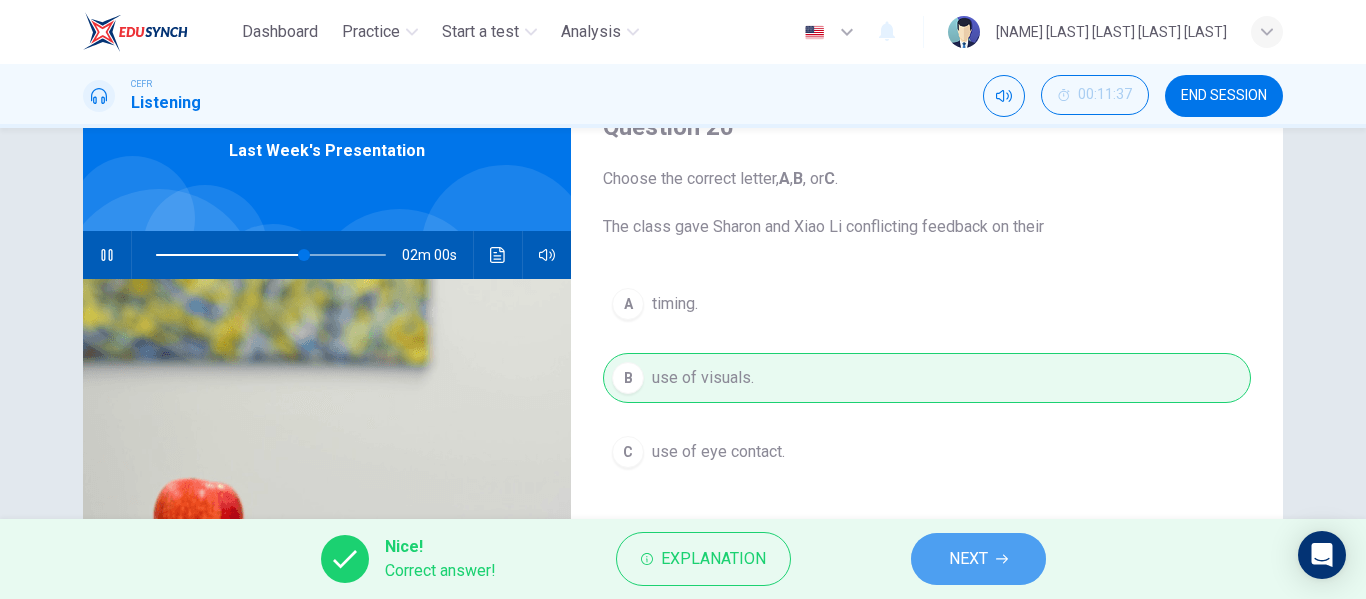 click on "NEXT" at bounding box center (978, 559) 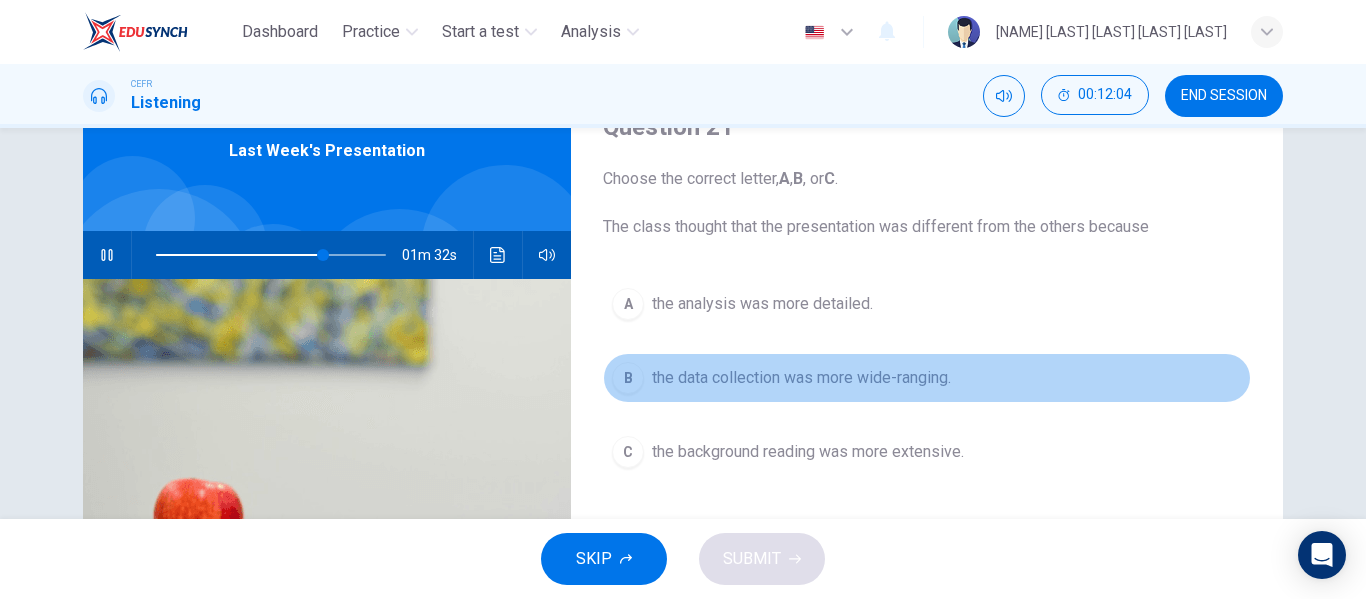 click on "the data collection was more wide-ranging." at bounding box center [762, 304] 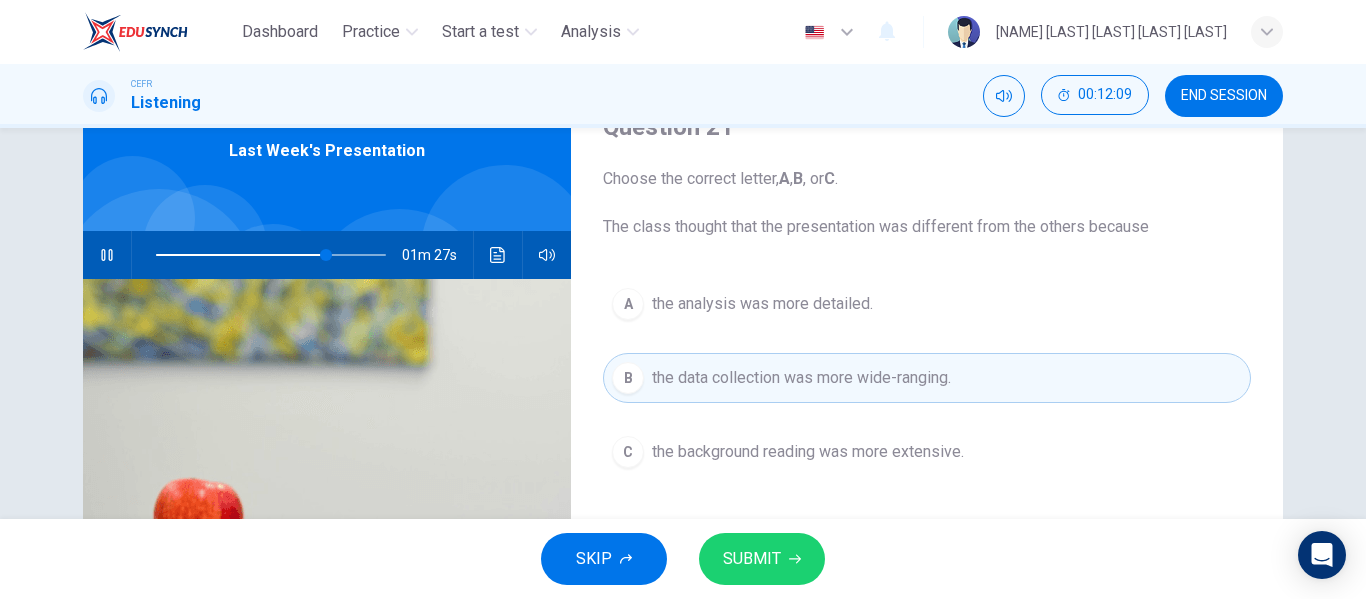 click on "SUBMIT" at bounding box center (762, 559) 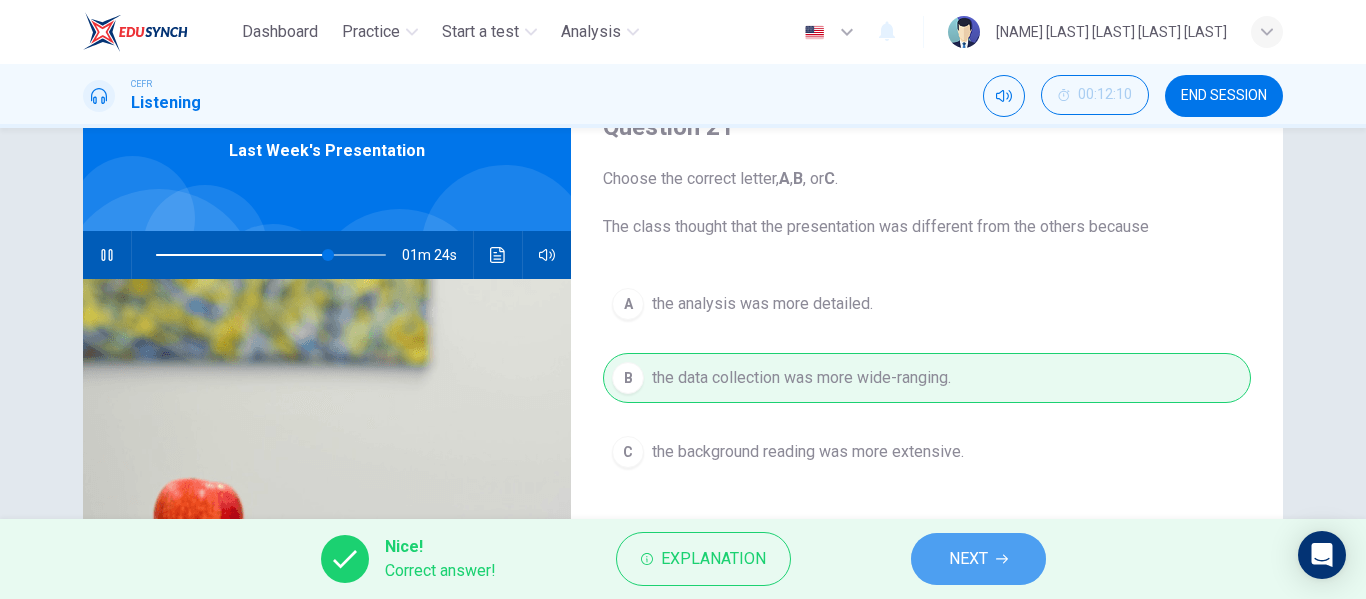 click on "NEXT" at bounding box center [978, 559] 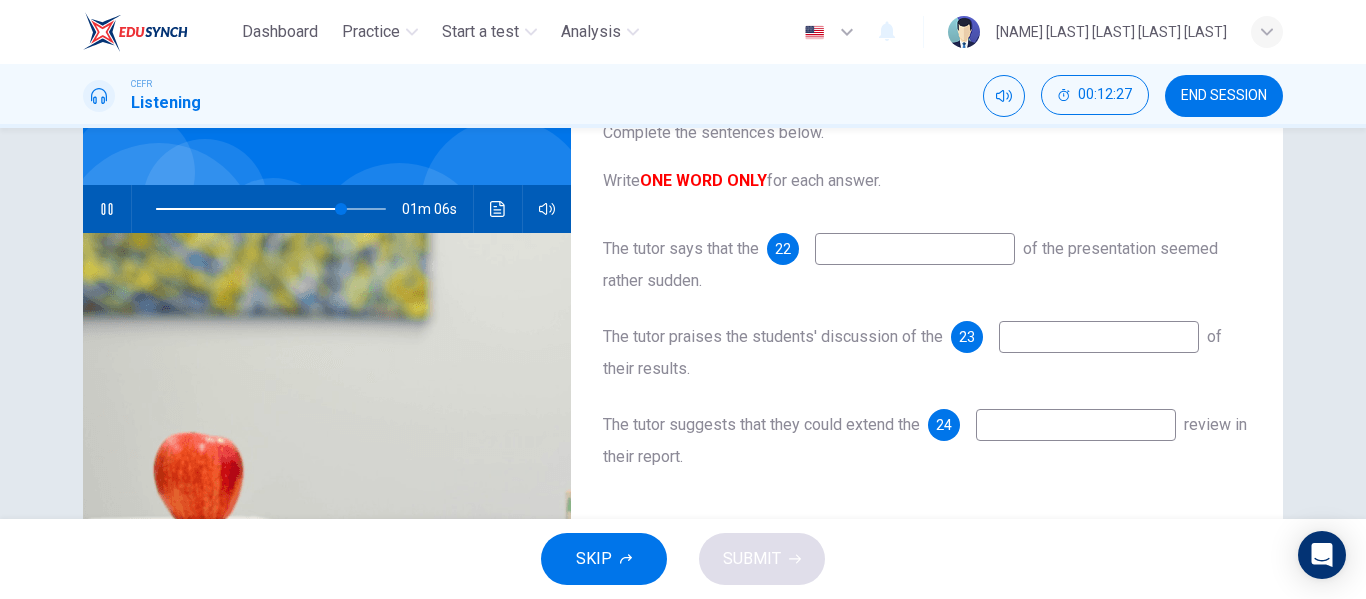 scroll, scrollTop: 144, scrollLeft: 0, axis: vertical 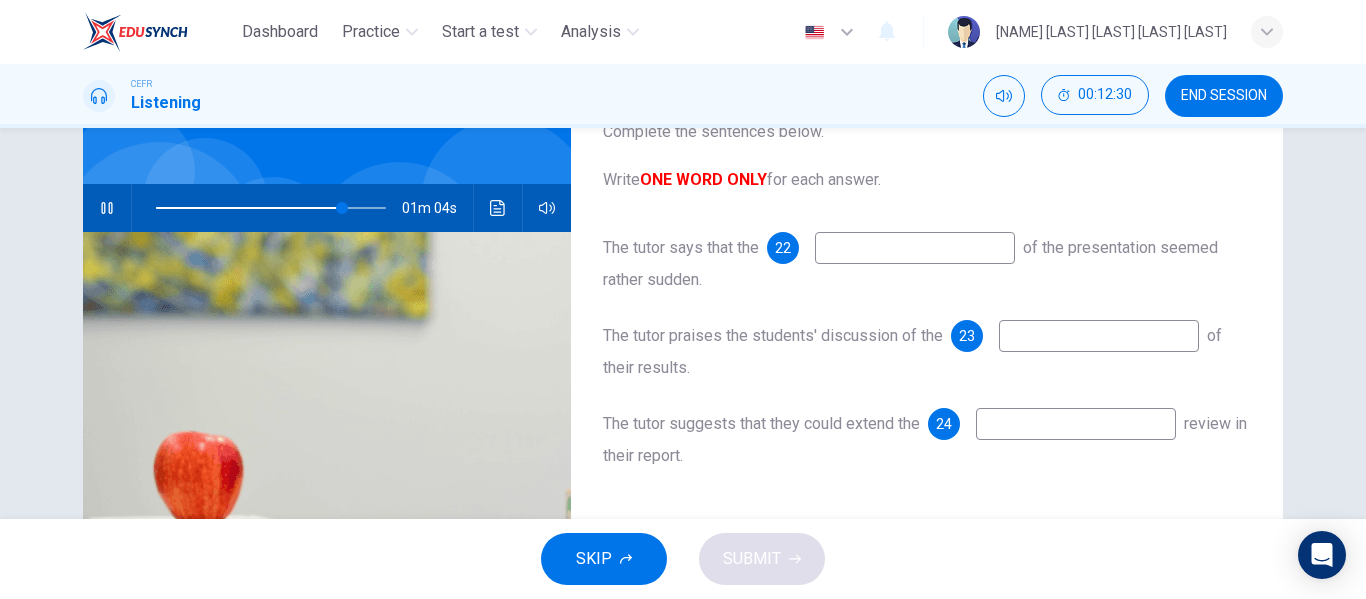 click at bounding box center (915, 248) 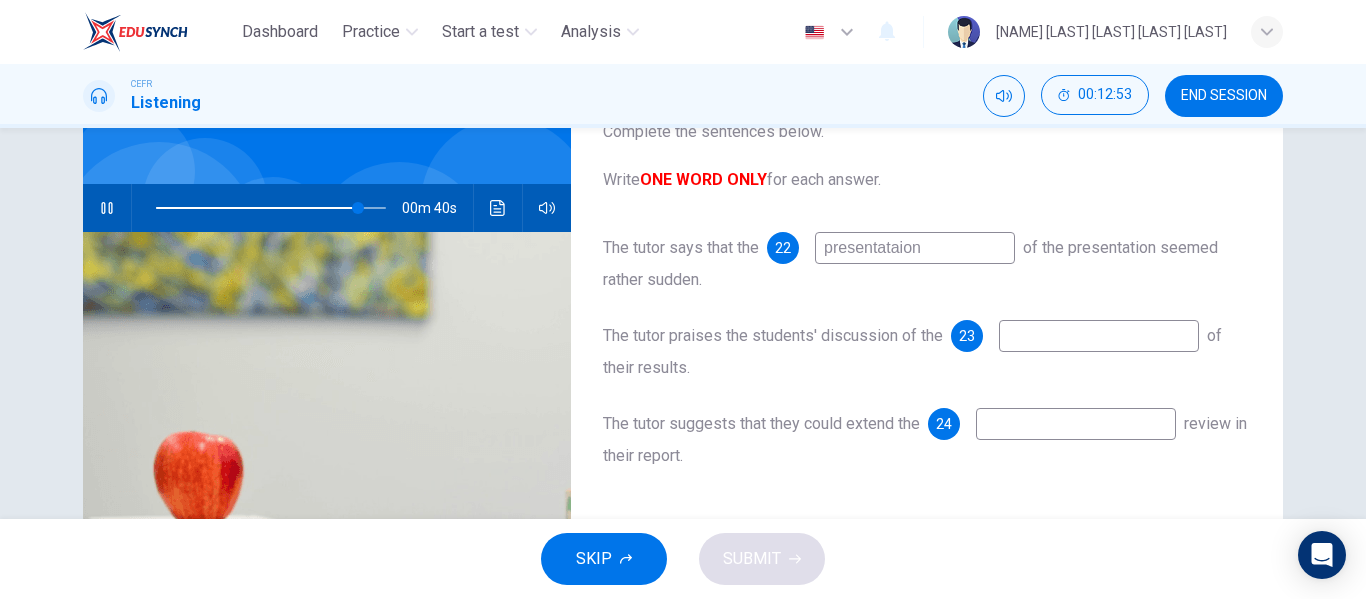 type on "presentataion" 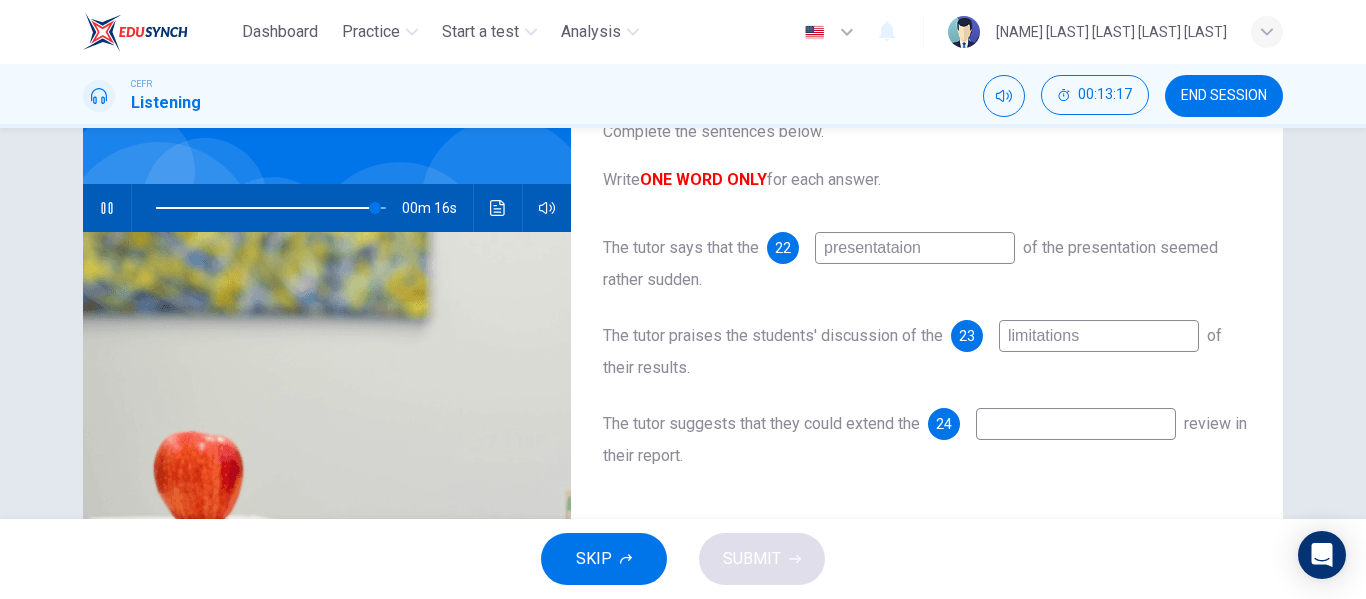 type on "limitations" 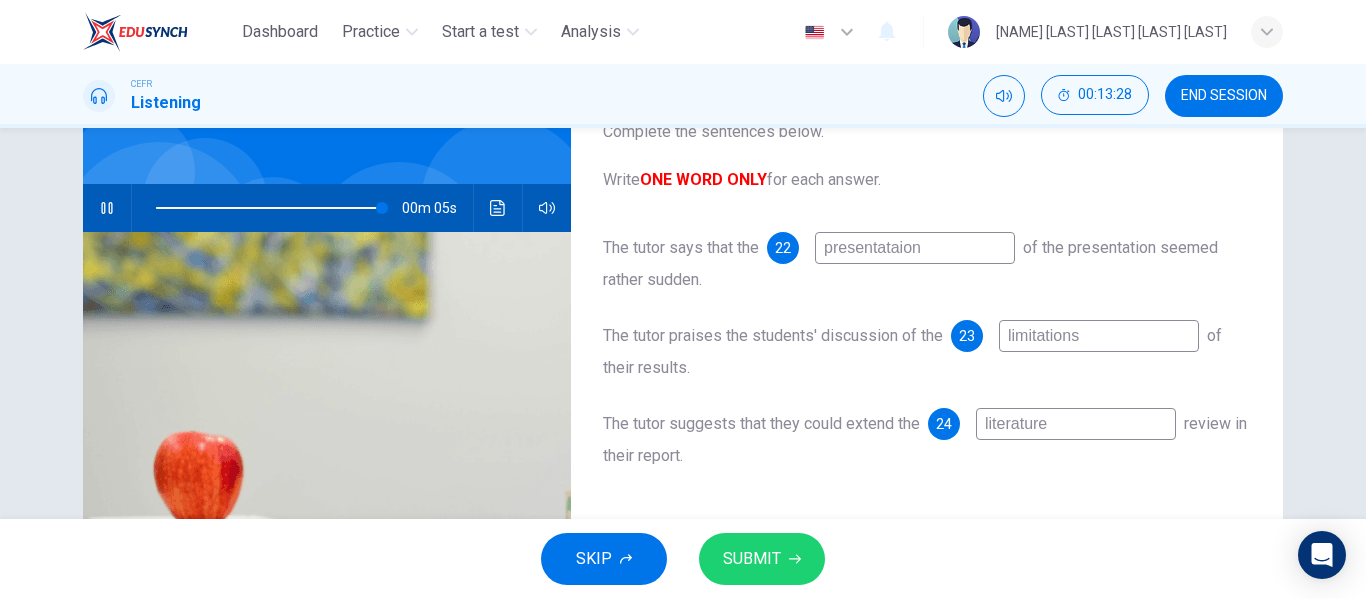 type on "literature" 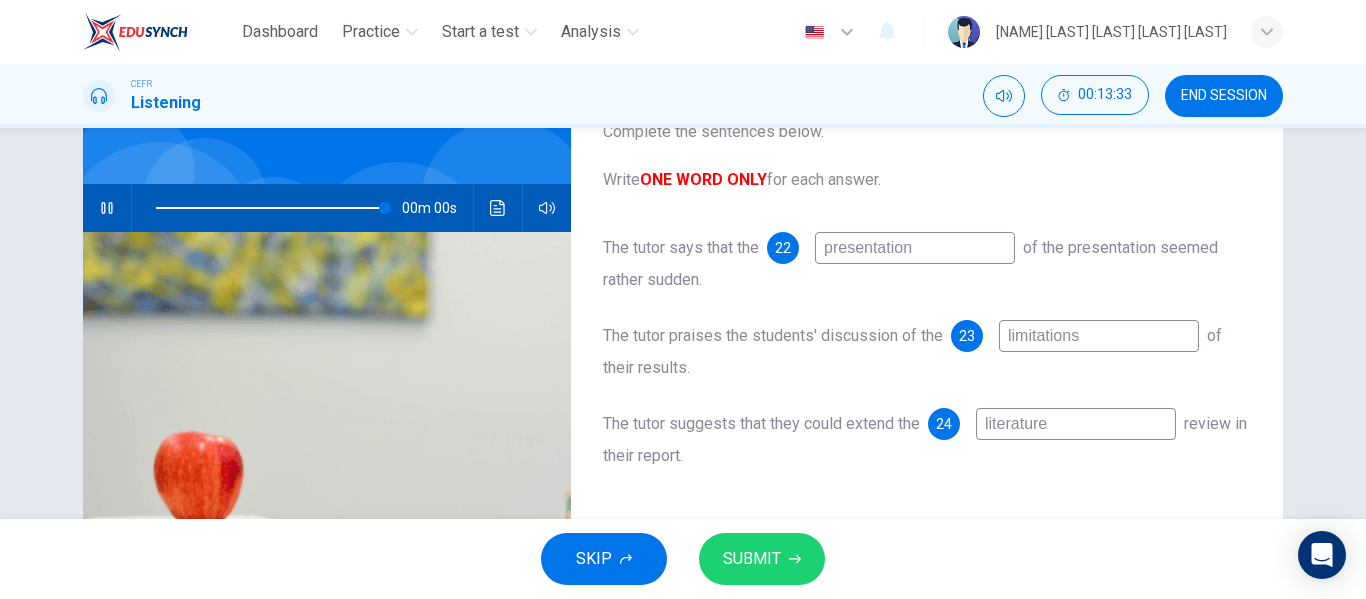 click on "presentation" at bounding box center (915, 248) 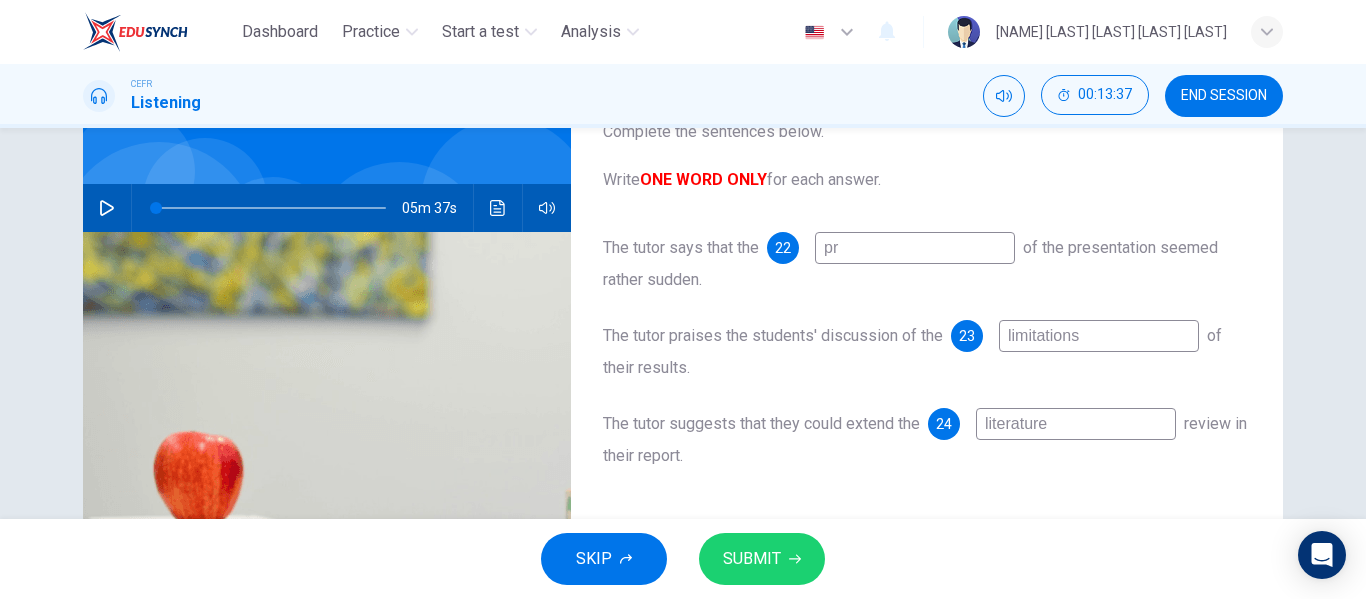 type on "p" 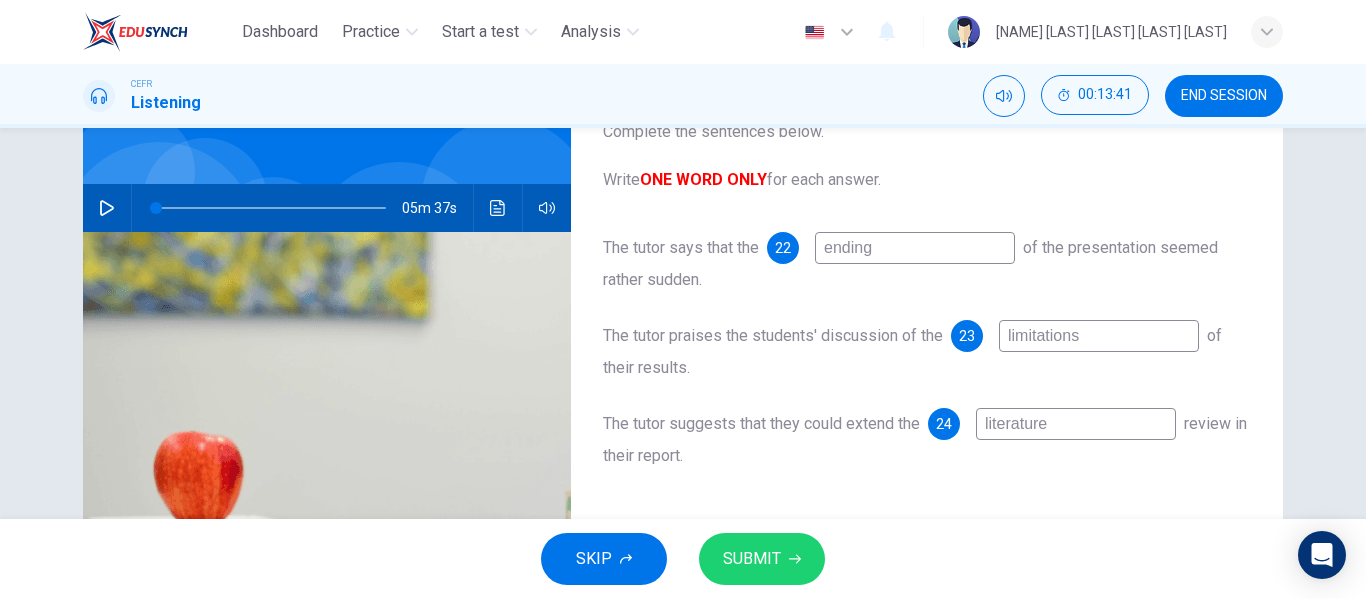type on "ending" 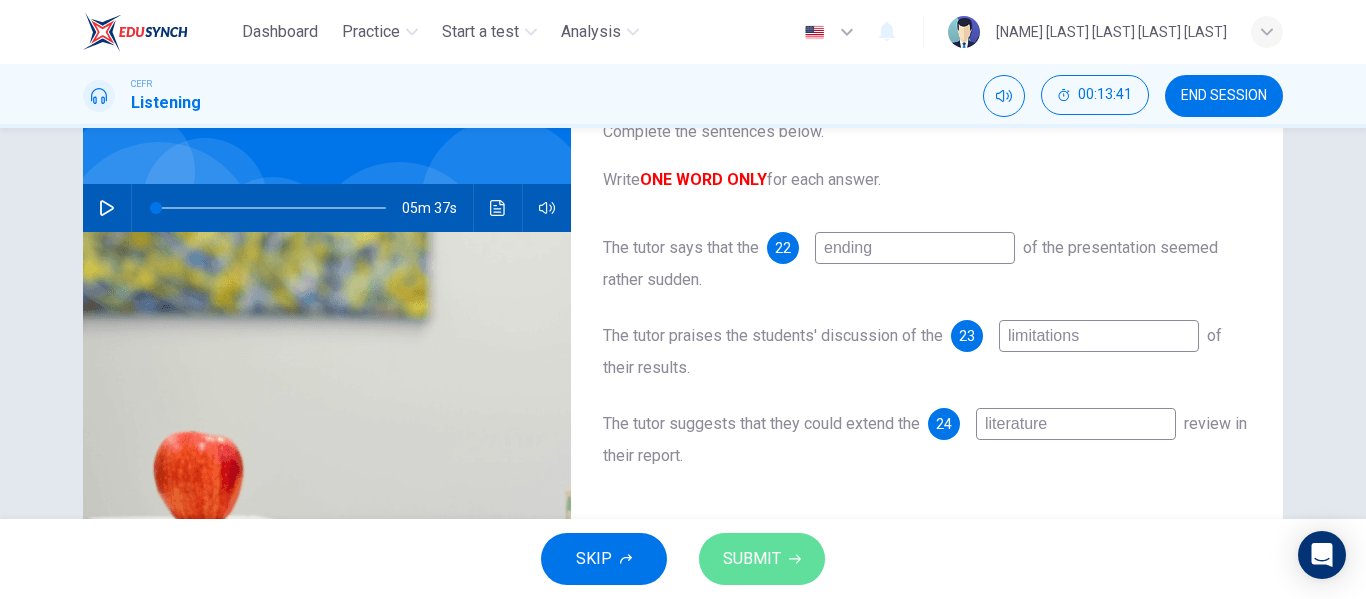 click on "SUBMIT" at bounding box center [752, 559] 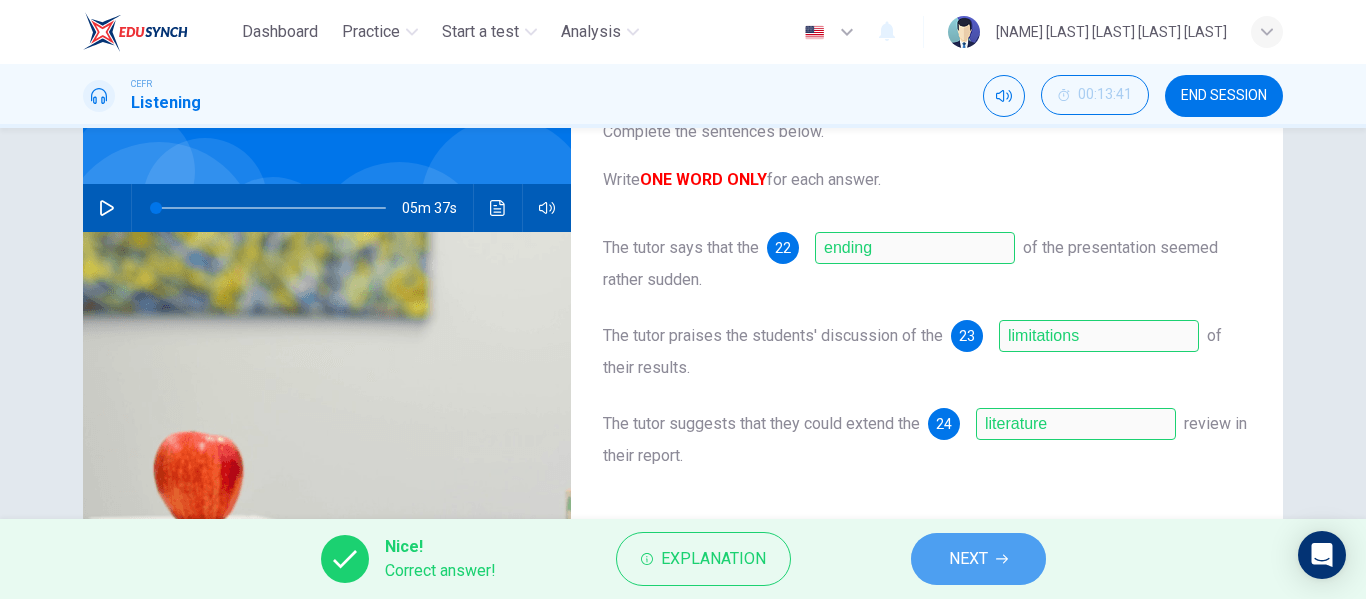 click at bounding box center (1002, 559) 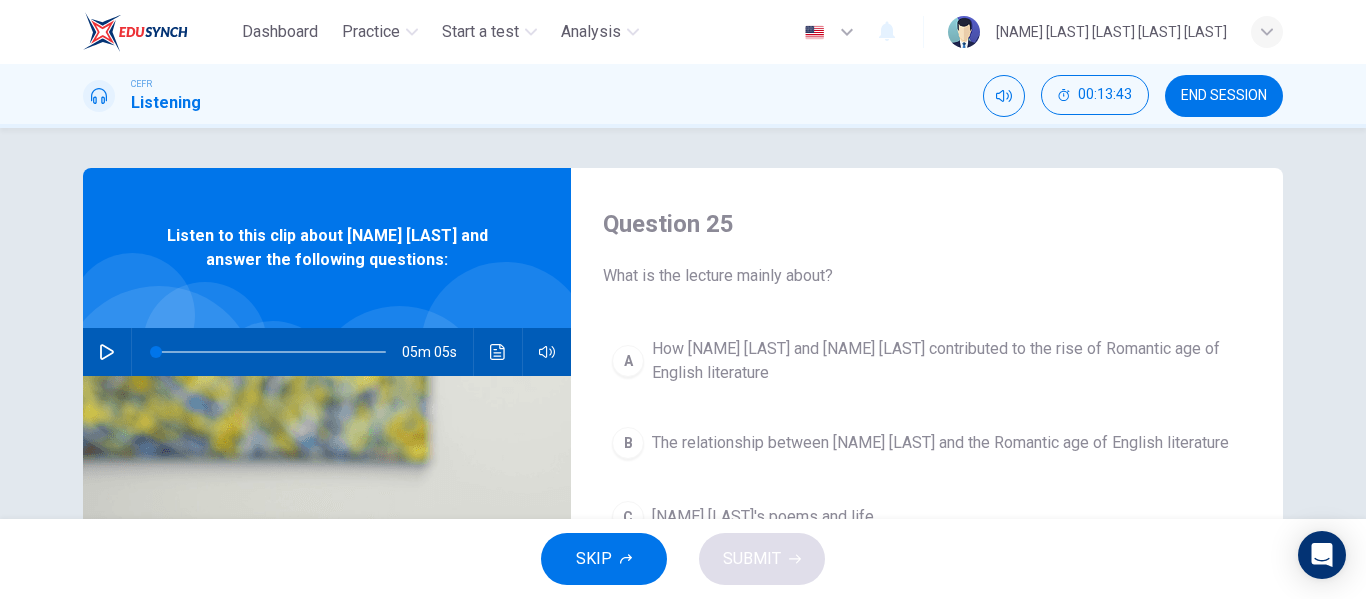 click on "END SESSION" at bounding box center [1224, 96] 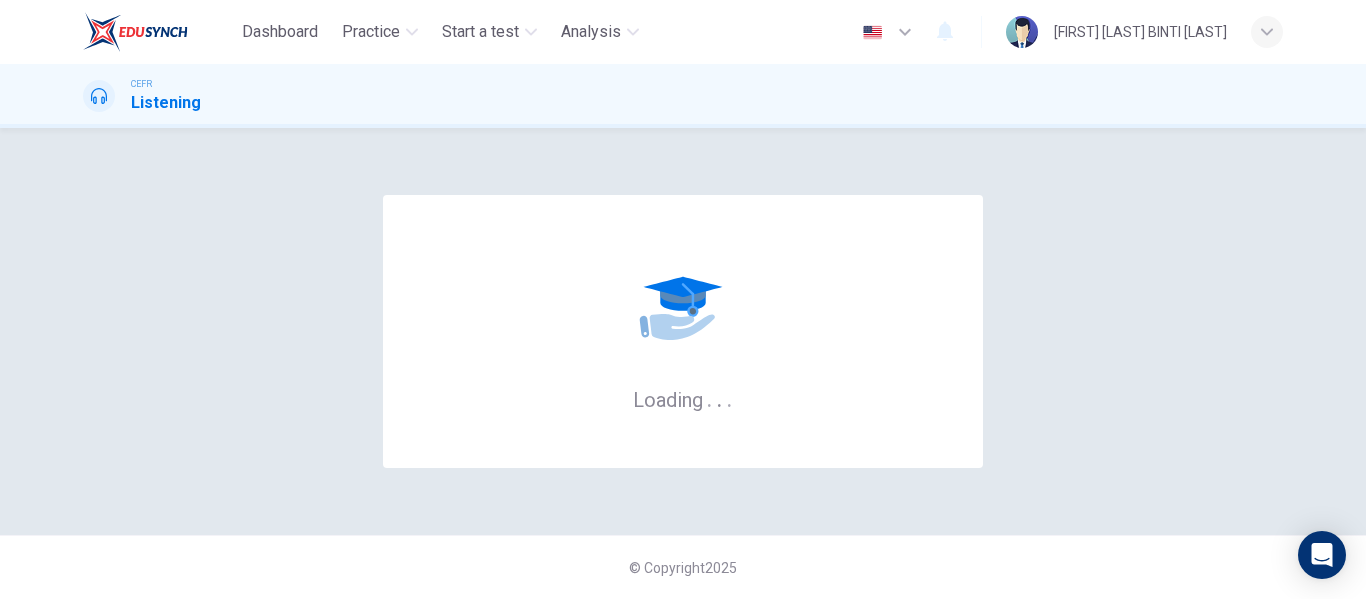 scroll, scrollTop: 0, scrollLeft: 0, axis: both 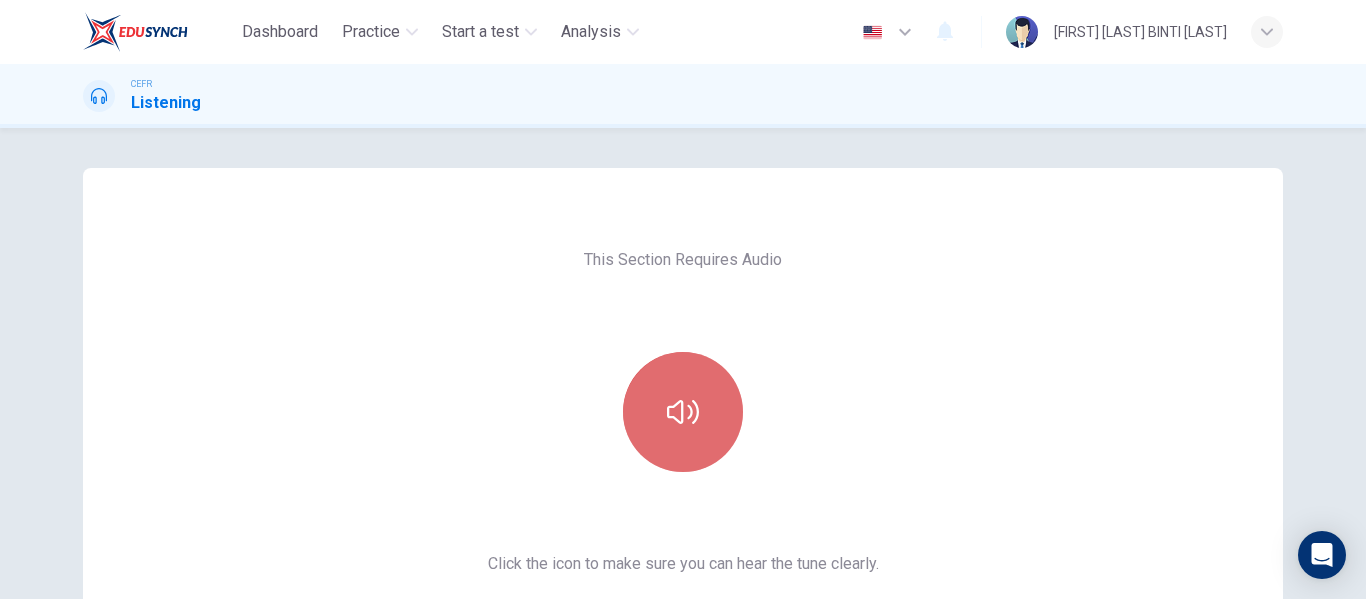 click at bounding box center [683, 412] 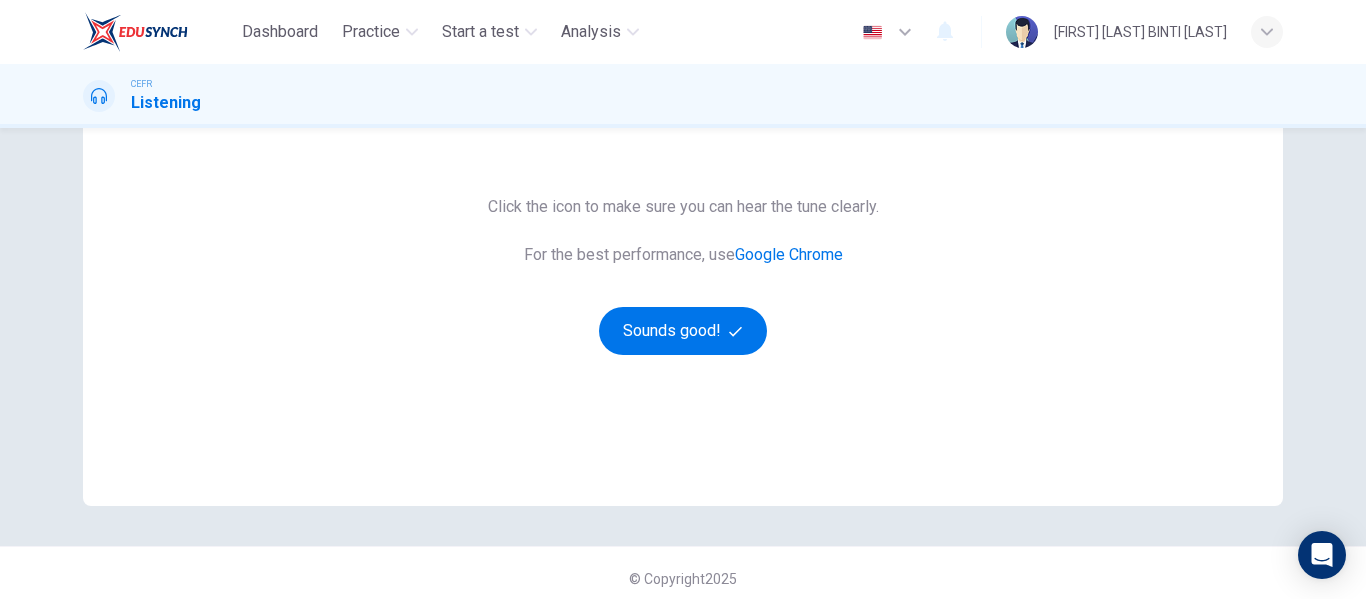 scroll, scrollTop: 358, scrollLeft: 0, axis: vertical 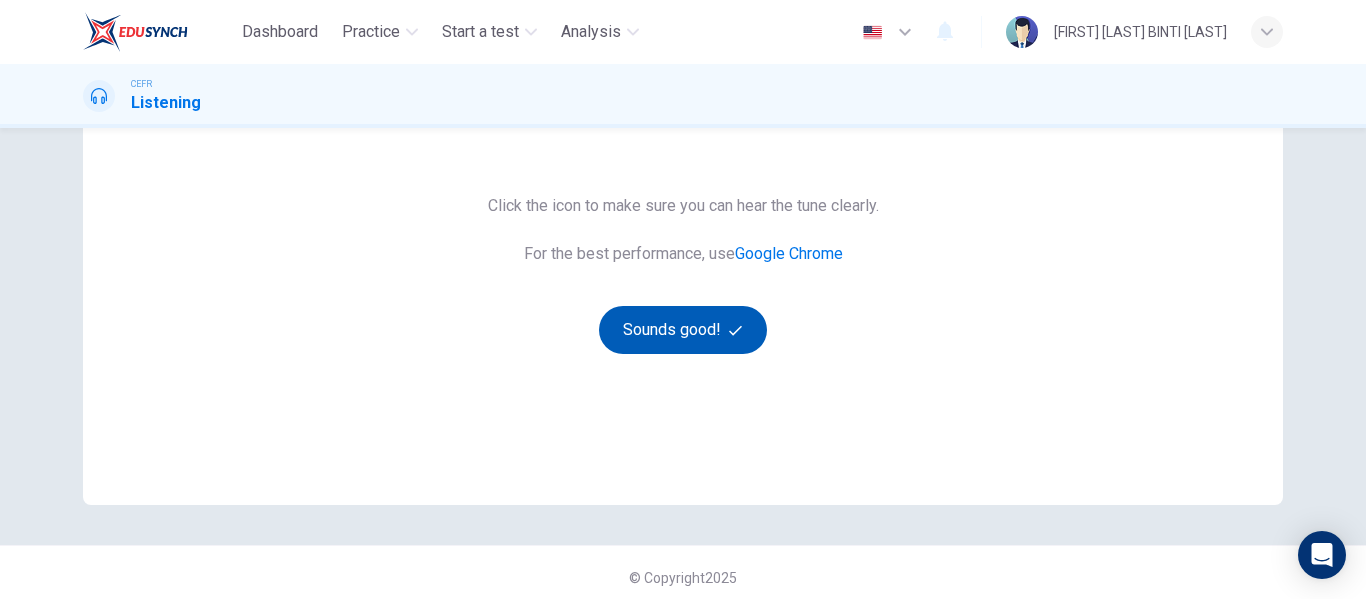 click on "Sounds good!" at bounding box center [683, 330] 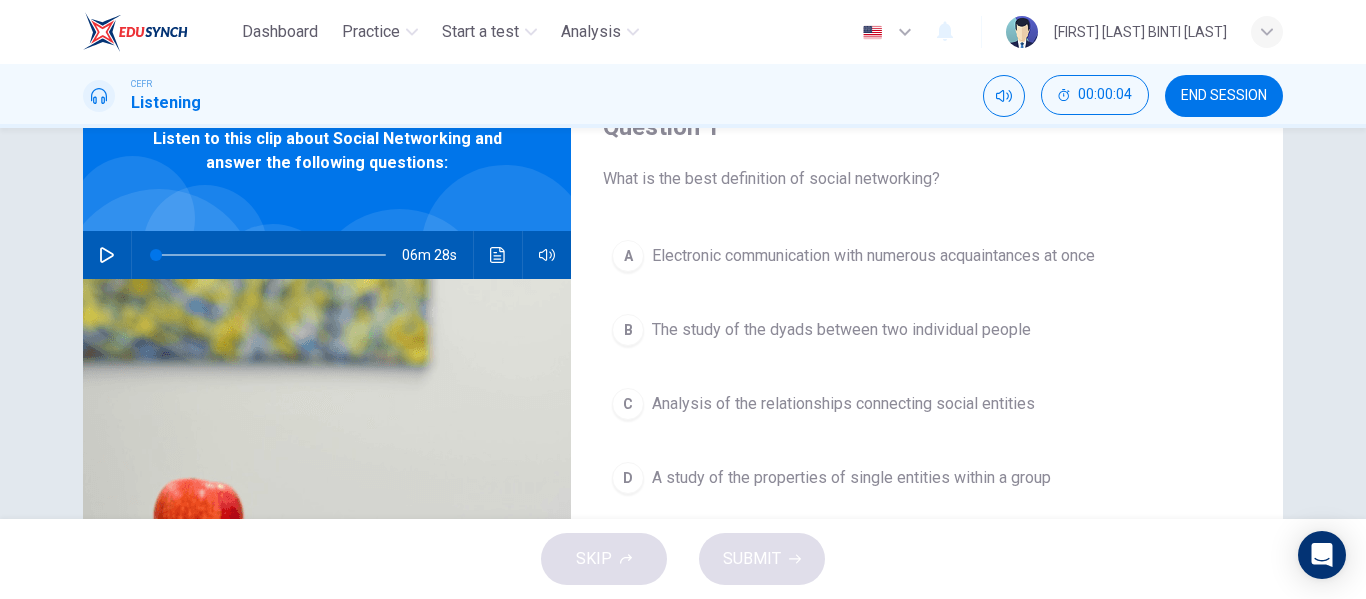 scroll, scrollTop: 96, scrollLeft: 0, axis: vertical 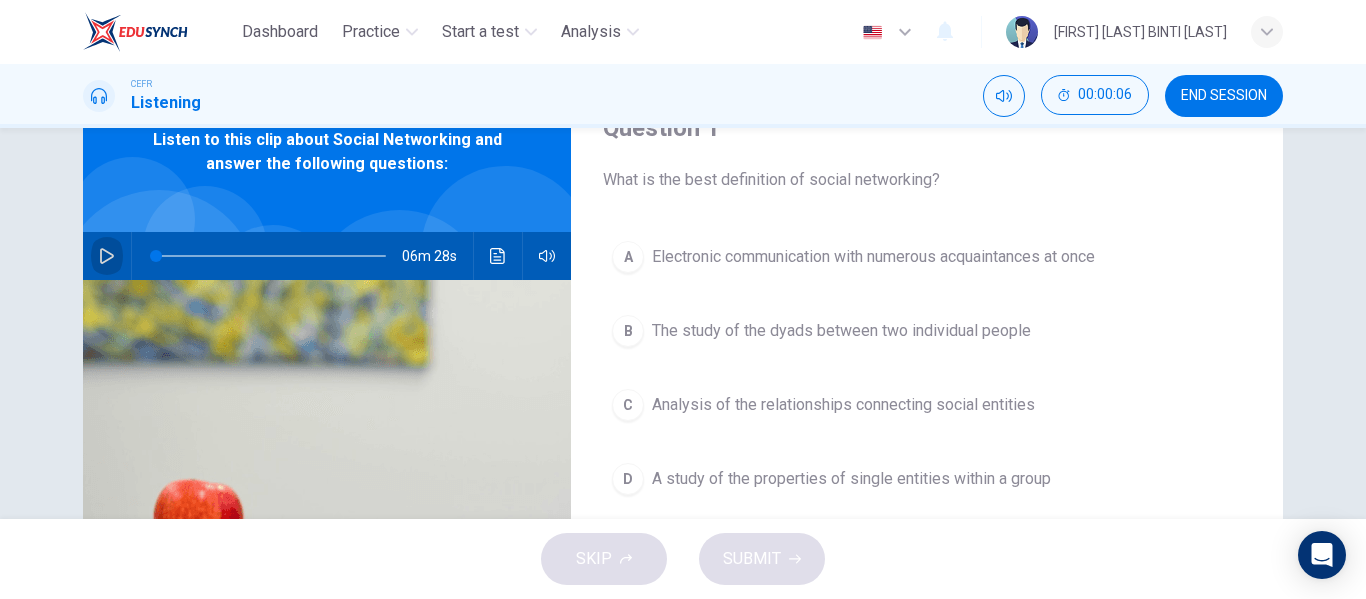 click at bounding box center [107, 256] 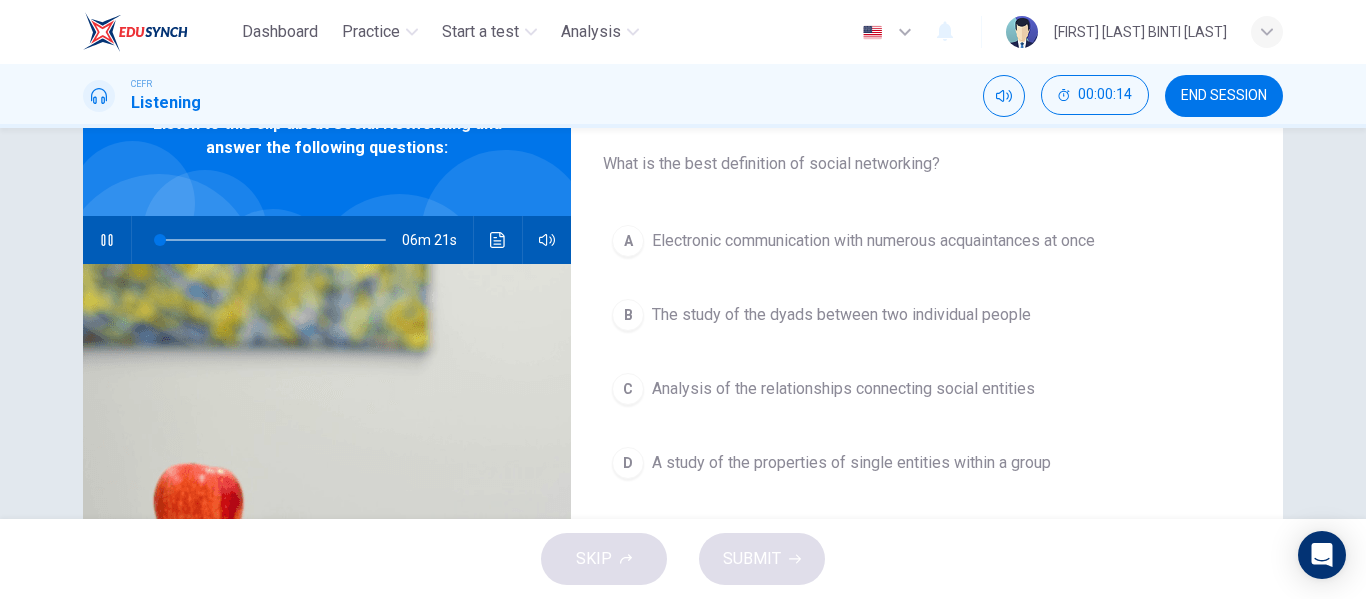 scroll, scrollTop: 112, scrollLeft: 0, axis: vertical 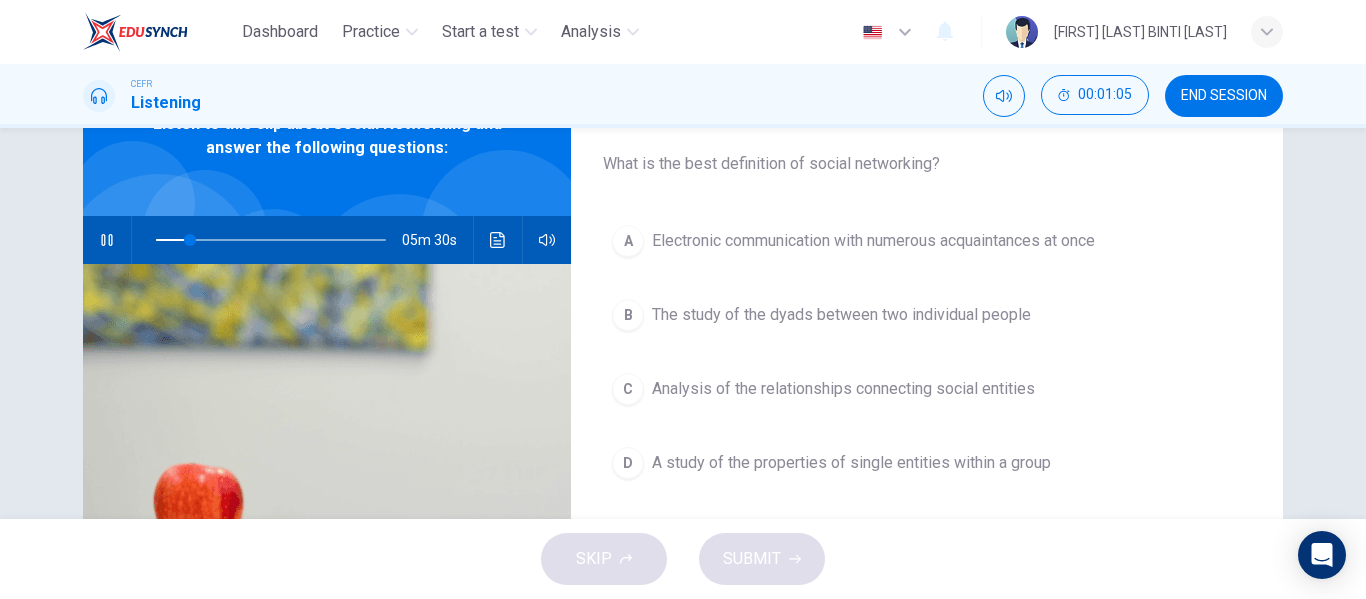 click on "Analysis of the relationships connecting social entities" at bounding box center (873, 241) 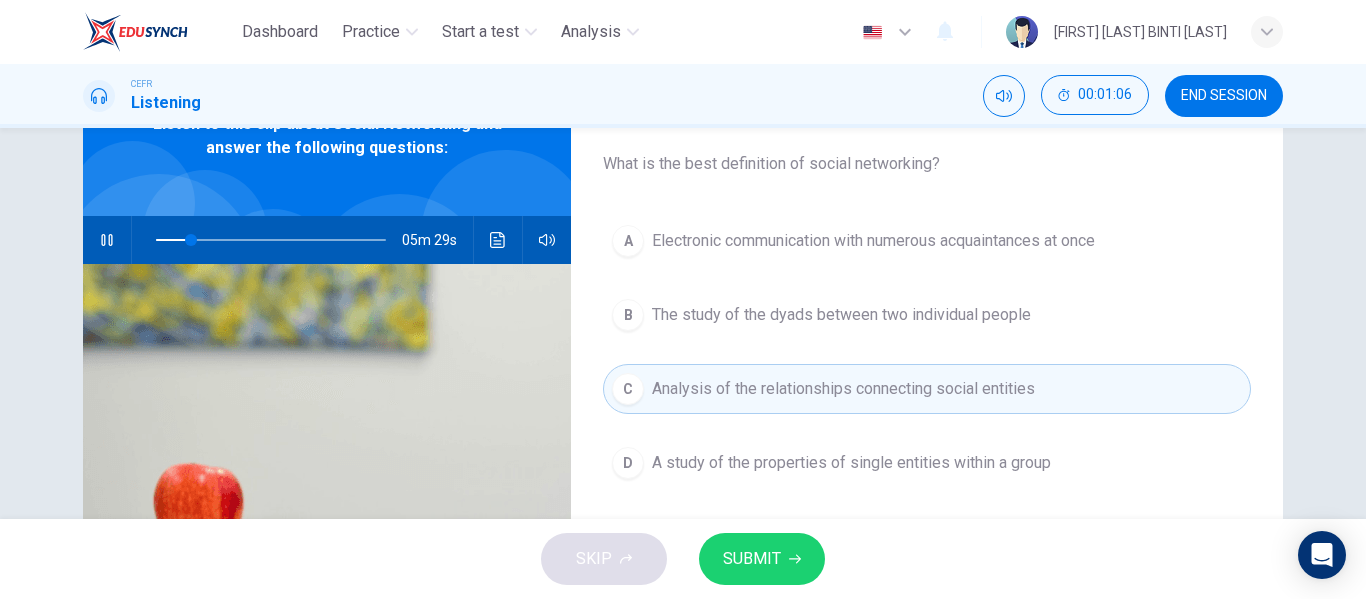 click on "SUBMIT" at bounding box center [752, 559] 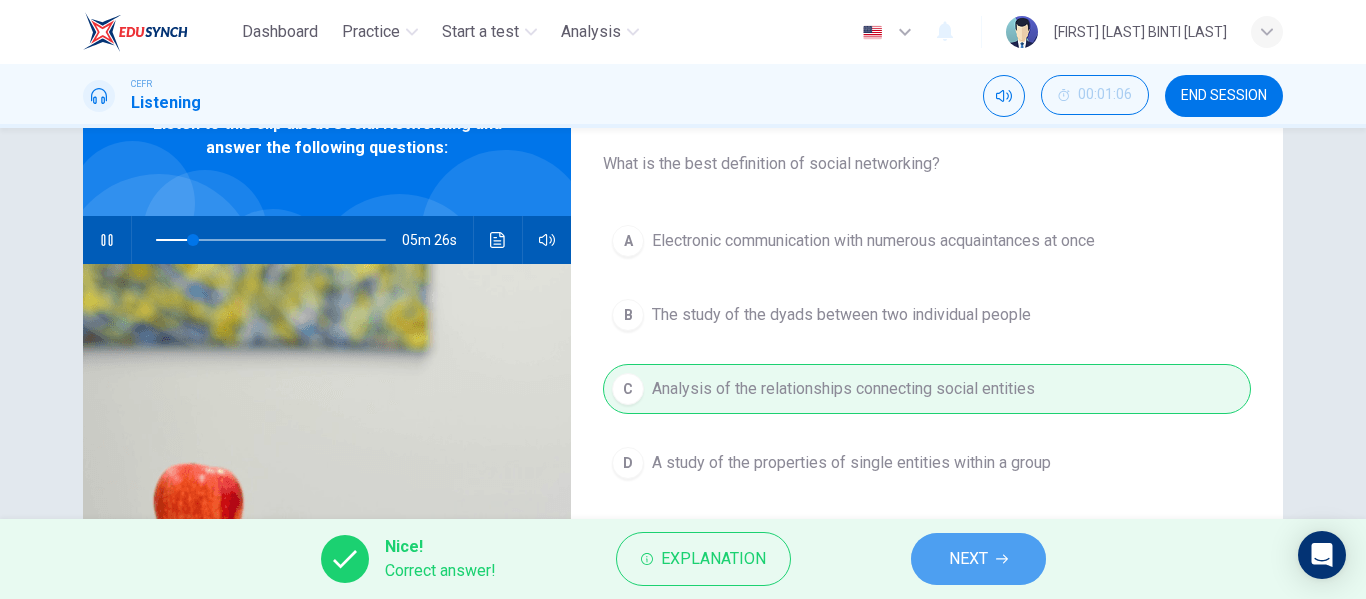 click on "NEXT" at bounding box center [978, 559] 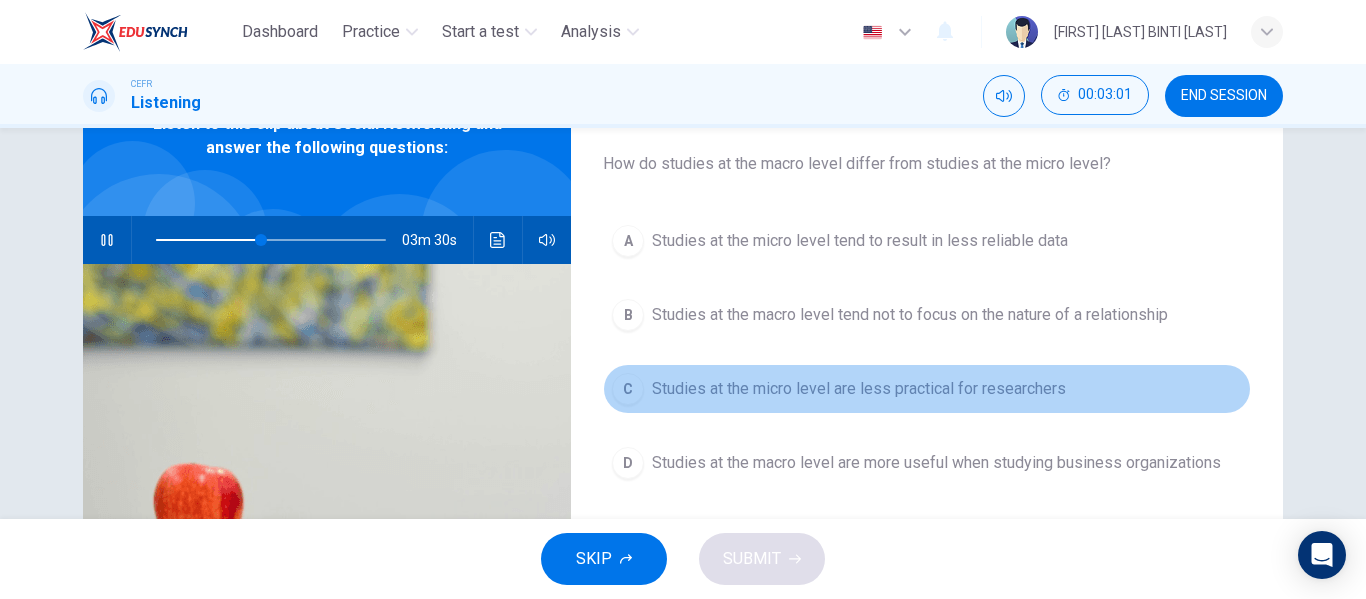 click on "Studies at the micro level are less practical for researchers" at bounding box center (860, 241) 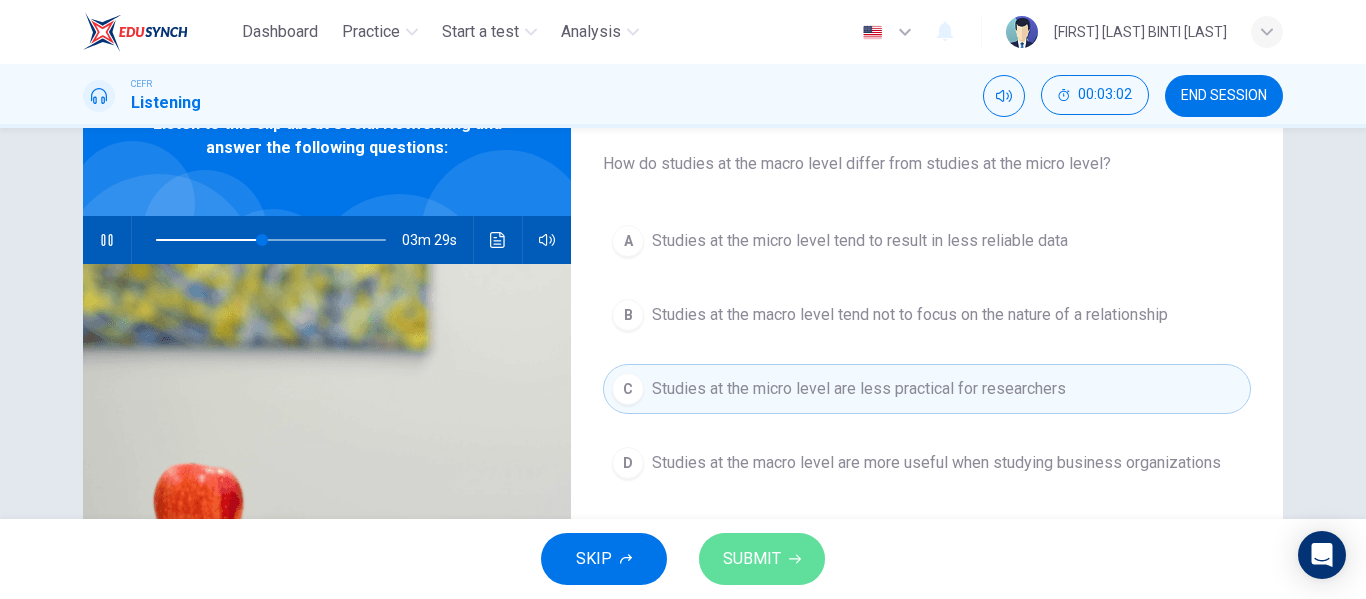 click on "SUBMIT" at bounding box center (752, 559) 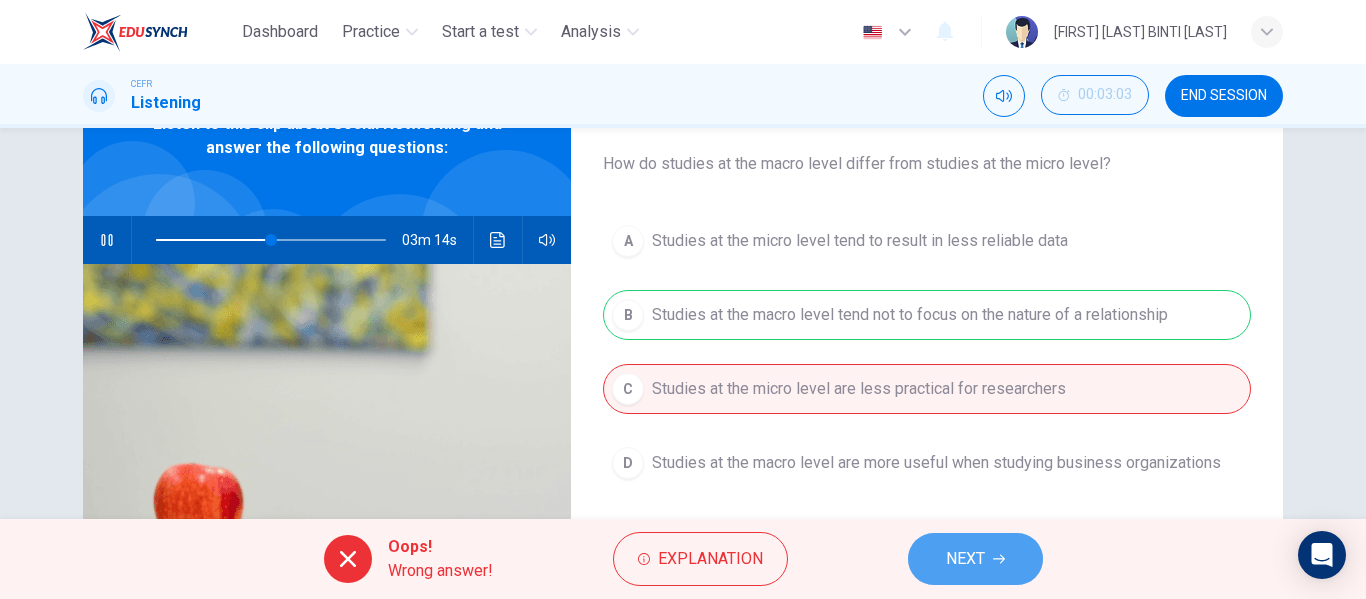 click on "NEXT" at bounding box center [975, 559] 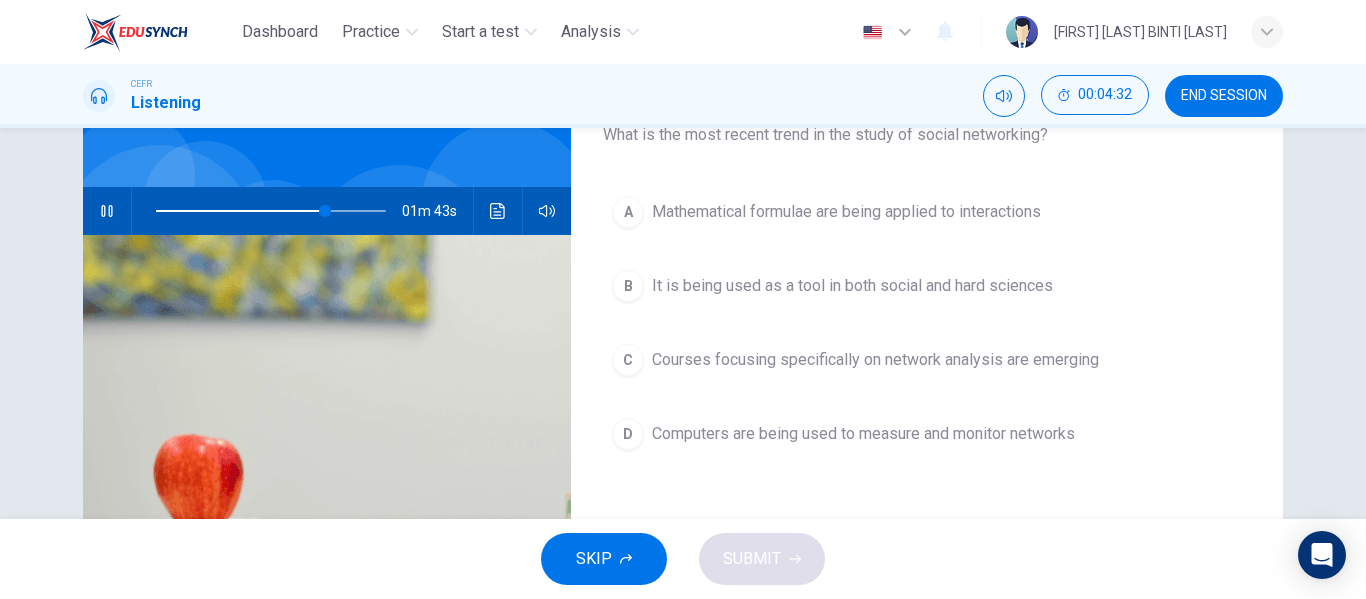 scroll, scrollTop: 157, scrollLeft: 0, axis: vertical 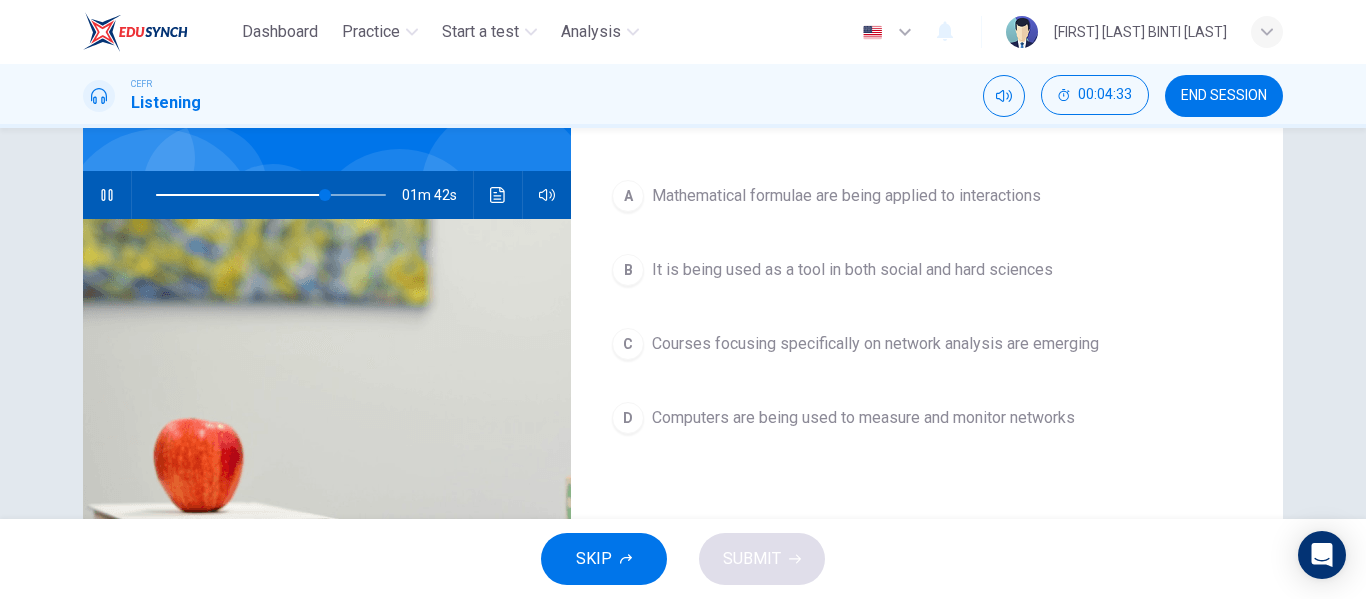 click on "SKIP" at bounding box center (604, 559) 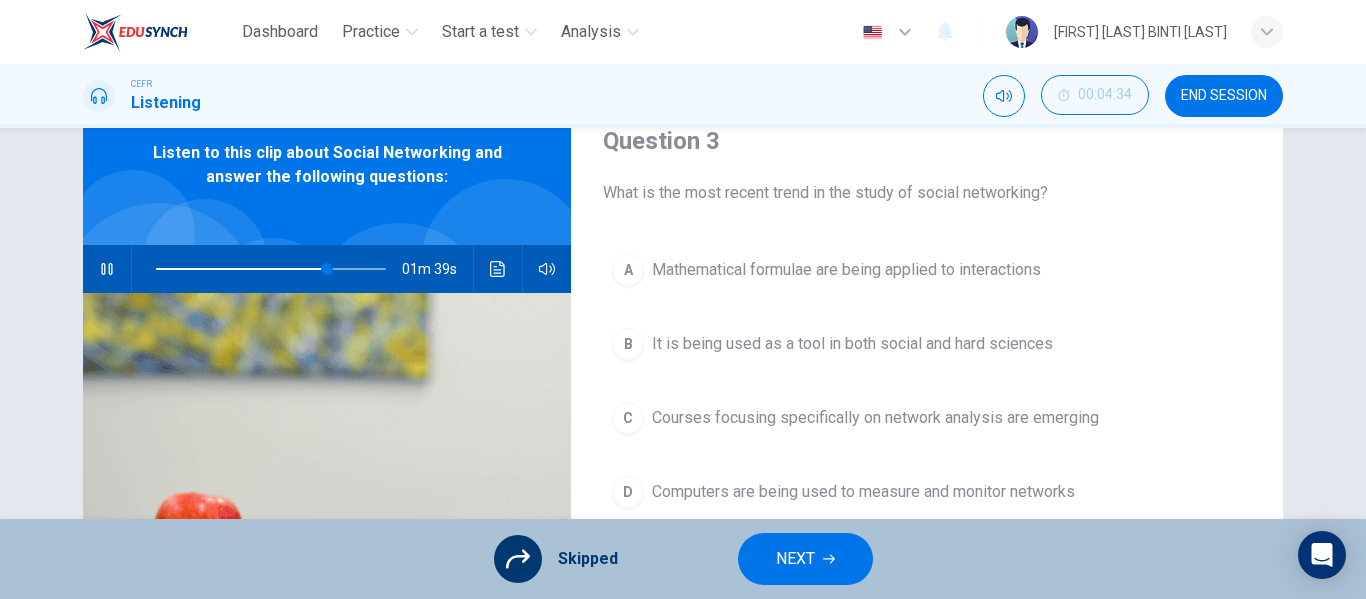 scroll, scrollTop: 82, scrollLeft: 0, axis: vertical 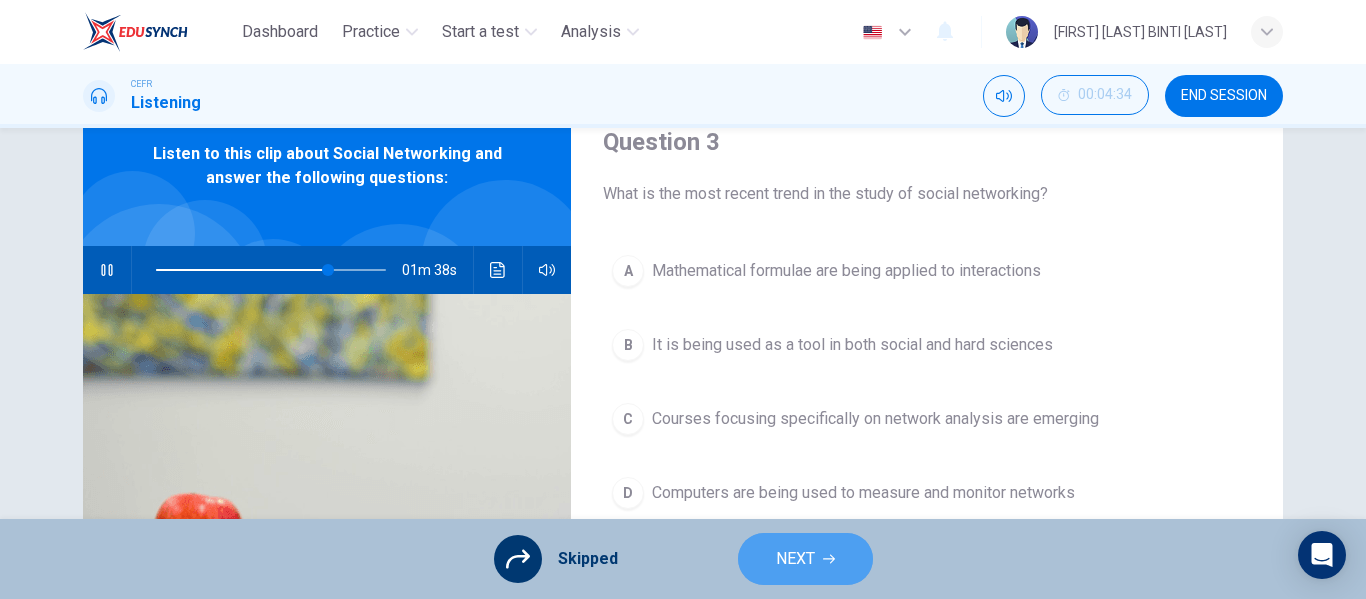 click on "NEXT" at bounding box center [795, 559] 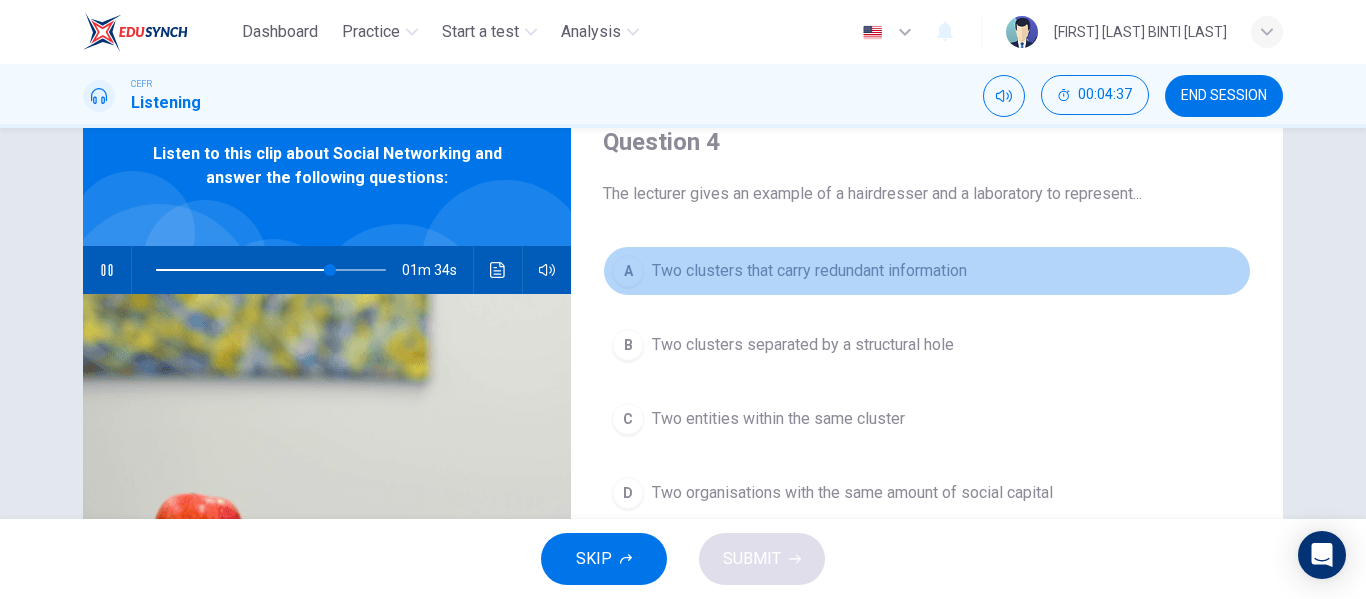 click on "Two clusters that carry redundant information" at bounding box center (809, 271) 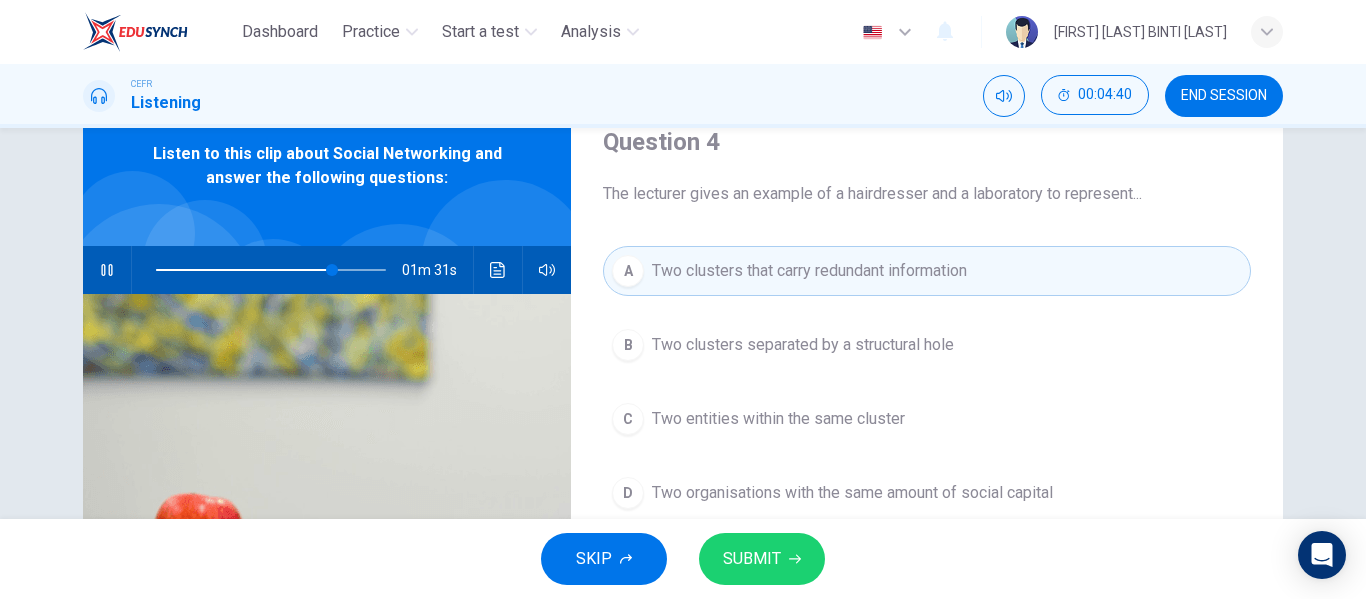 click on "SUBMIT" at bounding box center [752, 559] 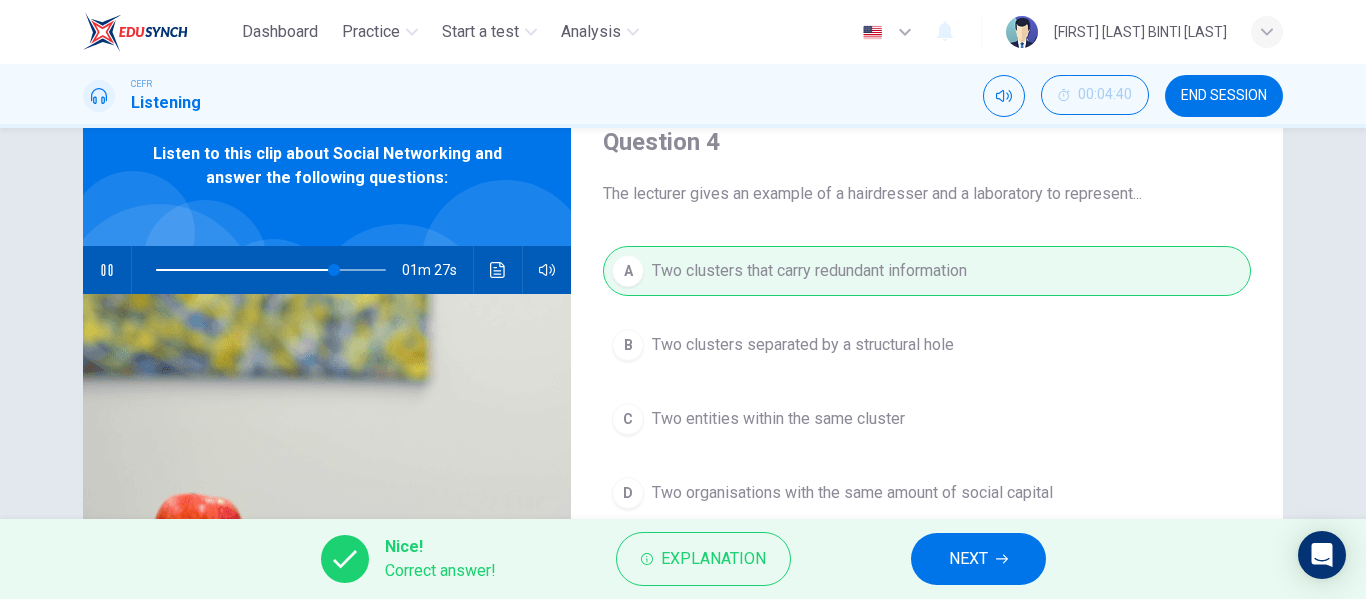 click on "NEXT" at bounding box center (968, 559) 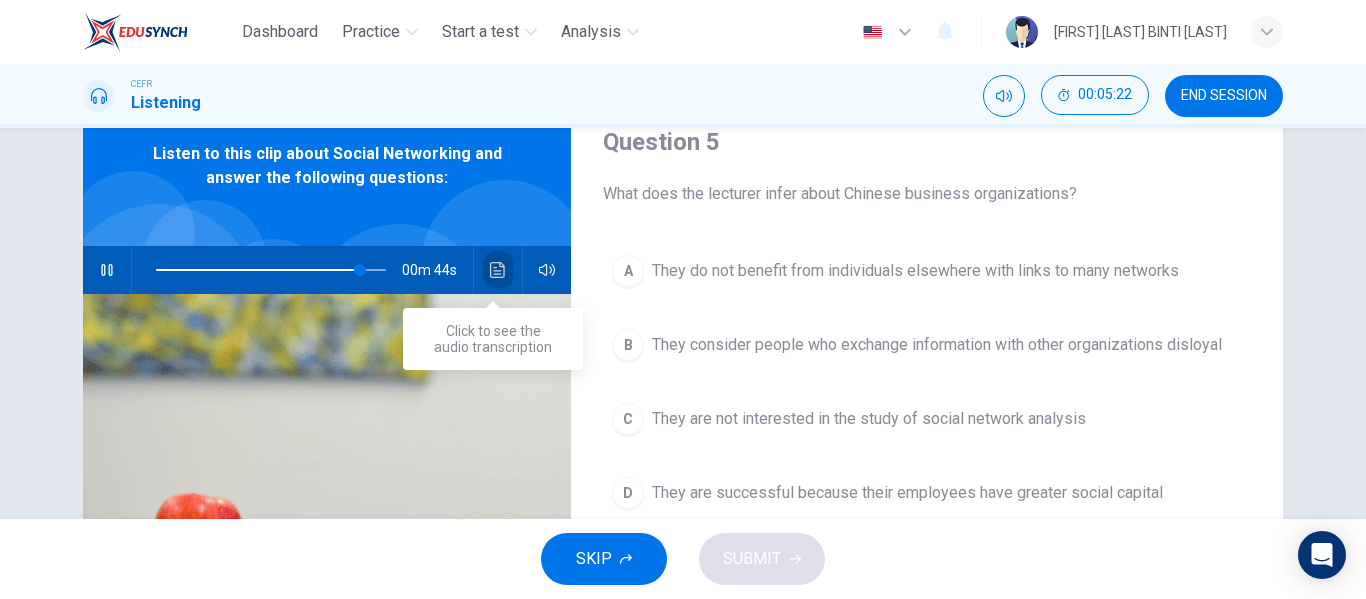 click at bounding box center (498, 270) 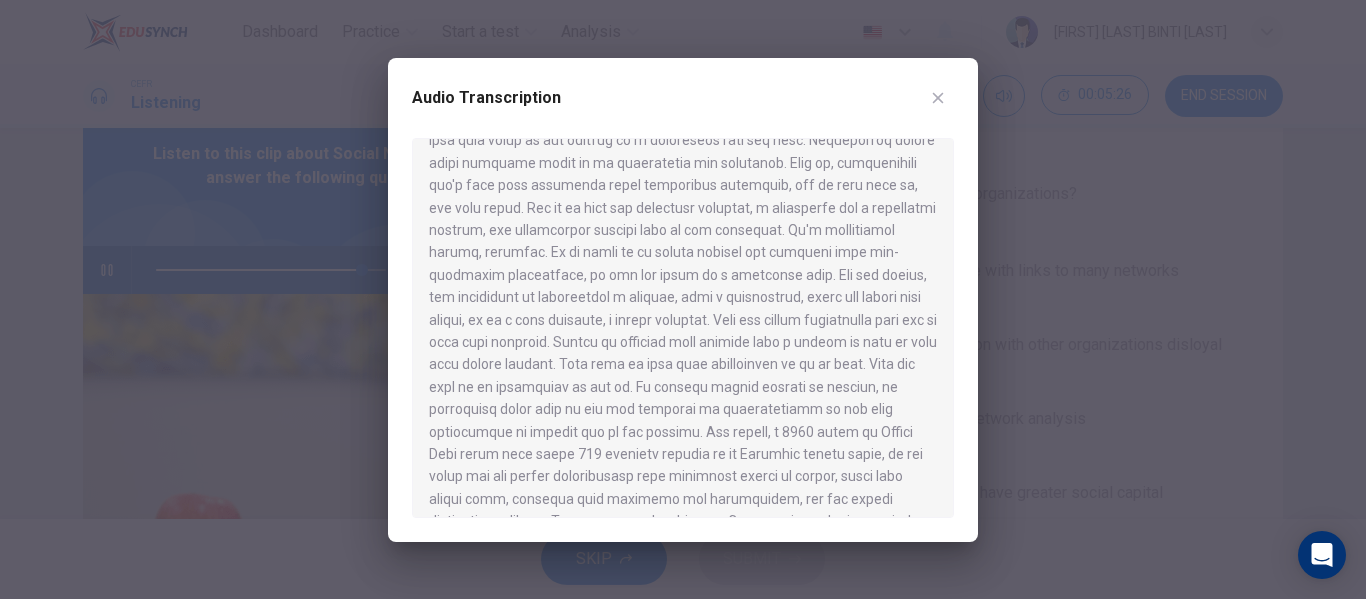 scroll, scrollTop: 1288, scrollLeft: 0, axis: vertical 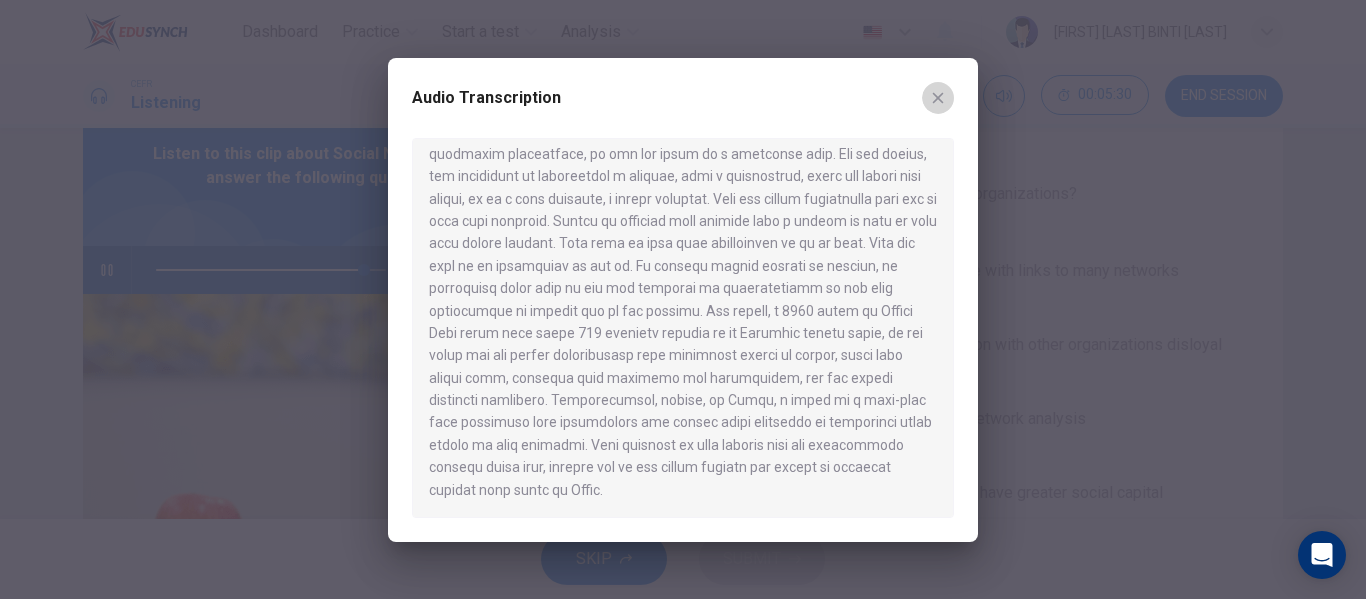 click at bounding box center [938, 98] 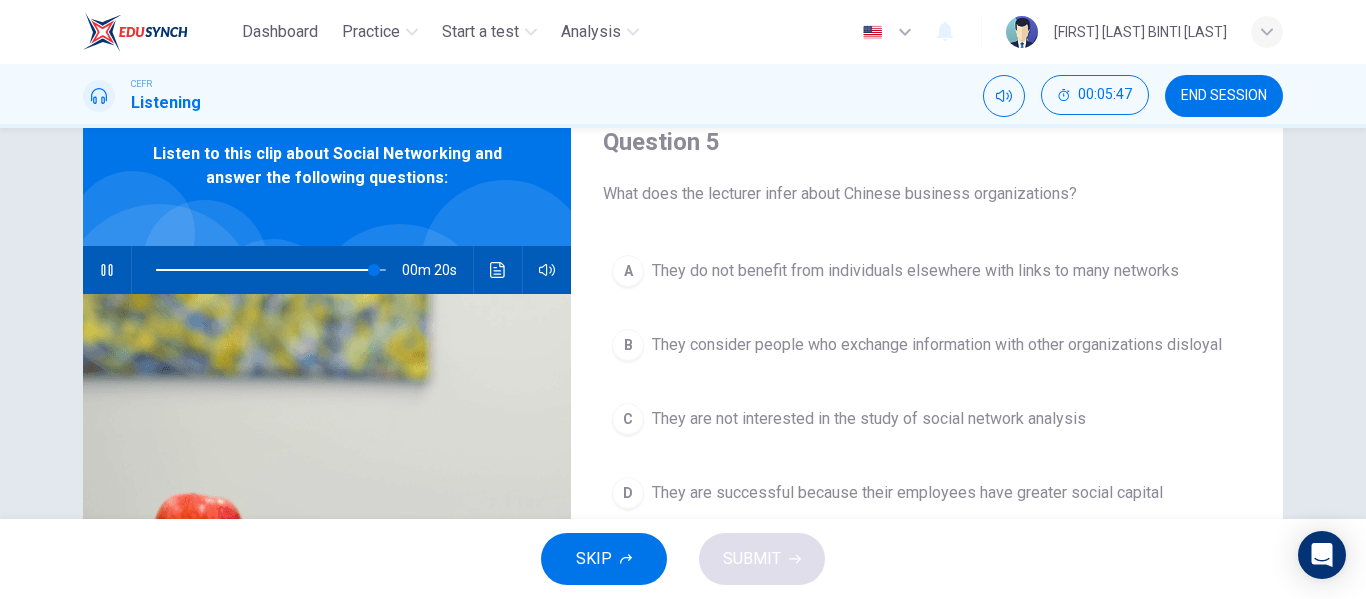 click on "They do not benefit from individuals elsewhere with links to many networks" at bounding box center [915, 271] 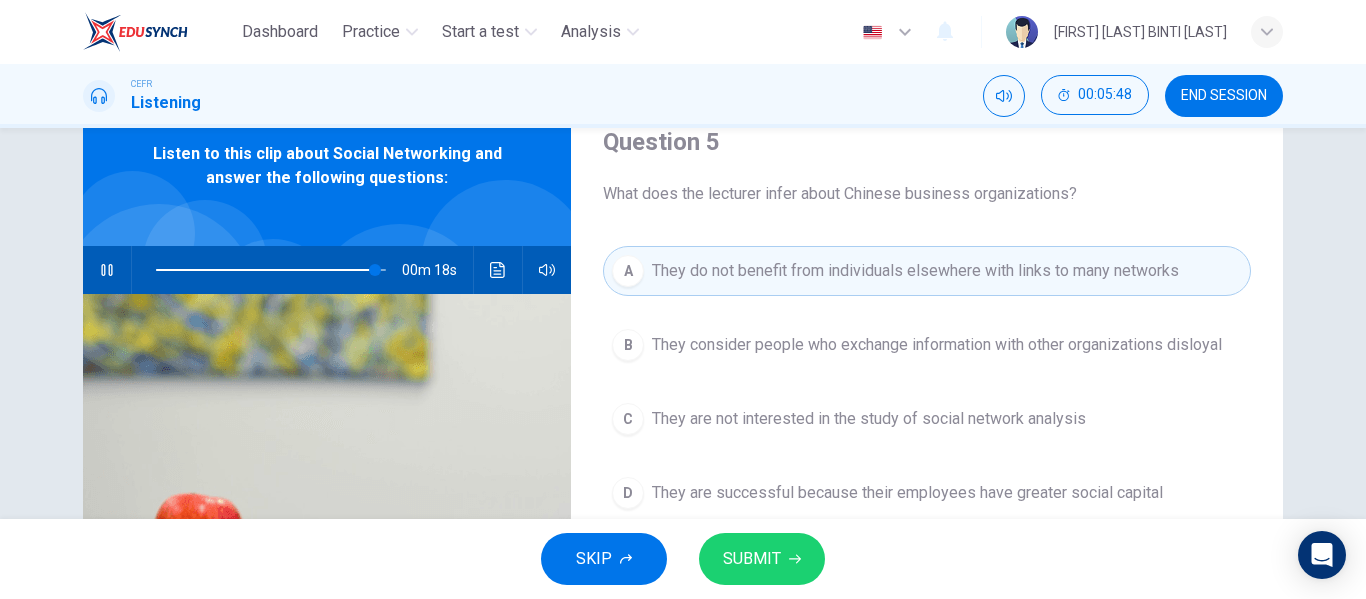 click on "SUBMIT" at bounding box center [752, 559] 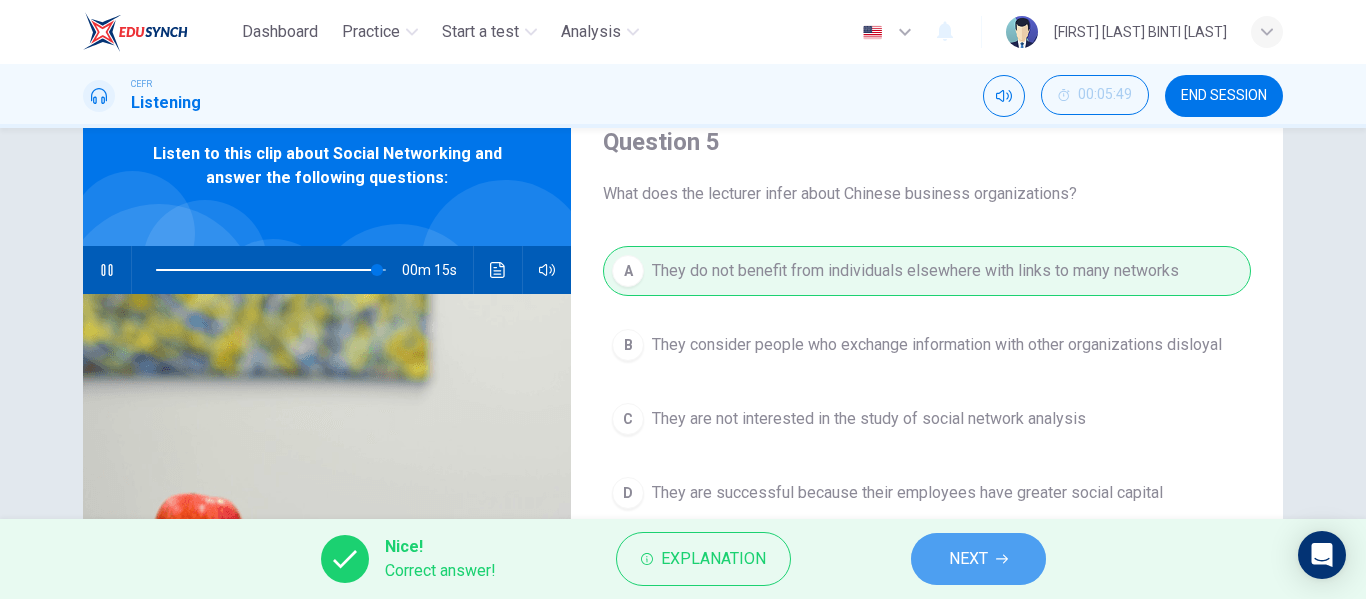 click on "NEXT" at bounding box center [968, 559] 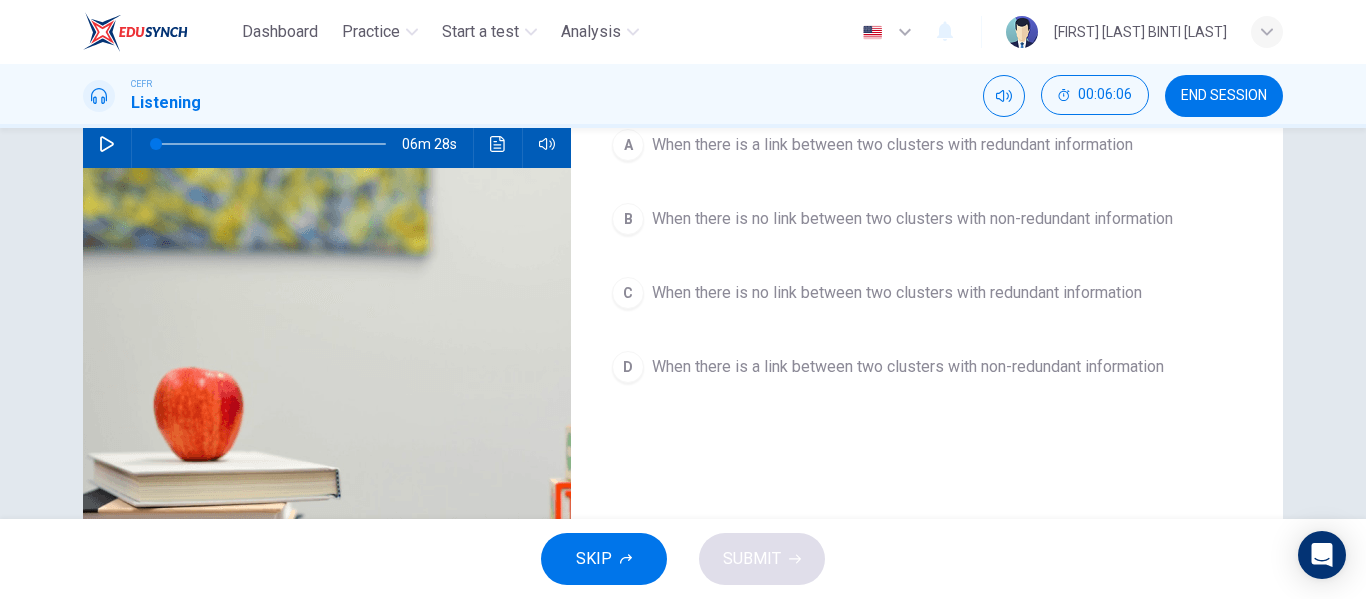 scroll, scrollTop: 226, scrollLeft: 0, axis: vertical 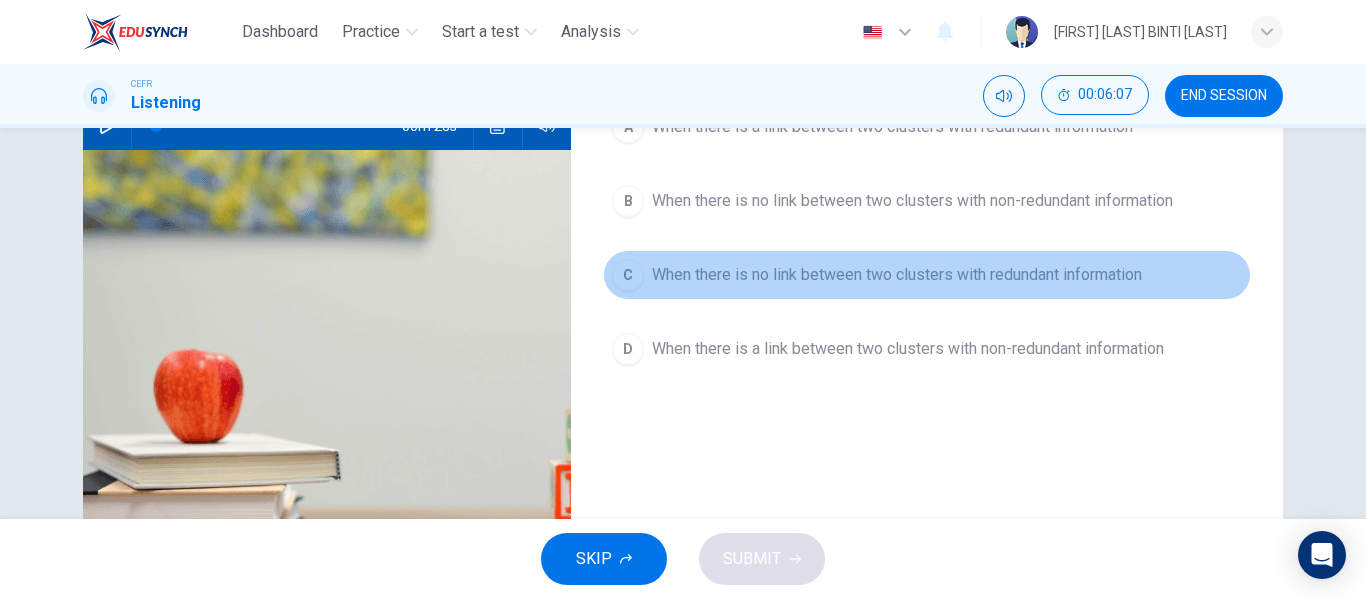click on "C When there is no link between two clusters with redundant information" at bounding box center [927, 275] 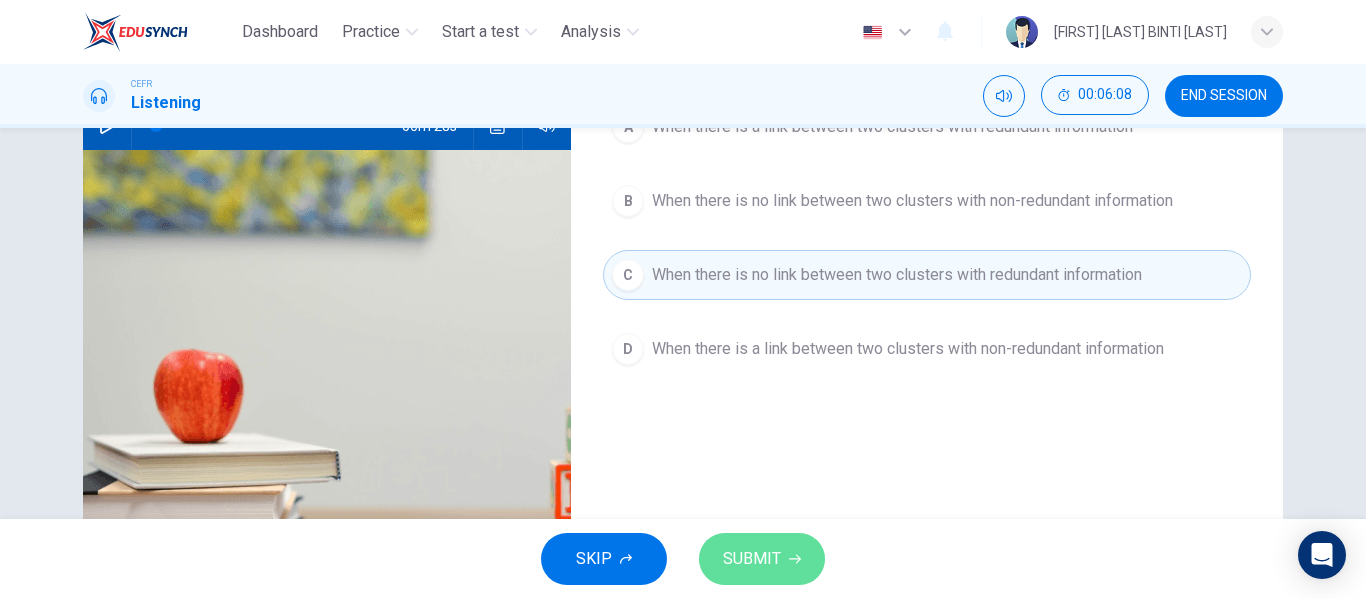 click on "SUBMIT" at bounding box center (762, 559) 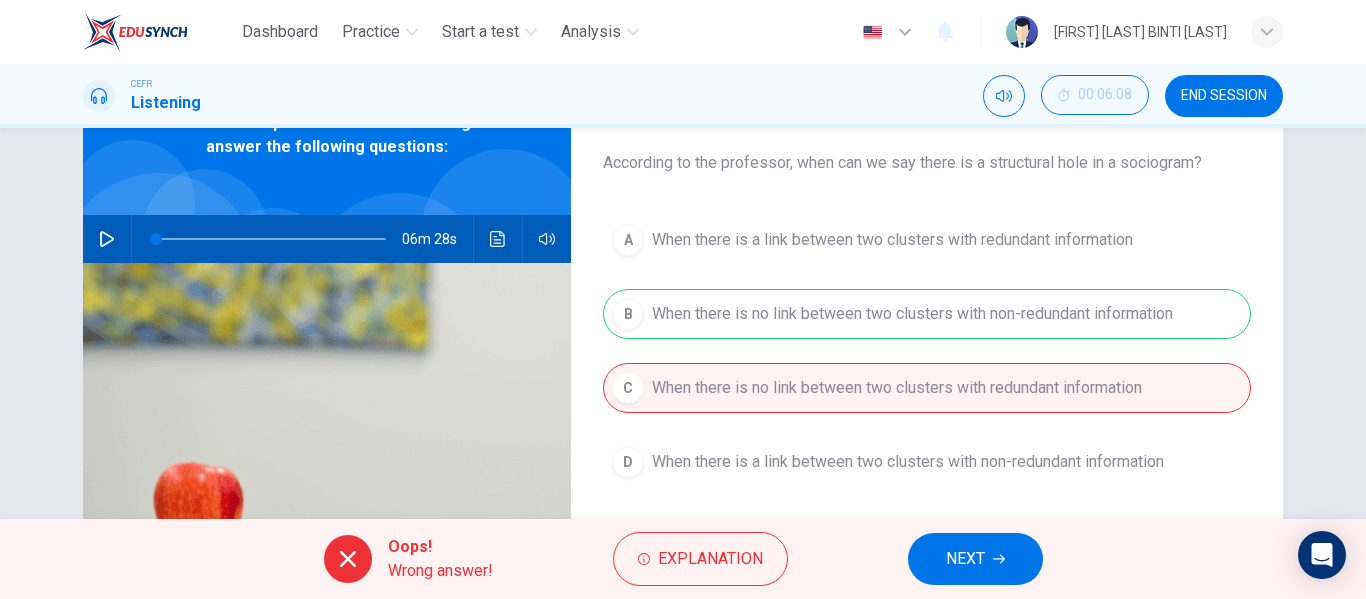 scroll, scrollTop: 107, scrollLeft: 0, axis: vertical 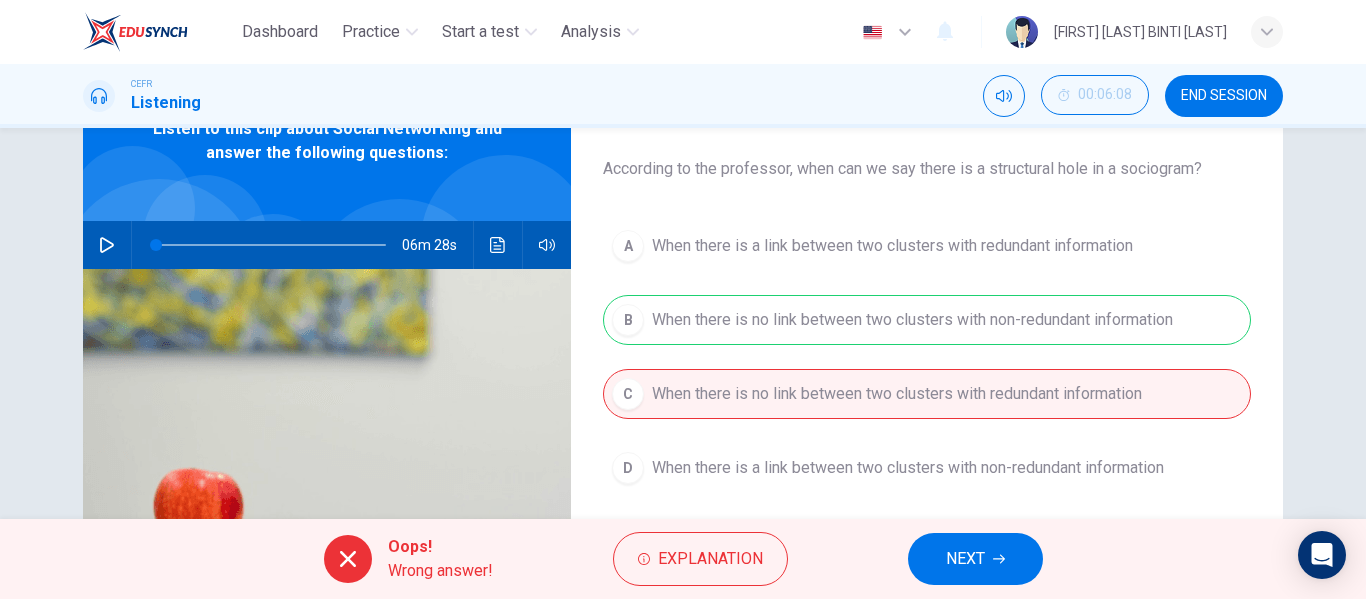 click on "NEXT" at bounding box center [965, 559] 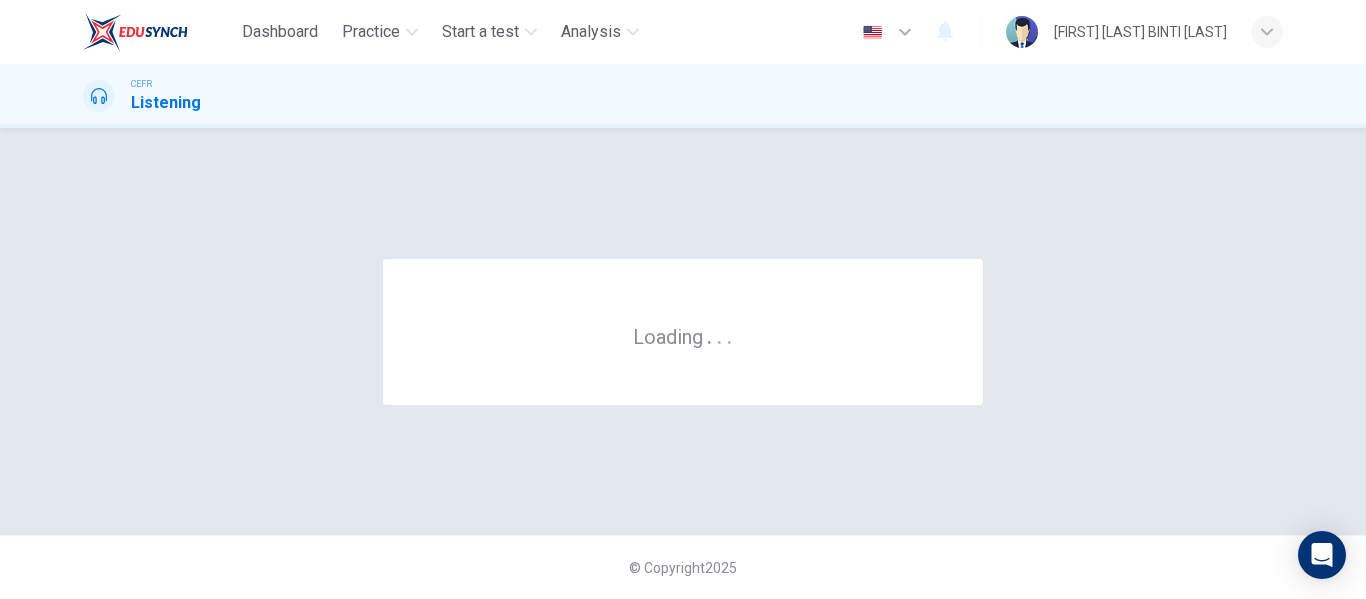 scroll, scrollTop: 0, scrollLeft: 0, axis: both 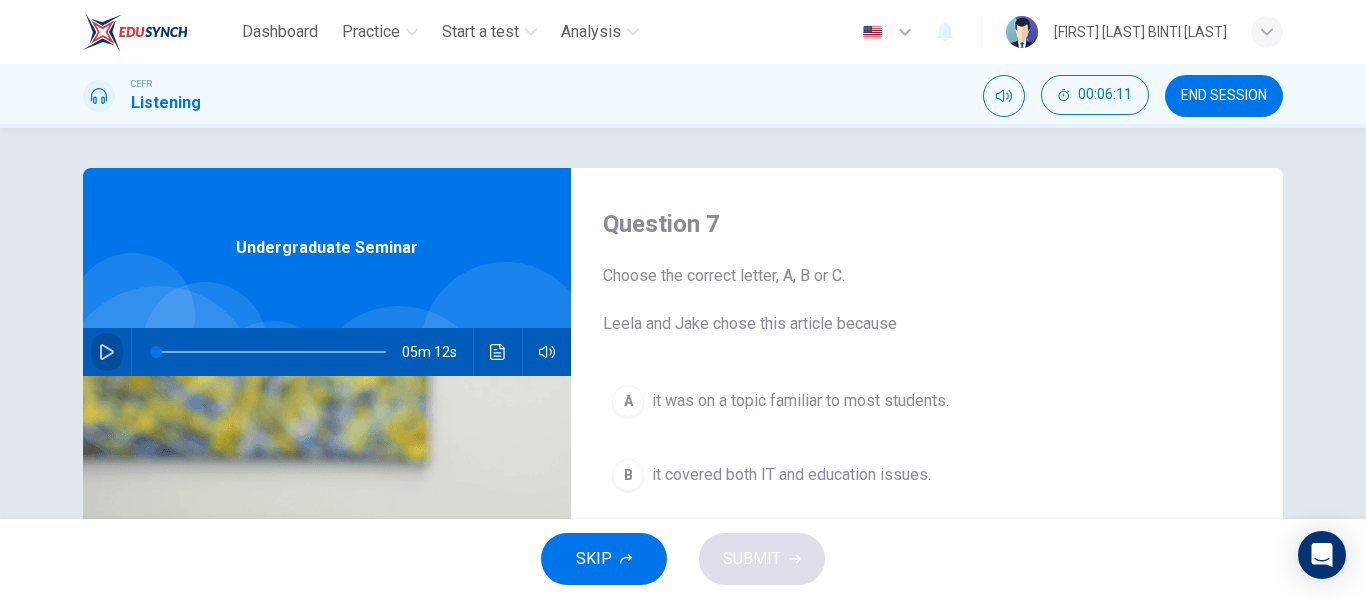 click at bounding box center (107, 352) 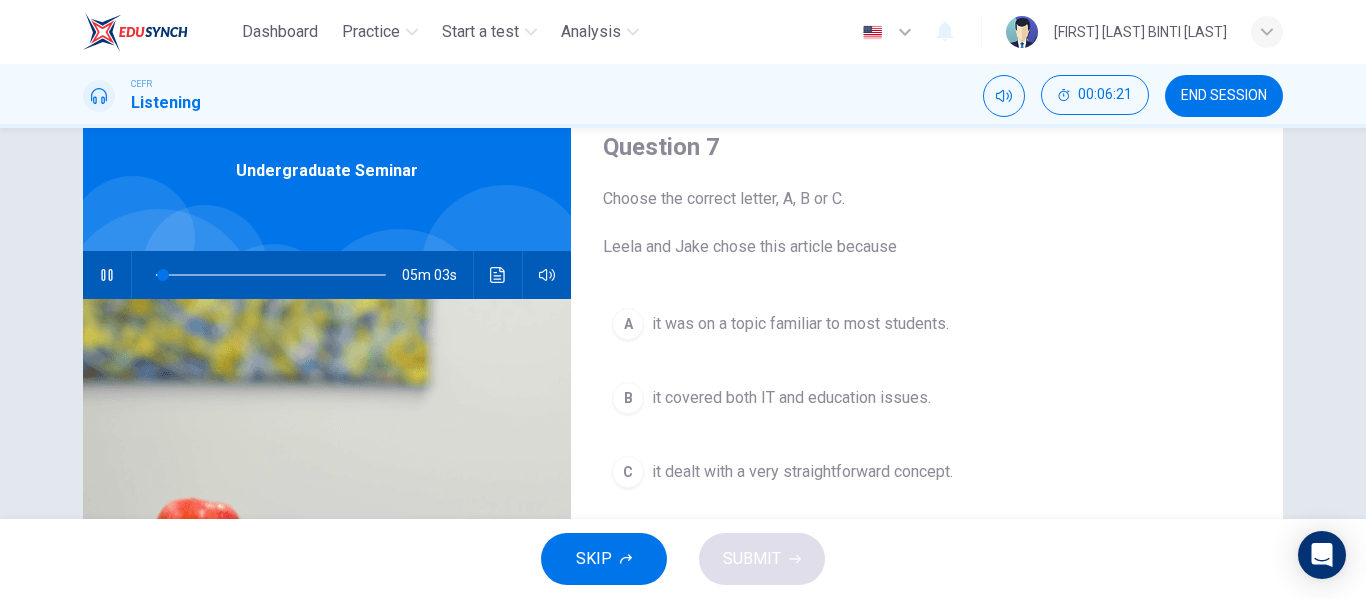scroll, scrollTop: 80, scrollLeft: 0, axis: vertical 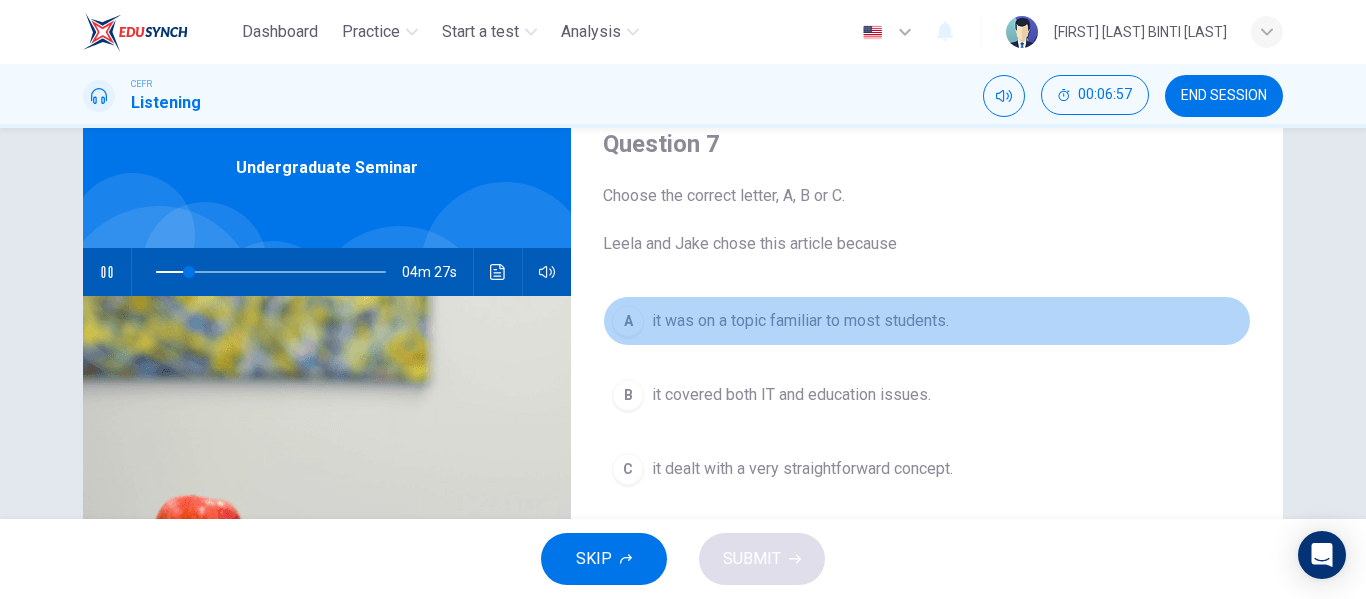 click on "it was on a topic familiar to most students." at bounding box center [800, 321] 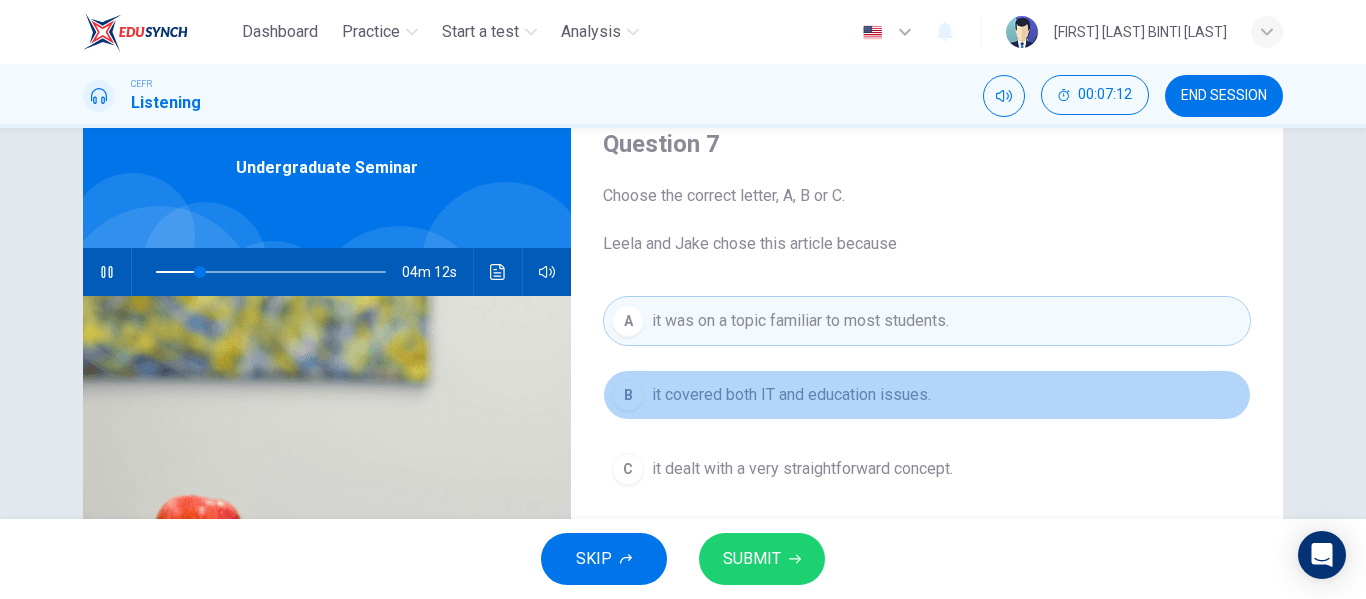 click on "it covered both IT and education issues." at bounding box center (791, 395) 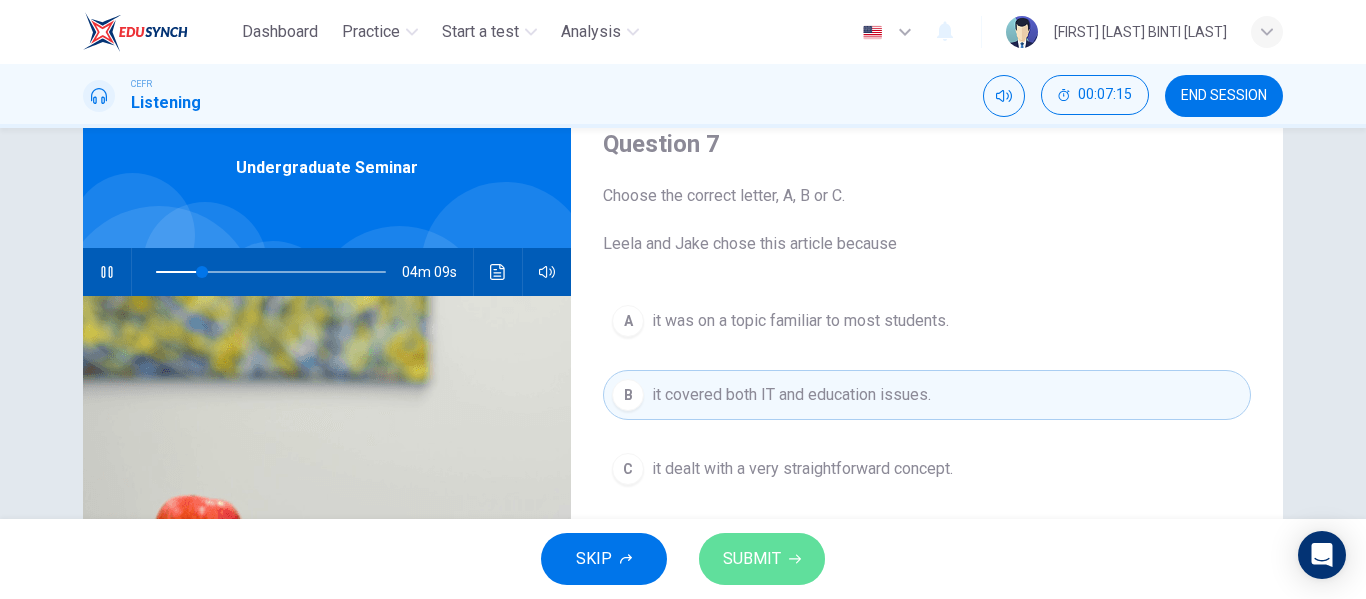 click on "SUBMIT" at bounding box center (762, 559) 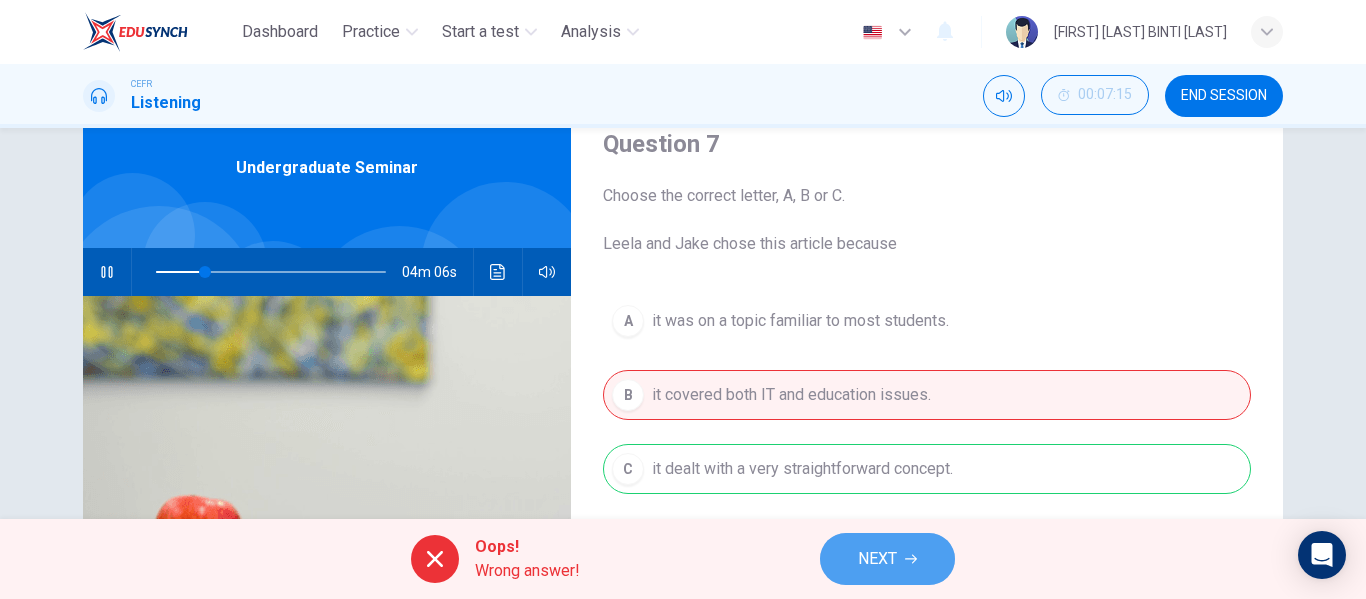 click on "NEXT" at bounding box center (887, 559) 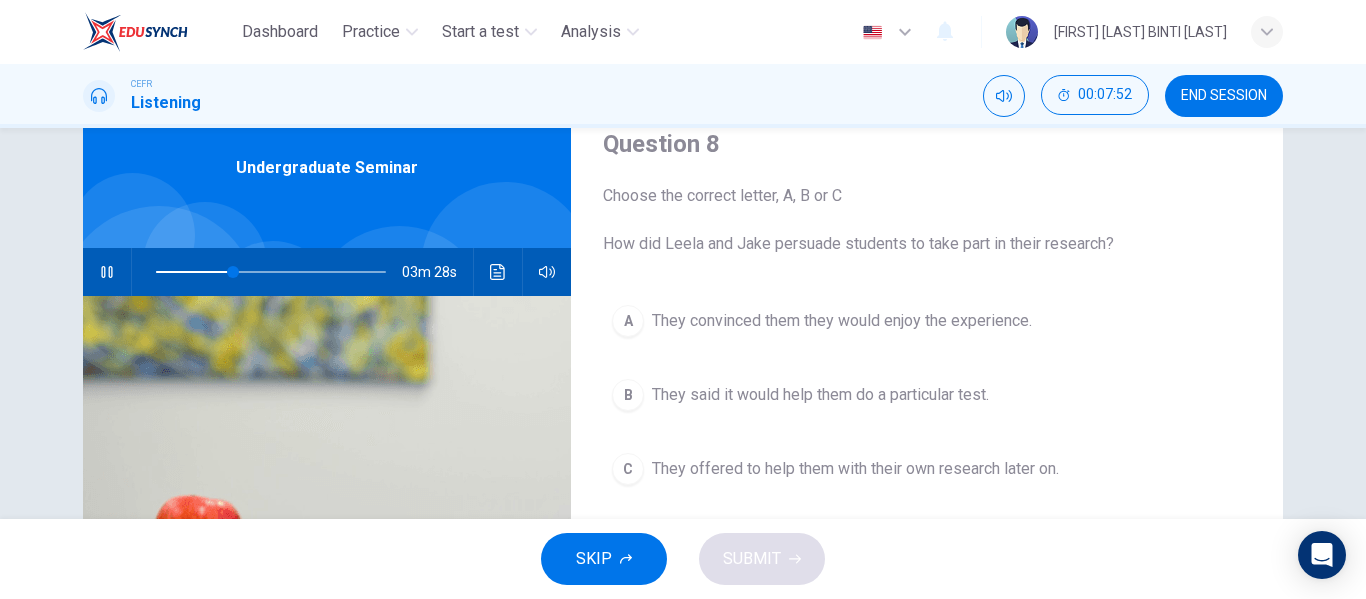 click on "They said it would help them do a particular test." at bounding box center (842, 321) 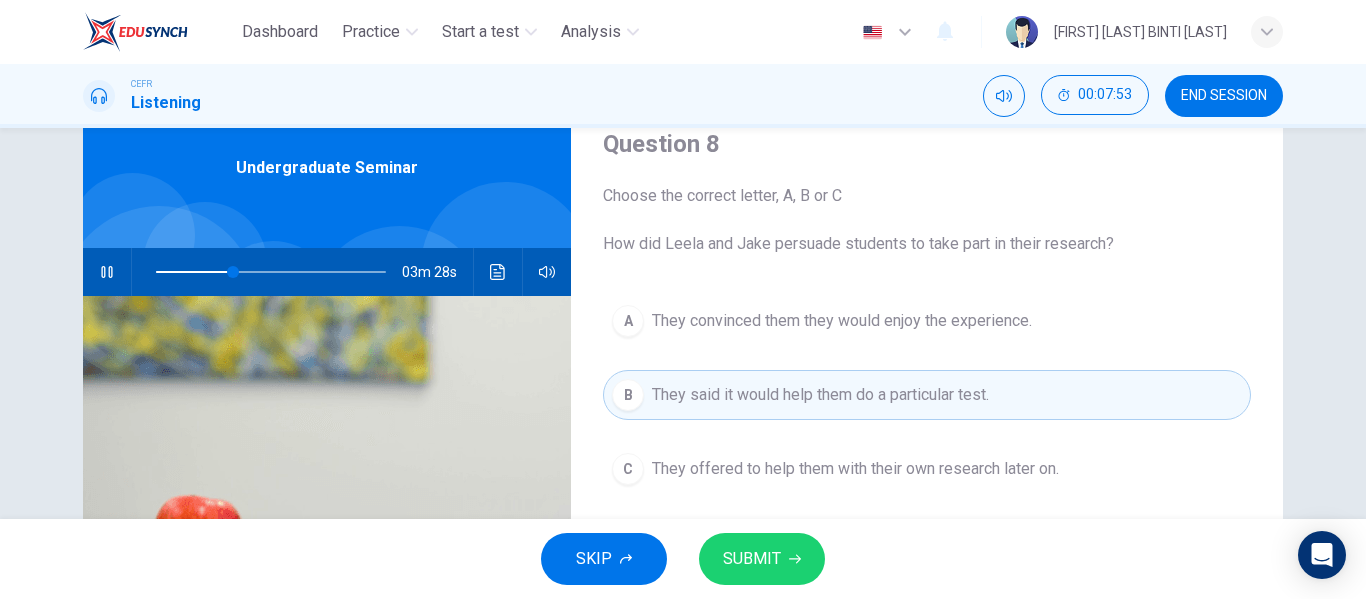 click on "SKIP SUBMIT" at bounding box center [683, 559] 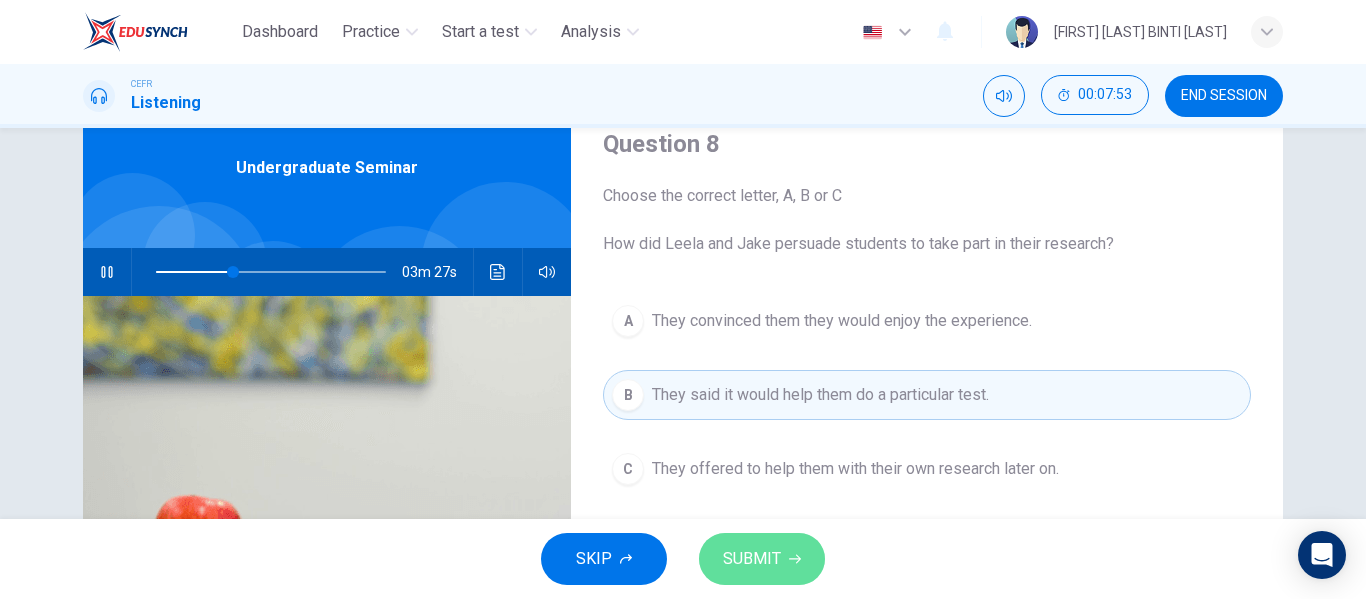 click on "SUBMIT" at bounding box center [762, 559] 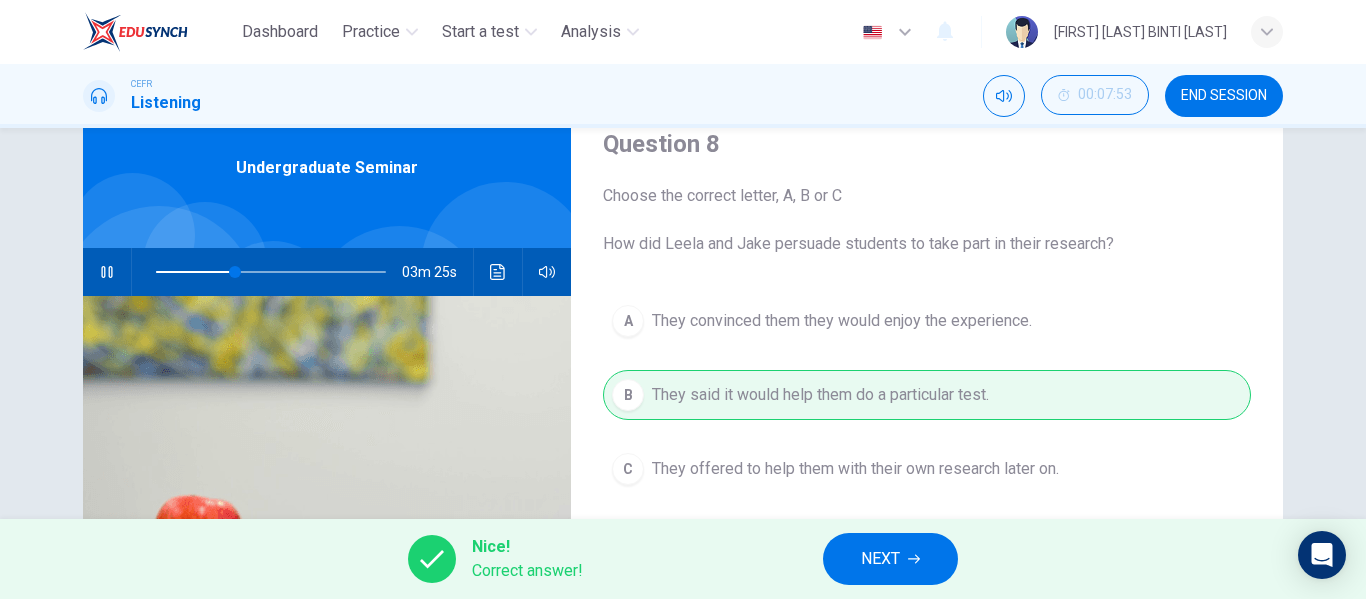 click on "NEXT" at bounding box center (890, 559) 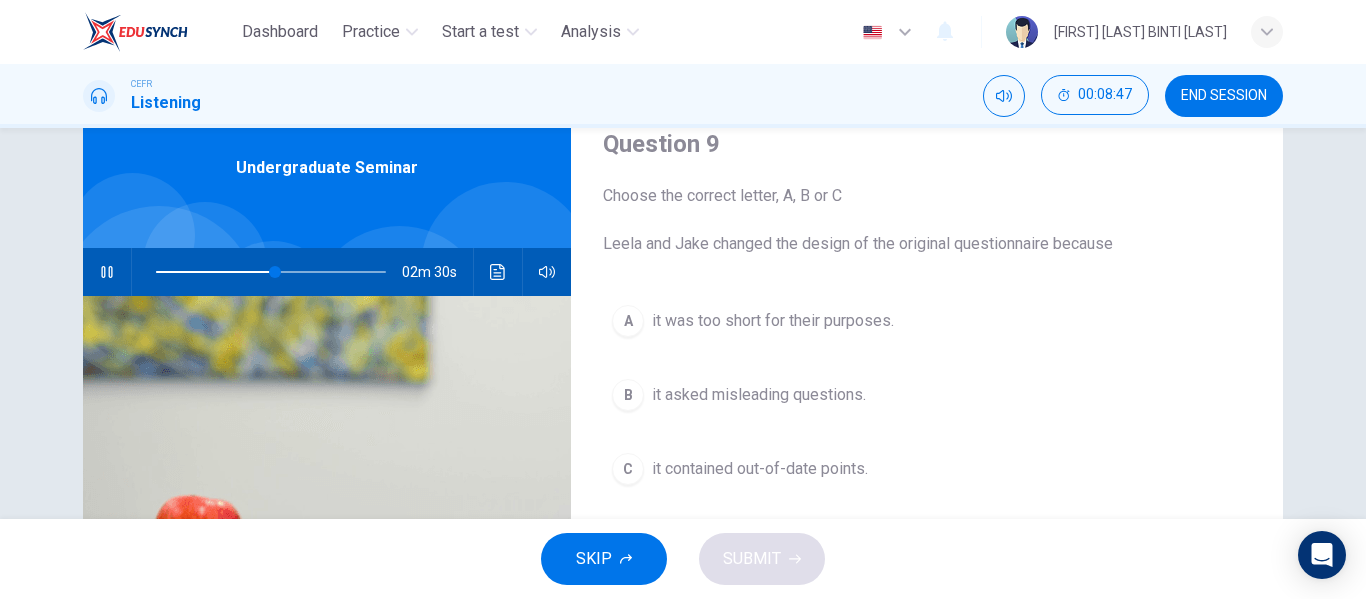 click on "it was too short for their purposes." at bounding box center (773, 321) 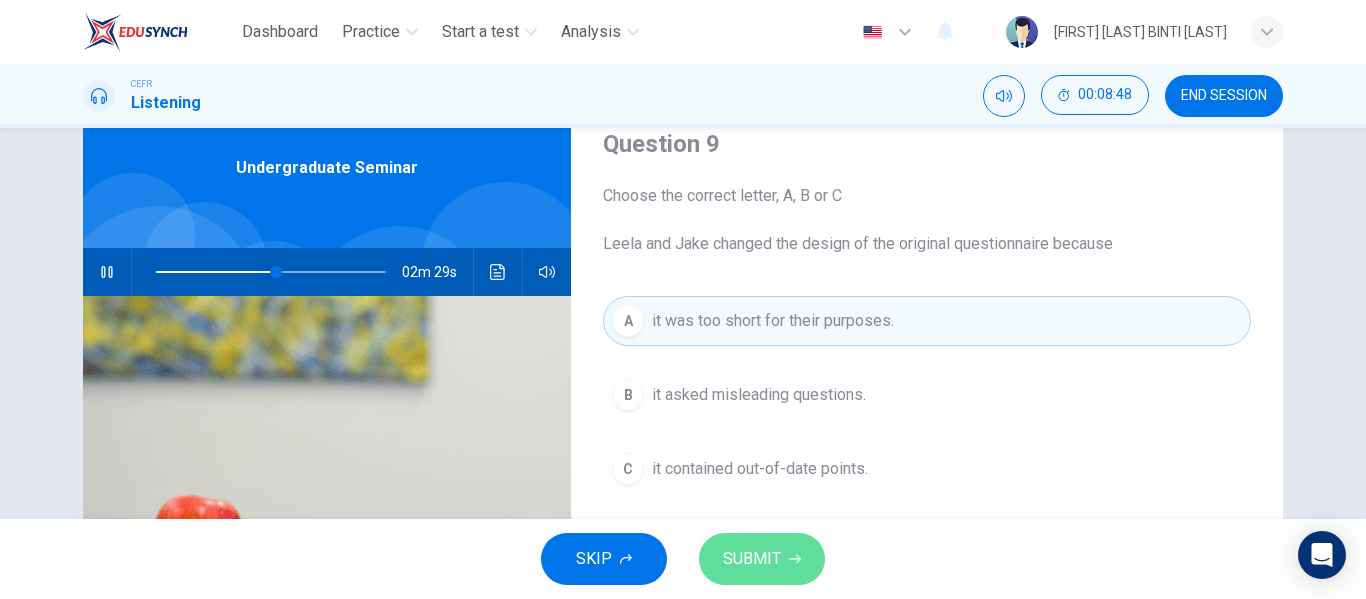 click on "SUBMIT" at bounding box center (752, 559) 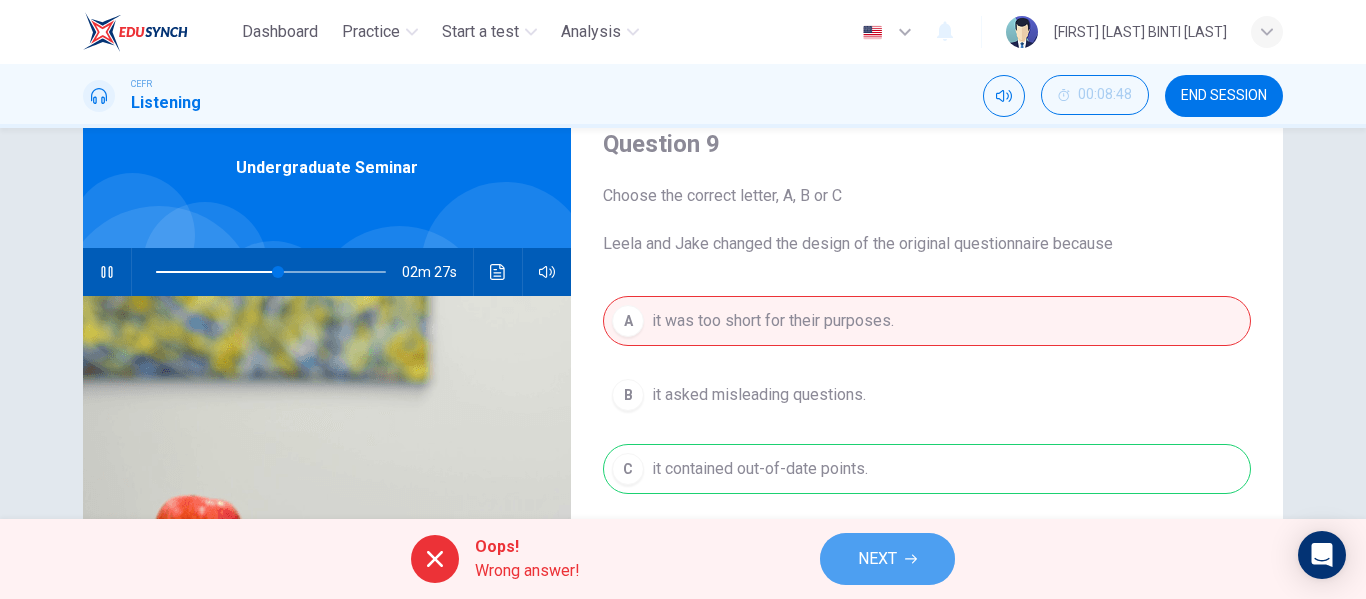 click at bounding box center (911, 559) 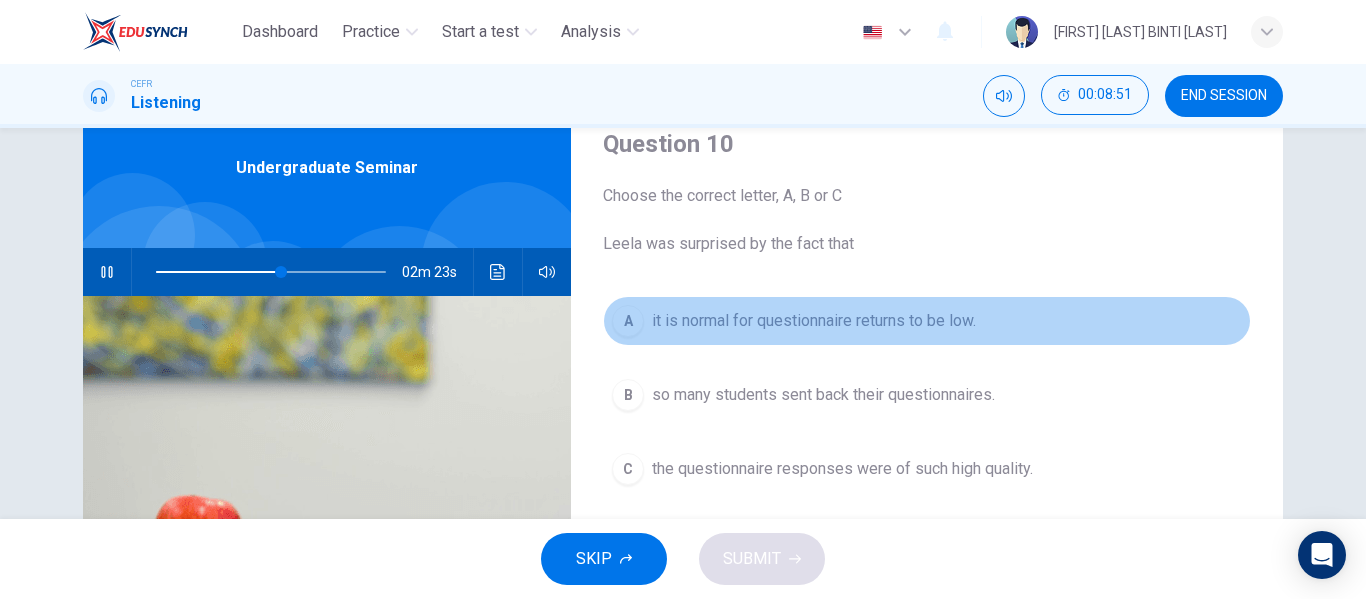 click on "it is normal for questionnaire returns to be low." at bounding box center [814, 321] 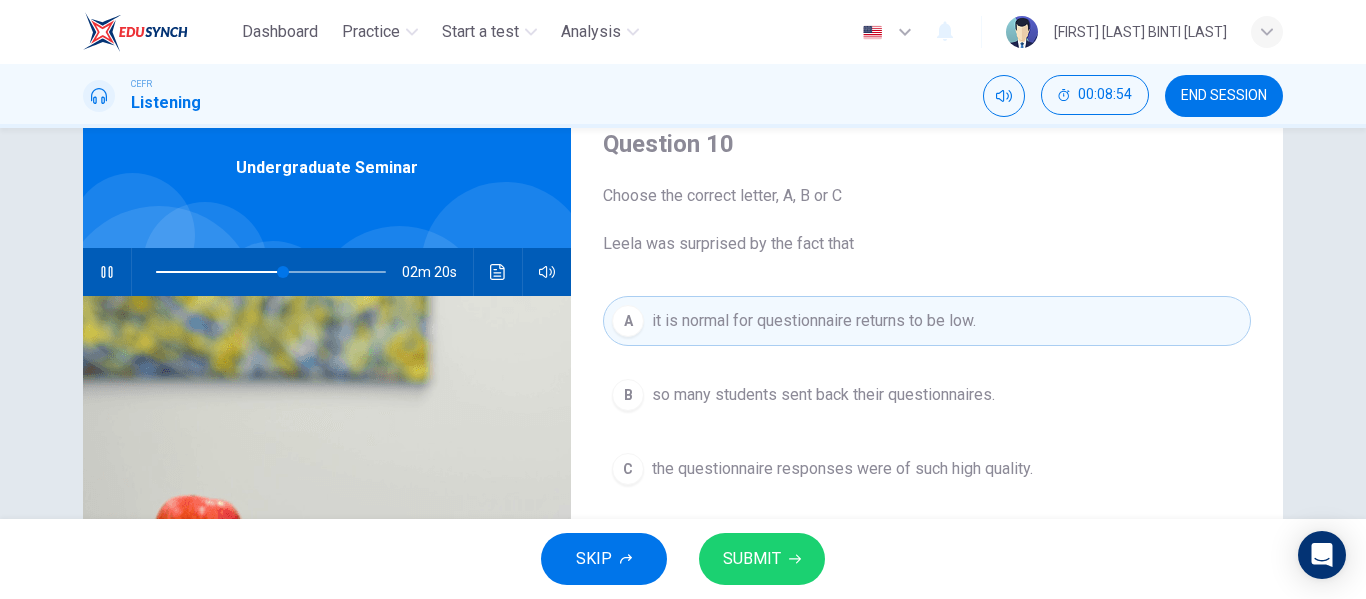 click on "SUBMIT" at bounding box center (752, 559) 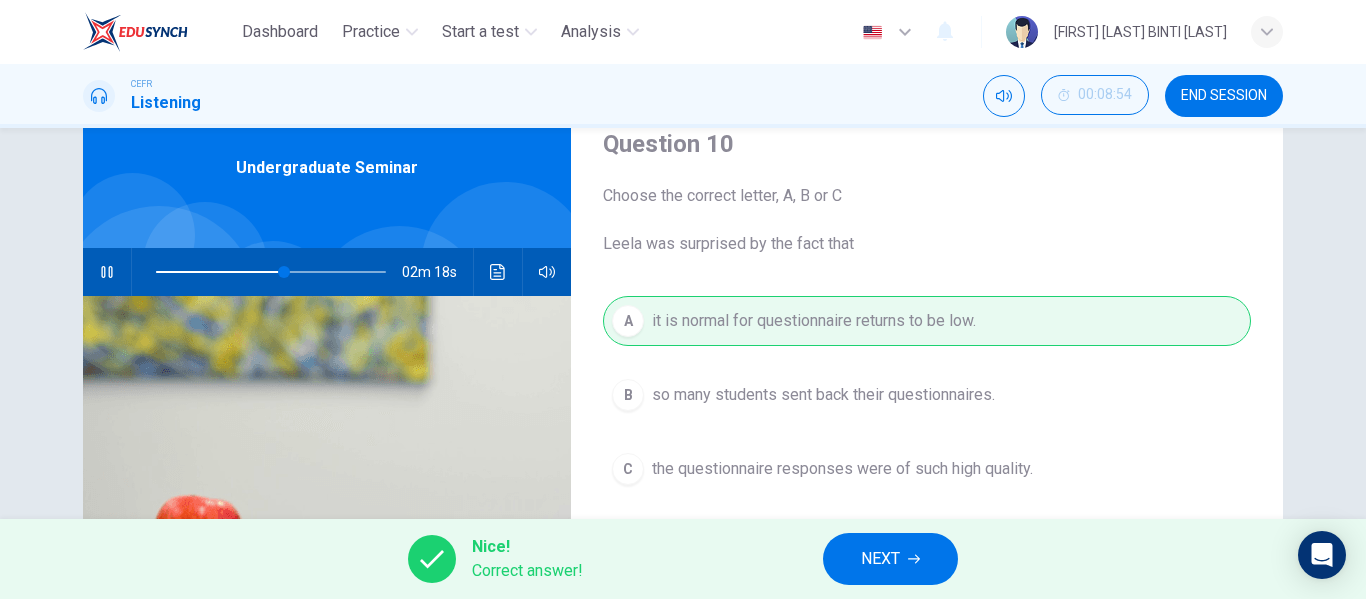 click on "NEXT" at bounding box center [890, 559] 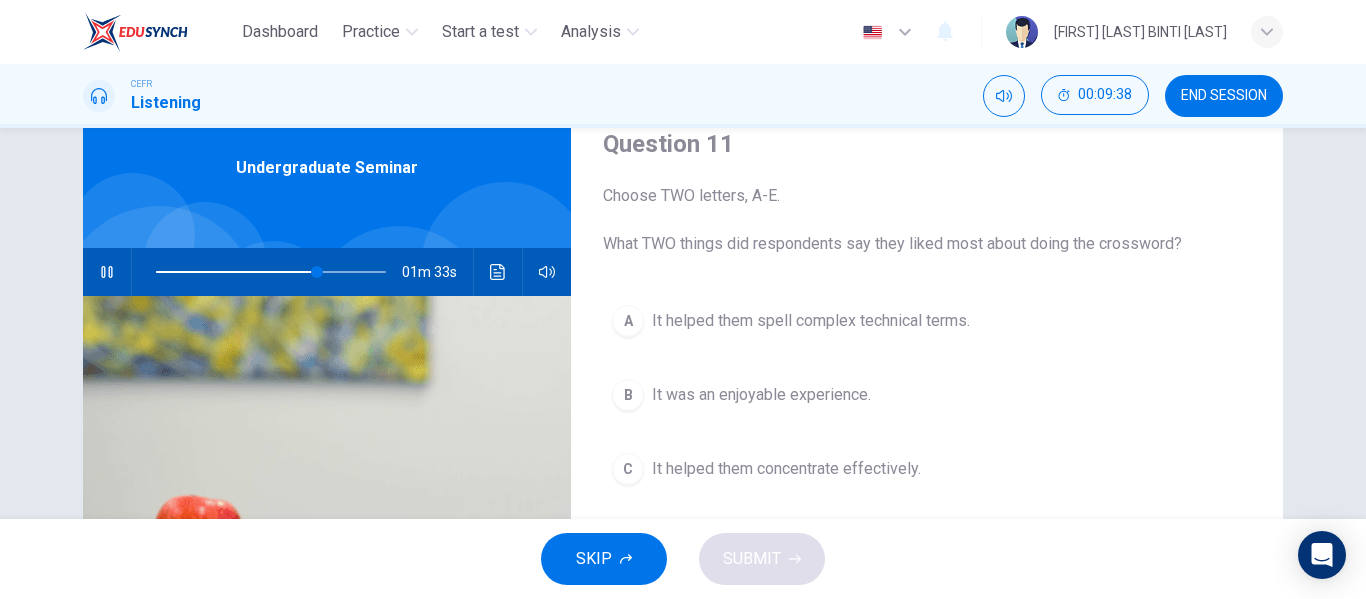 click on "It helped them concentrate effectively." at bounding box center (811, 321) 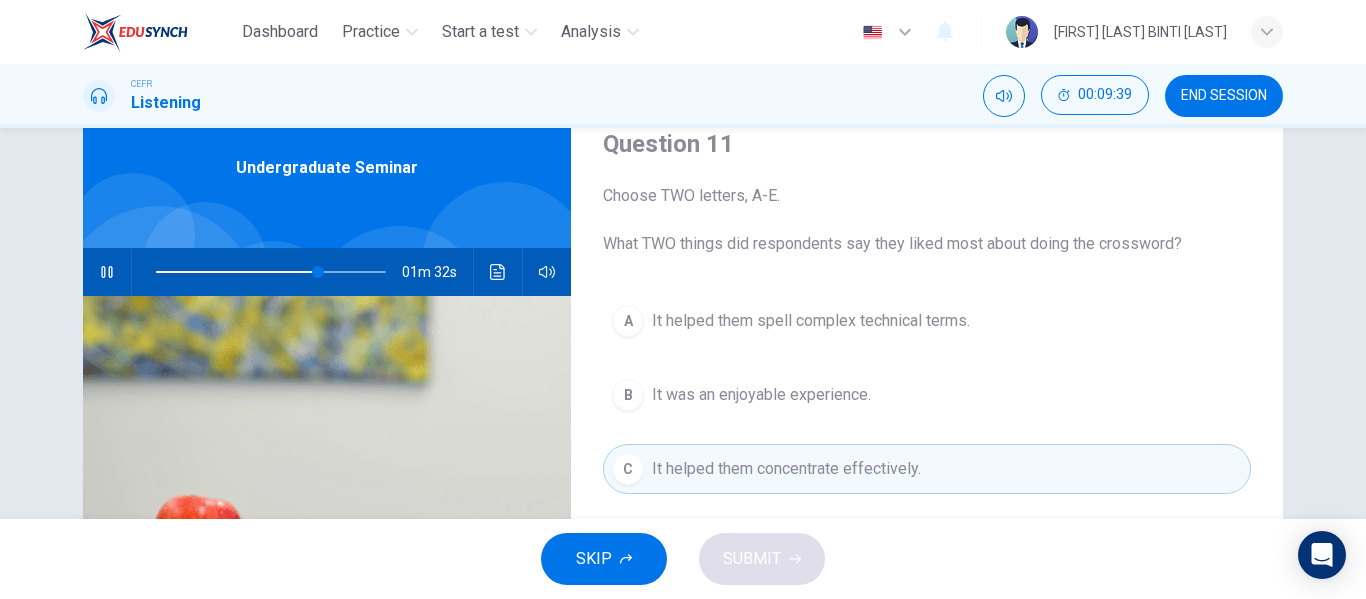click on "SKIP SUBMIT" at bounding box center (683, 559) 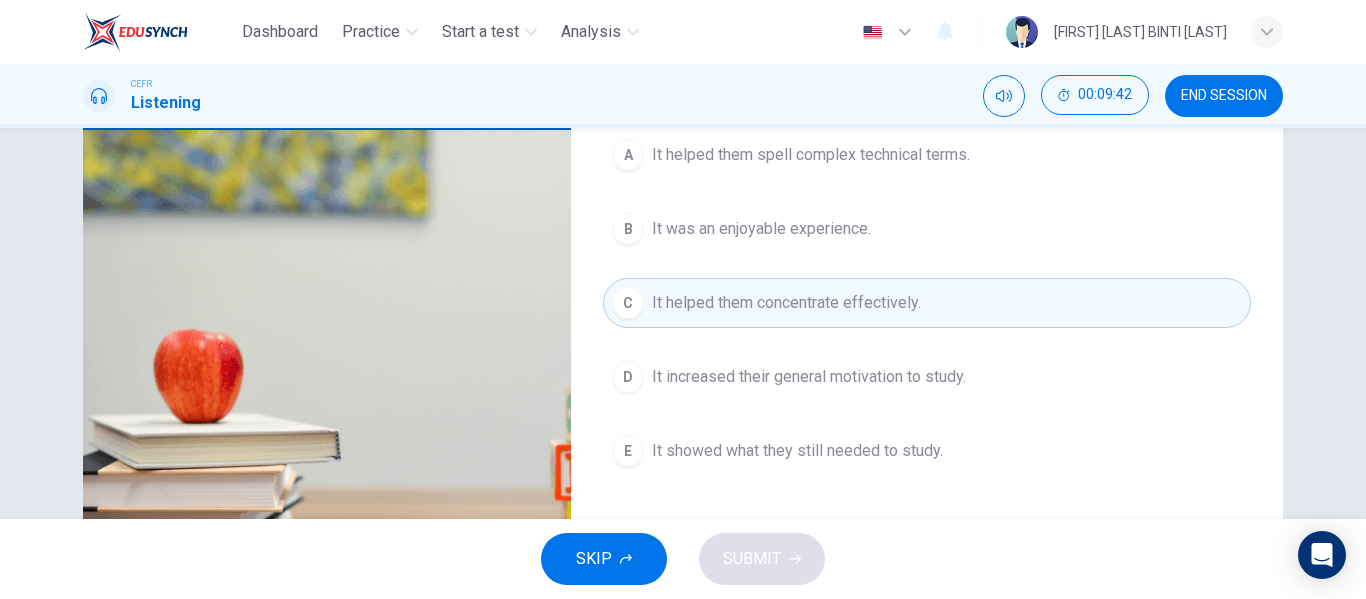 scroll, scrollTop: 247, scrollLeft: 0, axis: vertical 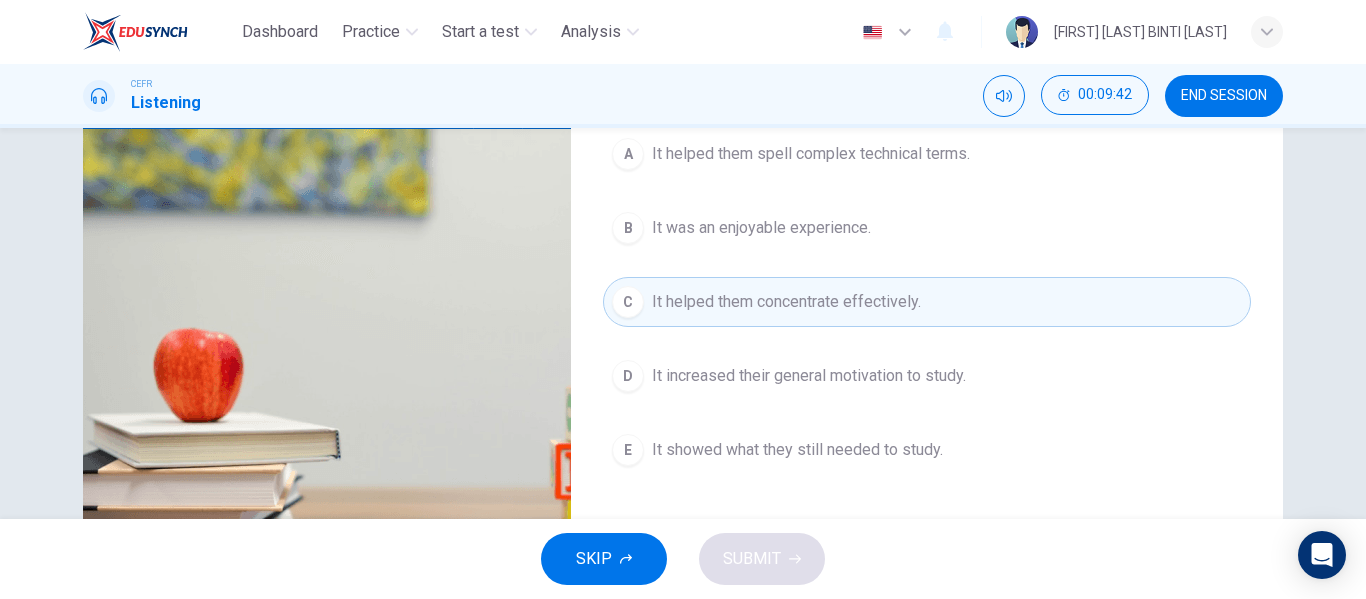 click on "It increased their general motivation to study." at bounding box center [811, 154] 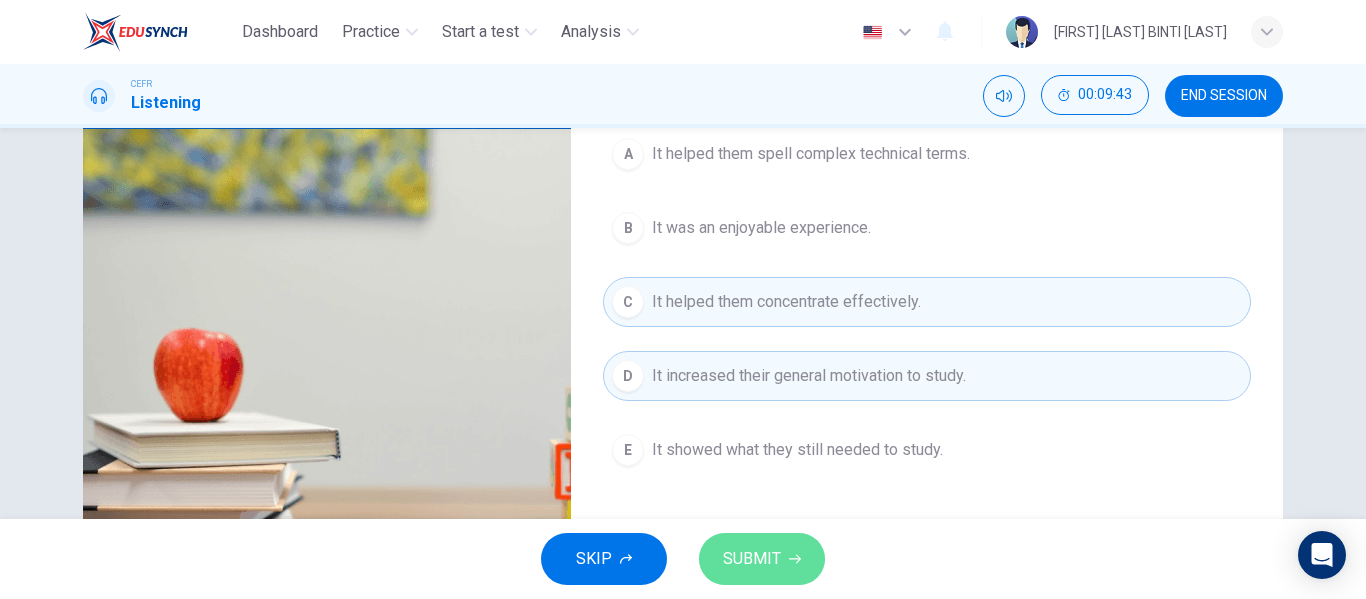 click on "SUBMIT" at bounding box center (762, 559) 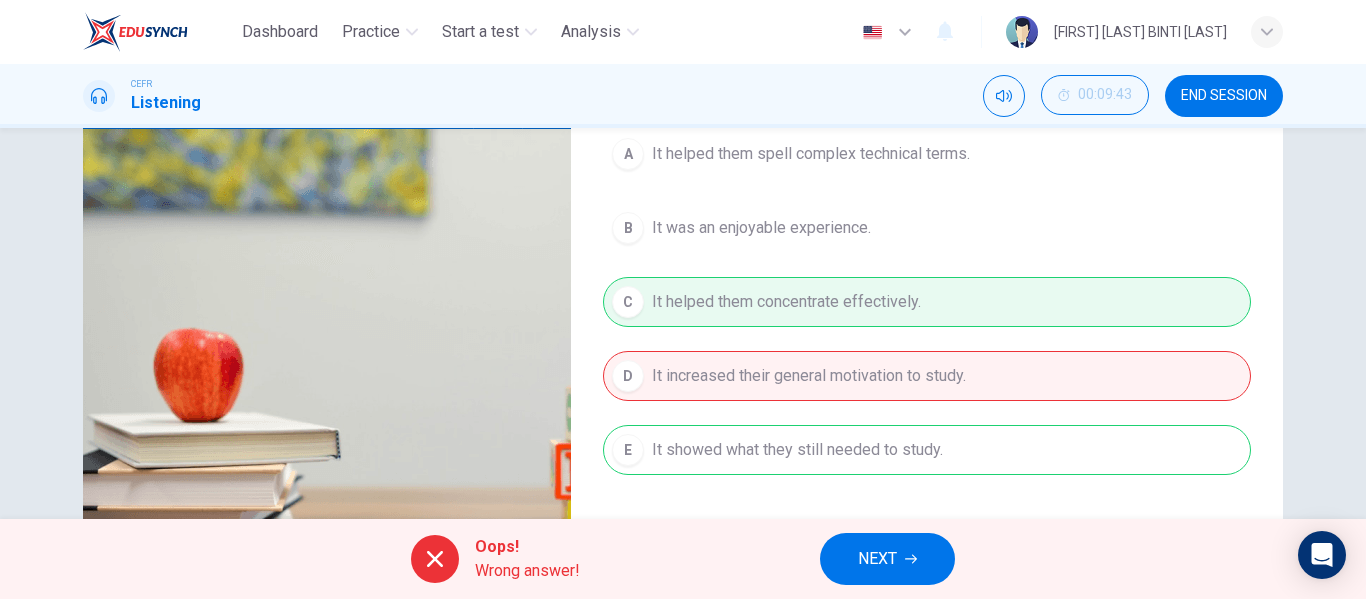 click on "NEXT" at bounding box center [877, 559] 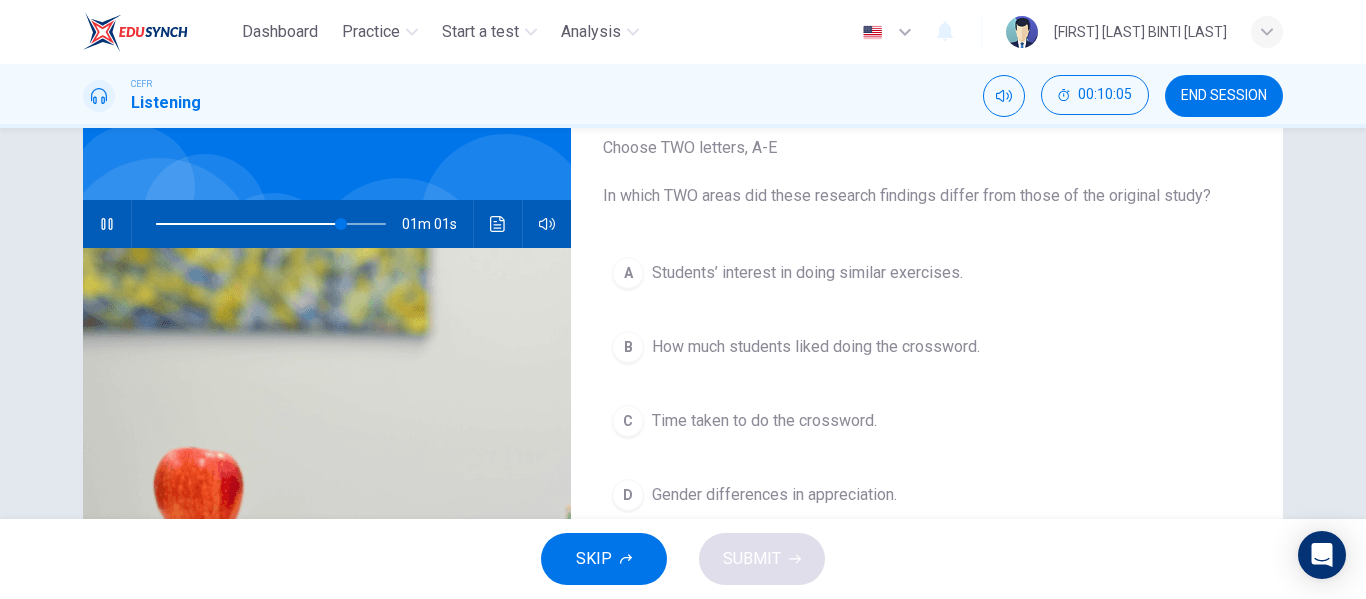scroll, scrollTop: 127, scrollLeft: 0, axis: vertical 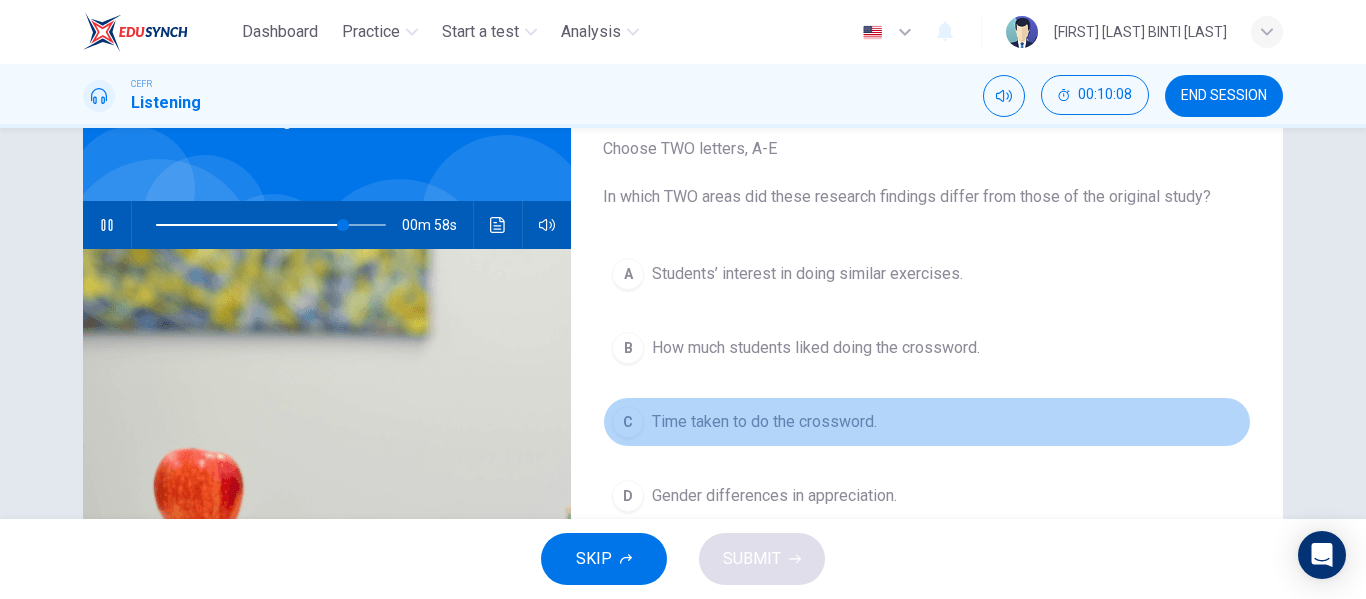 click on "Time taken to do the crossword." at bounding box center [807, 274] 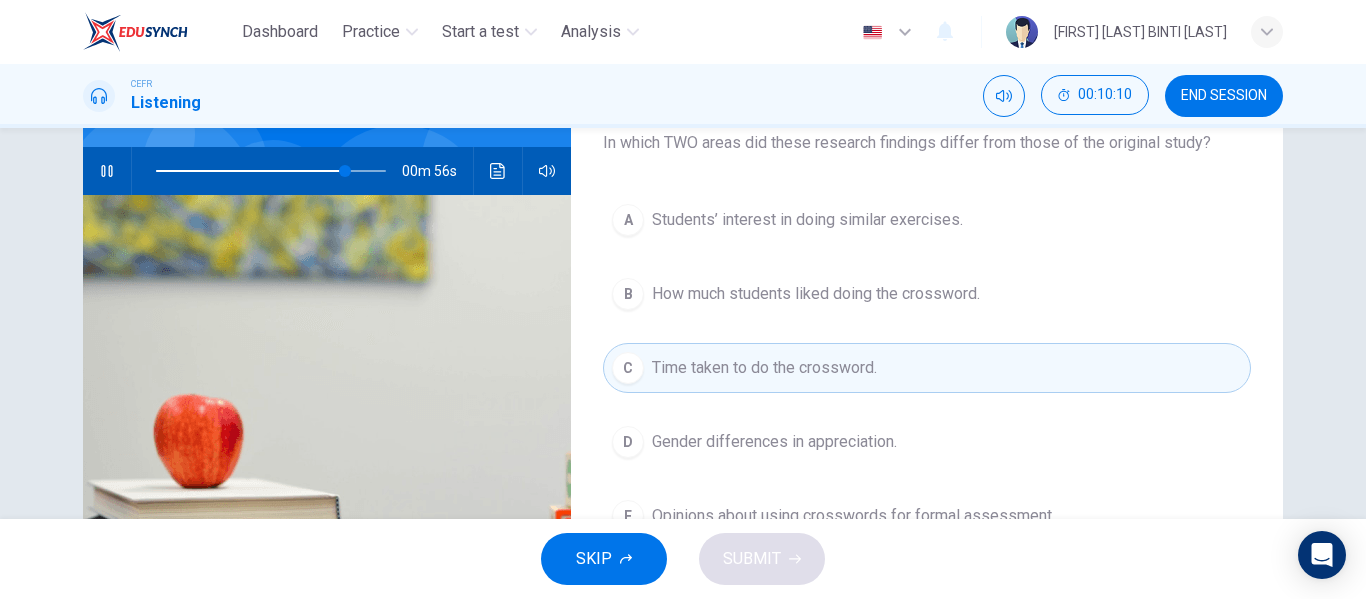 click on "Gender differences in appreciation." at bounding box center [807, 220] 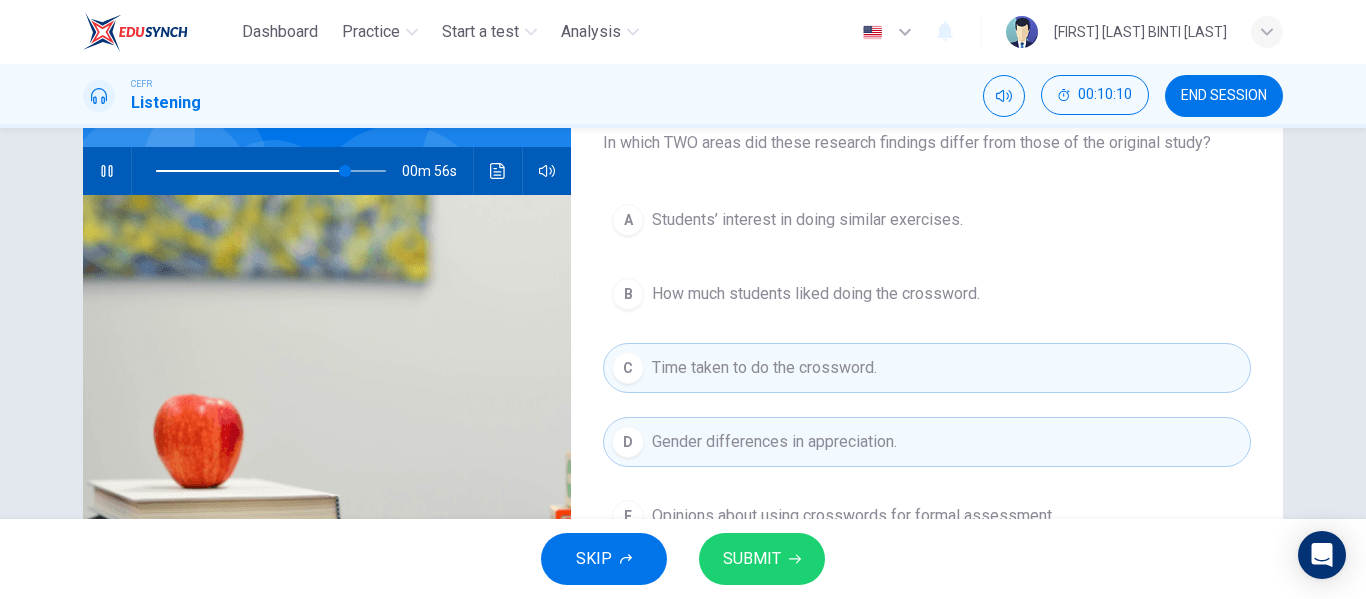 scroll, scrollTop: 233, scrollLeft: 0, axis: vertical 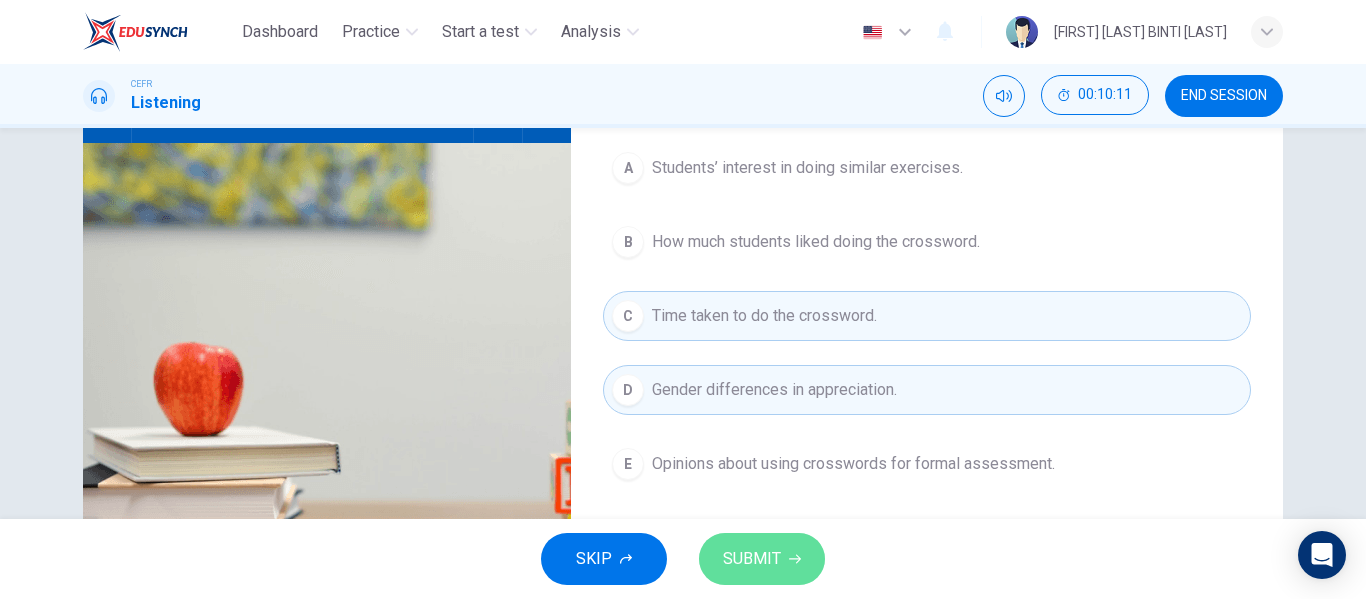 click on "SUBMIT" at bounding box center [752, 559] 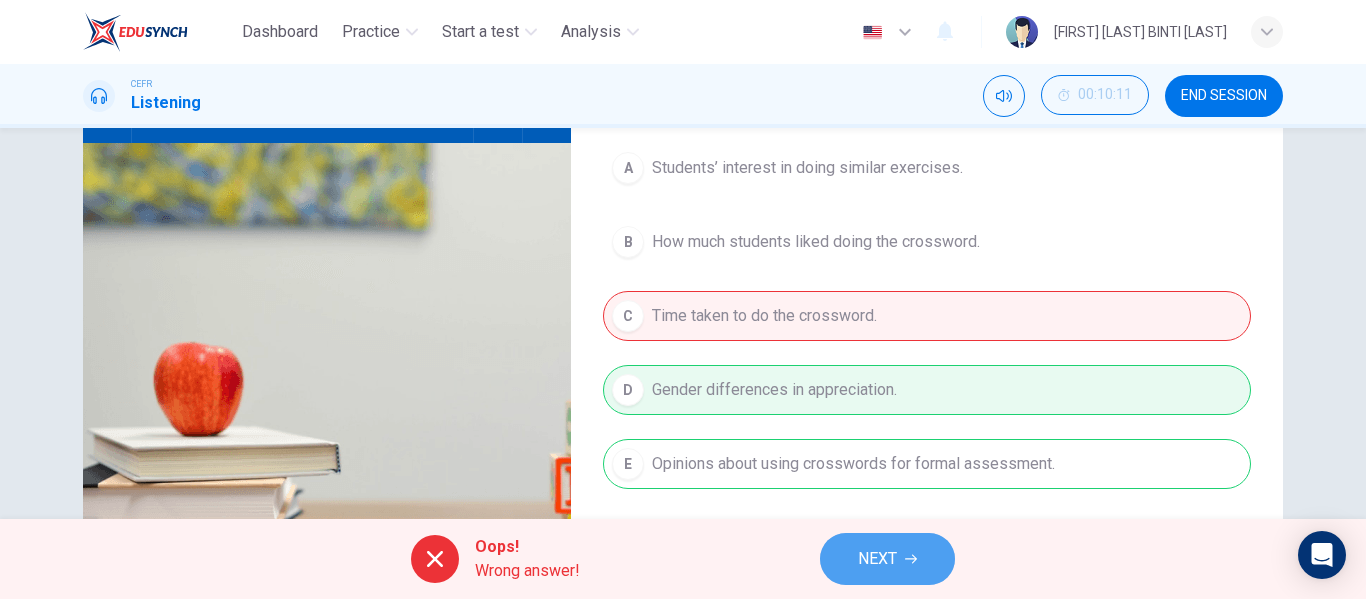 click on "NEXT" at bounding box center [887, 559] 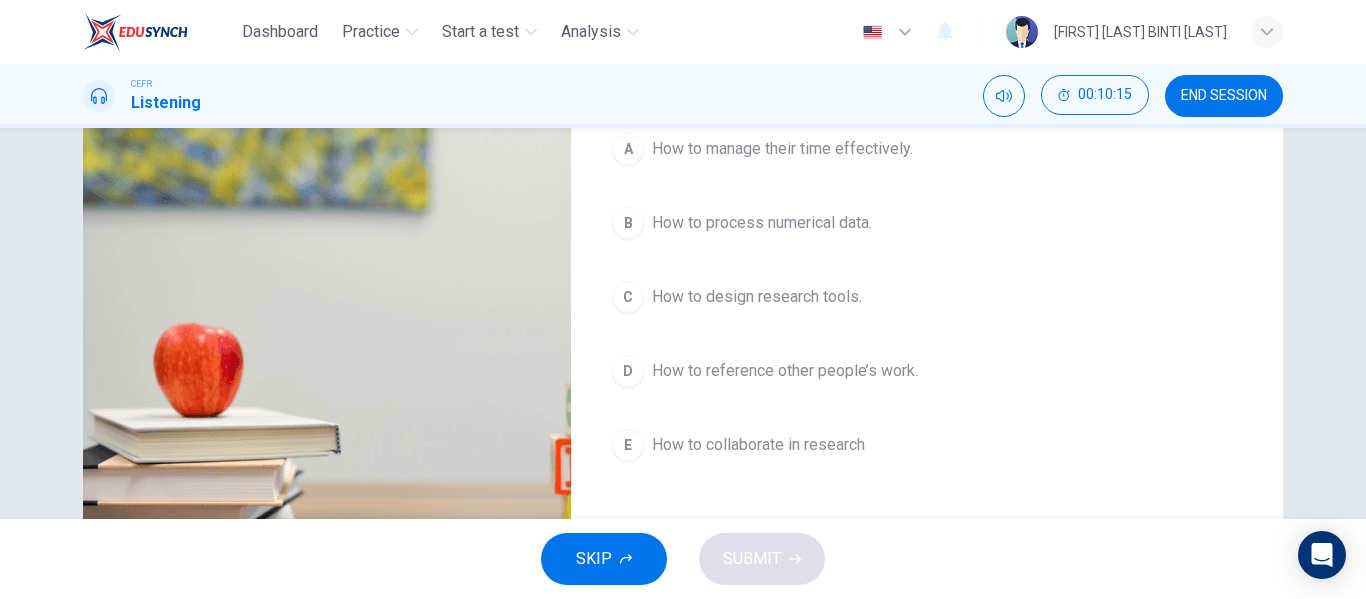 scroll, scrollTop: 252, scrollLeft: 0, axis: vertical 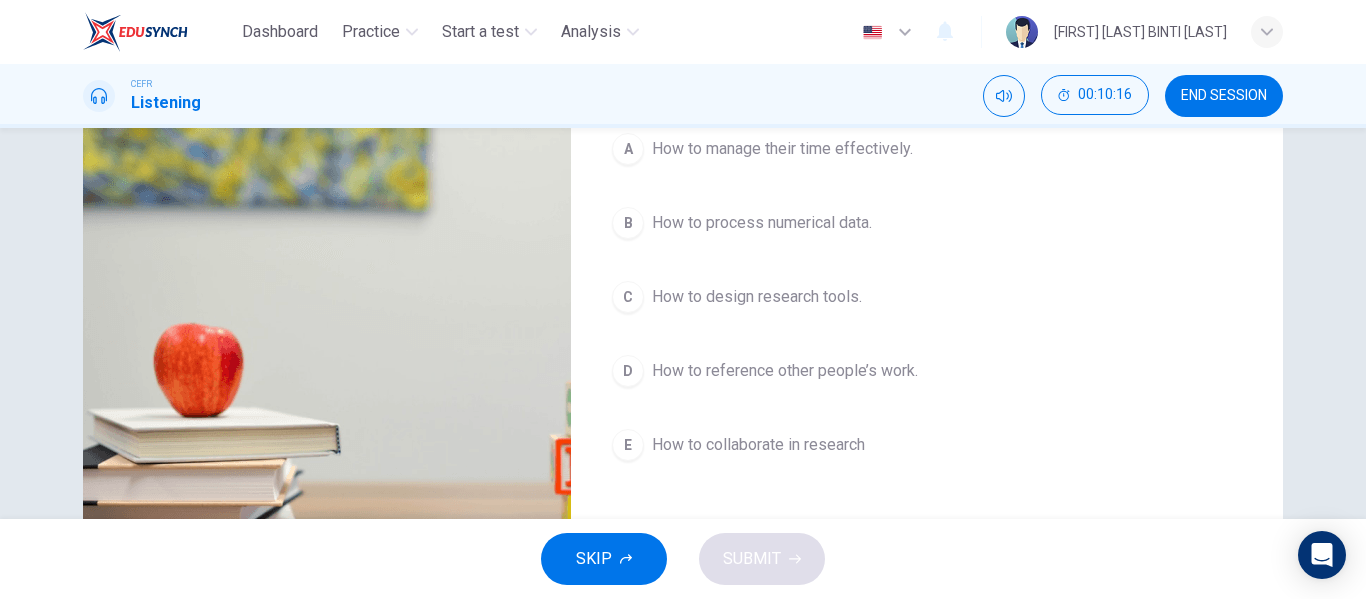 click on "How to process numerical data." at bounding box center (782, 149) 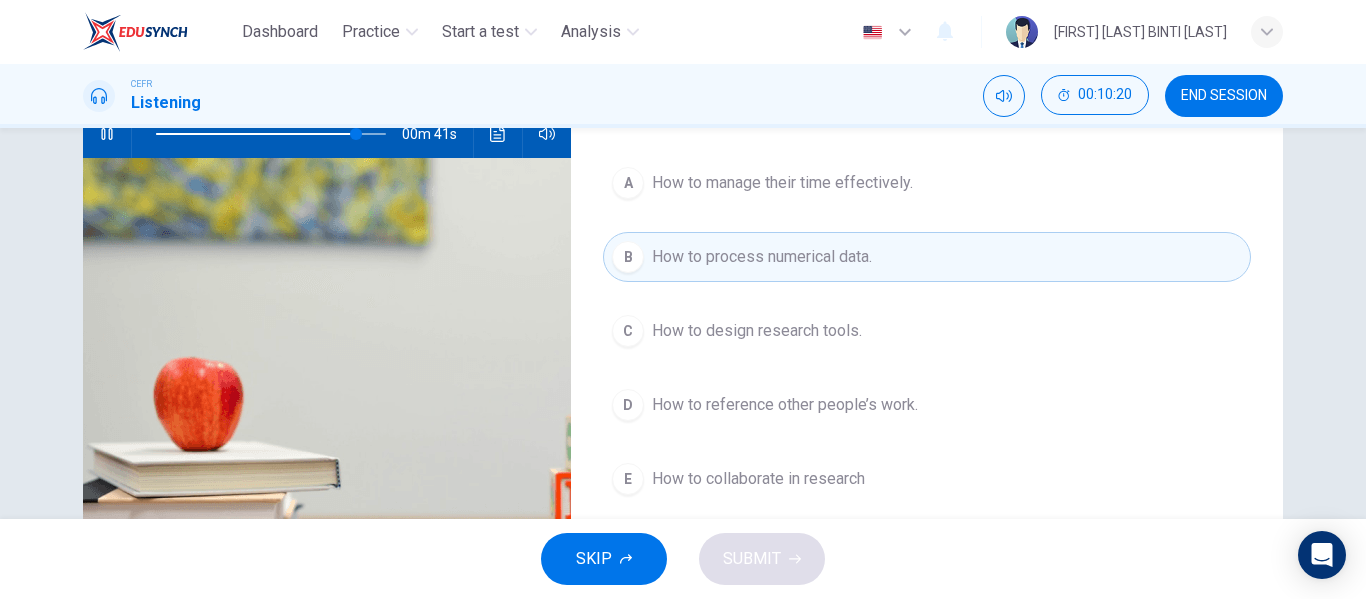 scroll, scrollTop: 217, scrollLeft: 0, axis: vertical 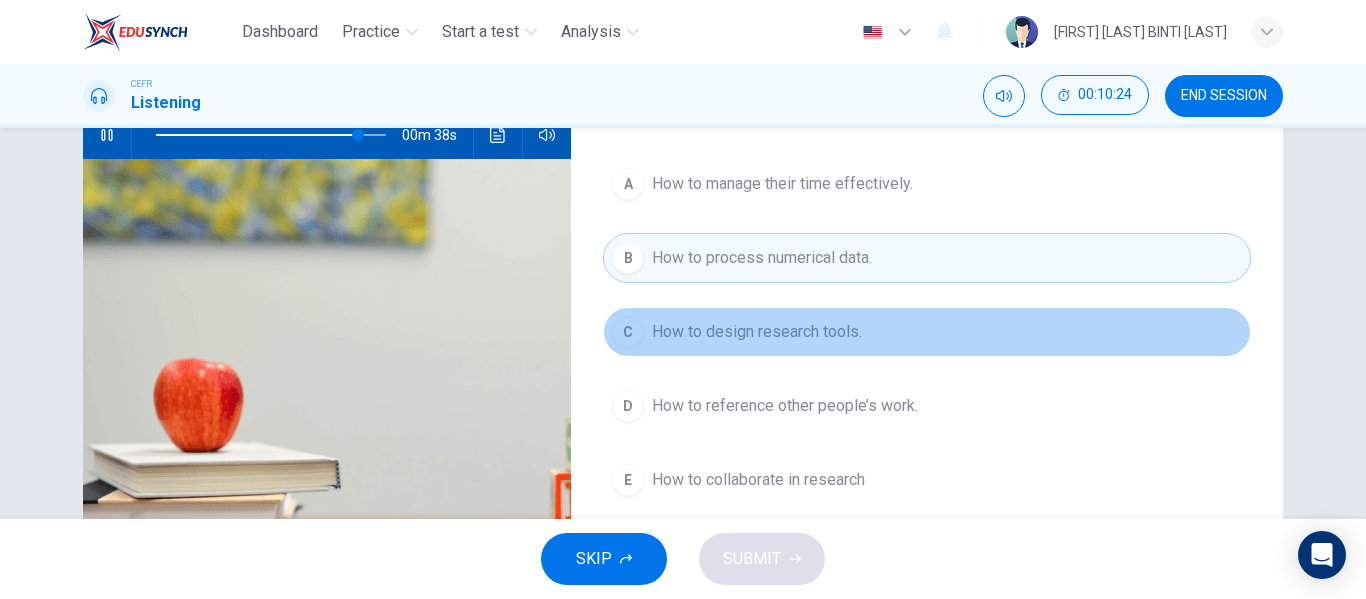 click on "How to design research tools." at bounding box center (782, 184) 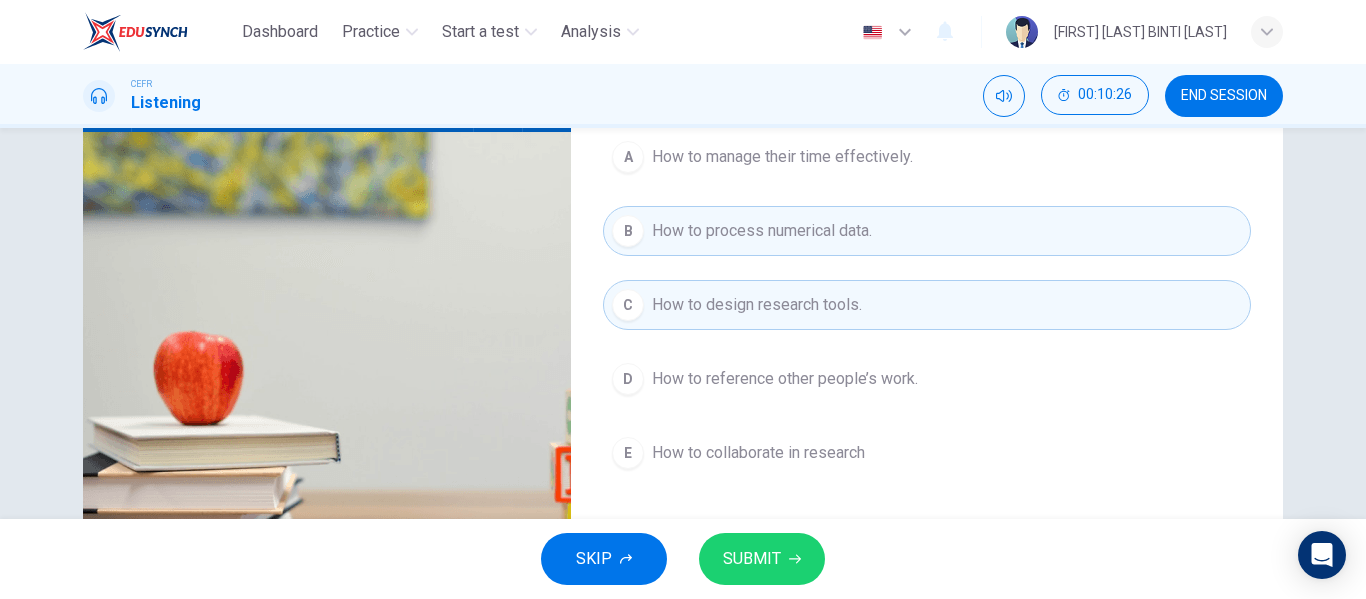 scroll, scrollTop: 219, scrollLeft: 0, axis: vertical 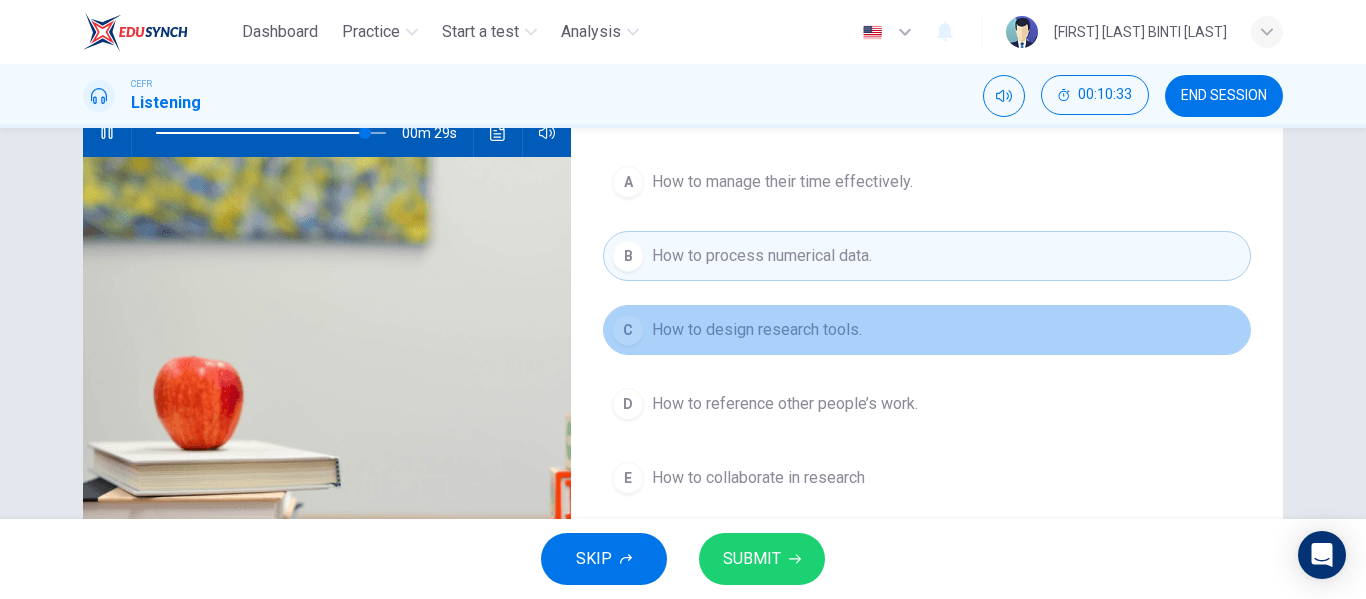 click on "How to design research tools." at bounding box center (762, 256) 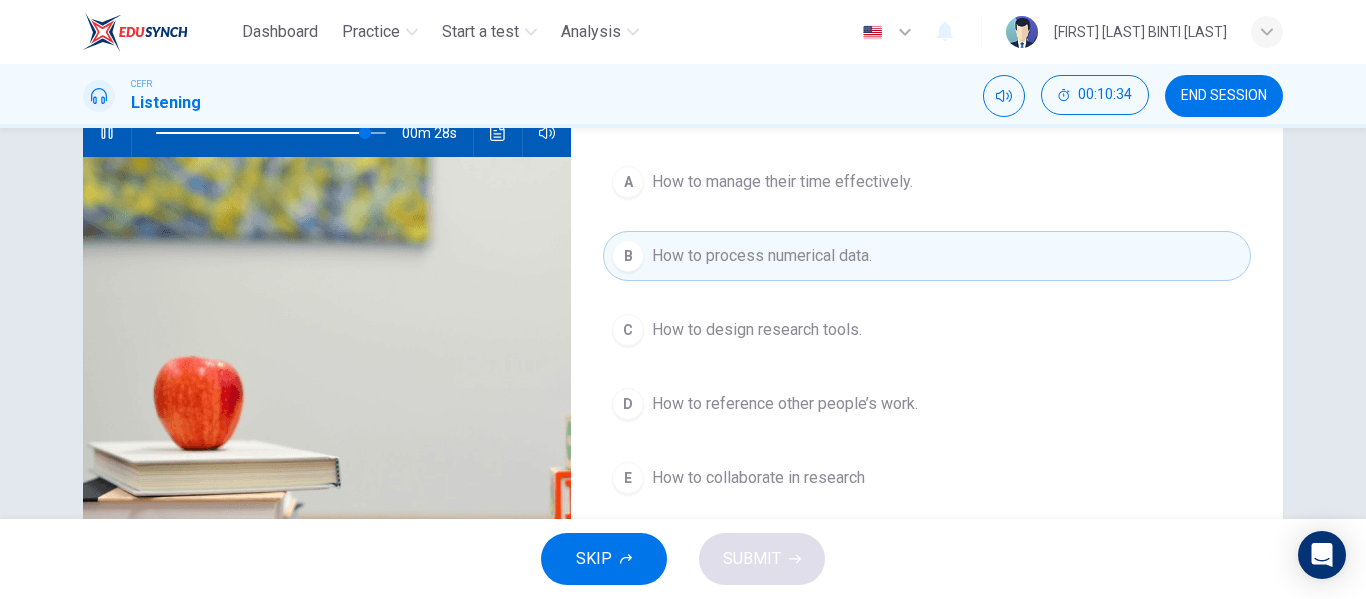 click on "How to reference other people’s work." at bounding box center [782, 182] 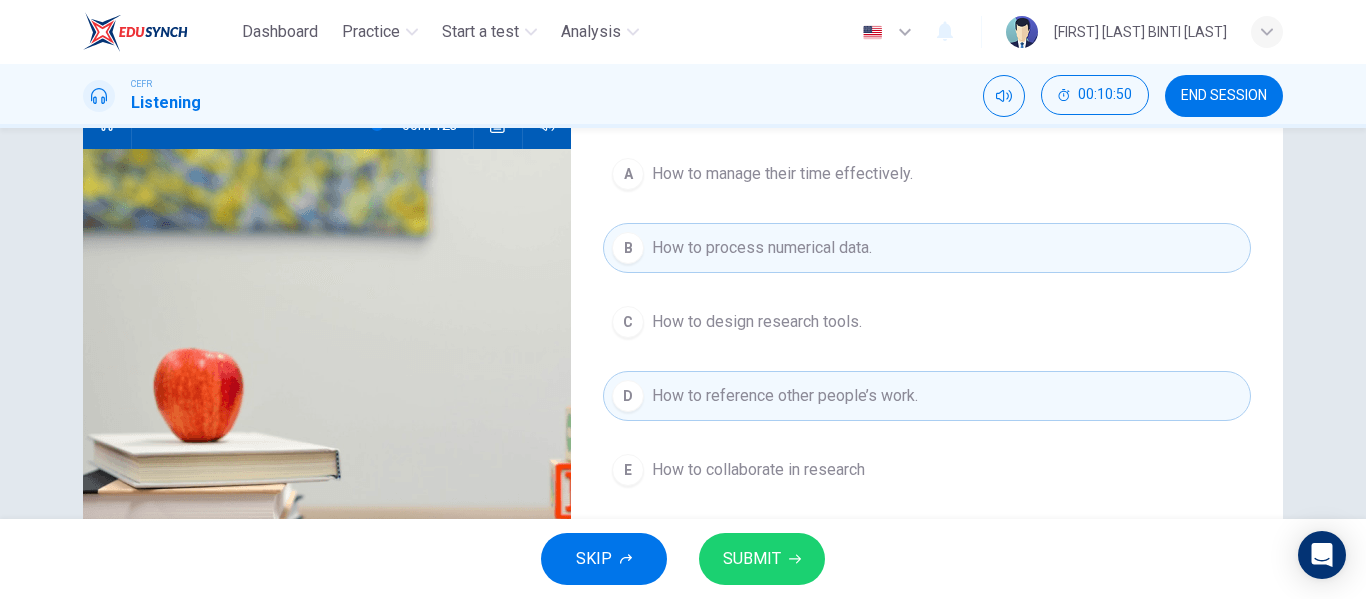 scroll, scrollTop: 228, scrollLeft: 0, axis: vertical 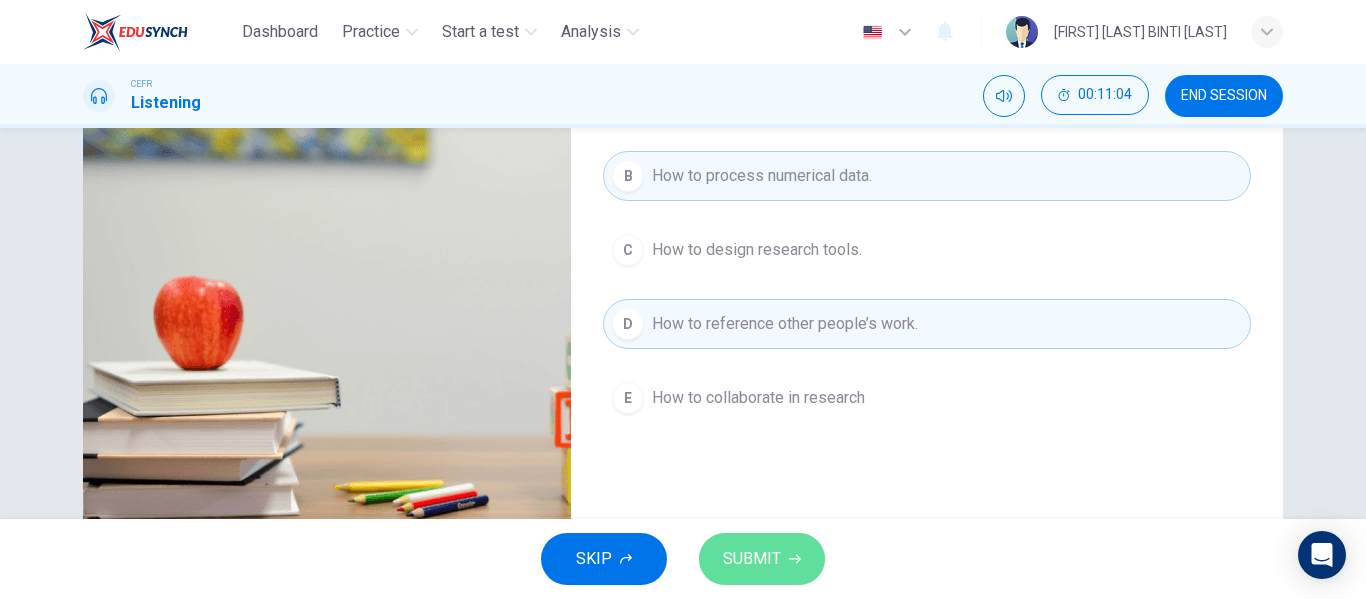 click on "SUBMIT" at bounding box center [752, 559] 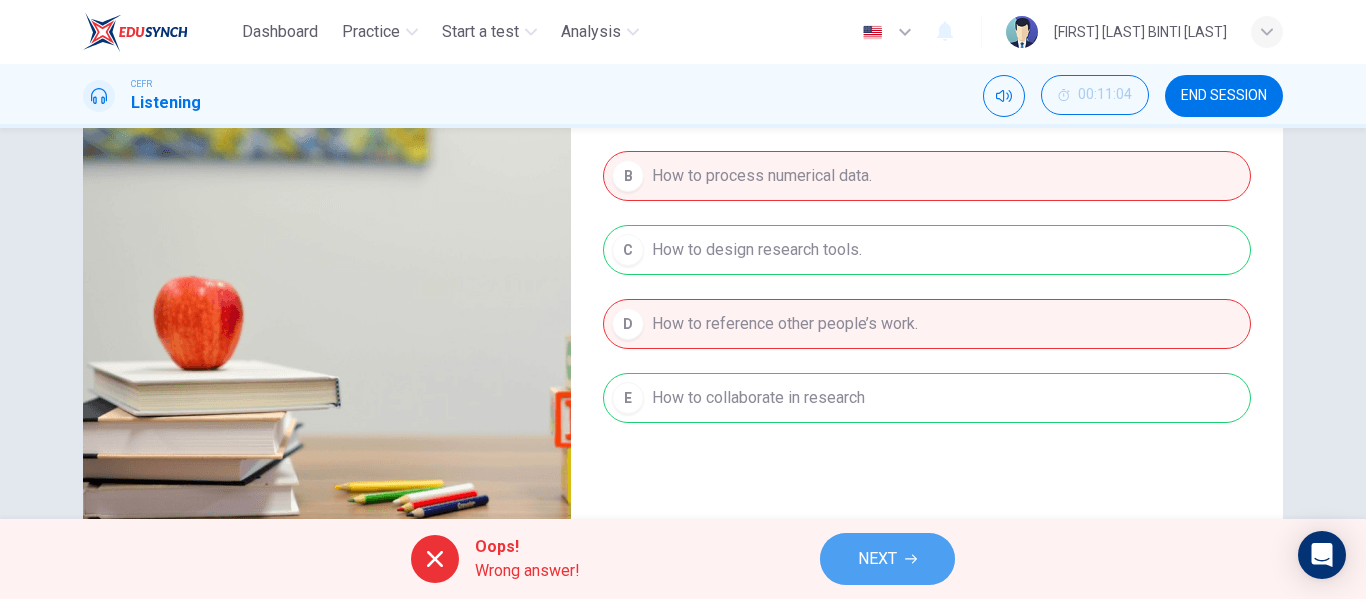click on "NEXT" at bounding box center (887, 559) 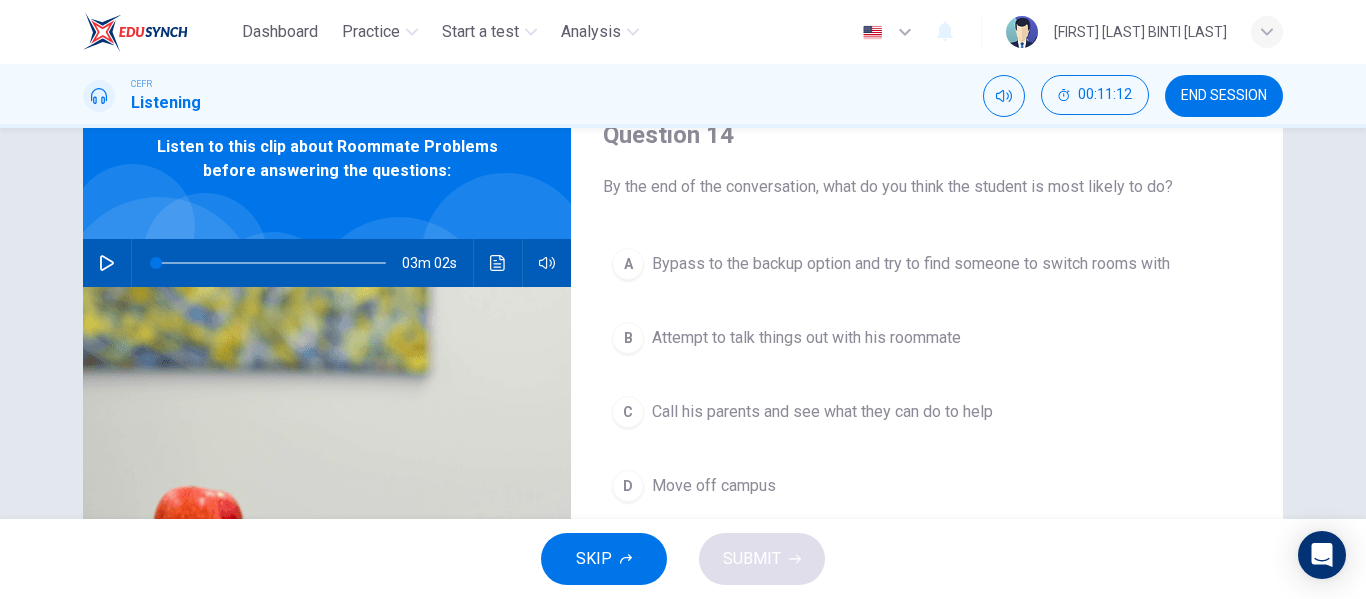 scroll, scrollTop: 90, scrollLeft: 0, axis: vertical 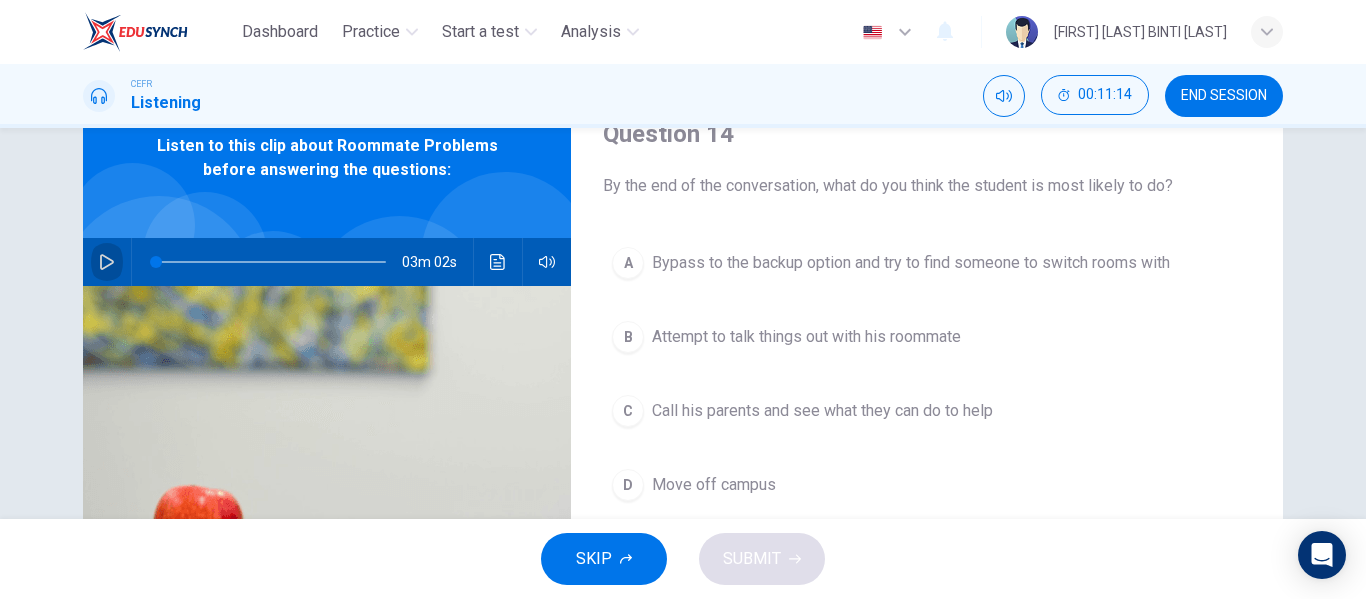 click at bounding box center (107, 262) 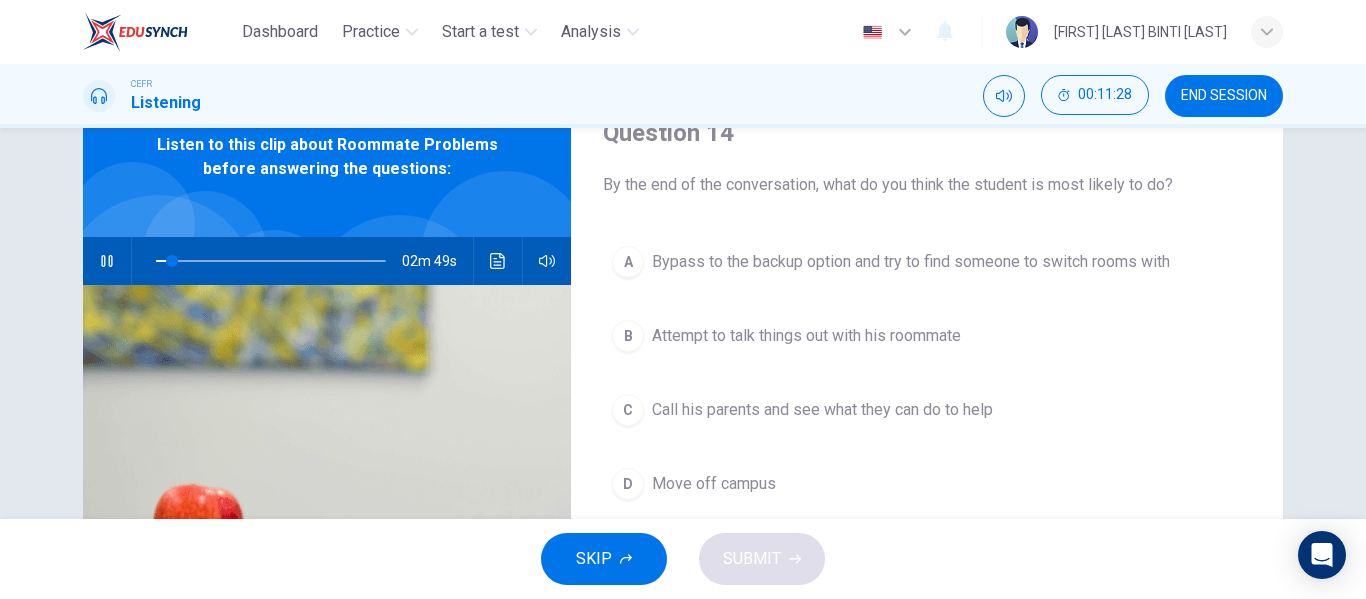 scroll, scrollTop: 91, scrollLeft: 0, axis: vertical 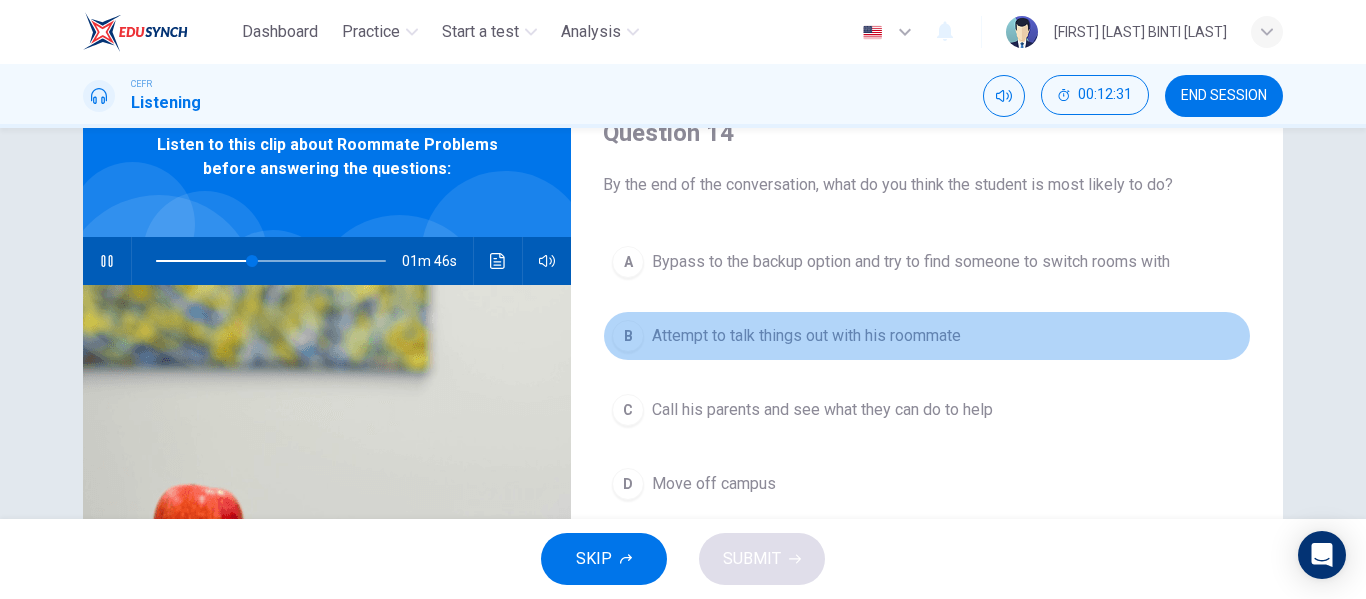 click on "Attempt to talk things out with his roommate" at bounding box center (911, 262) 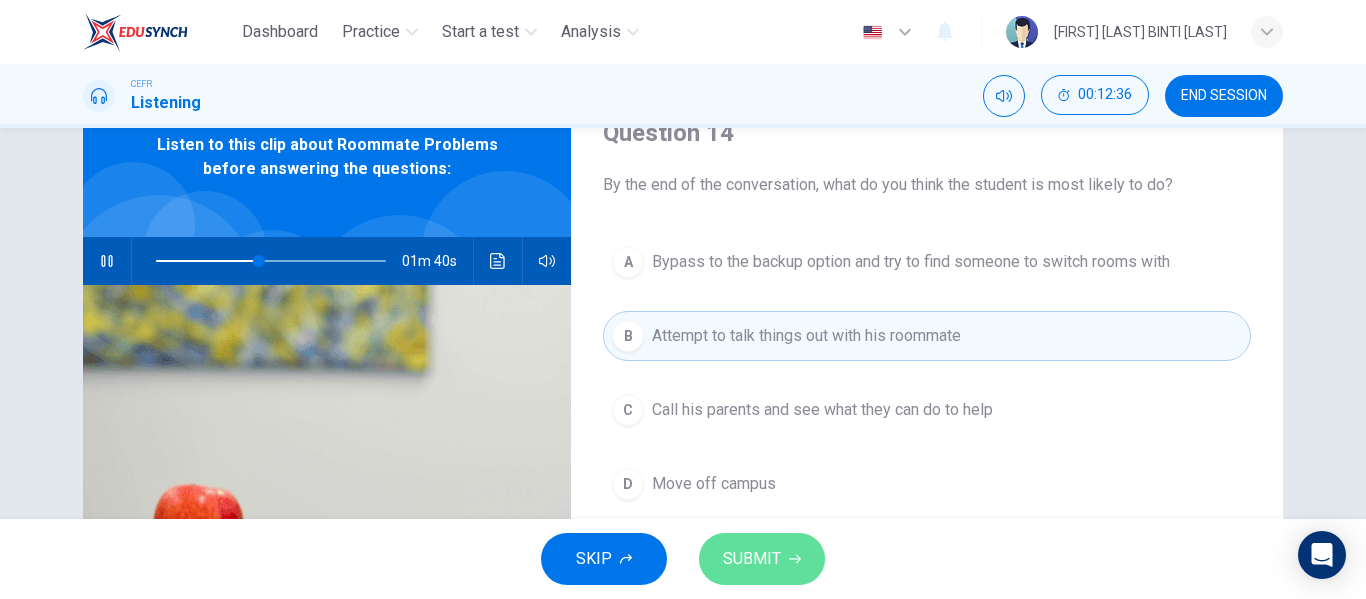 click on "SUBMIT" at bounding box center (752, 559) 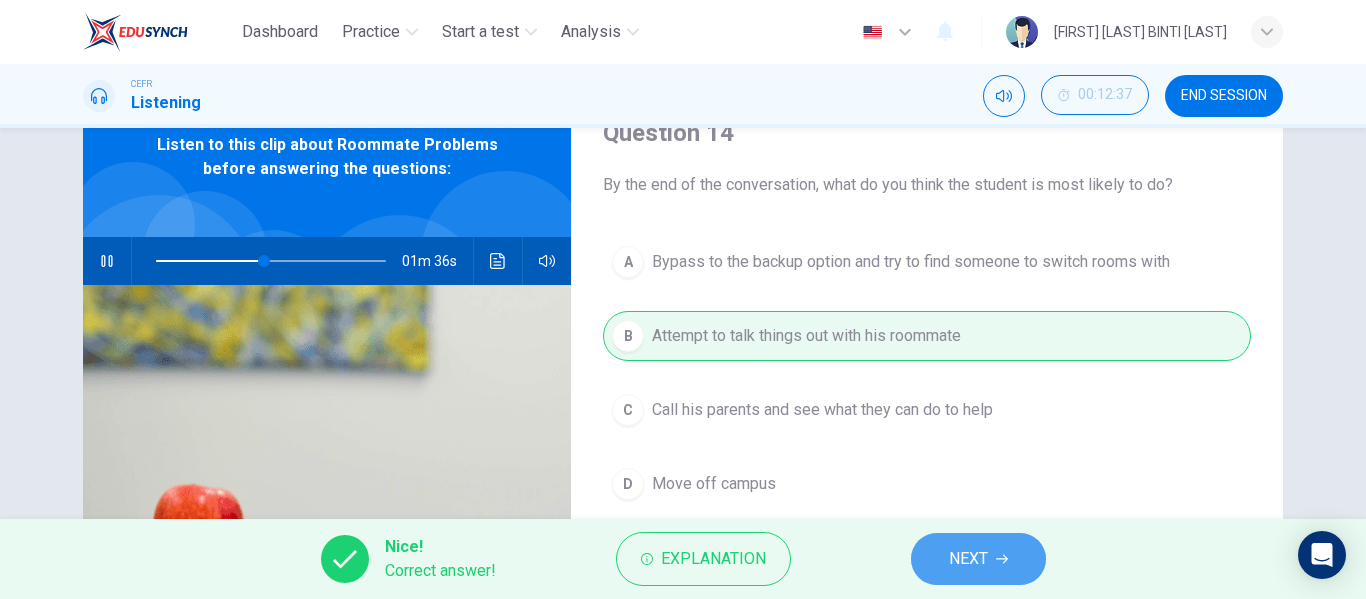 click on "NEXT" at bounding box center (968, 559) 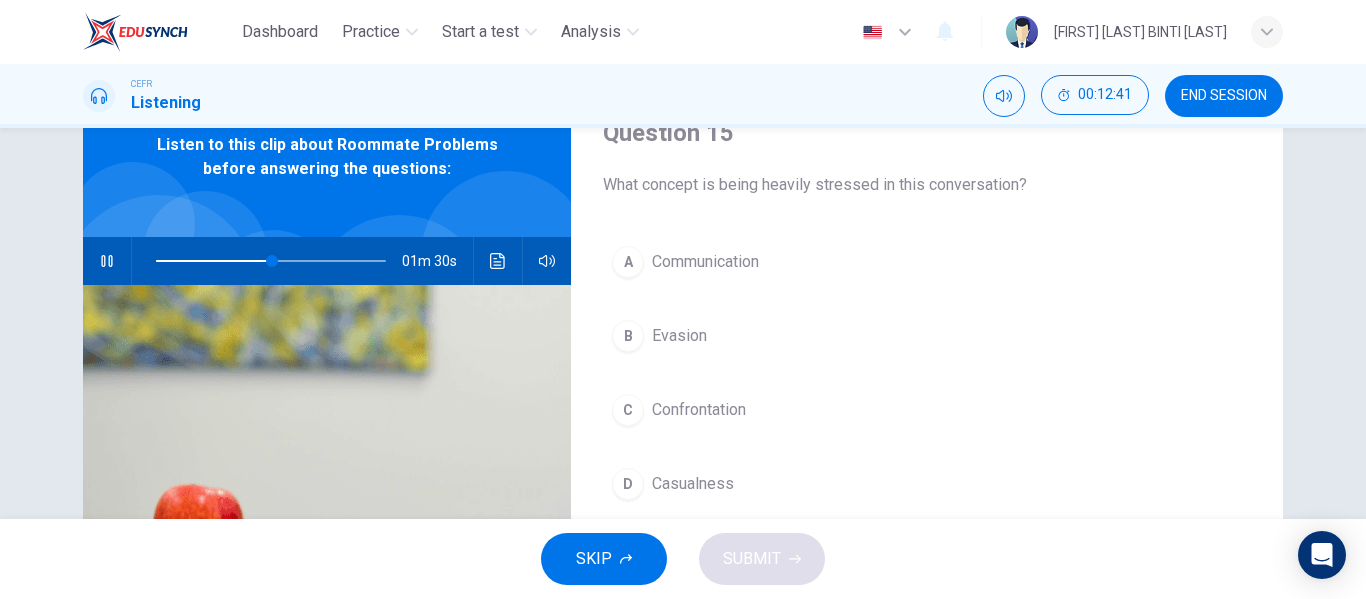 click on "C Confrontation" at bounding box center [927, 410] 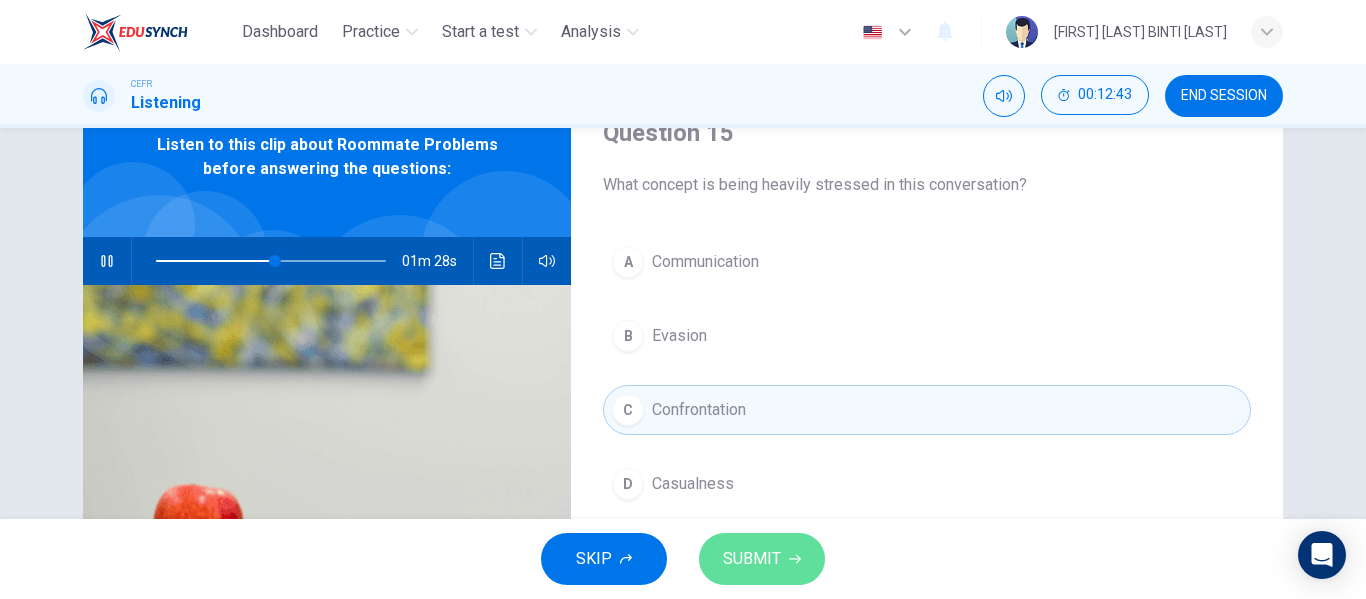 click at bounding box center (795, 559) 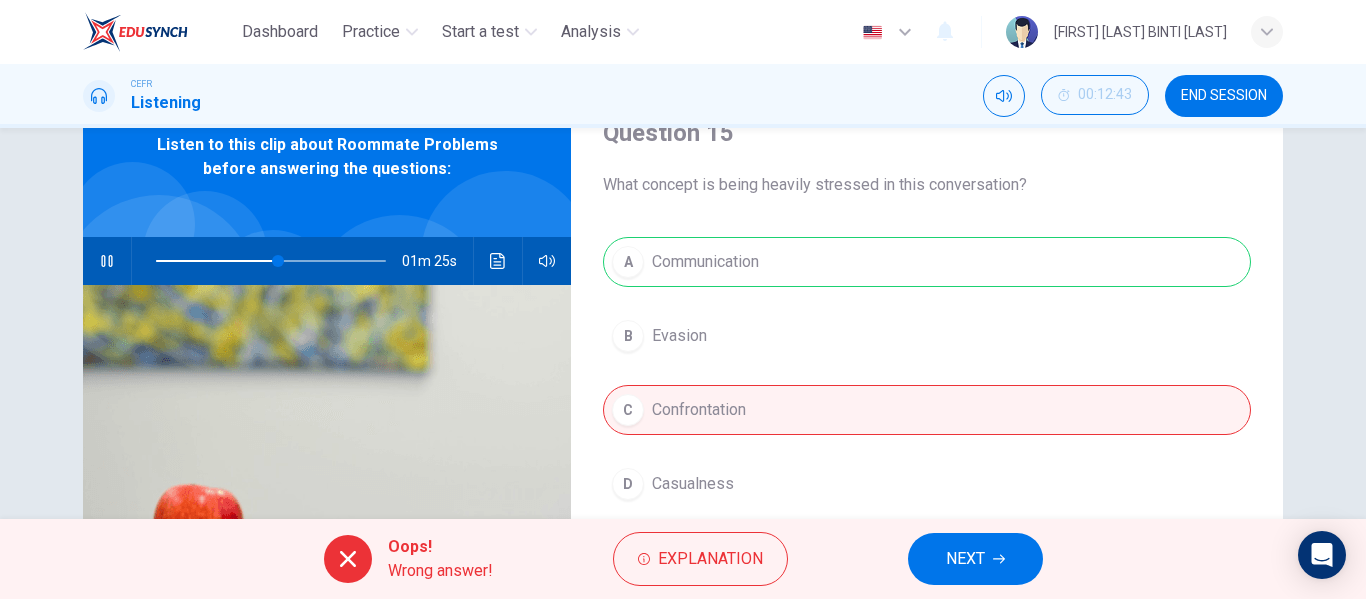 click on "NEXT" at bounding box center [965, 559] 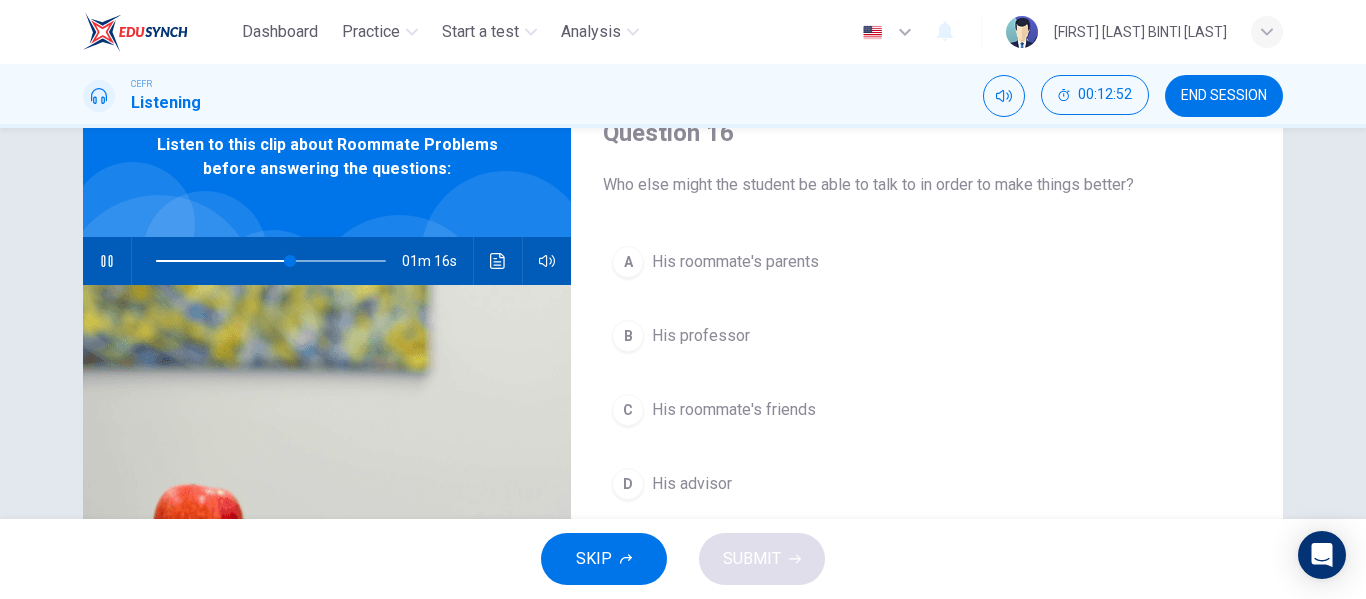 click on "D His advisor" at bounding box center [927, 484] 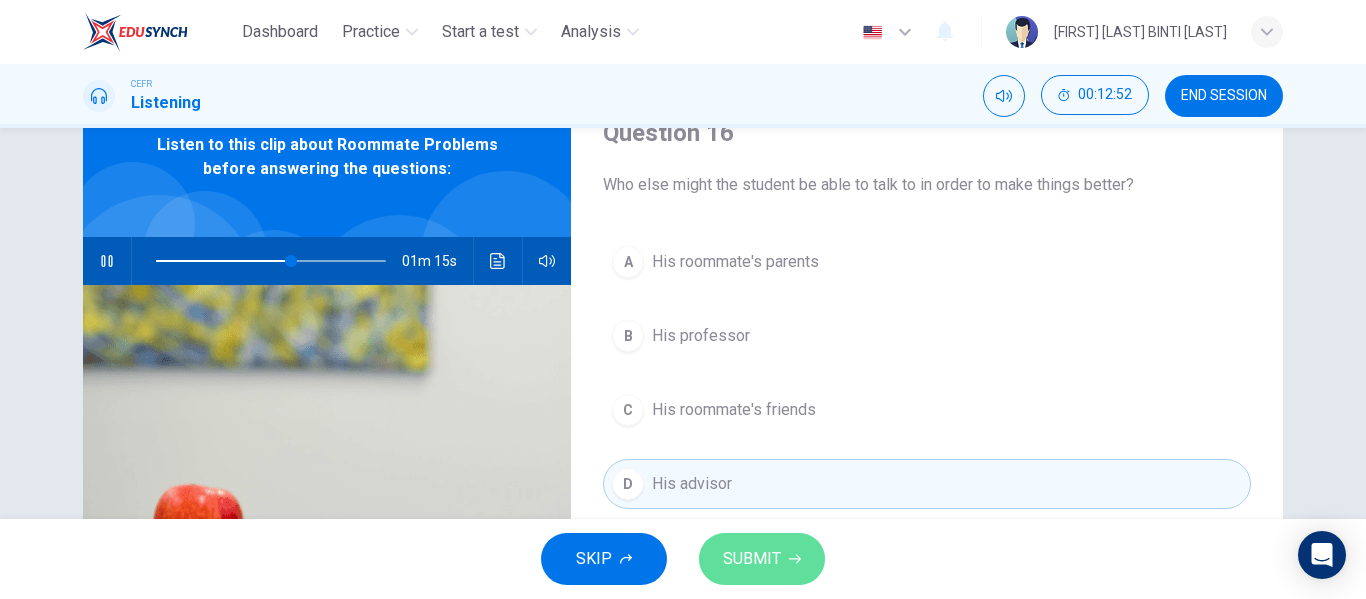 click on "SUBMIT" at bounding box center (752, 559) 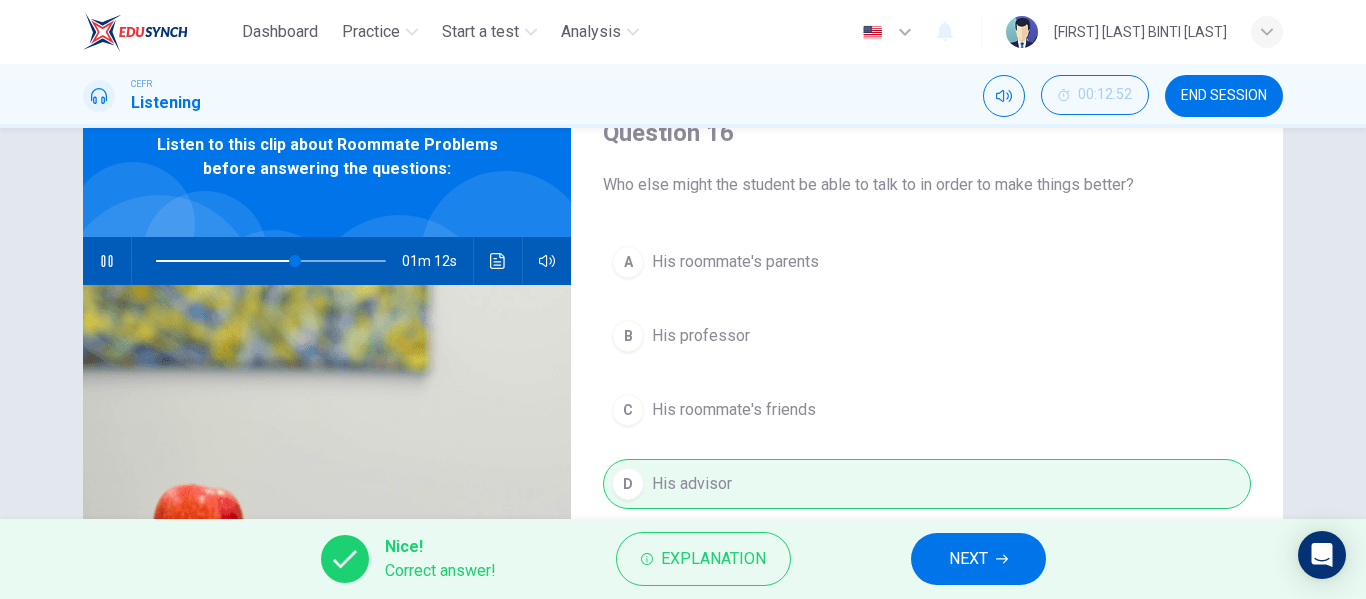 click on "NEXT" at bounding box center (968, 559) 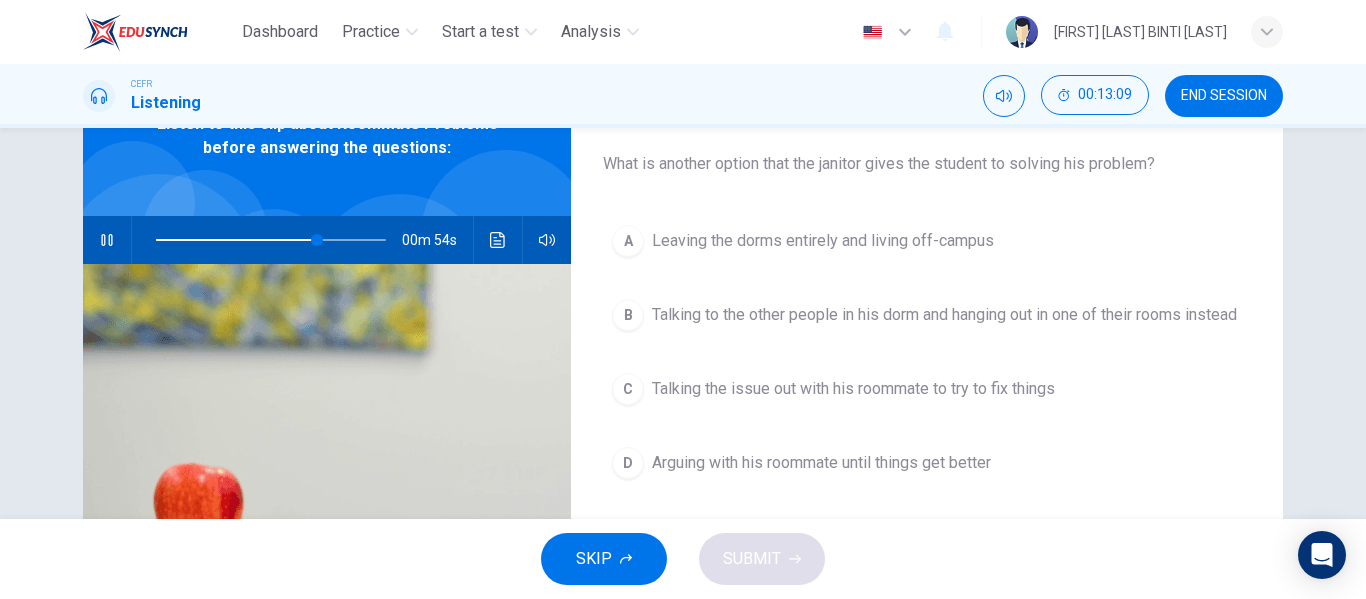 scroll, scrollTop: 113, scrollLeft: 0, axis: vertical 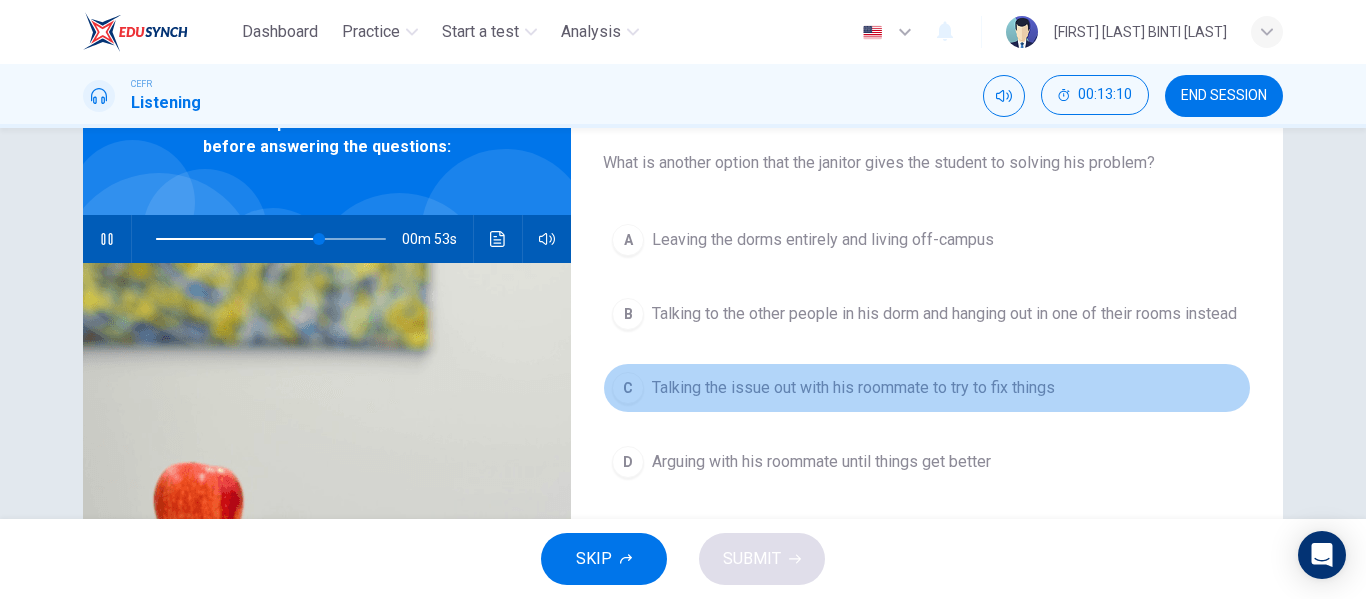 click on "Talking the issue out with his roommate to try to fix things" at bounding box center (823, 240) 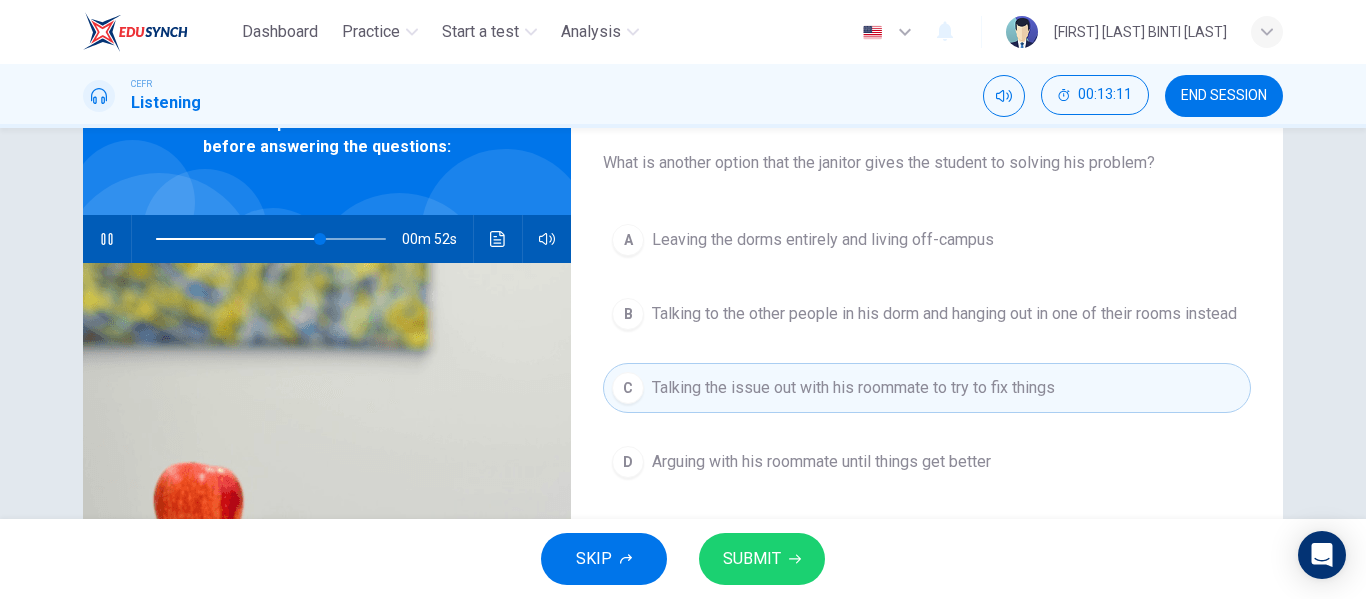 click on "SUBMIT" at bounding box center [752, 559] 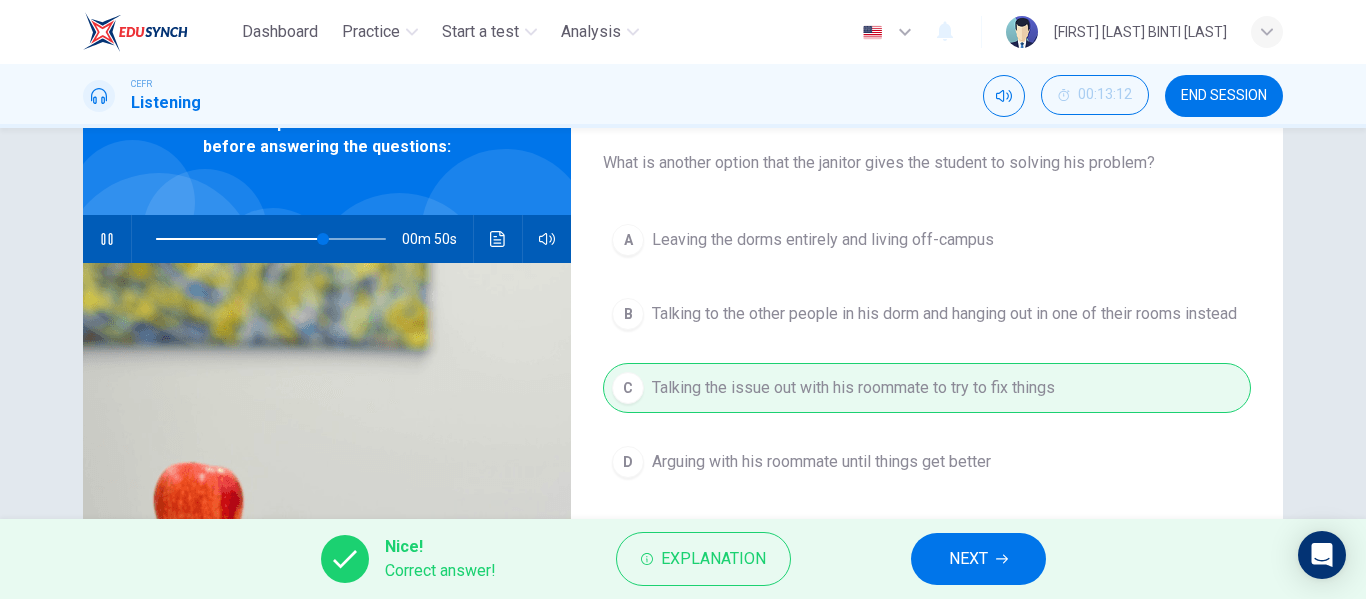 click on "NEXT" at bounding box center (978, 559) 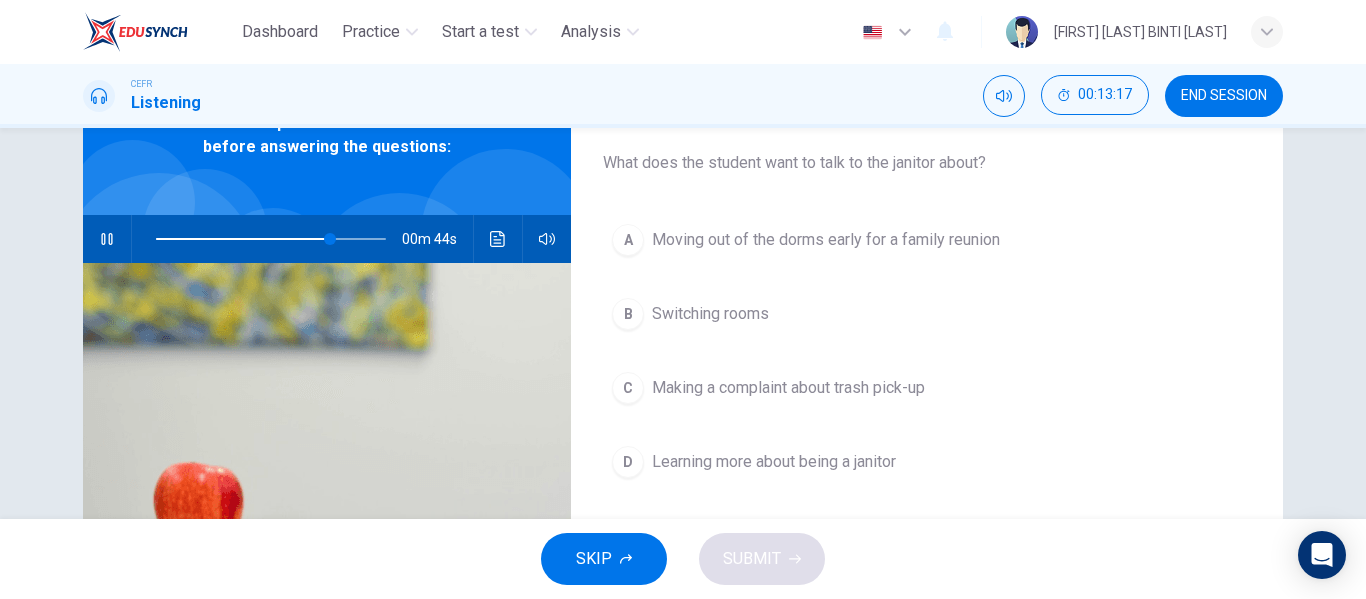 click on "Switching rooms" at bounding box center (826, 240) 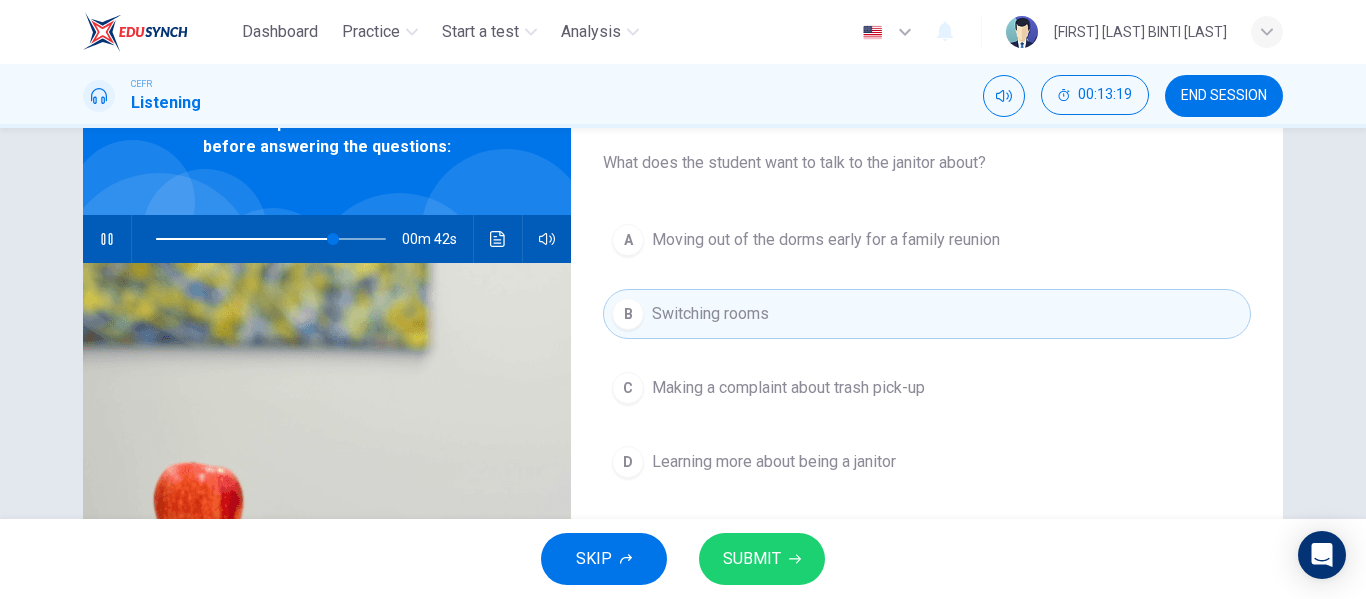 click on "SUBMIT" at bounding box center [762, 559] 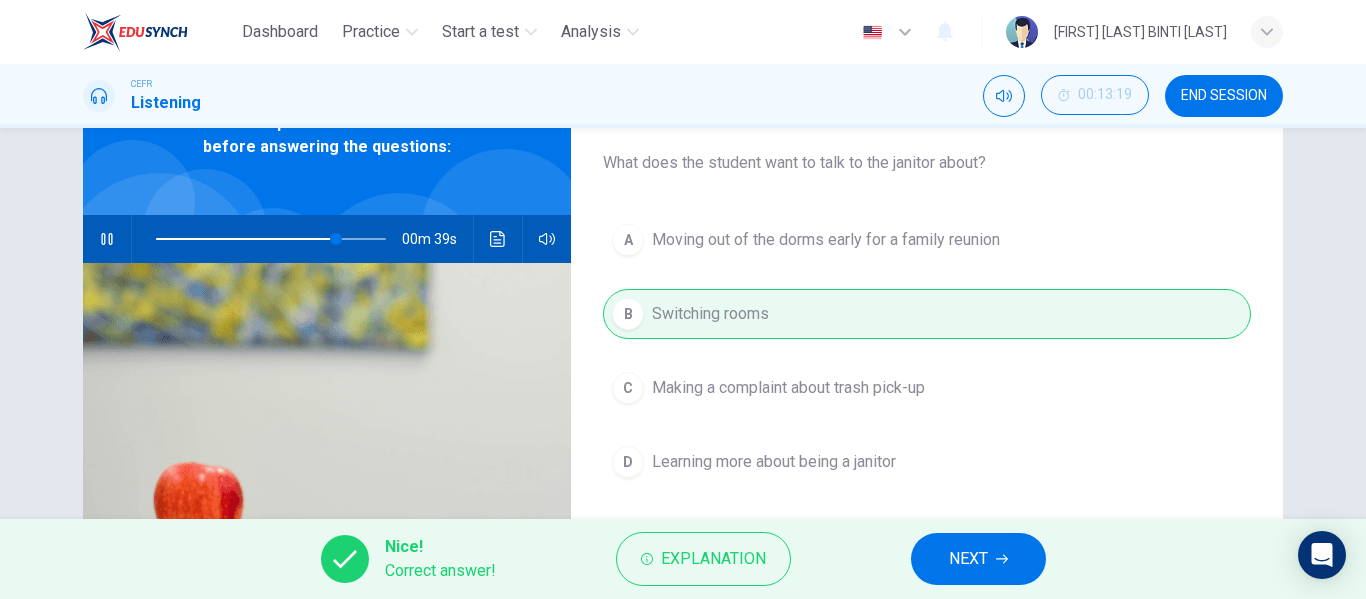 click on "NEXT" at bounding box center [978, 559] 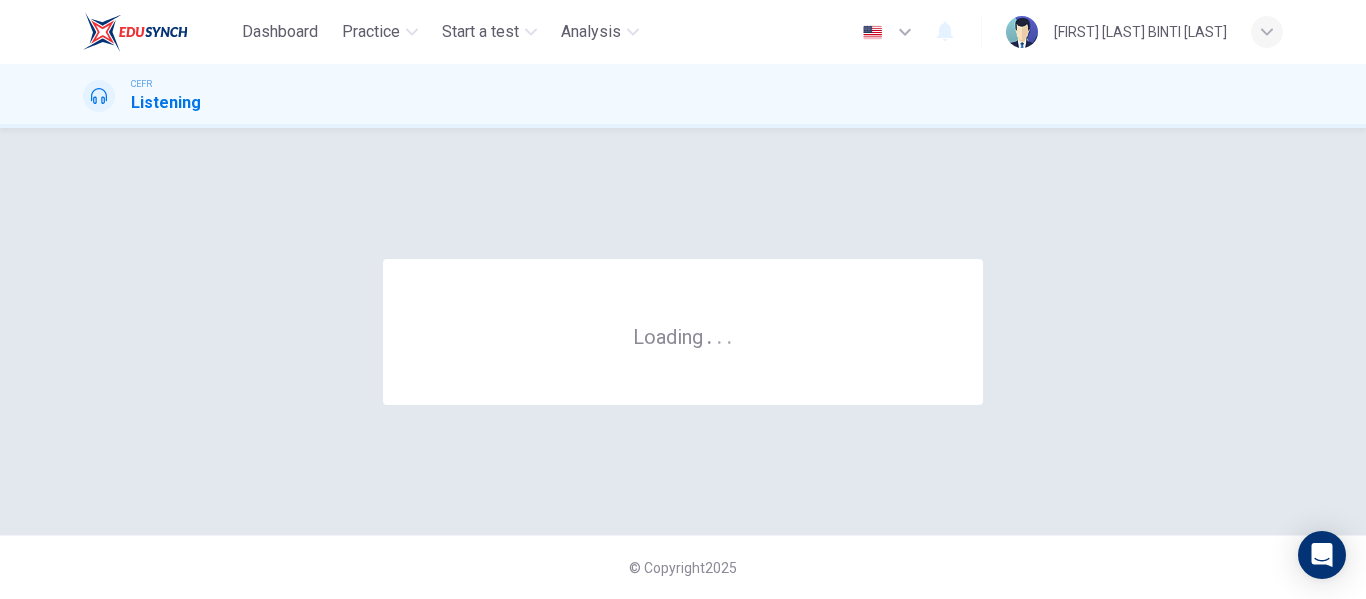 scroll, scrollTop: 0, scrollLeft: 0, axis: both 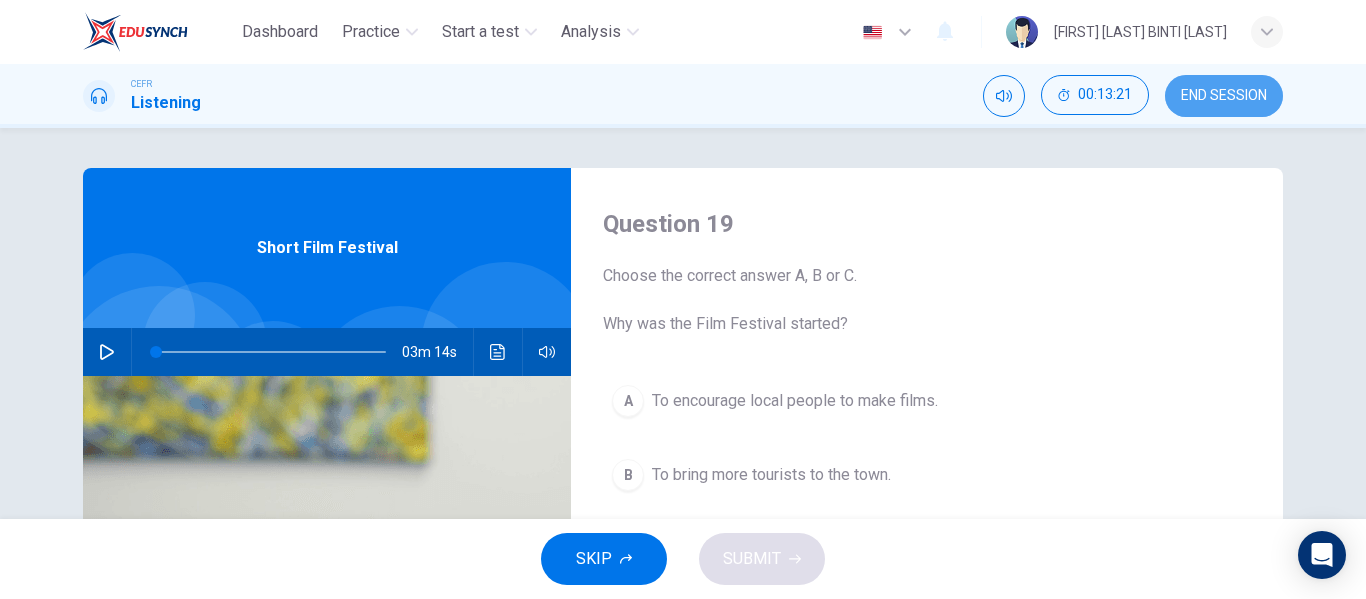 click on "END SESSION" at bounding box center [1224, 96] 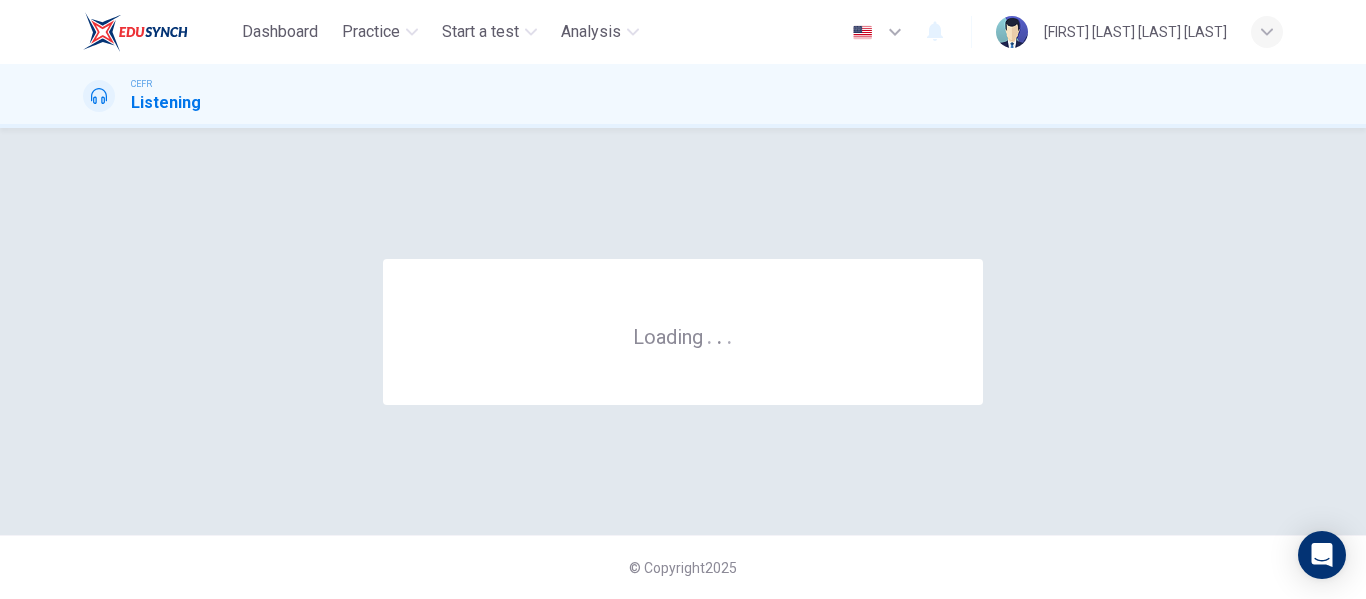 scroll, scrollTop: 0, scrollLeft: 0, axis: both 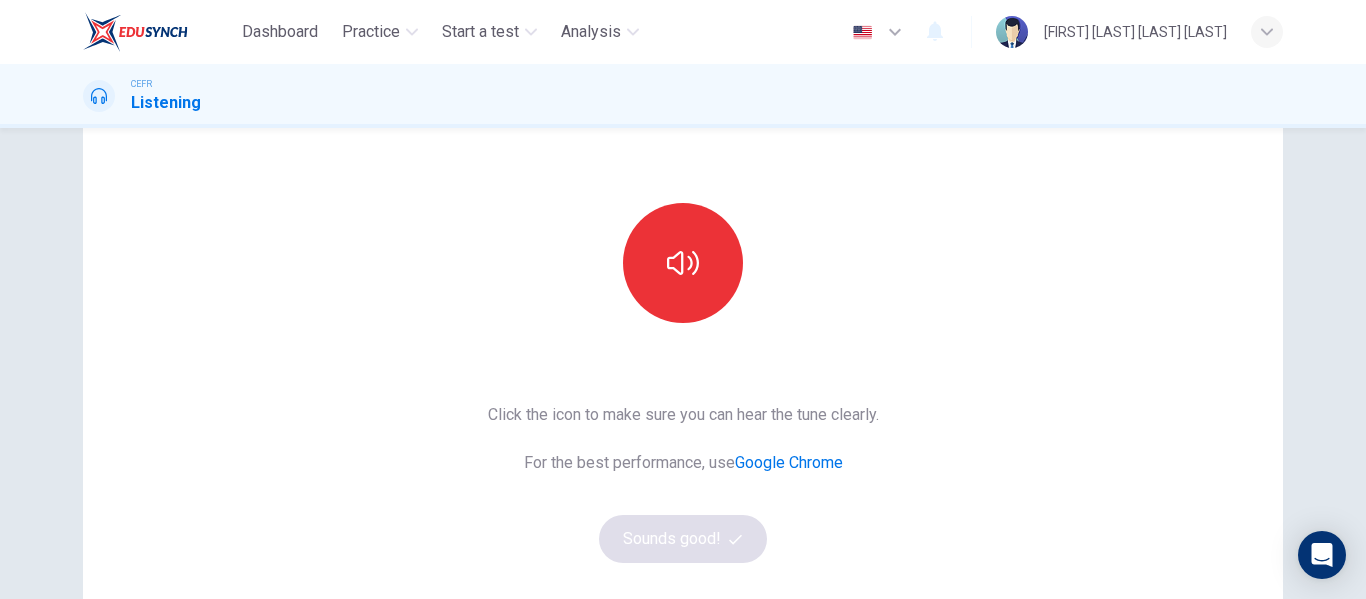 click at bounding box center [683, 263] 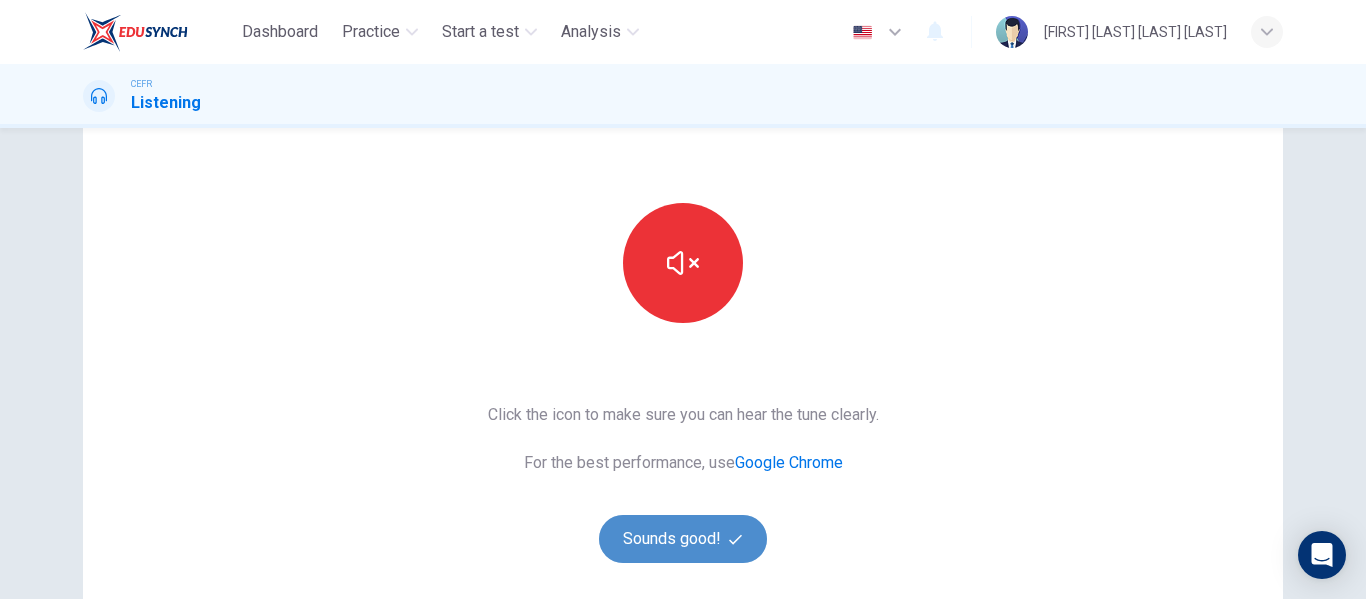 click on "Sounds good!" at bounding box center (683, 539) 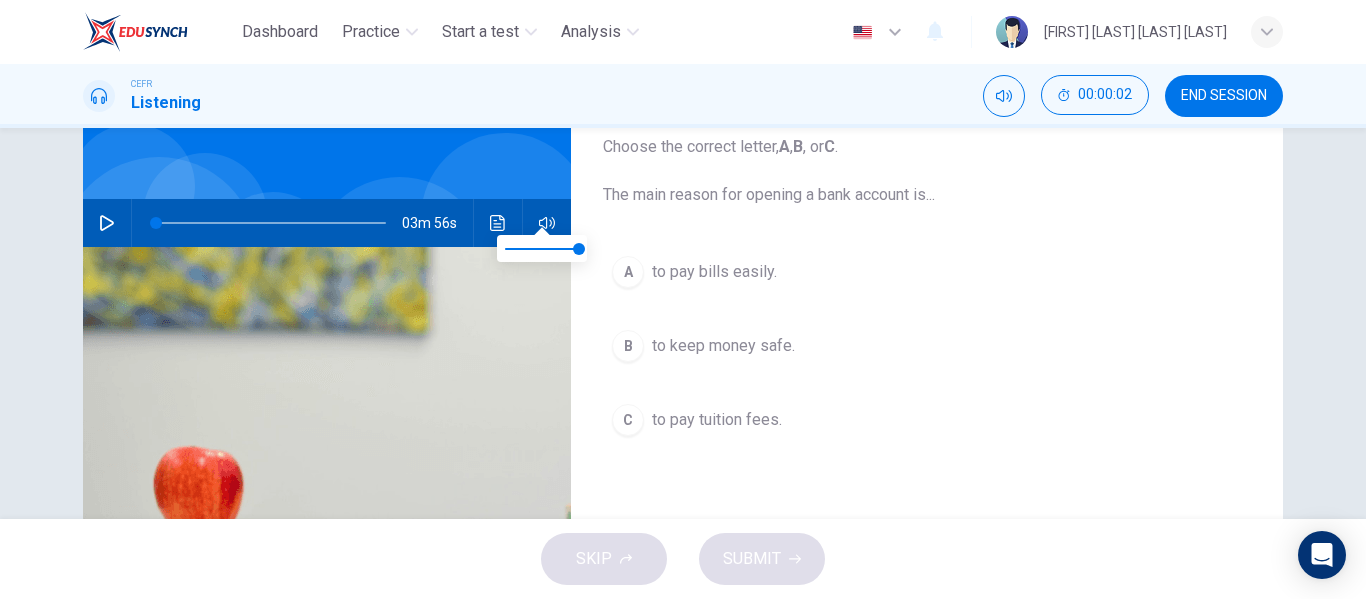 scroll, scrollTop: 148, scrollLeft: 0, axis: vertical 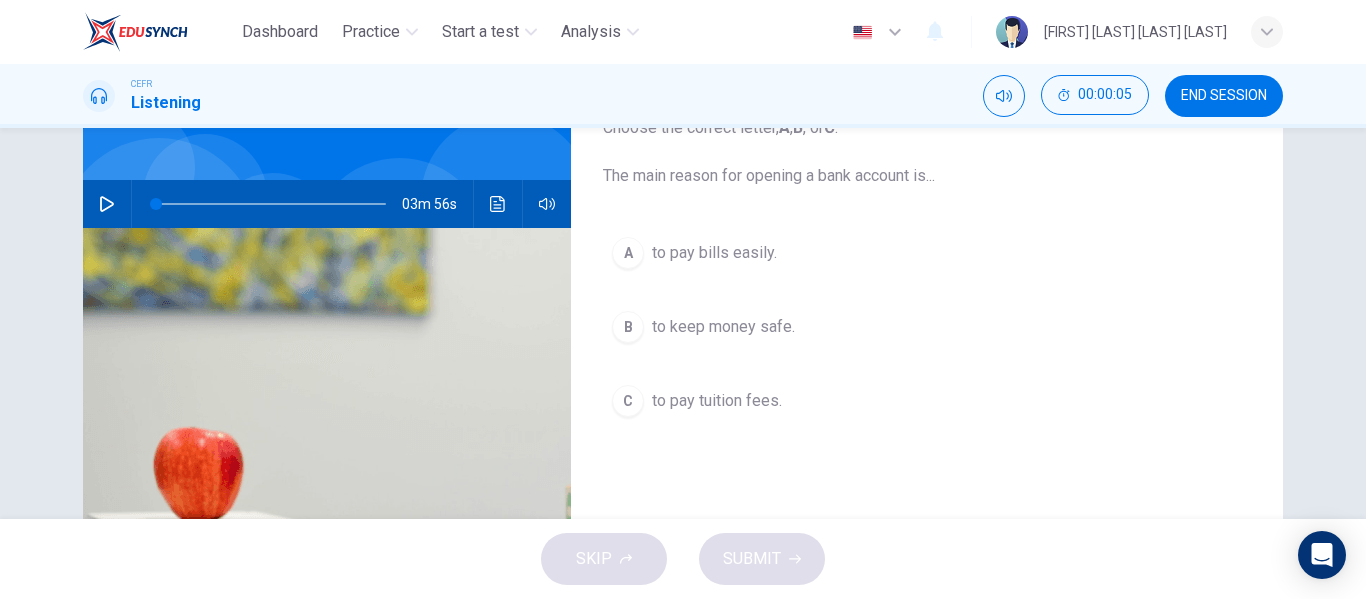 click at bounding box center (107, 204) 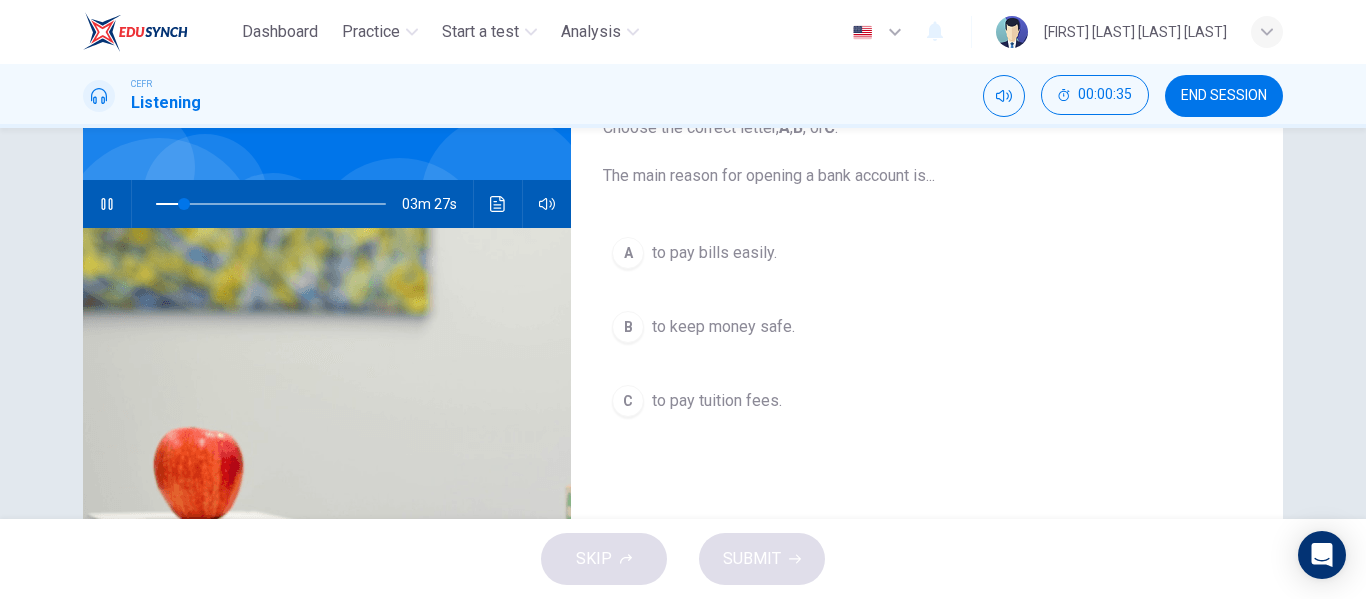 click on "to pay bills easily." at bounding box center [714, 253] 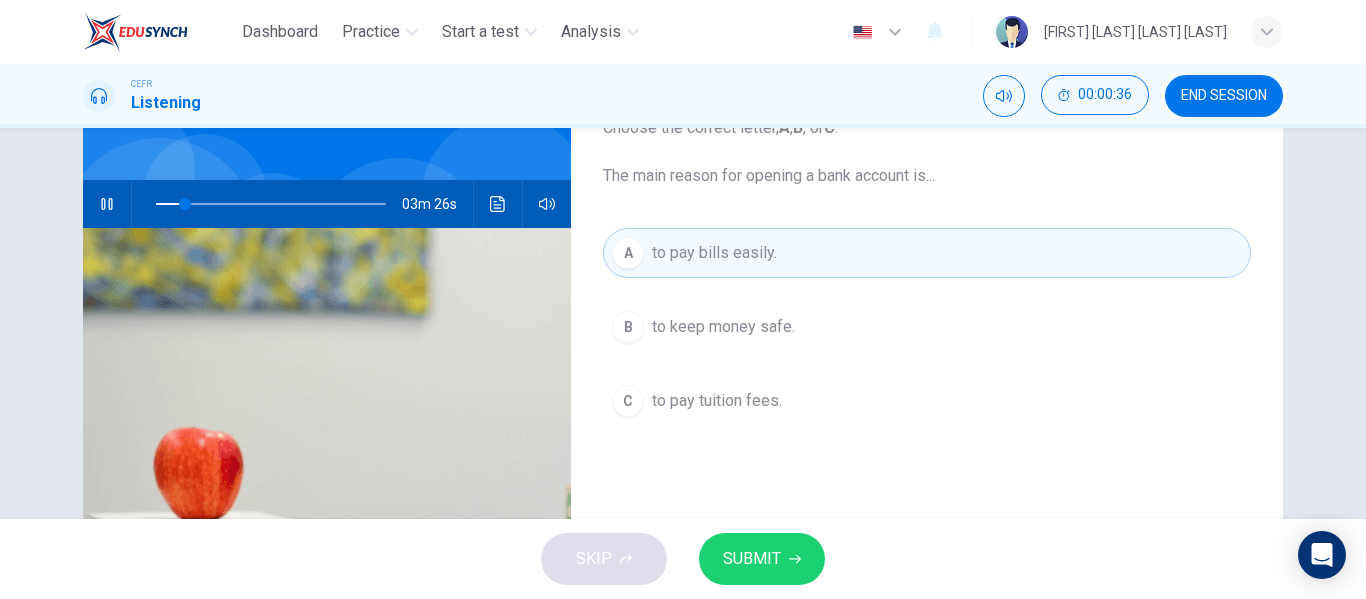click on "SUBMIT" at bounding box center (762, 559) 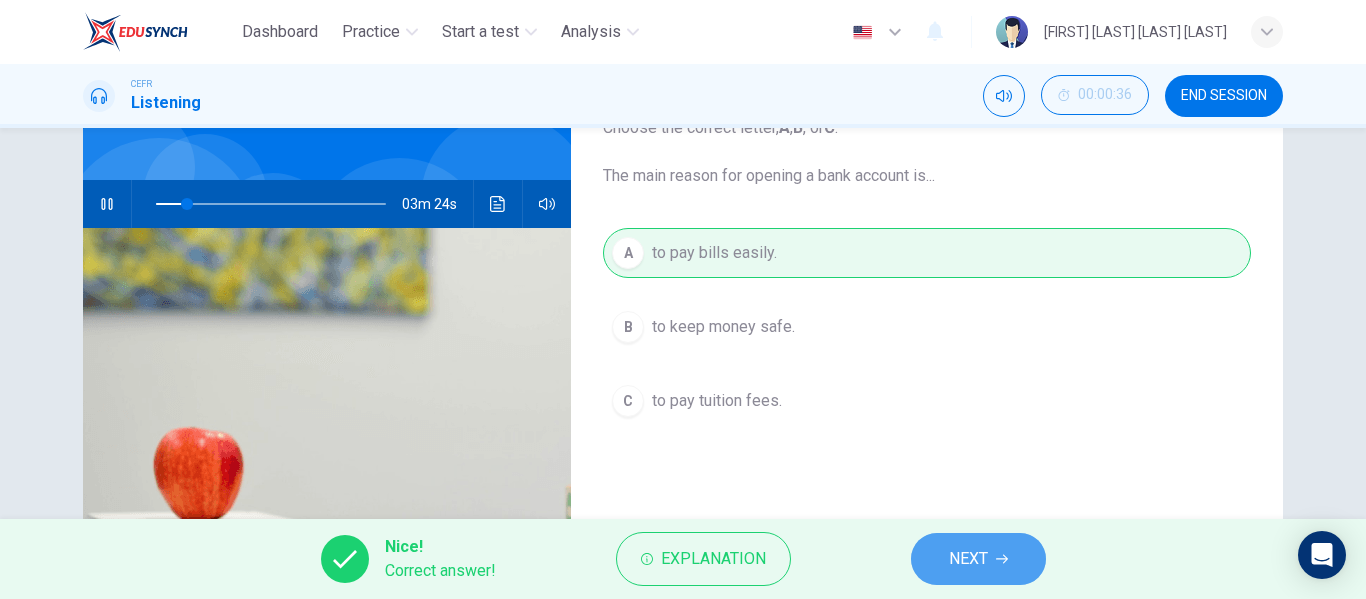 click on "NEXT" at bounding box center [978, 559] 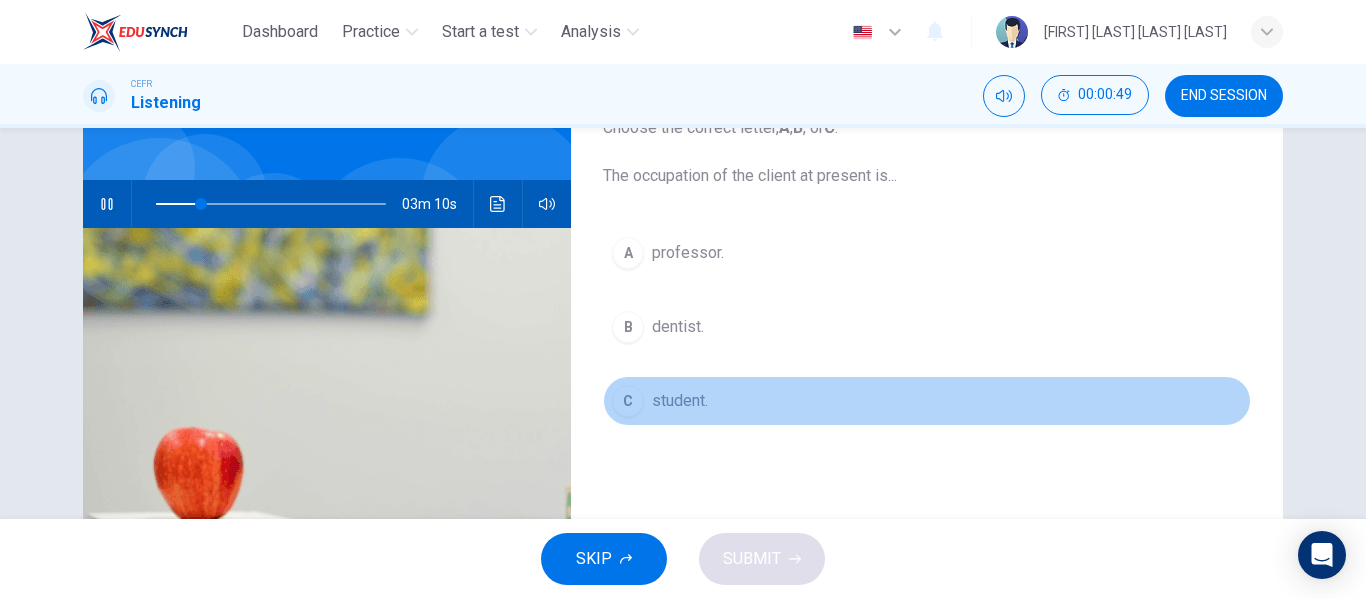 click on "student." at bounding box center (688, 253) 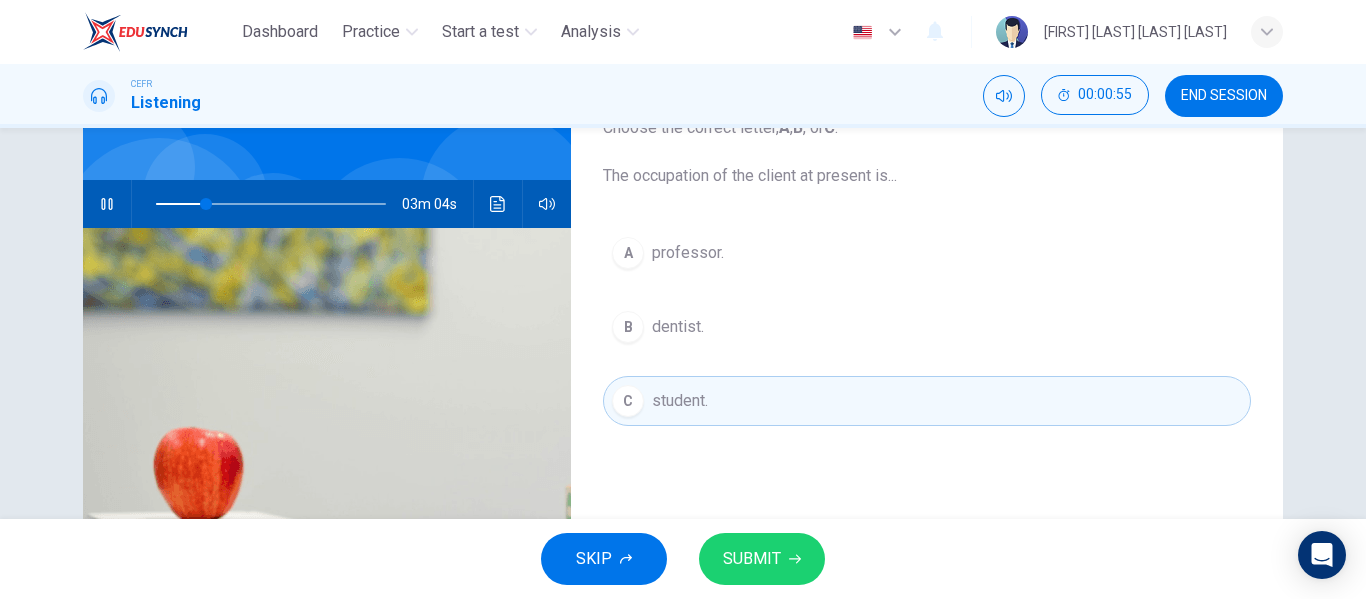 click on "SUBMIT" at bounding box center [762, 559] 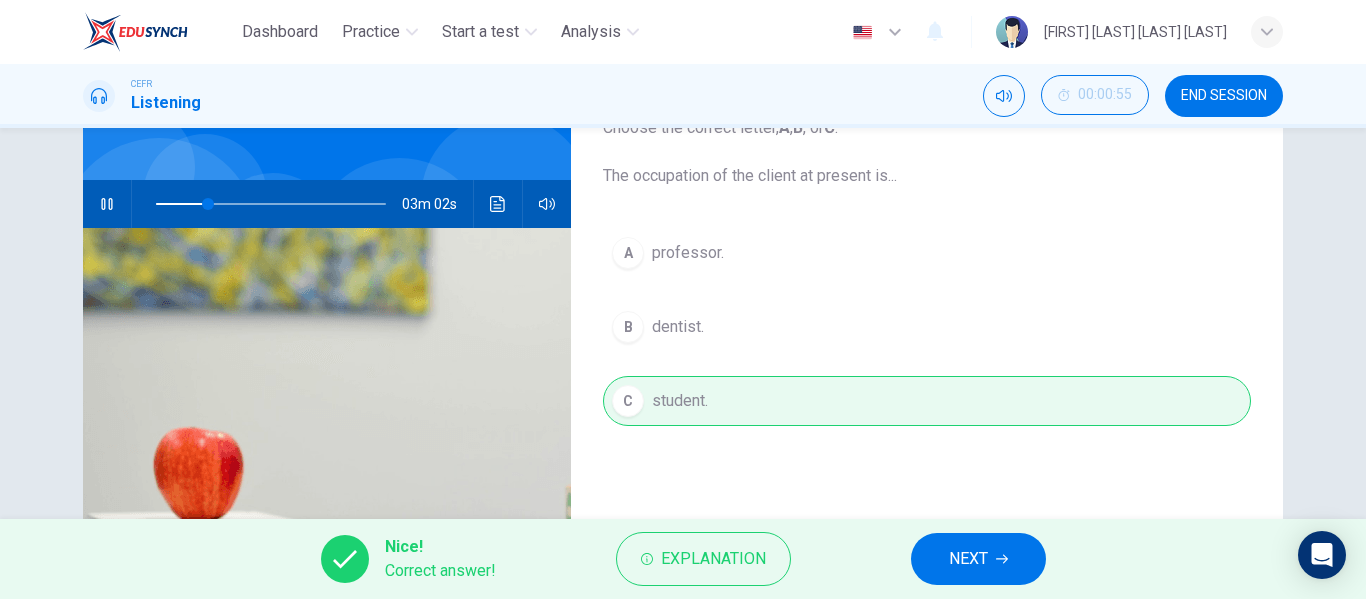 click on "NEXT" at bounding box center [968, 559] 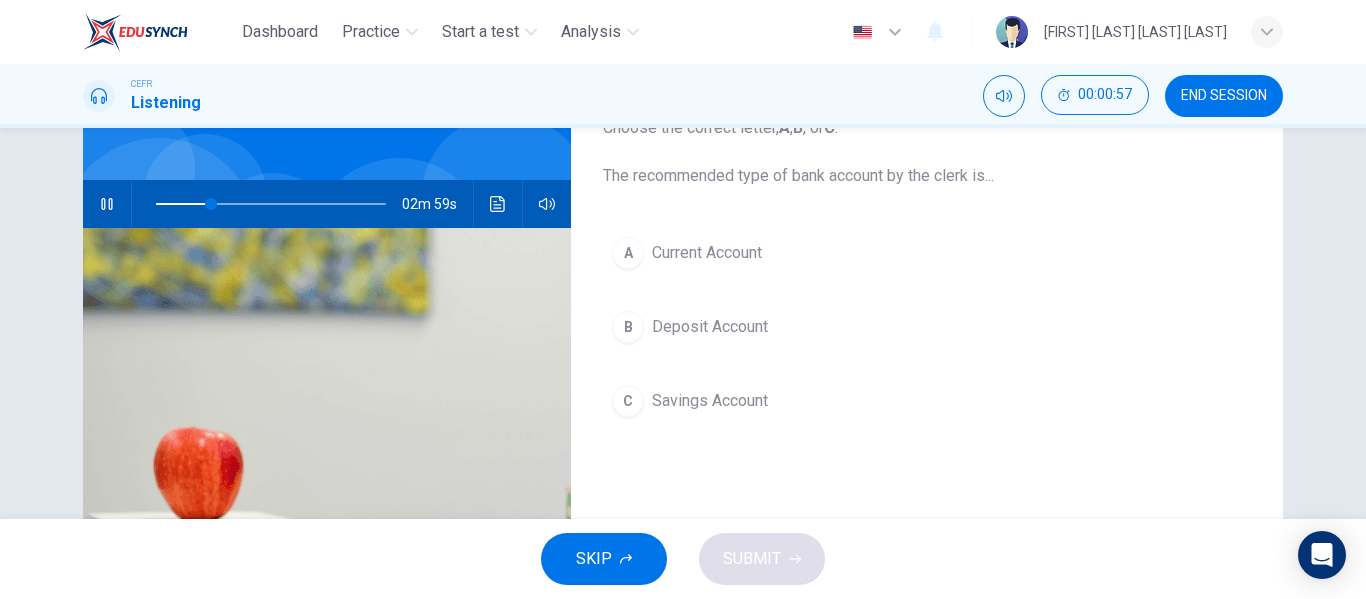 click on "B Deposit Account" at bounding box center (927, 327) 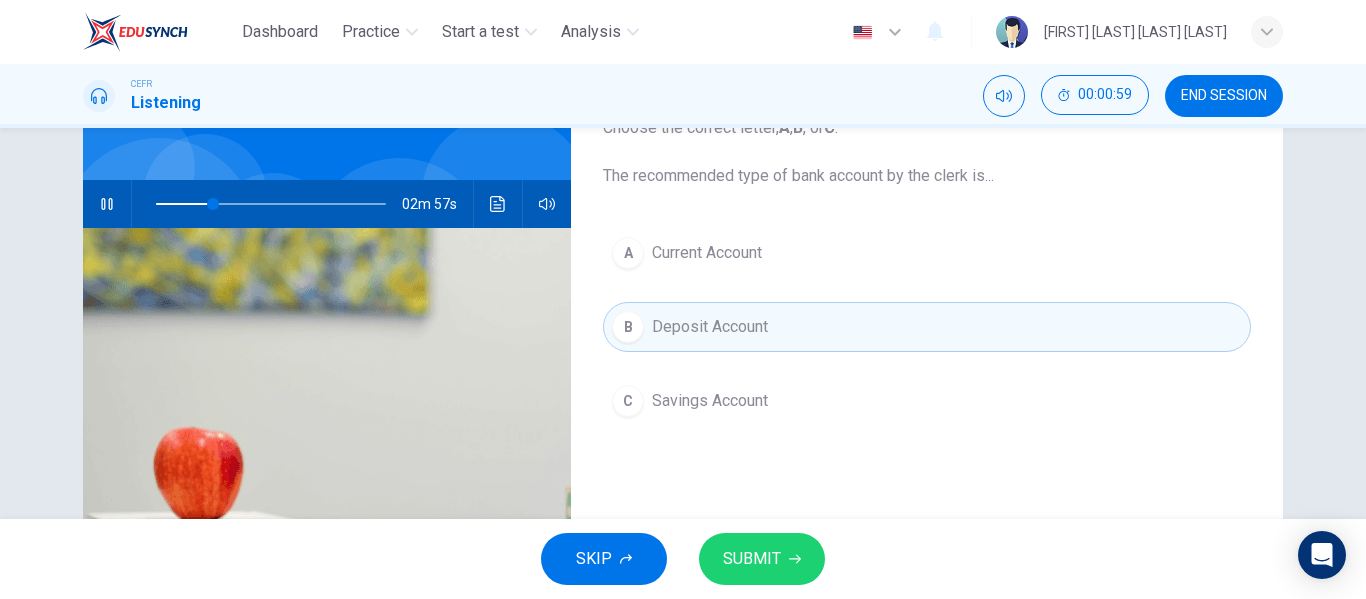 click on "SUBMIT" at bounding box center (762, 559) 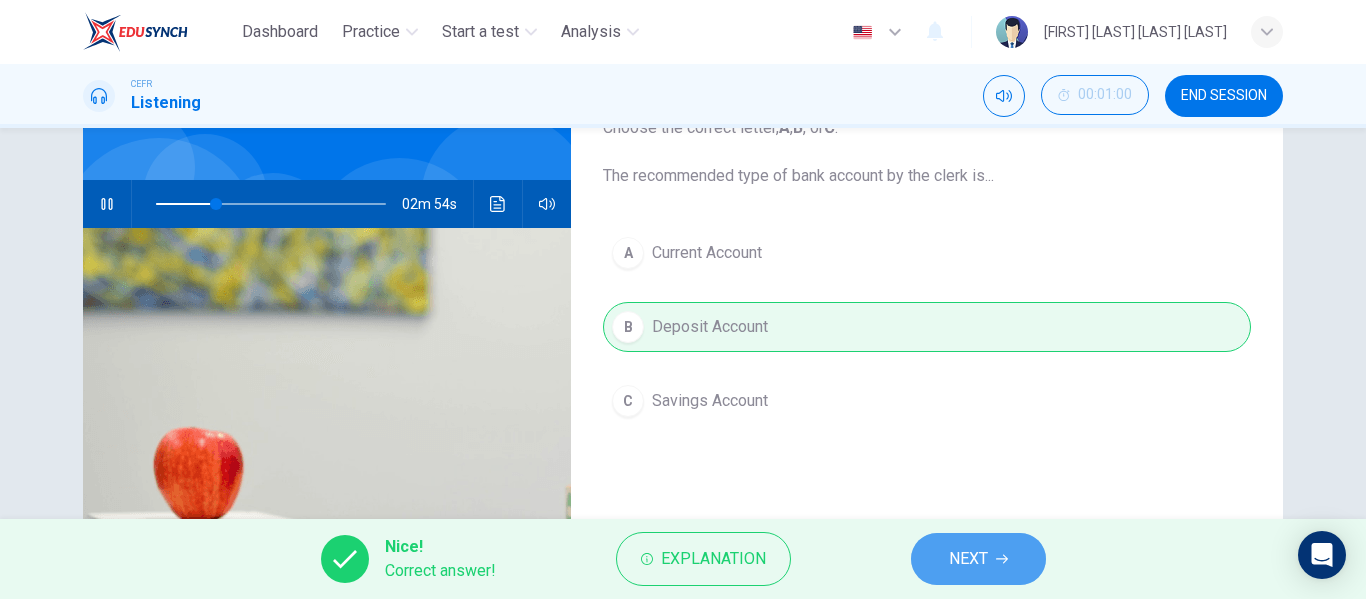 click on "NEXT" at bounding box center [978, 559] 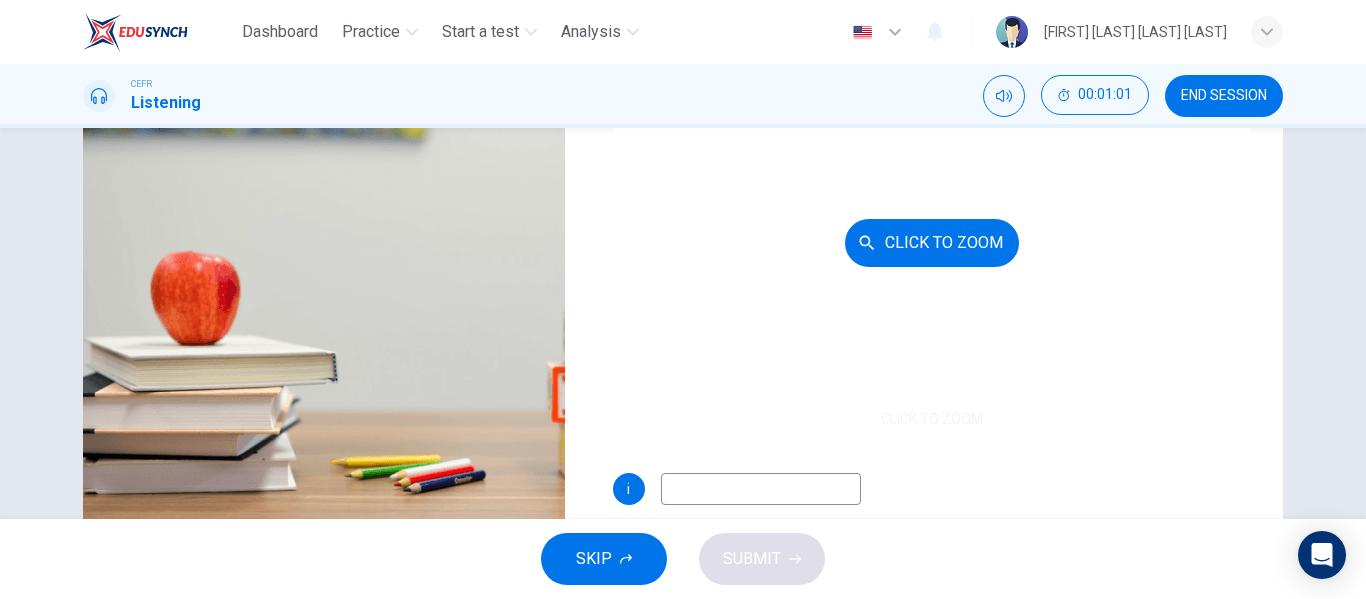 scroll, scrollTop: 384, scrollLeft: 0, axis: vertical 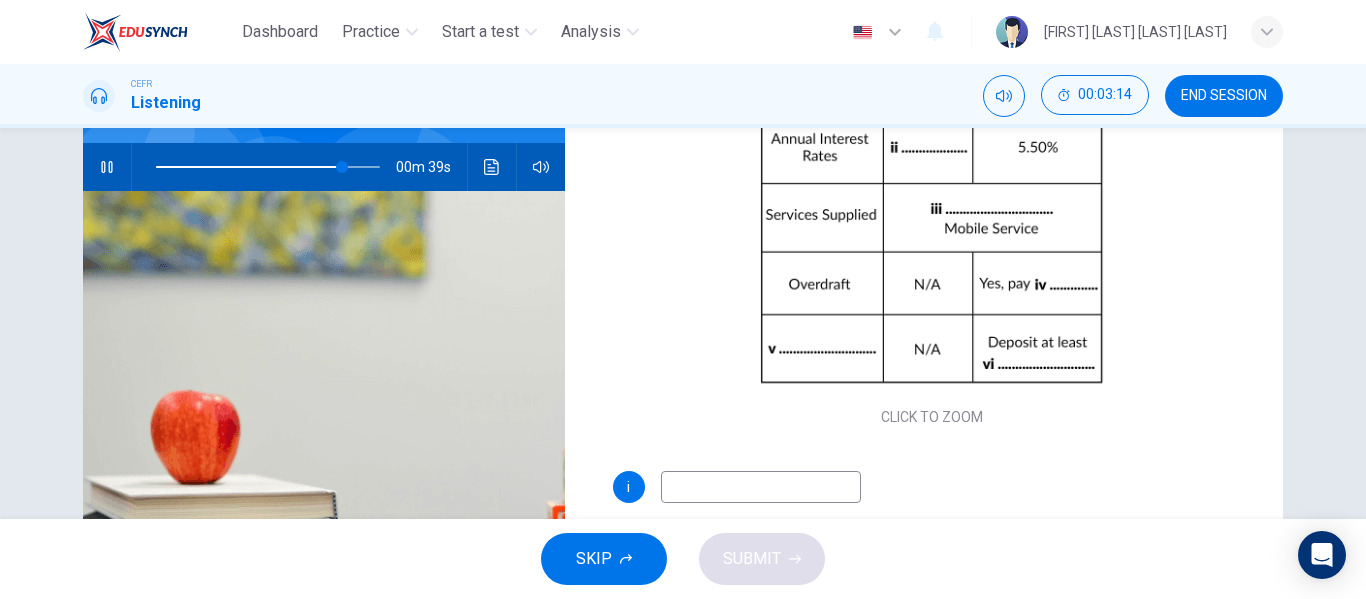 click at bounding box center (761, 487) 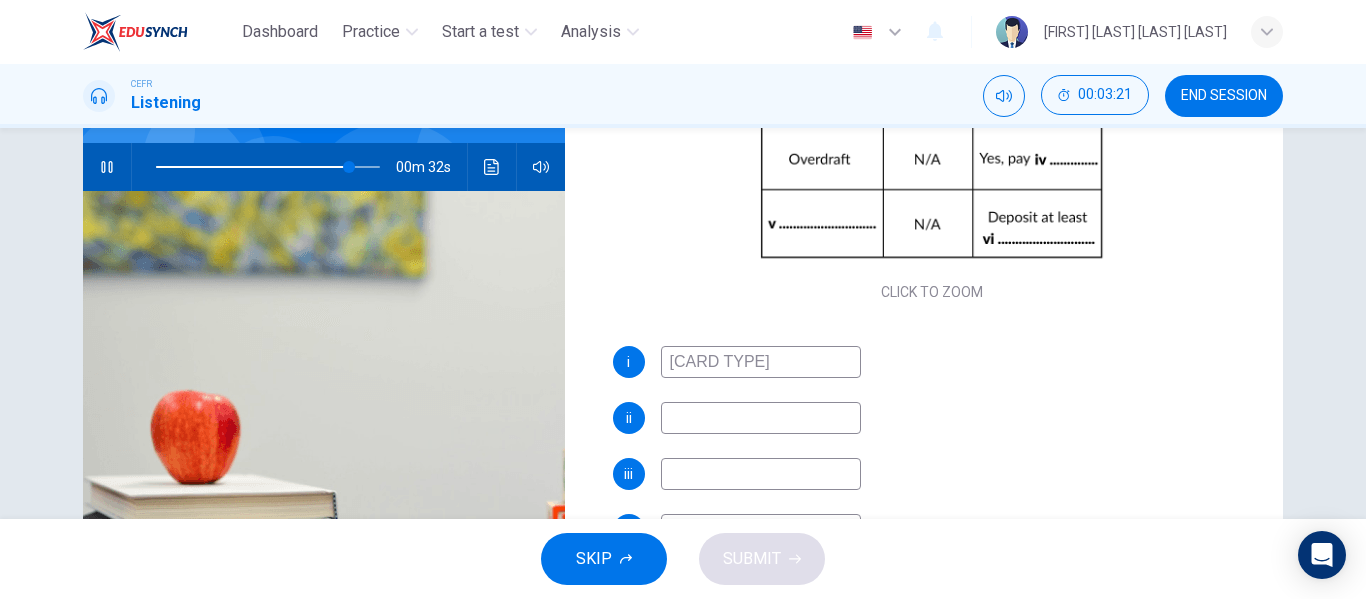 scroll, scrollTop: 274, scrollLeft: 0, axis: vertical 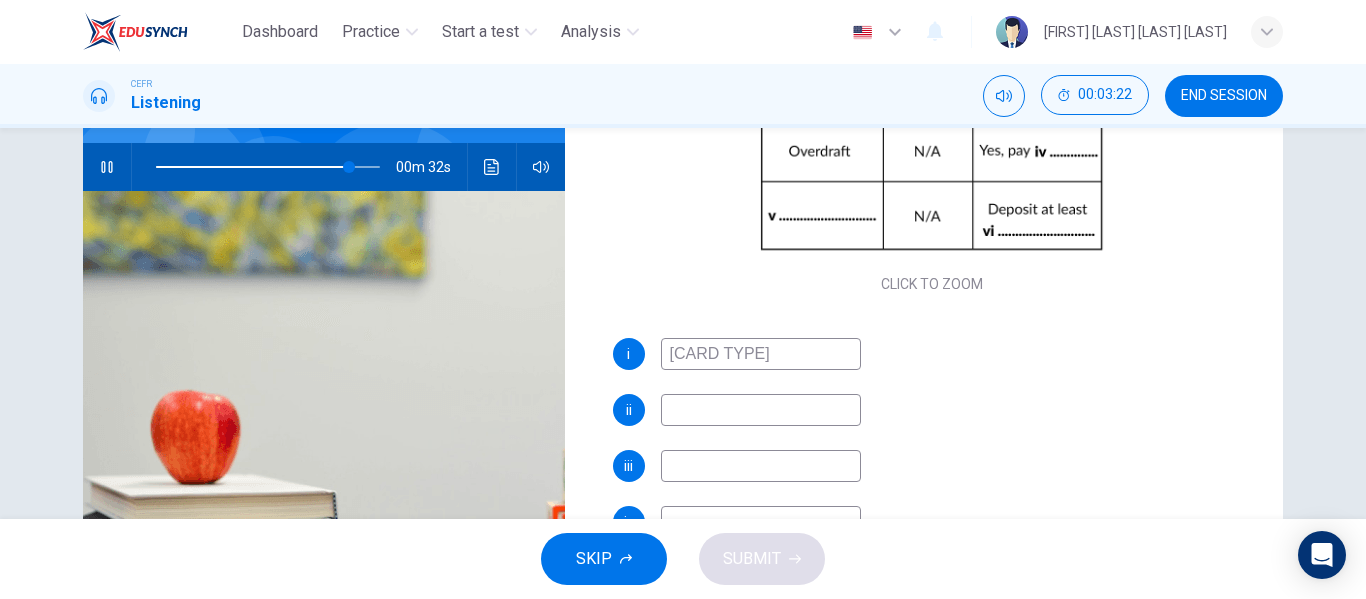 type on "[CARD TYPE]" 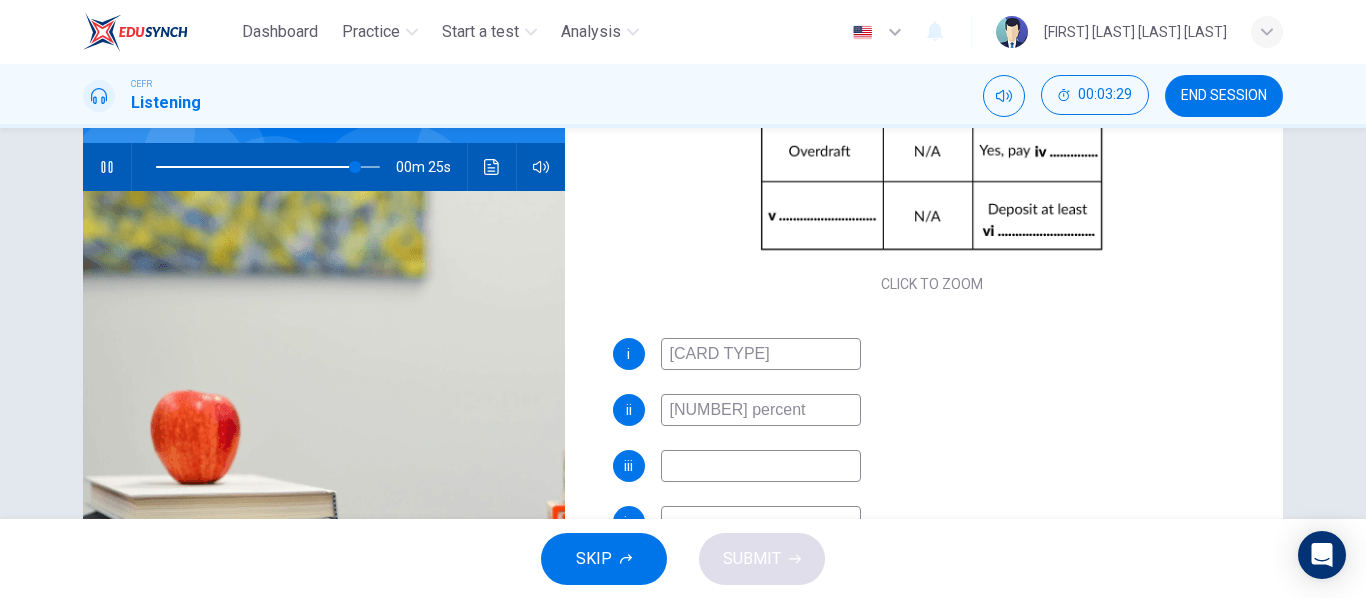 scroll, scrollTop: 286, scrollLeft: 0, axis: vertical 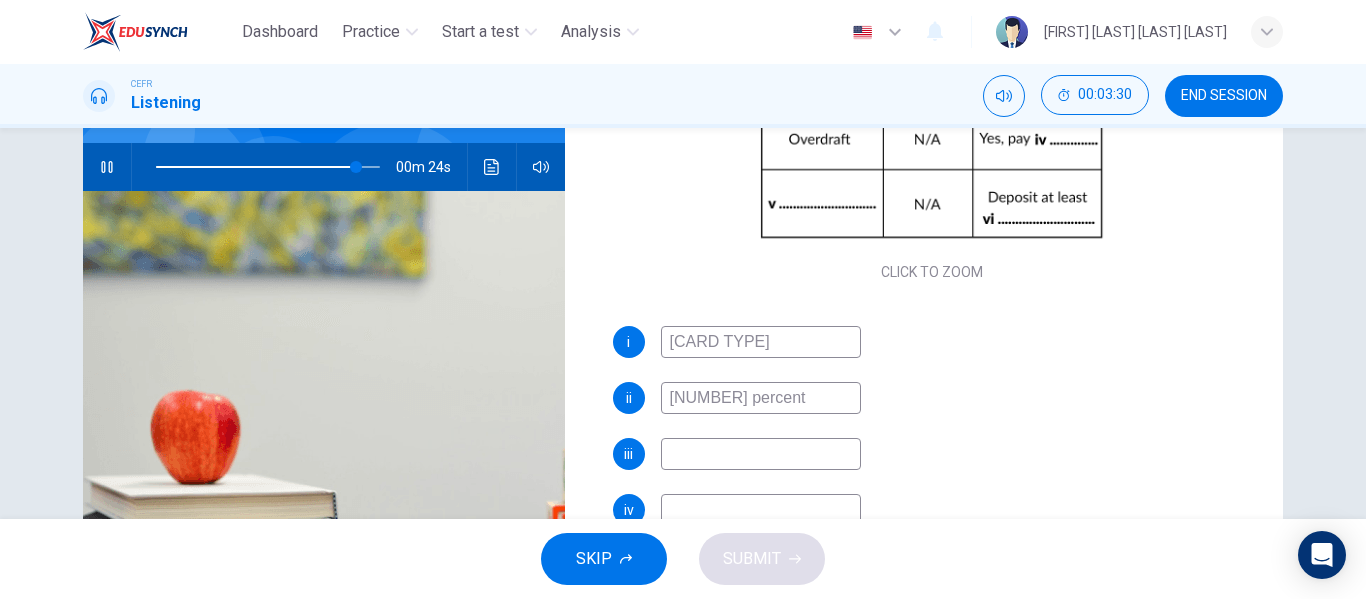type on "[NUMBER] percent" 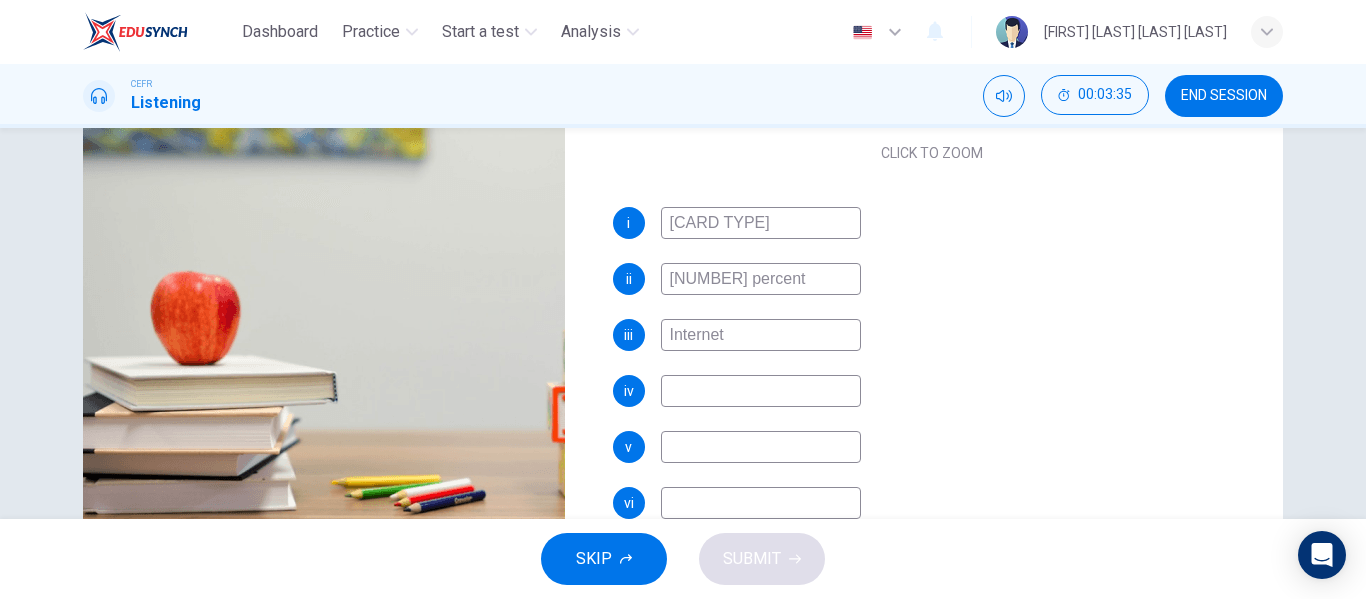 scroll, scrollTop: 305, scrollLeft: 0, axis: vertical 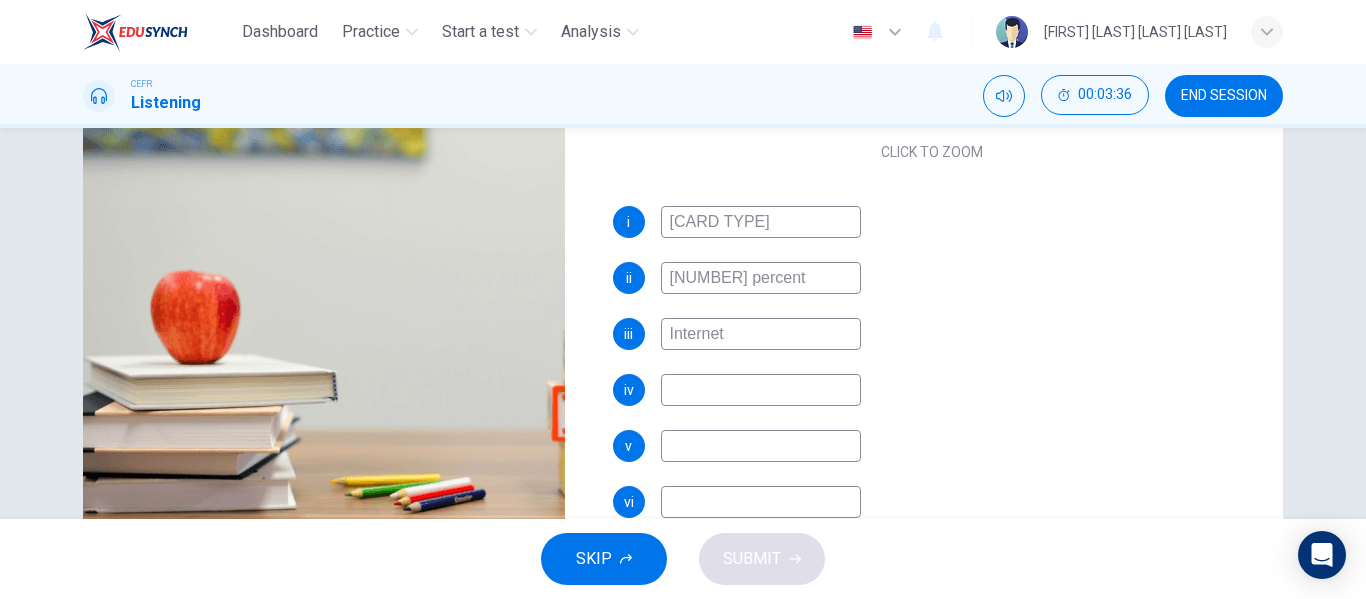 type on "Internet" 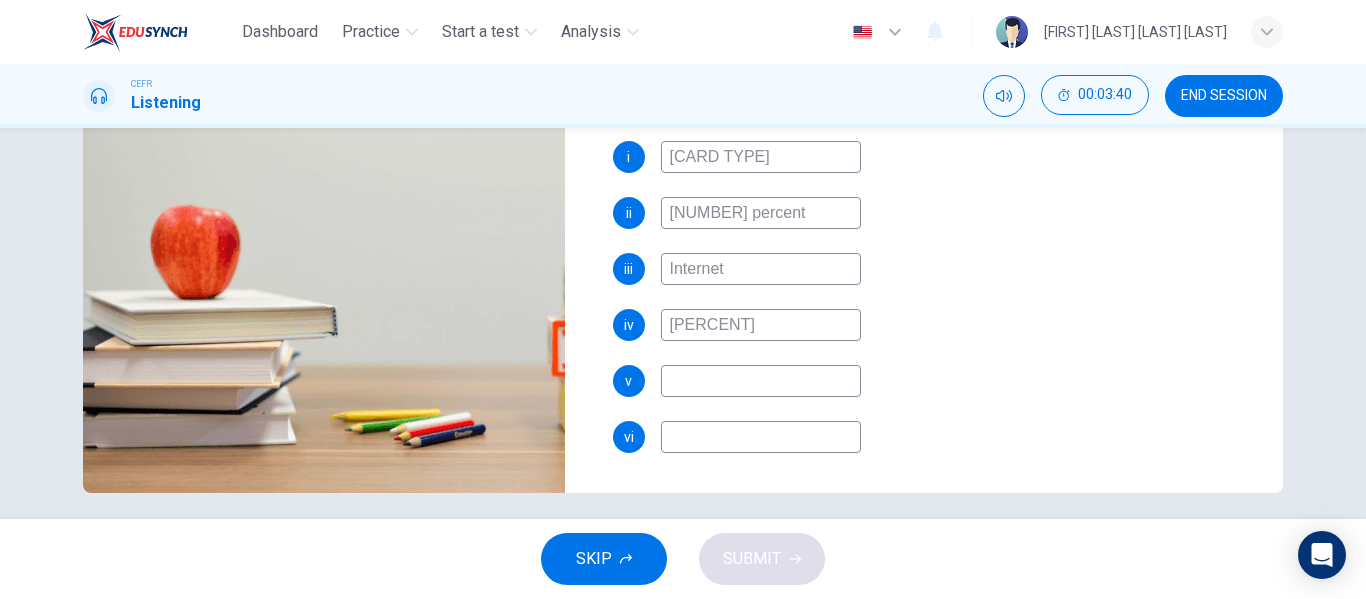 scroll, scrollTop: 371, scrollLeft: 0, axis: vertical 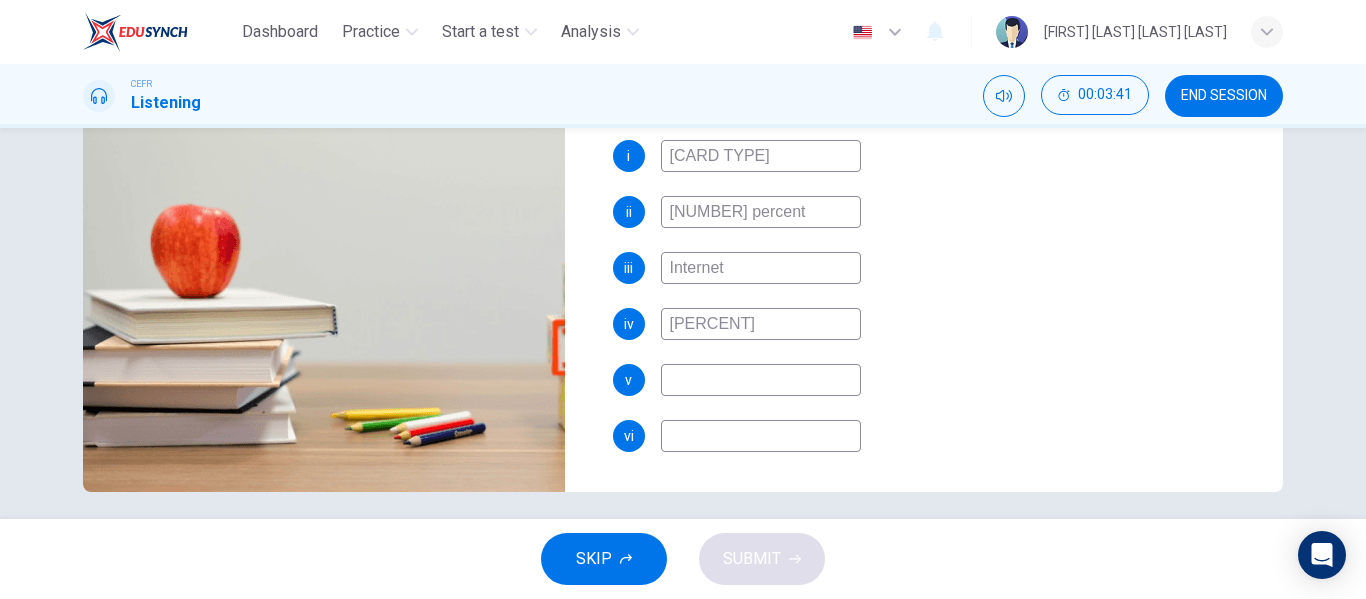 type on "[PERCENT]" 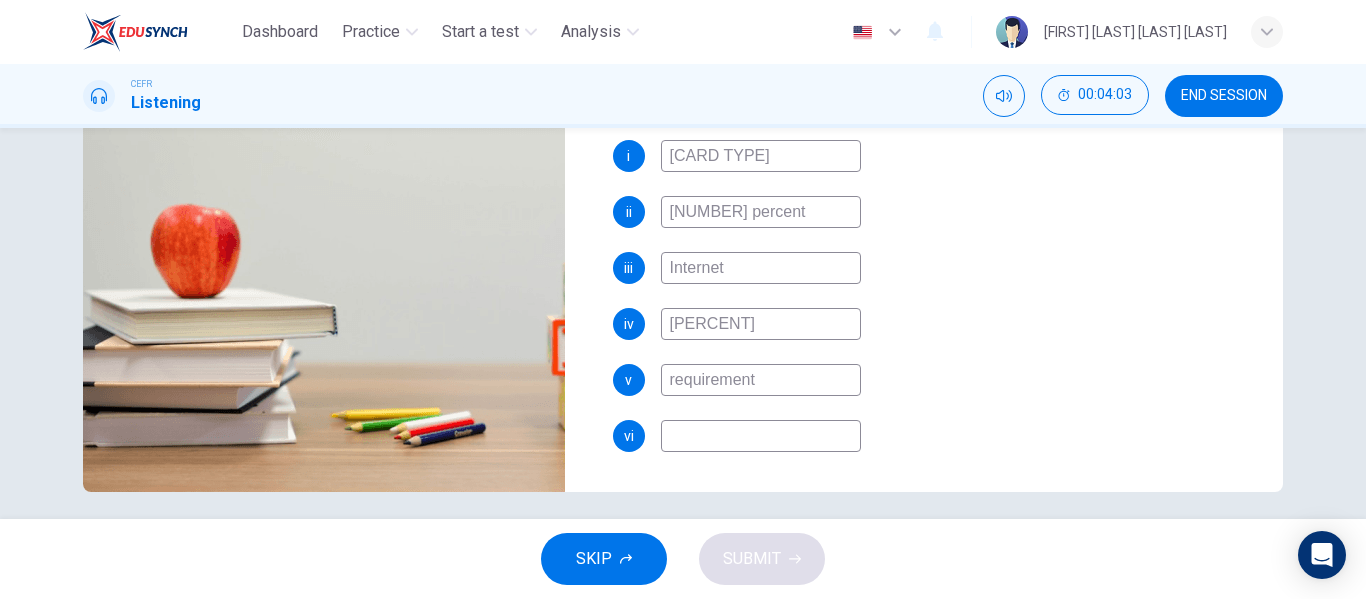 type on "requirement" 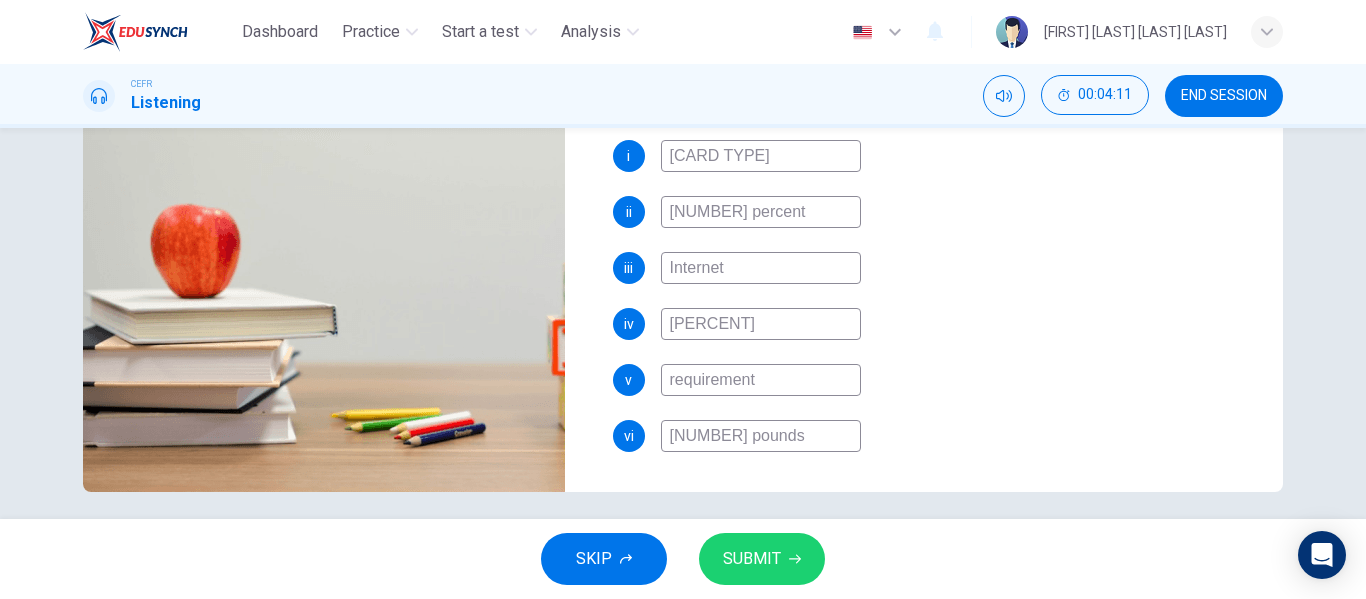 type on "[NUMBER] pounds" 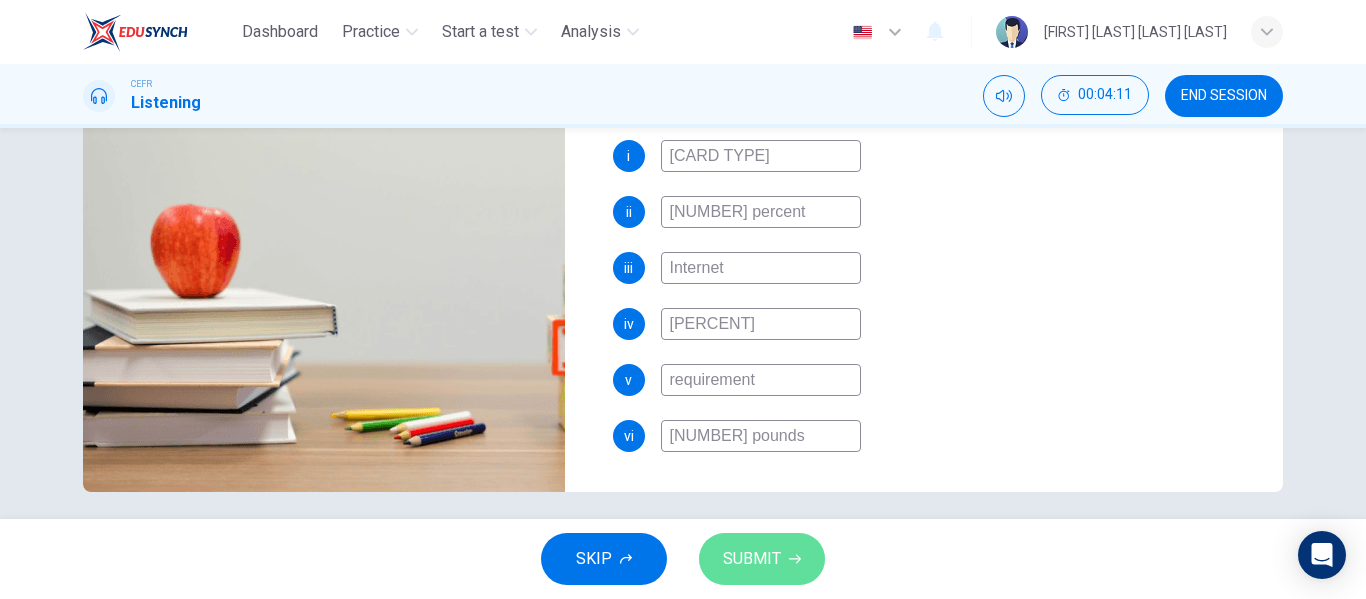 click on "SUBMIT" at bounding box center [752, 559] 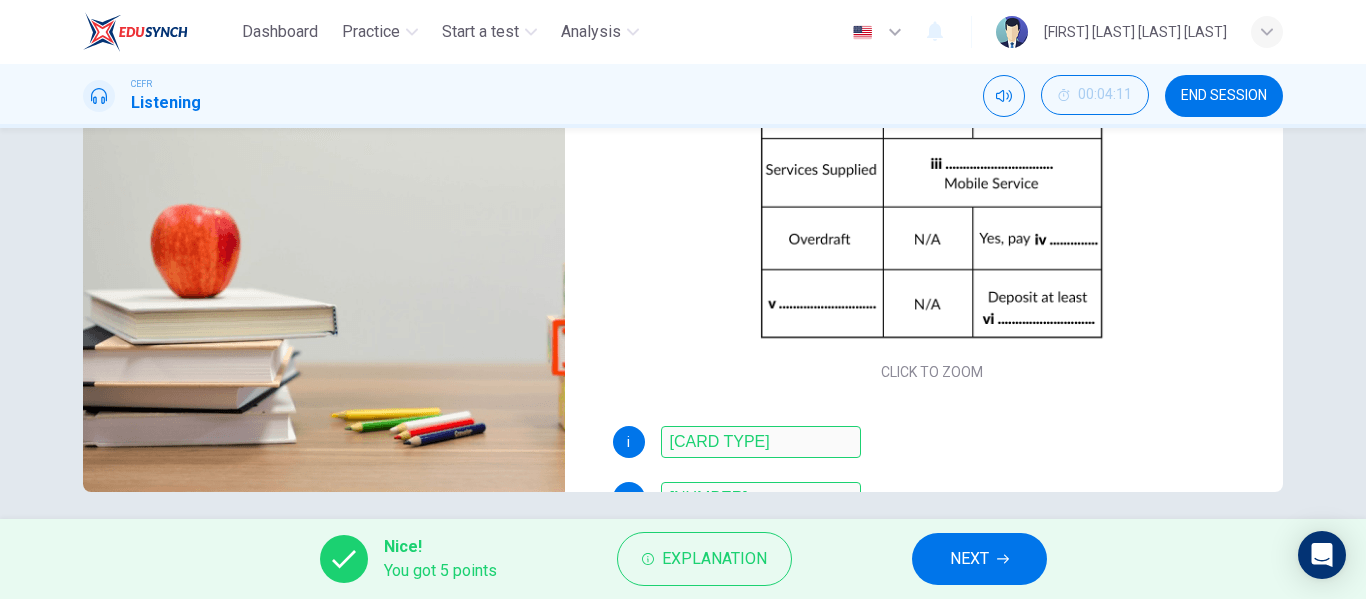scroll, scrollTop: 286, scrollLeft: 0, axis: vertical 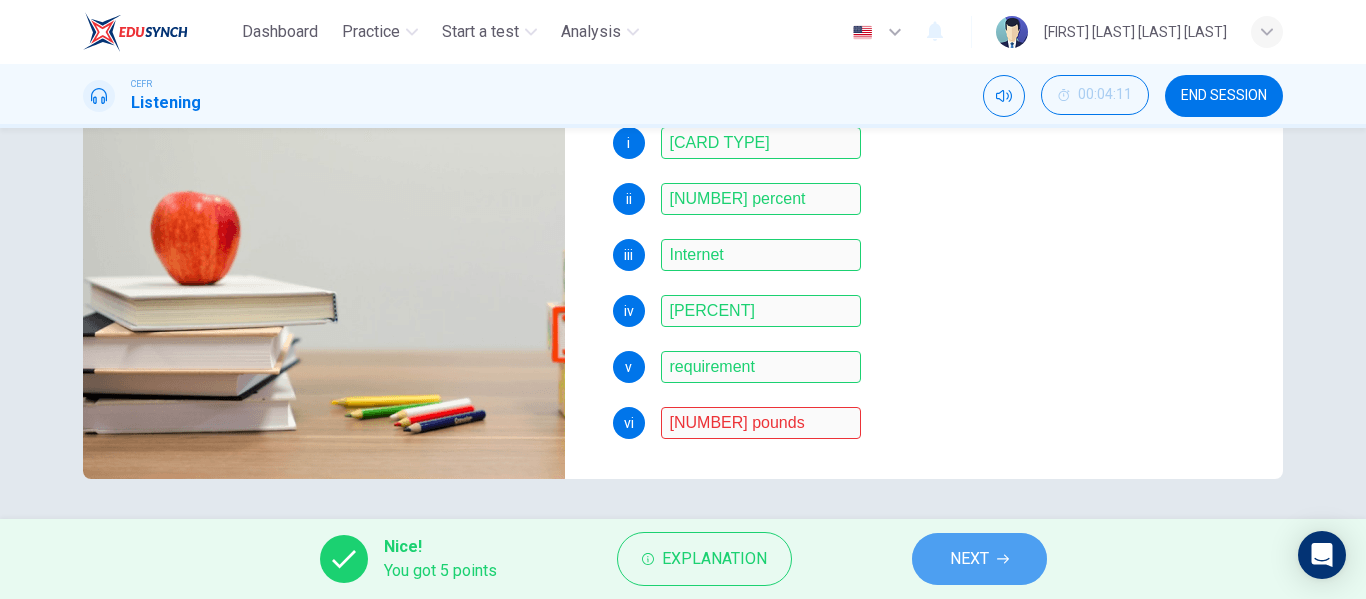 click on "NEXT" at bounding box center (969, 559) 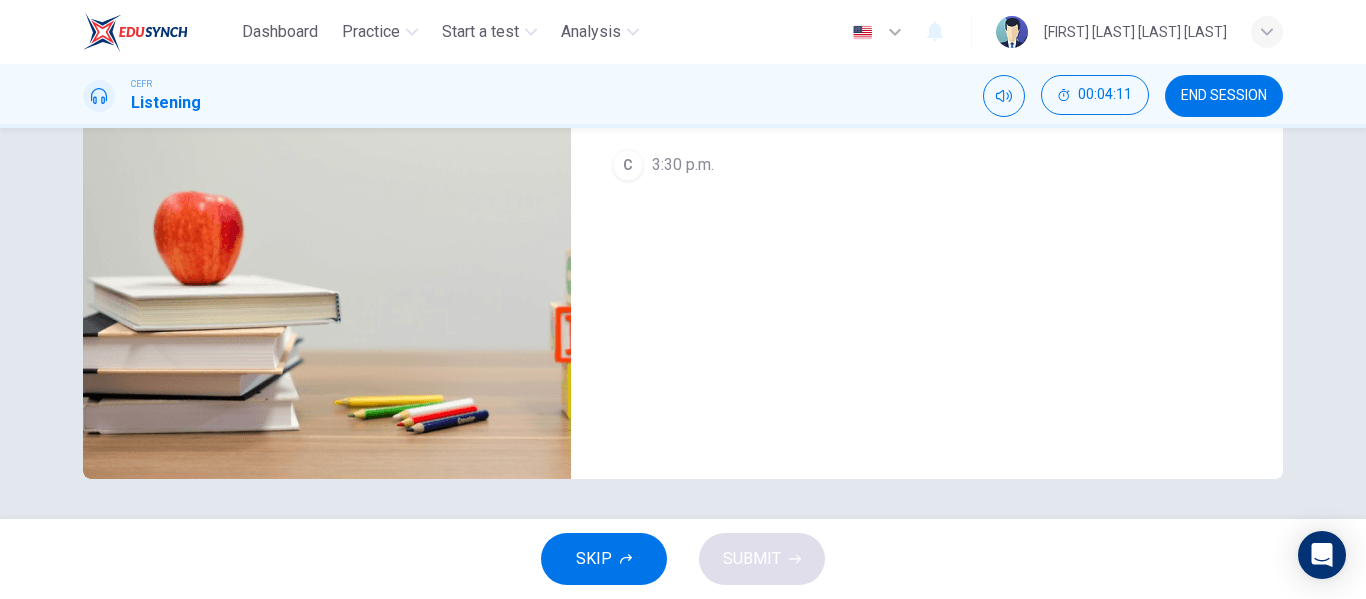 scroll, scrollTop: 0, scrollLeft: 0, axis: both 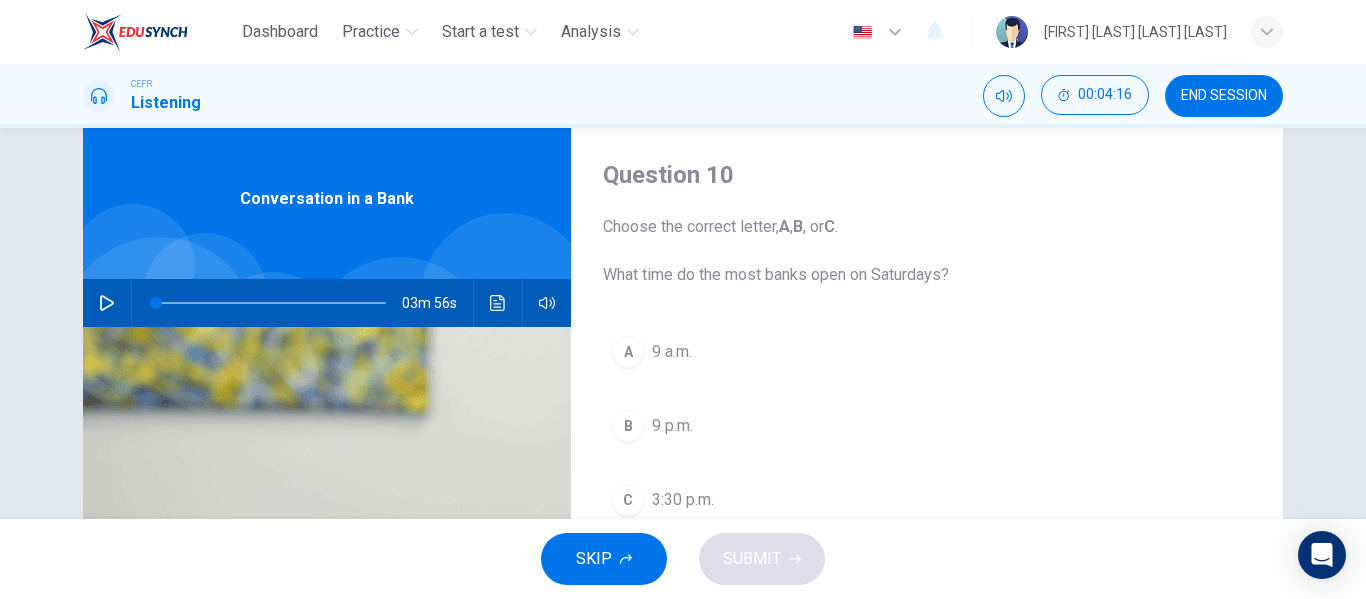 click at bounding box center [107, 303] 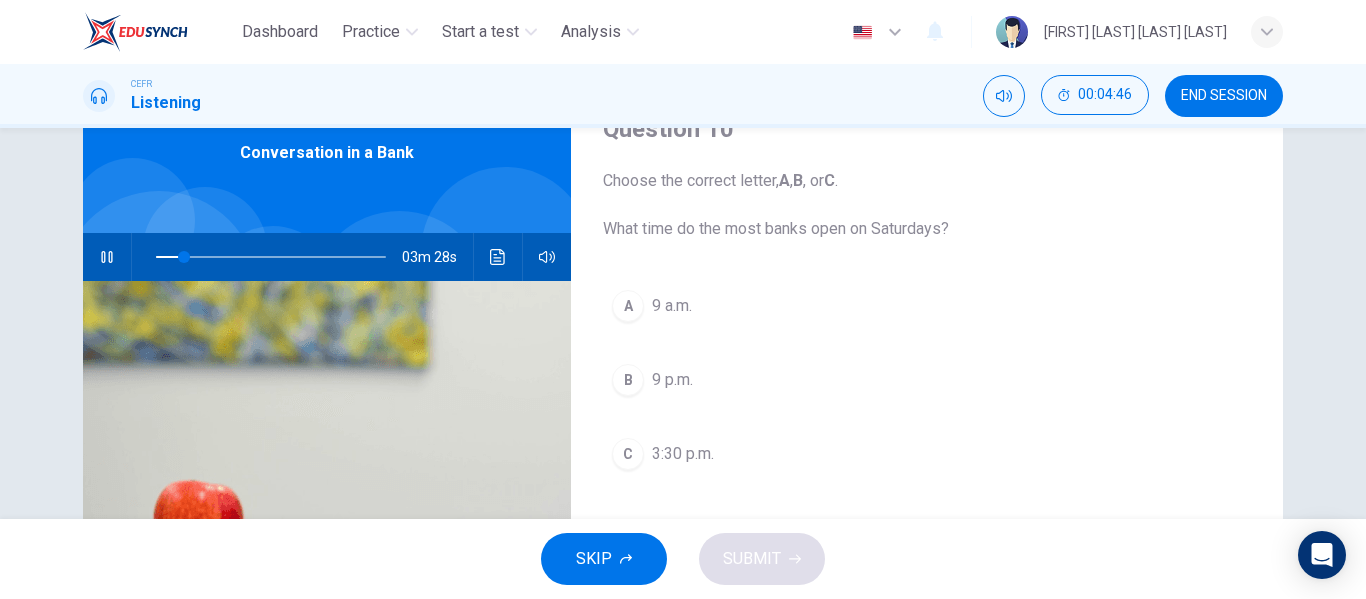 scroll, scrollTop: 94, scrollLeft: 0, axis: vertical 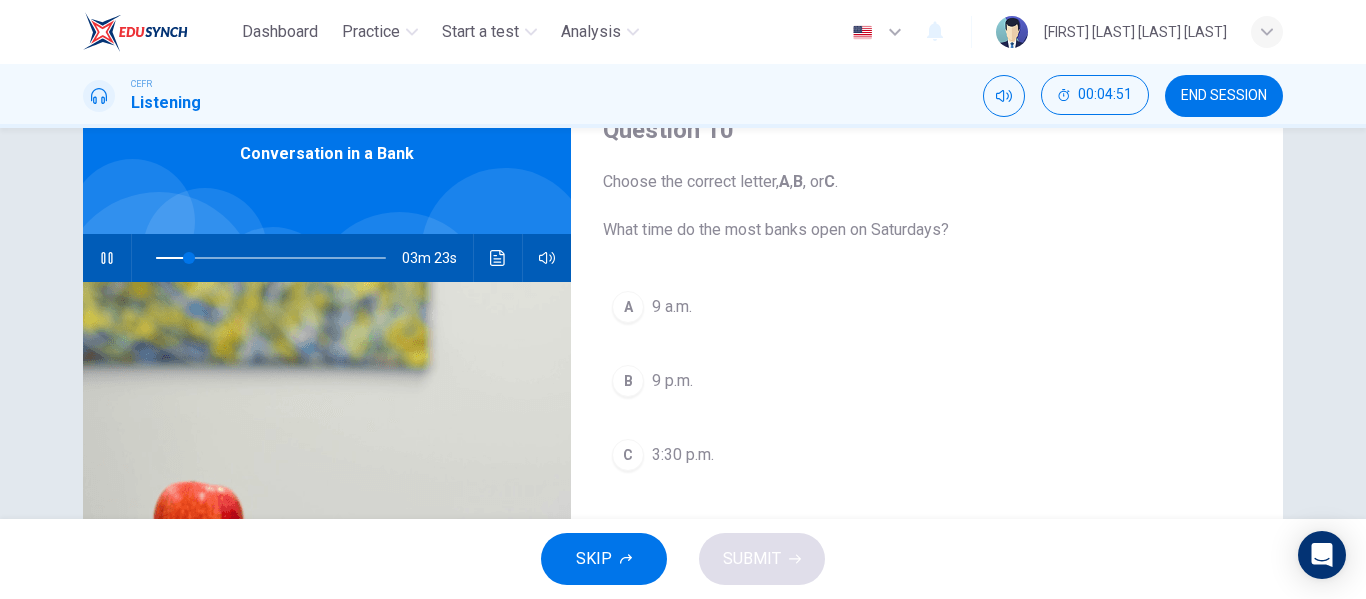 click on "Question 10 Choose the correct letter, A , B , or C . What time do the most banks open on Saturdays? A [TIME] B [TIME] C [TIME]" at bounding box center (927, 421) 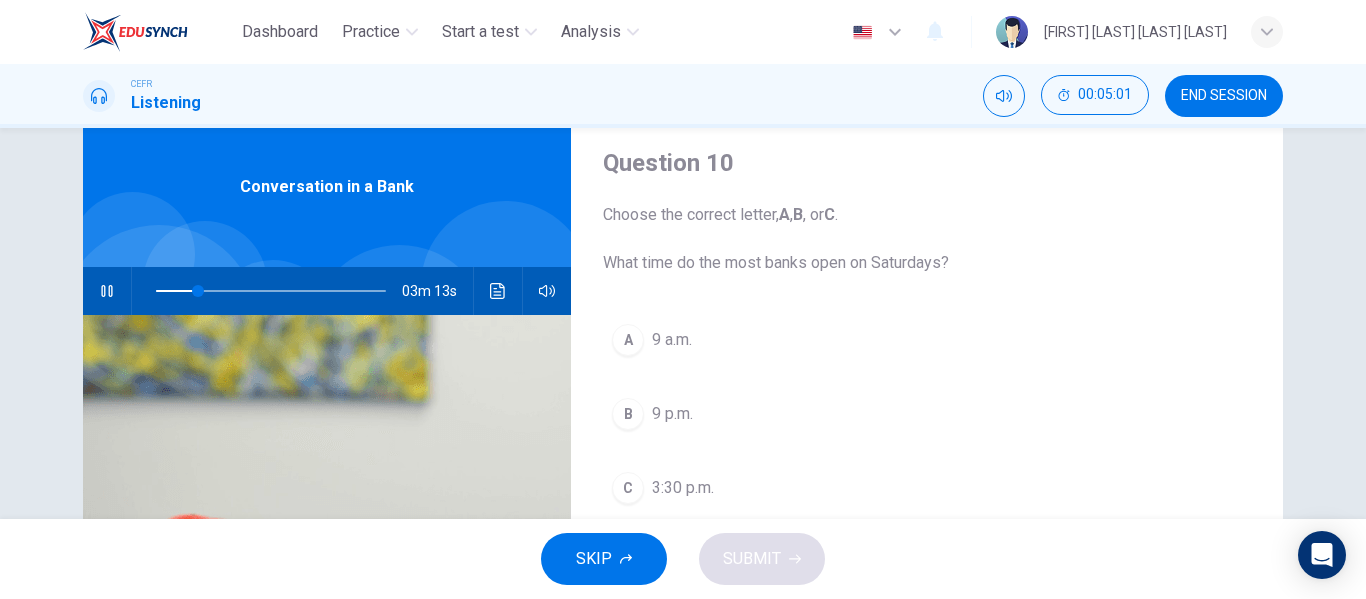 scroll, scrollTop: 65, scrollLeft: 0, axis: vertical 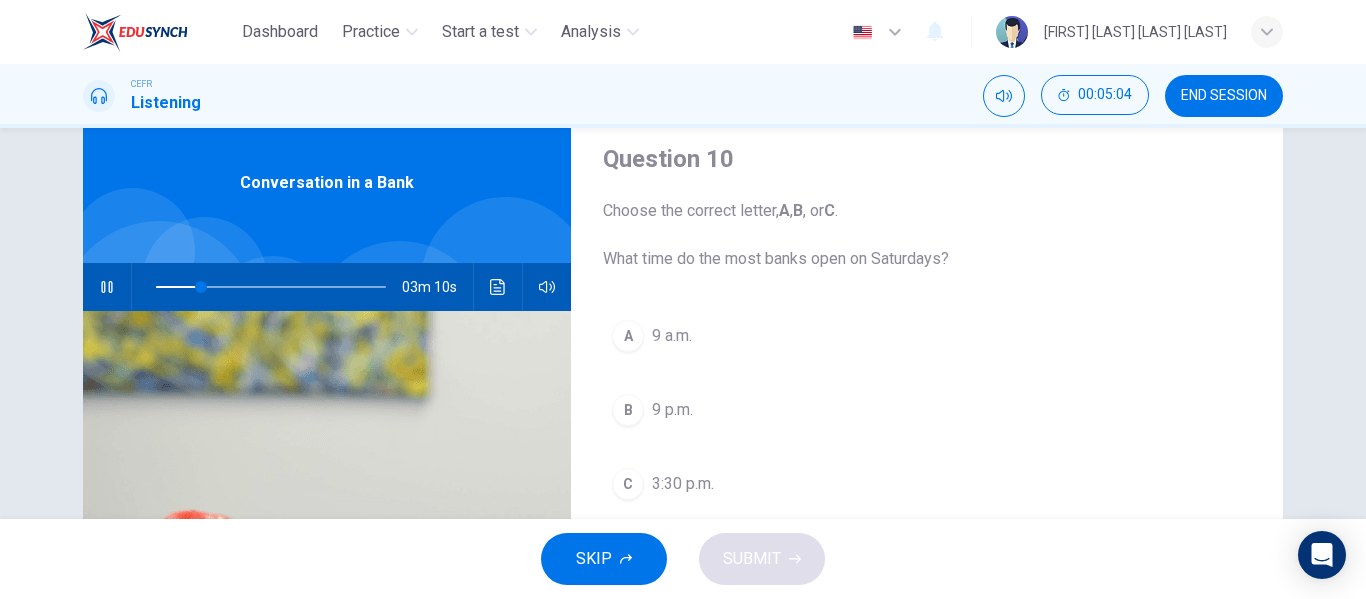 click on "END SESSION" at bounding box center (1224, 96) 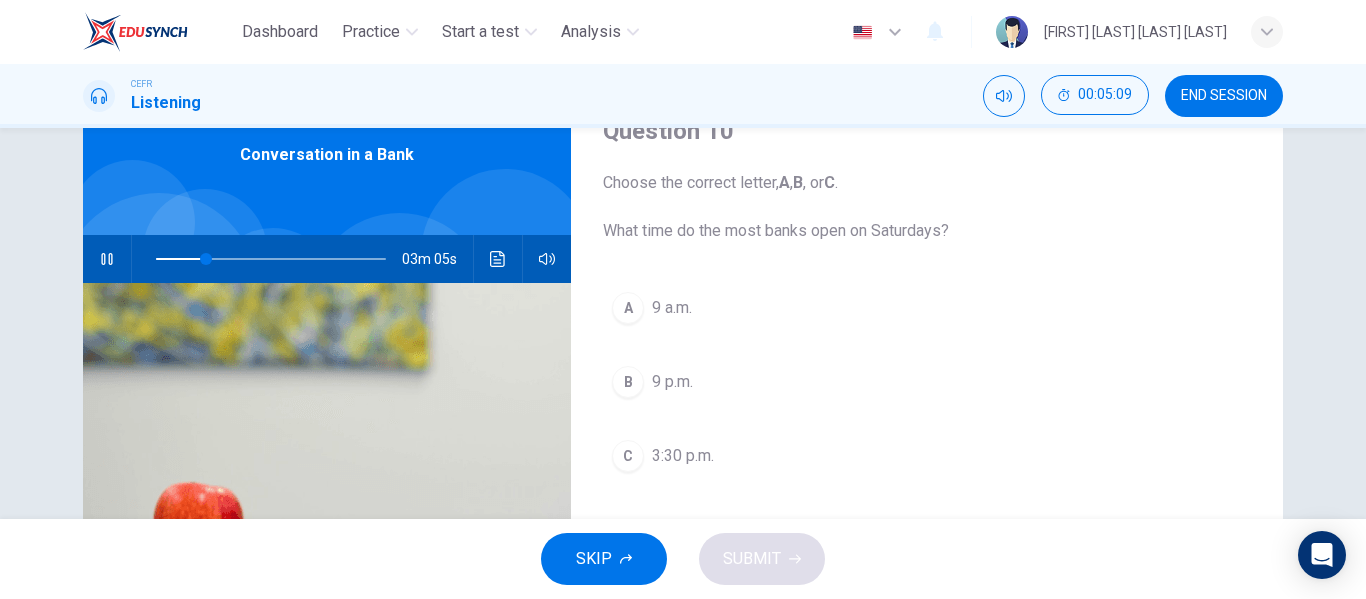 scroll, scrollTop: 94, scrollLeft: 0, axis: vertical 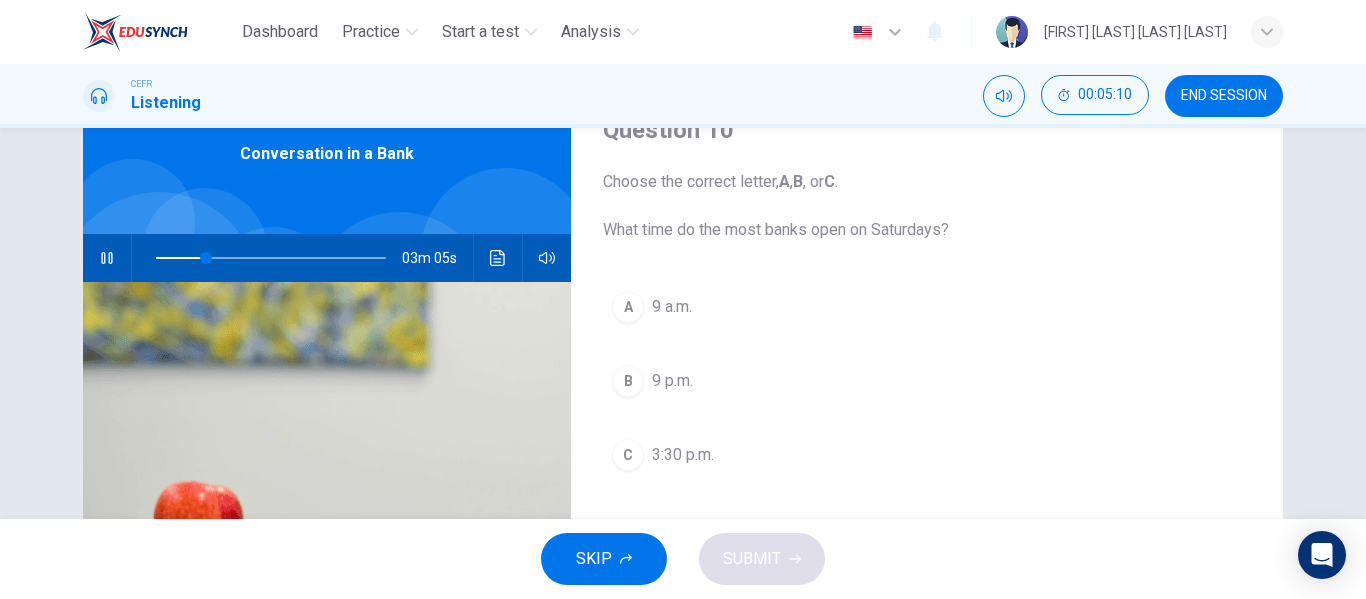 click on "B [TIME]" at bounding box center (927, 381) 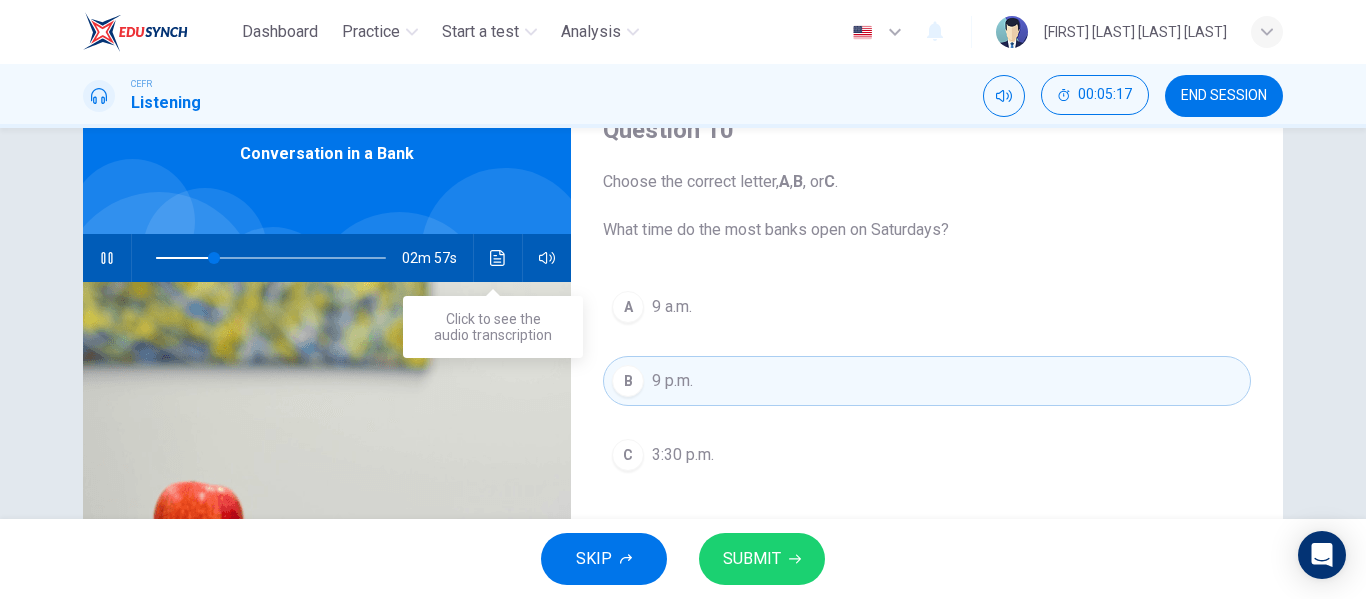 click at bounding box center [498, 258] 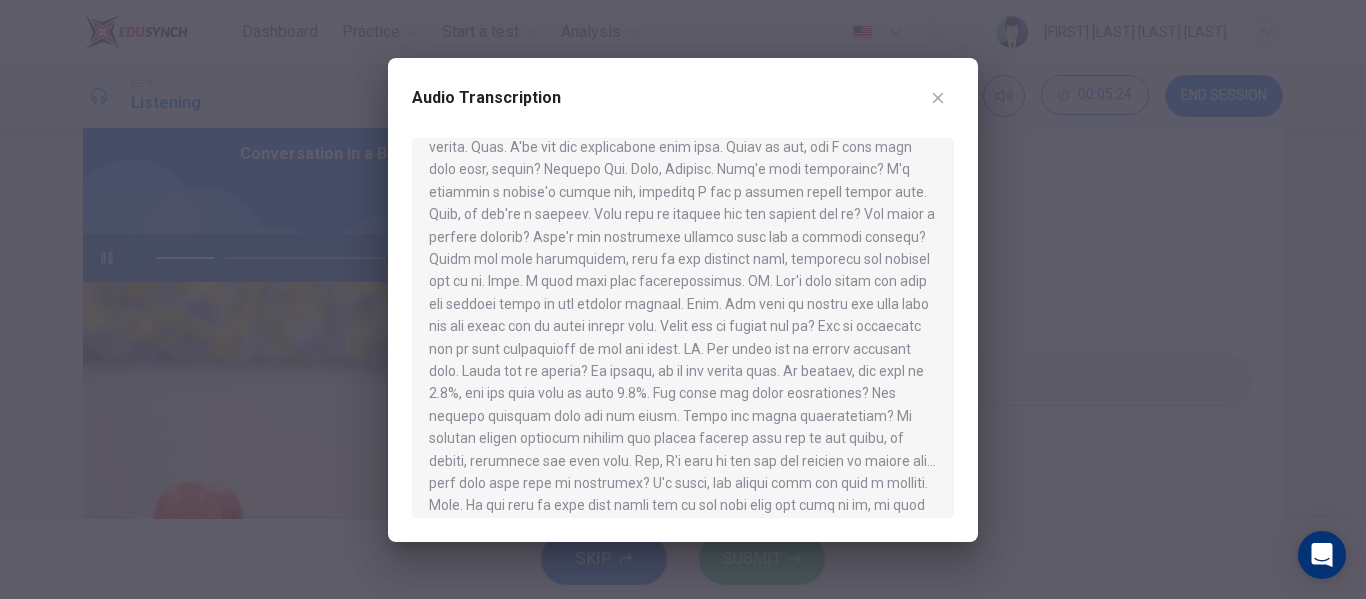 scroll, scrollTop: 108, scrollLeft: 0, axis: vertical 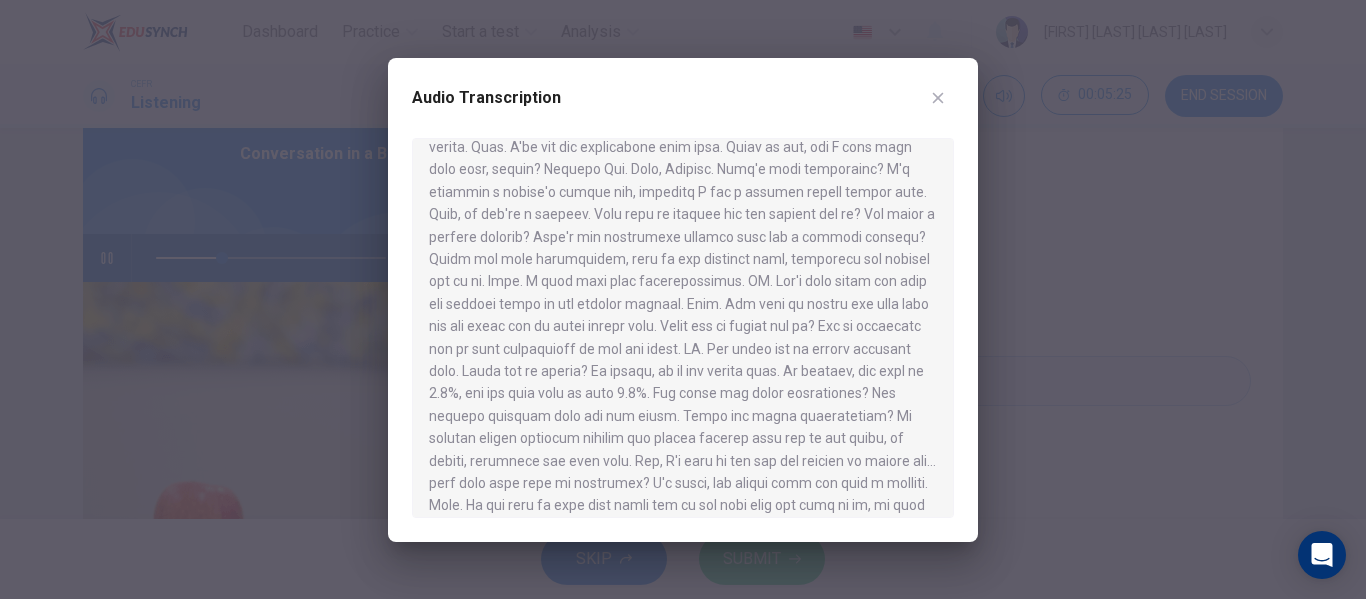 click at bounding box center [938, 98] 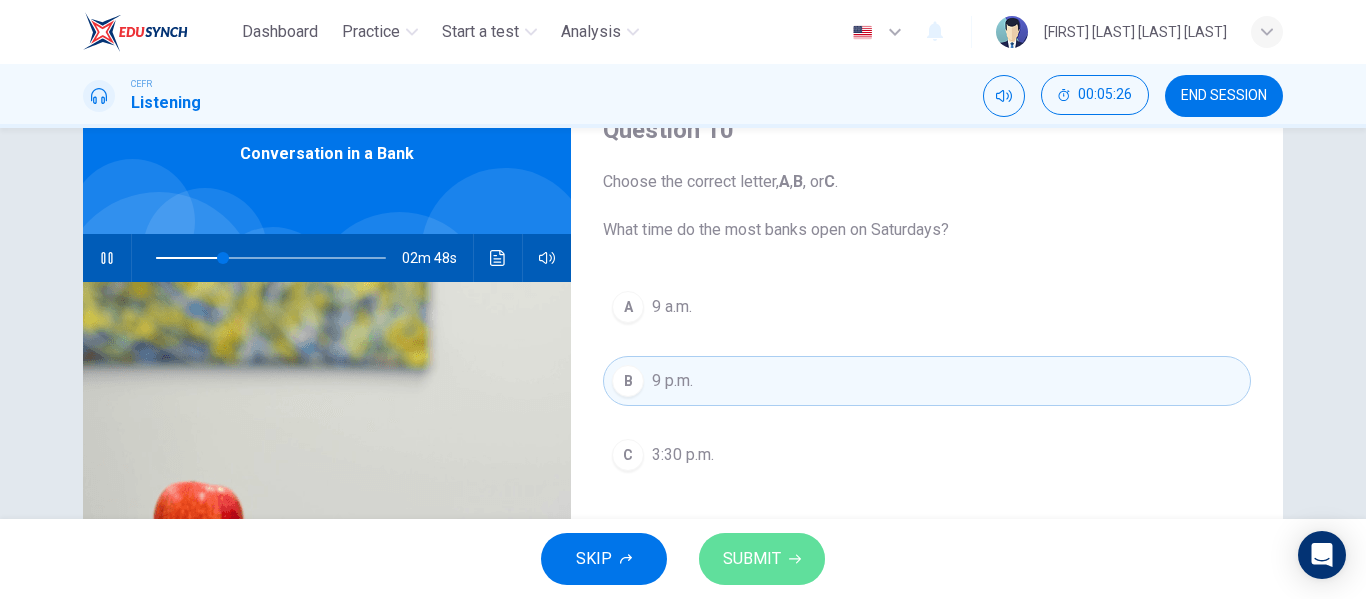 click on "SUBMIT" at bounding box center (762, 559) 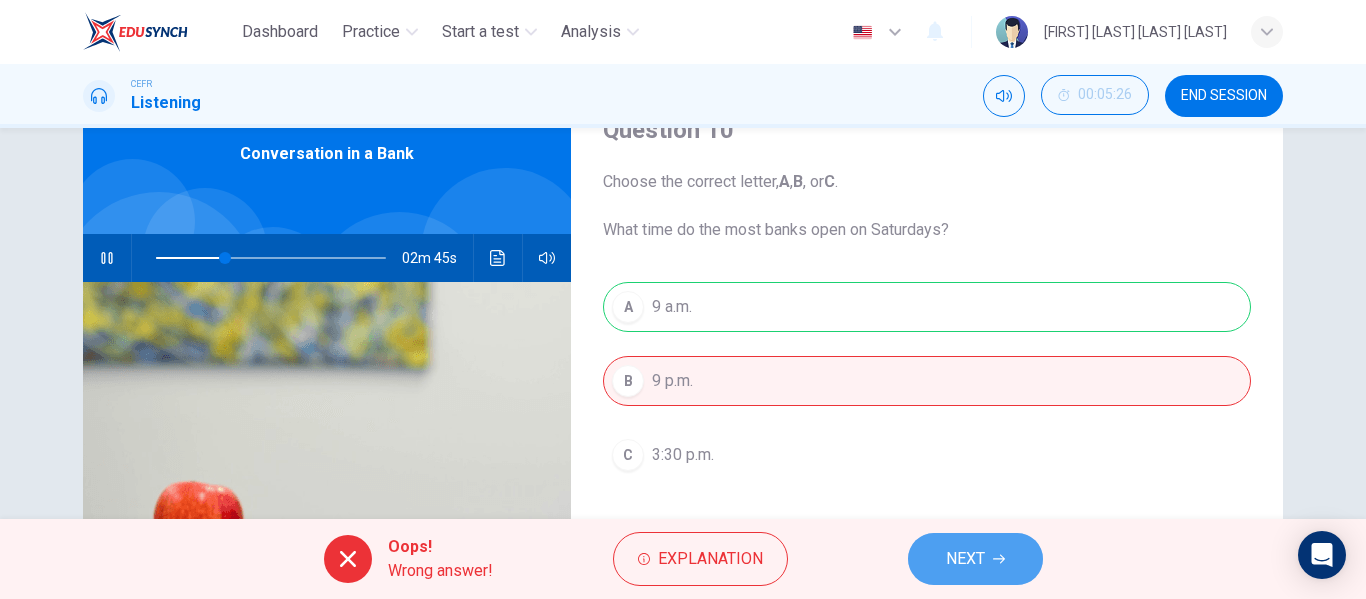 click on "NEXT" at bounding box center [965, 559] 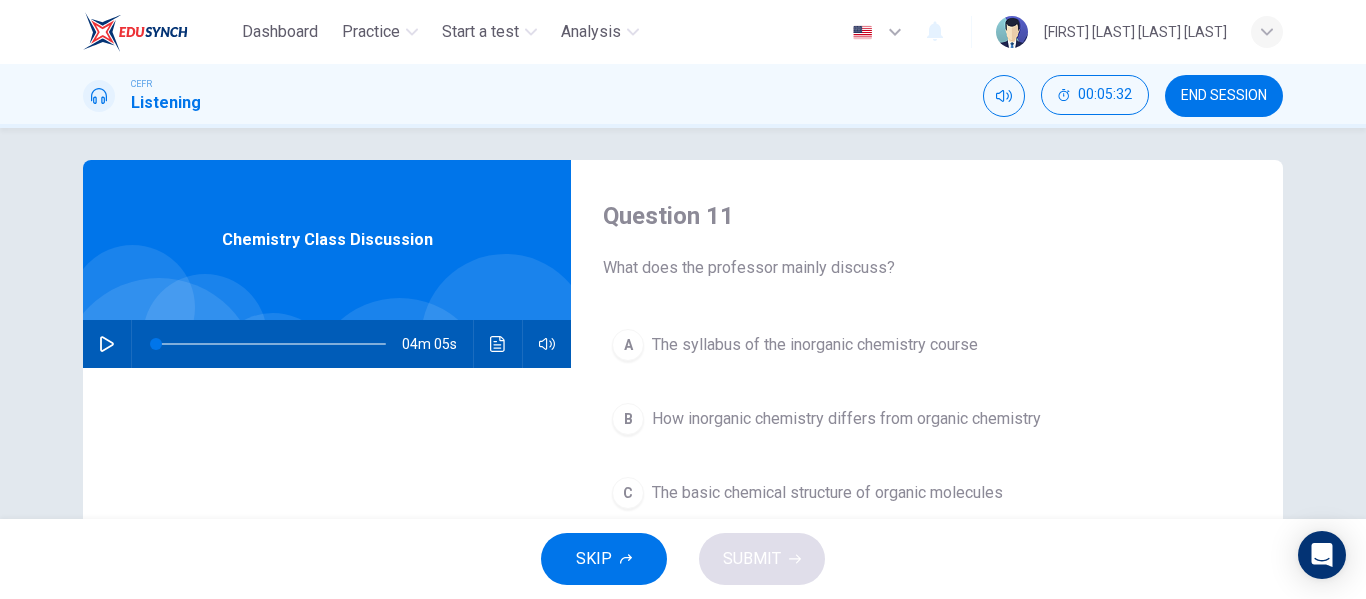 scroll, scrollTop: 7, scrollLeft: 0, axis: vertical 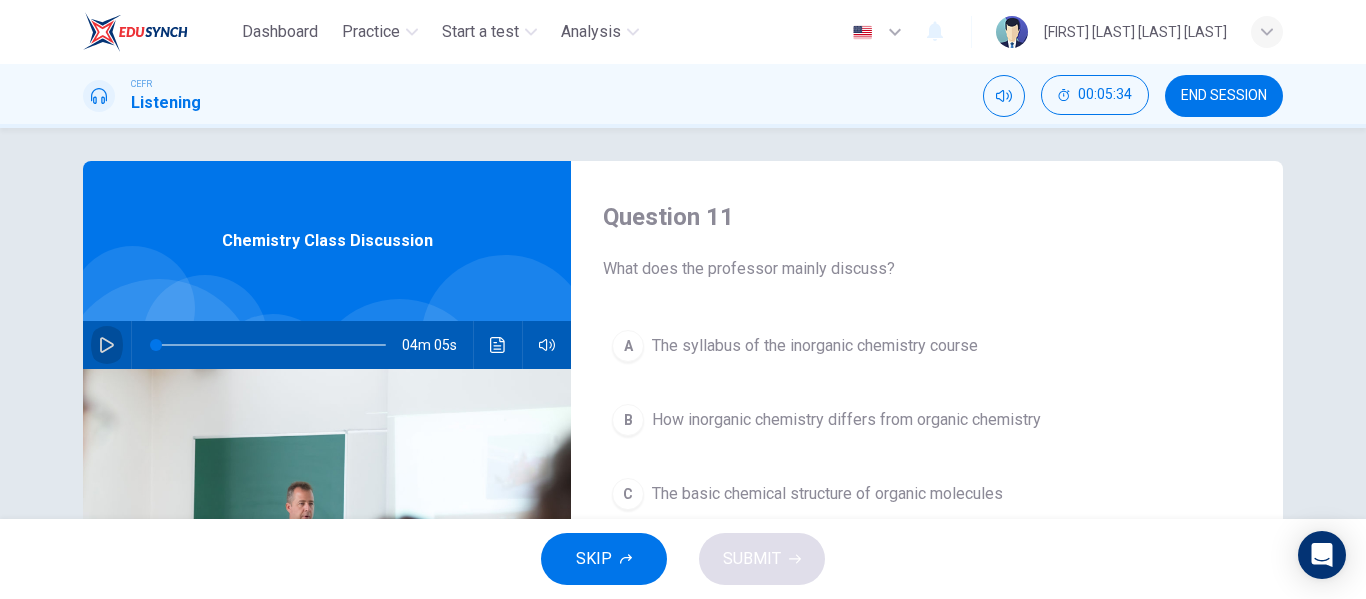 click at bounding box center [107, 345] 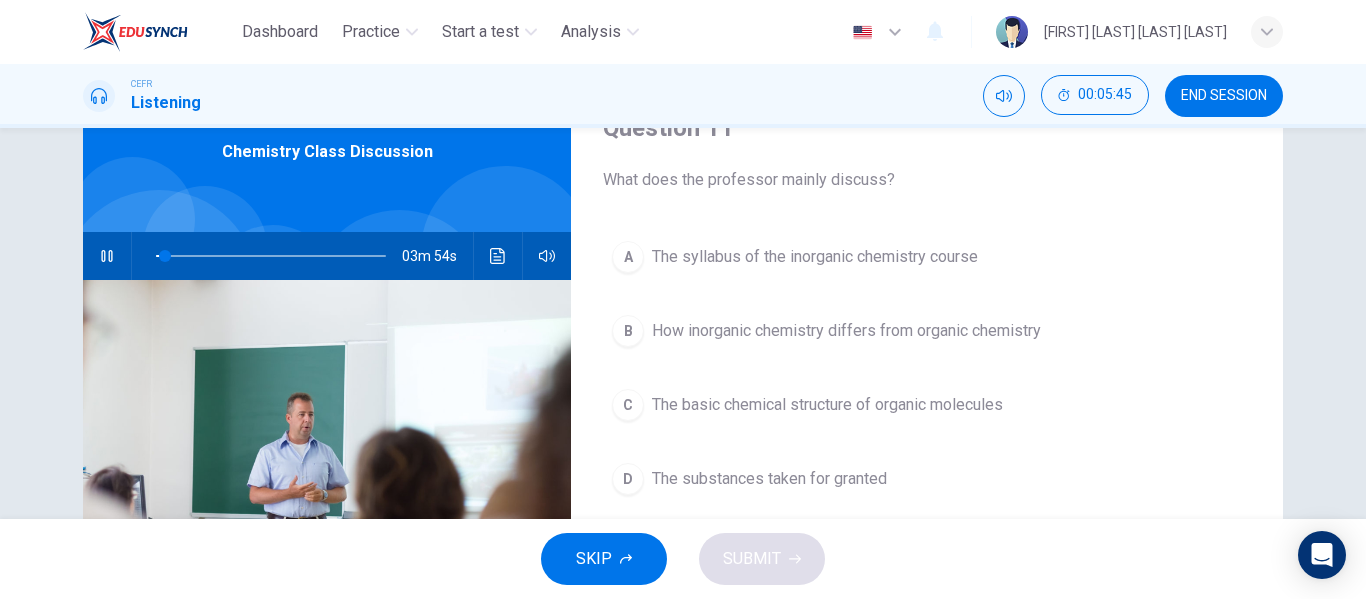 scroll, scrollTop: 97, scrollLeft: 0, axis: vertical 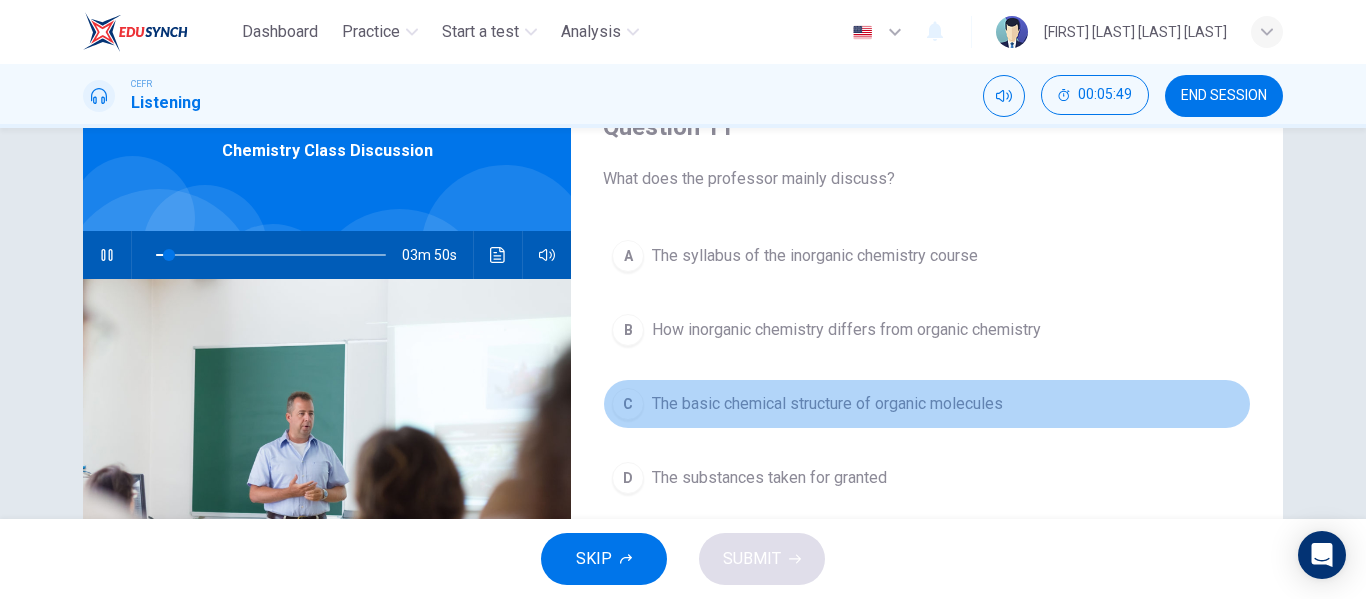click on "The basic chemical structure of organic molecules" at bounding box center (815, 256) 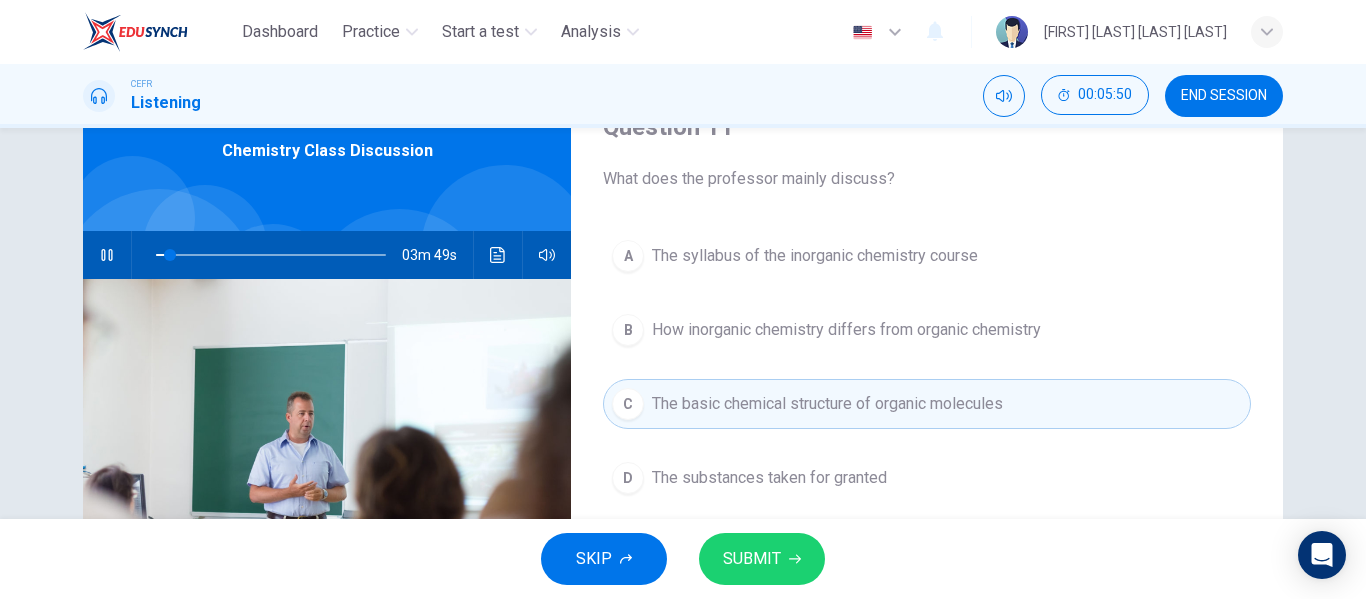click on "SUBMIT" at bounding box center [752, 559] 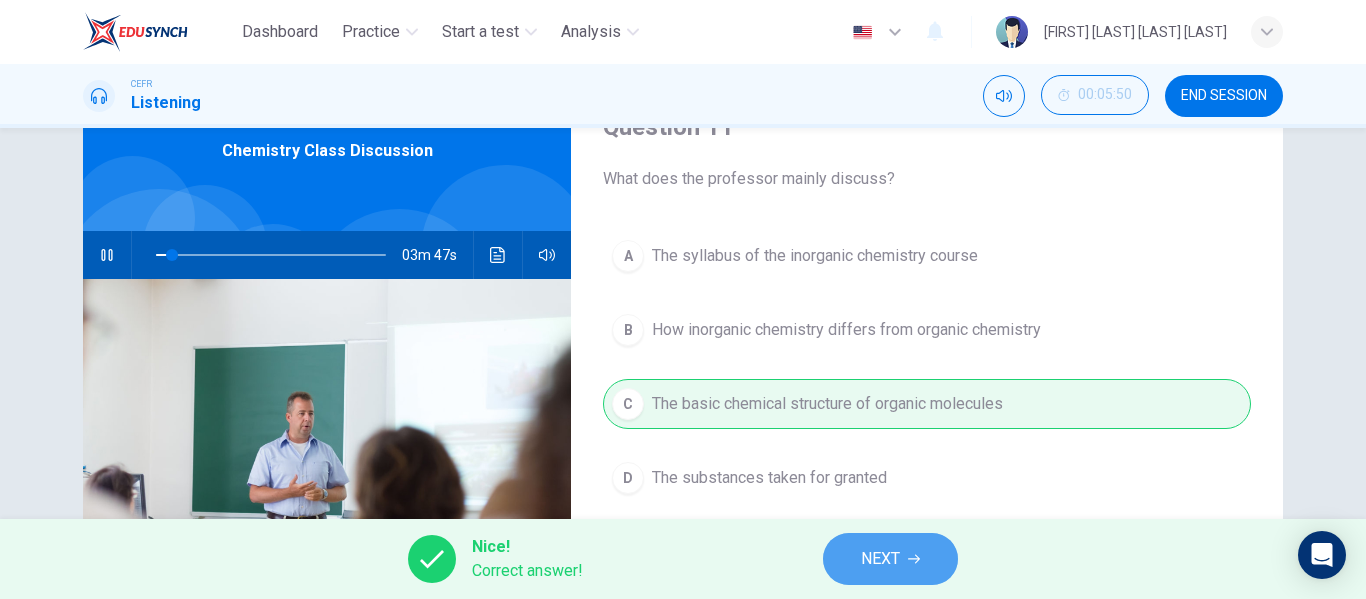 click on "NEXT" at bounding box center (890, 559) 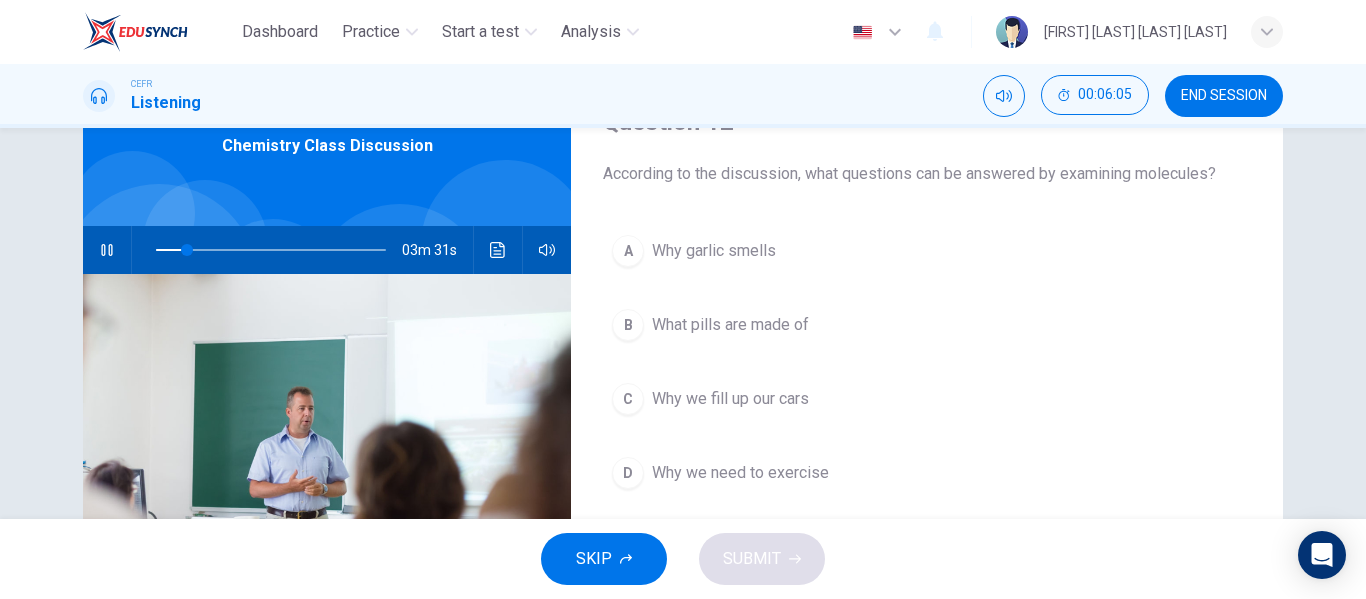 scroll, scrollTop: 103, scrollLeft: 0, axis: vertical 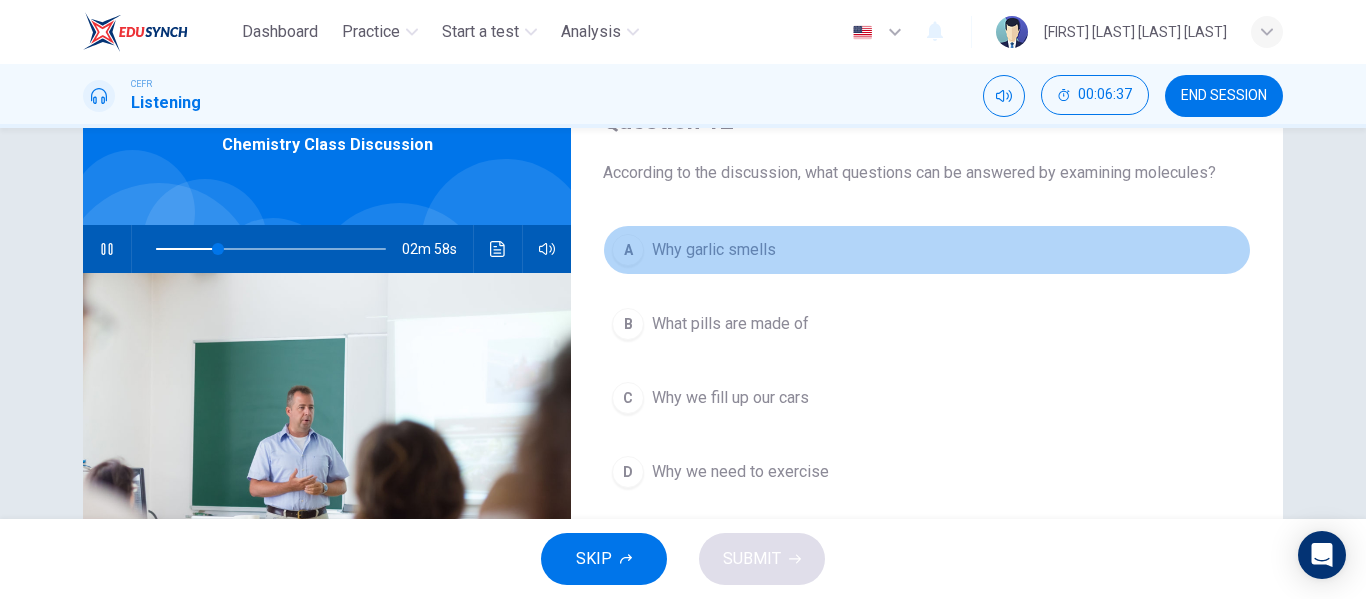 click on "A Why garlic smells" at bounding box center (927, 250) 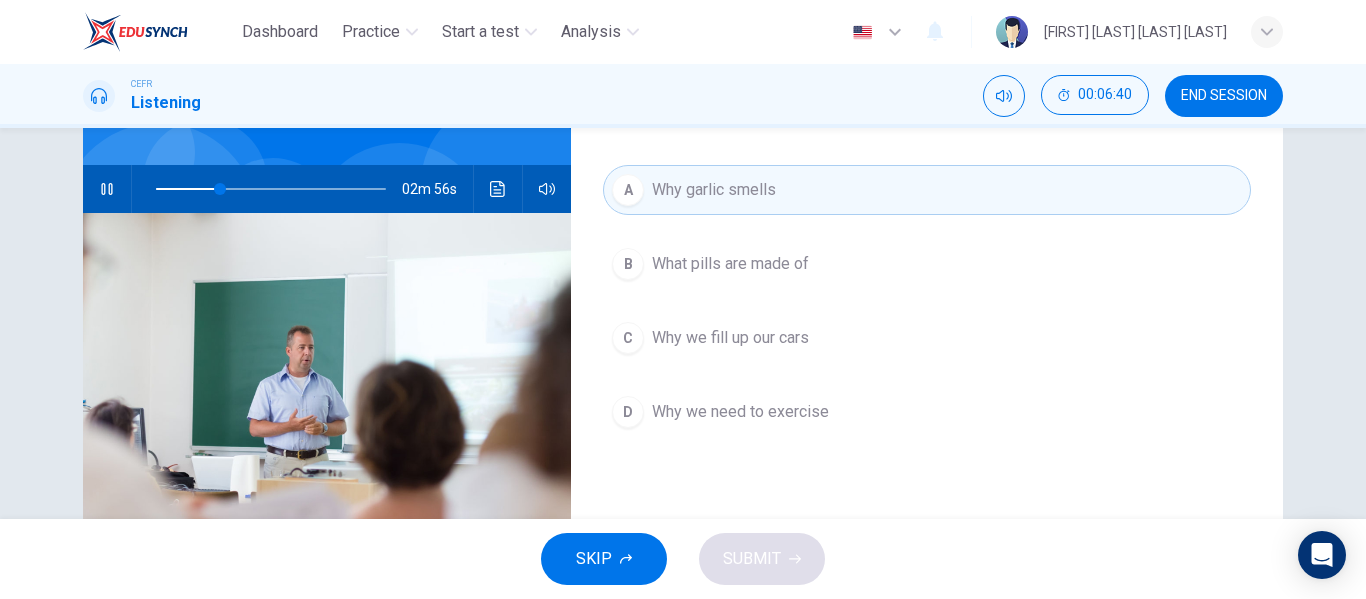 scroll, scrollTop: 156, scrollLeft: 0, axis: vertical 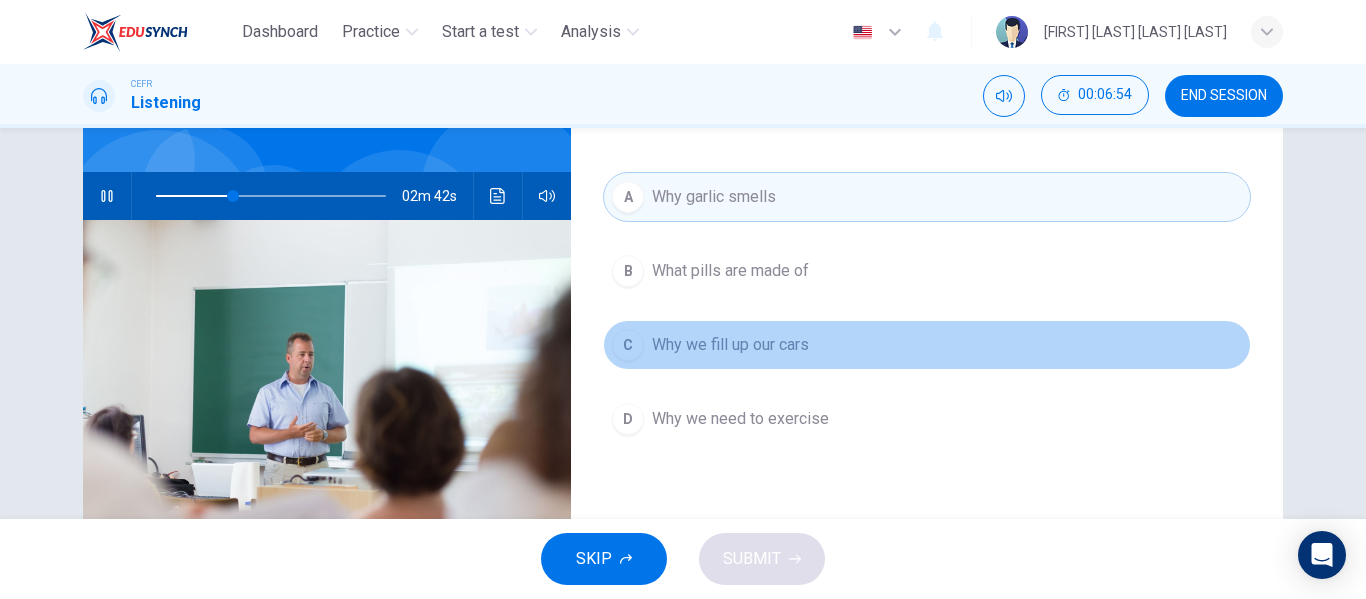 click on "Why we fill up our cars" at bounding box center [730, 271] 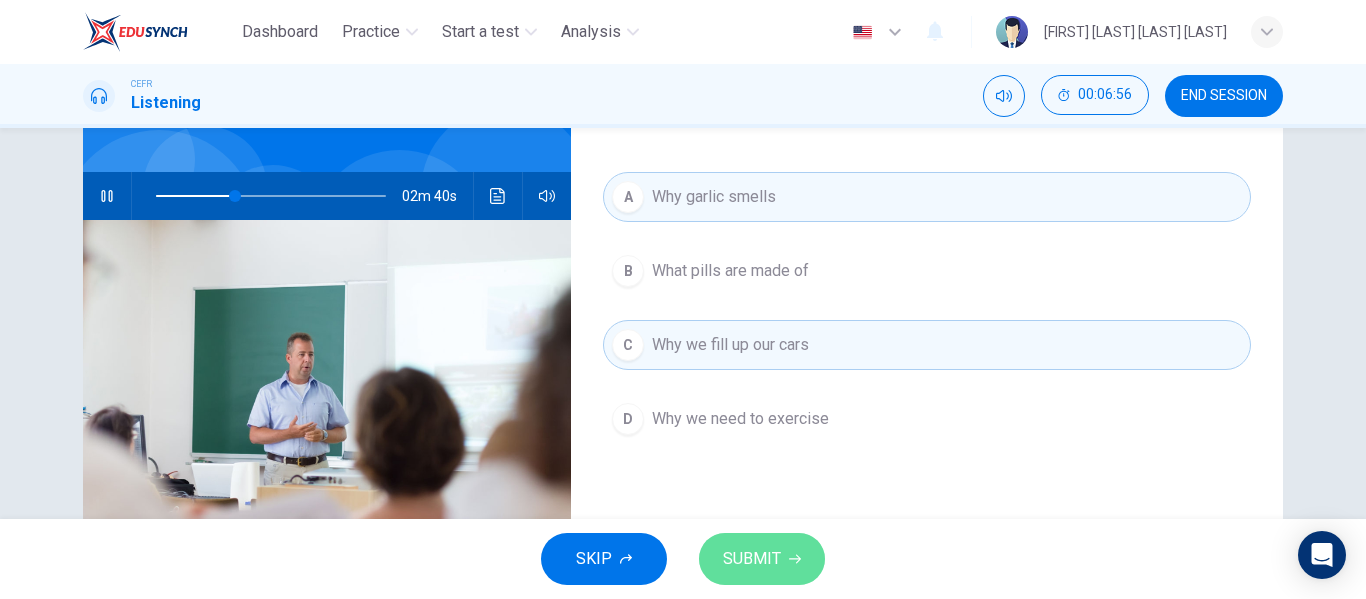click on "SUBMIT" at bounding box center (762, 559) 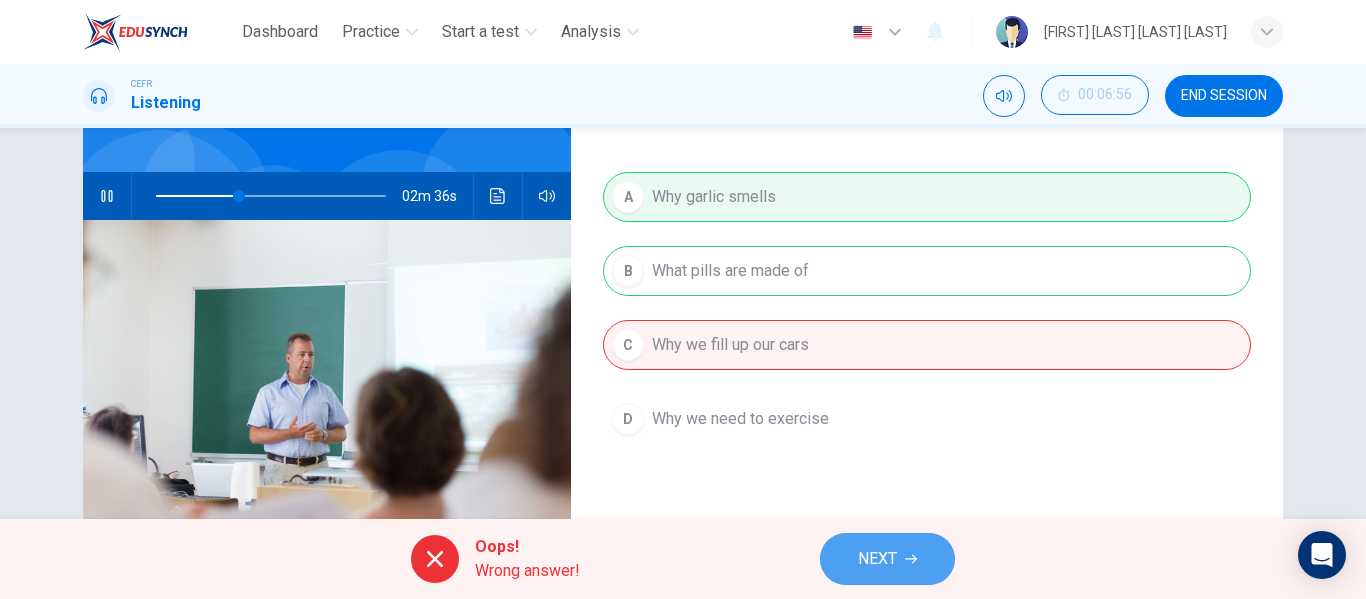 click on "NEXT" at bounding box center (887, 559) 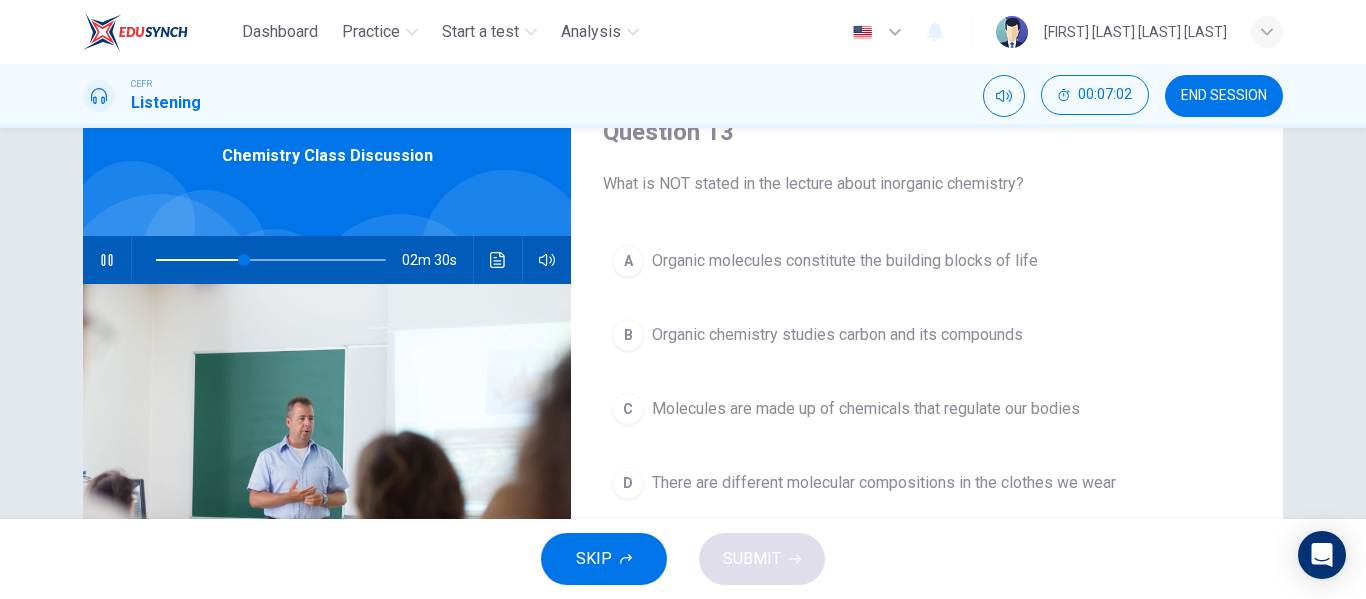 scroll, scrollTop: 113, scrollLeft: 0, axis: vertical 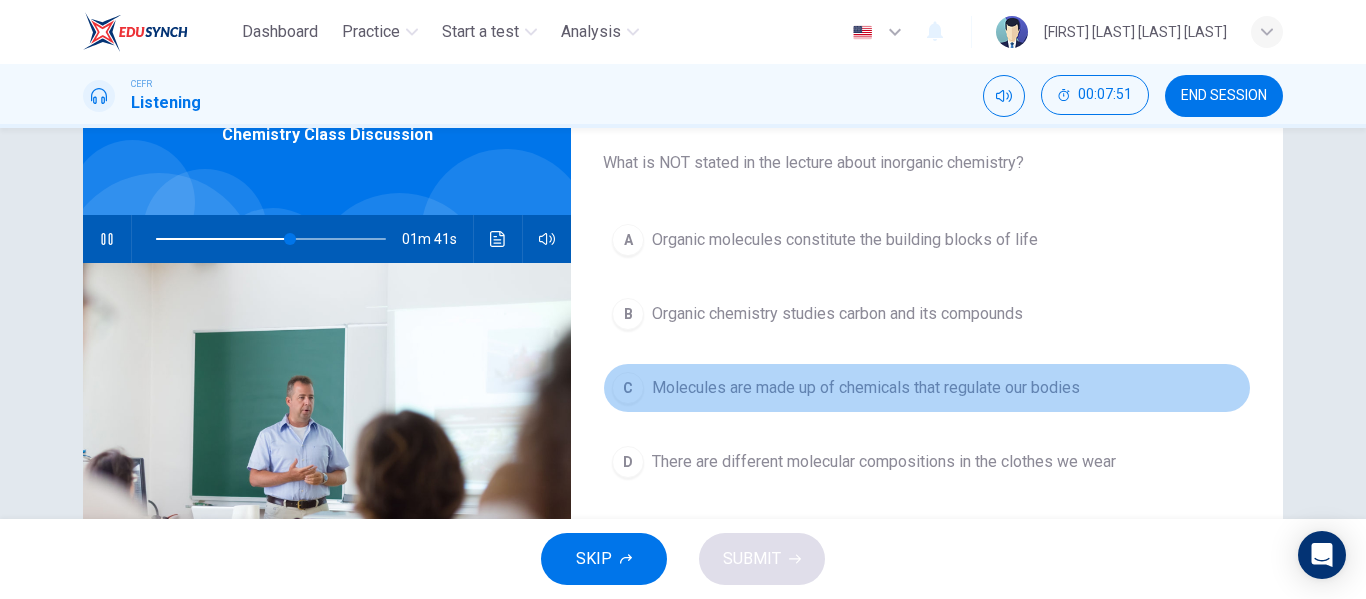 click on "C Molecules are made up of chemicals that regulate our bodies" at bounding box center (927, 388) 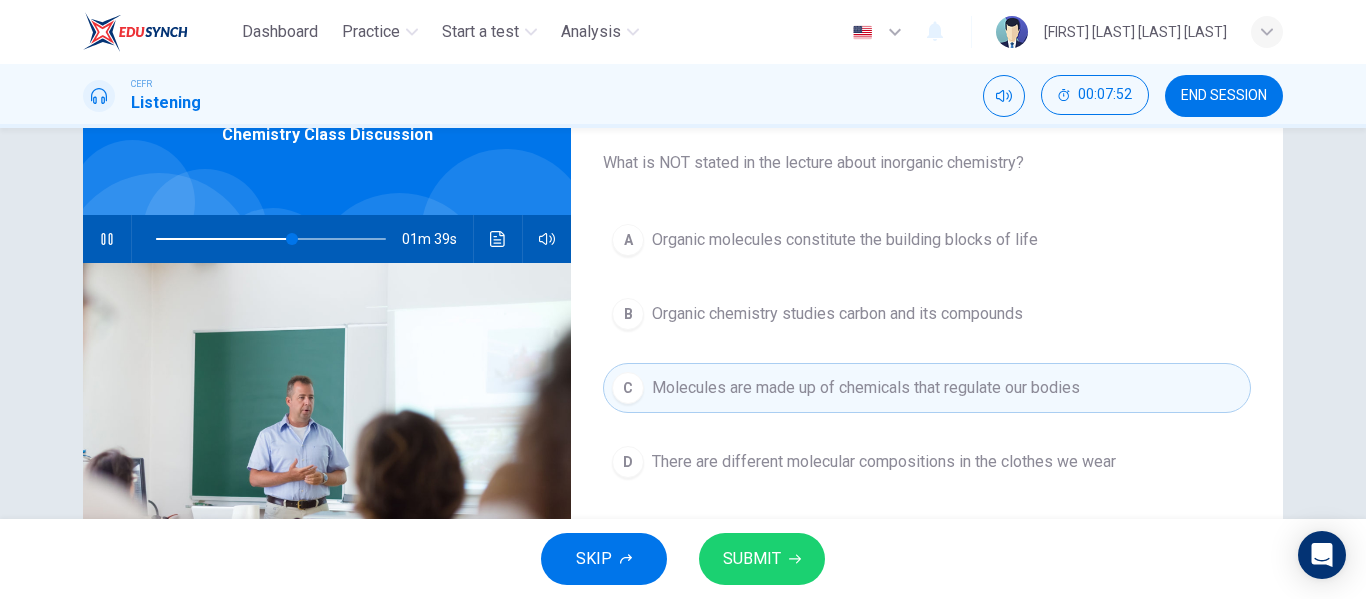 click on "SUBMIT" at bounding box center [762, 559] 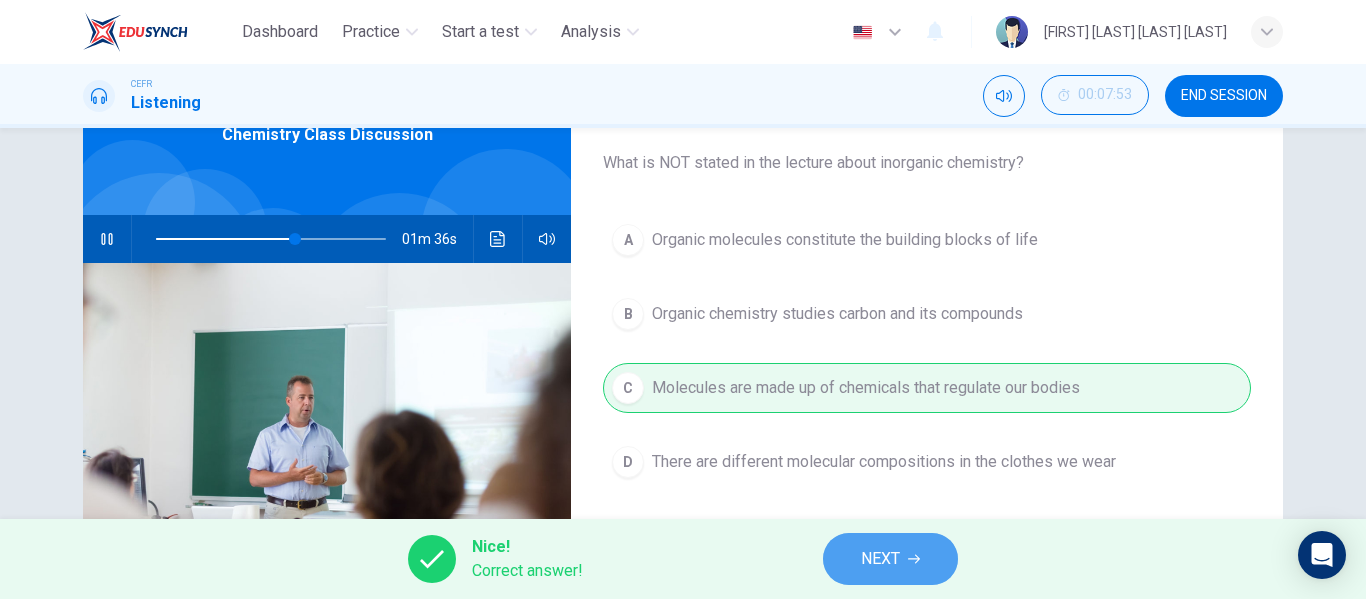 click on "NEXT" at bounding box center (890, 559) 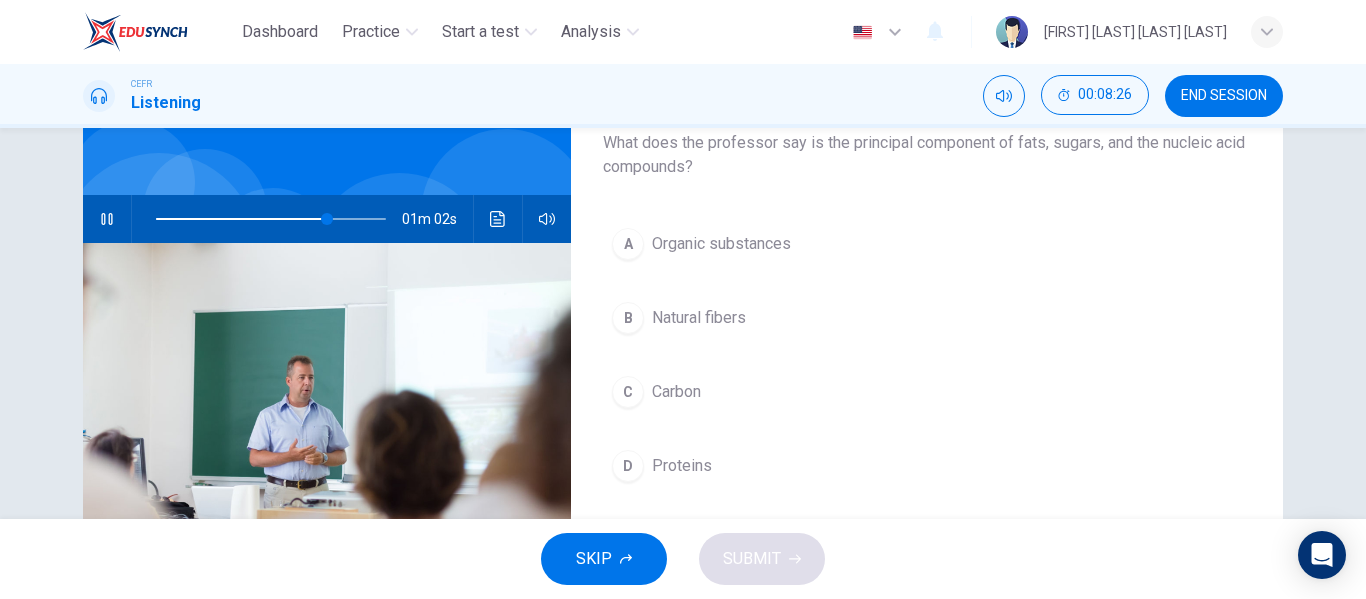 scroll, scrollTop: 132, scrollLeft: 0, axis: vertical 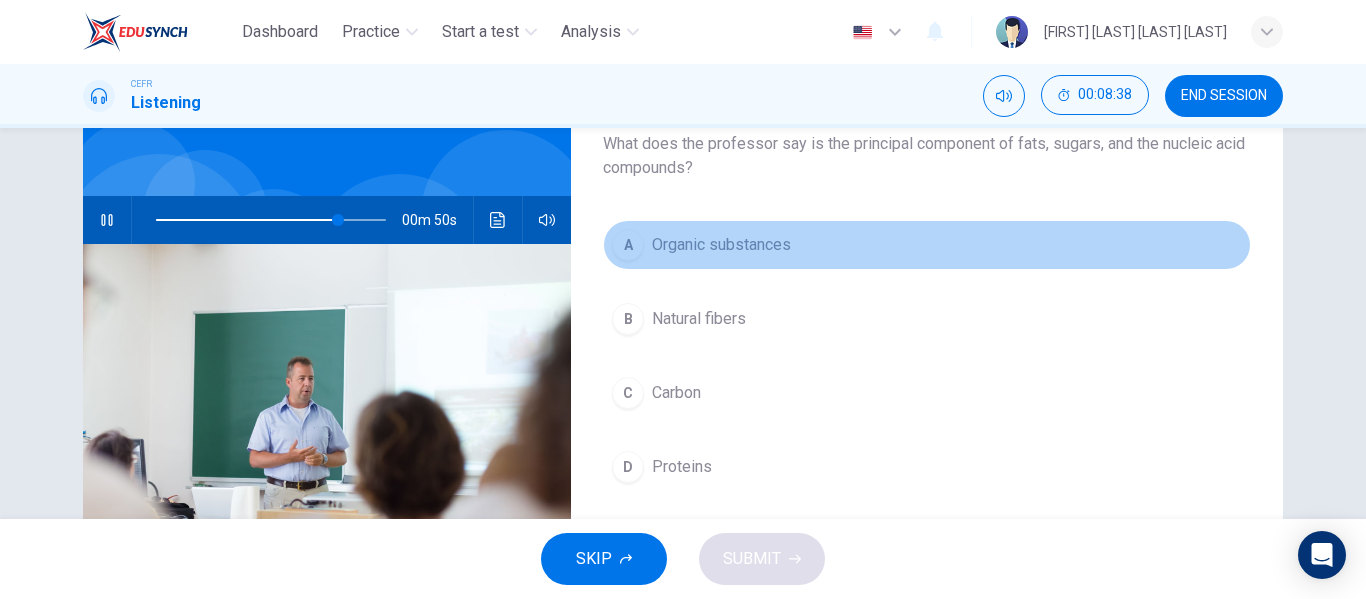 click on "Organic substances" at bounding box center [721, 245] 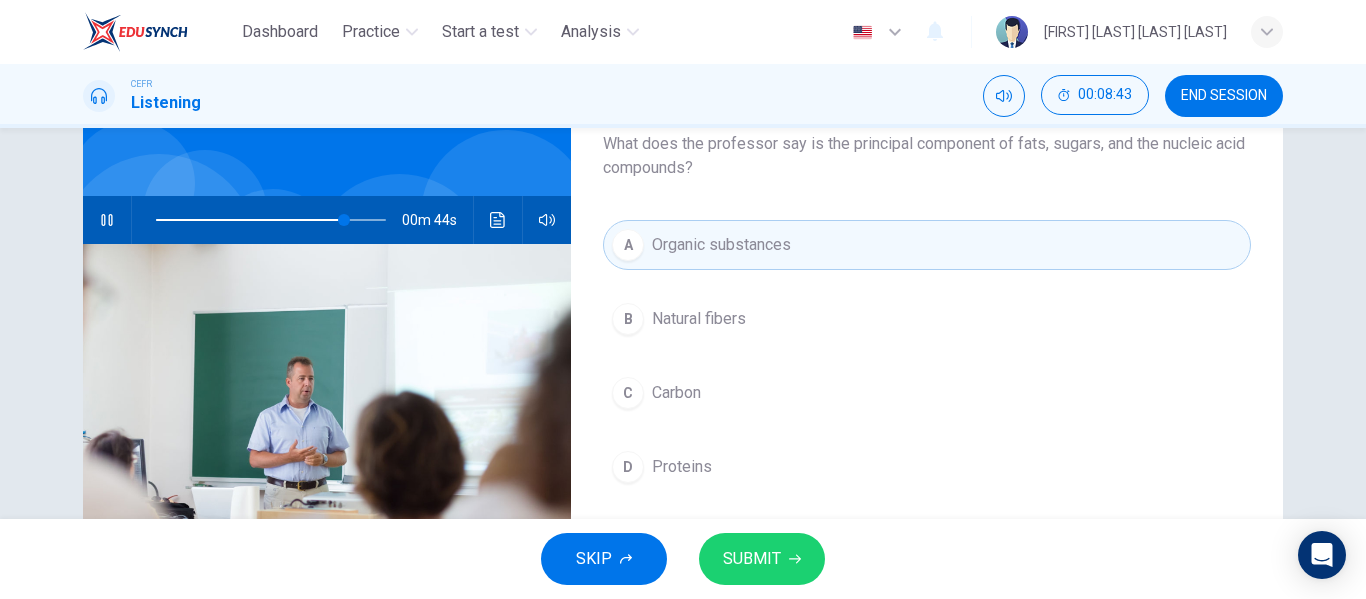 click on "SUBMIT" at bounding box center (762, 559) 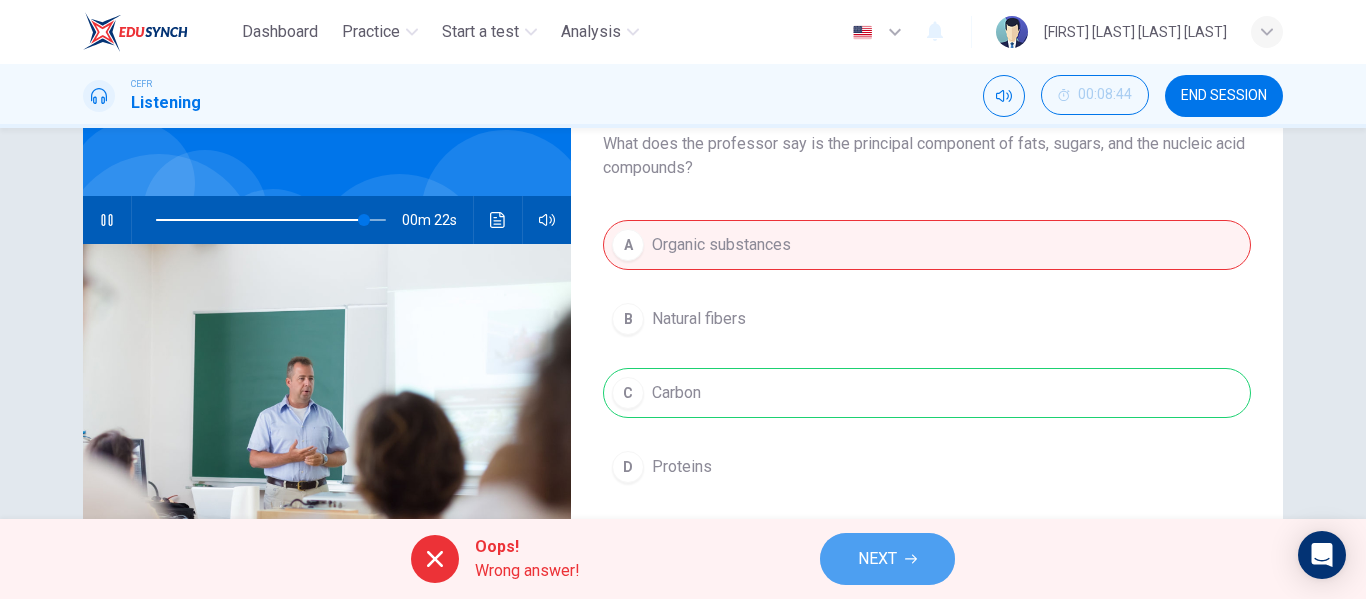 click on "NEXT" at bounding box center [887, 559] 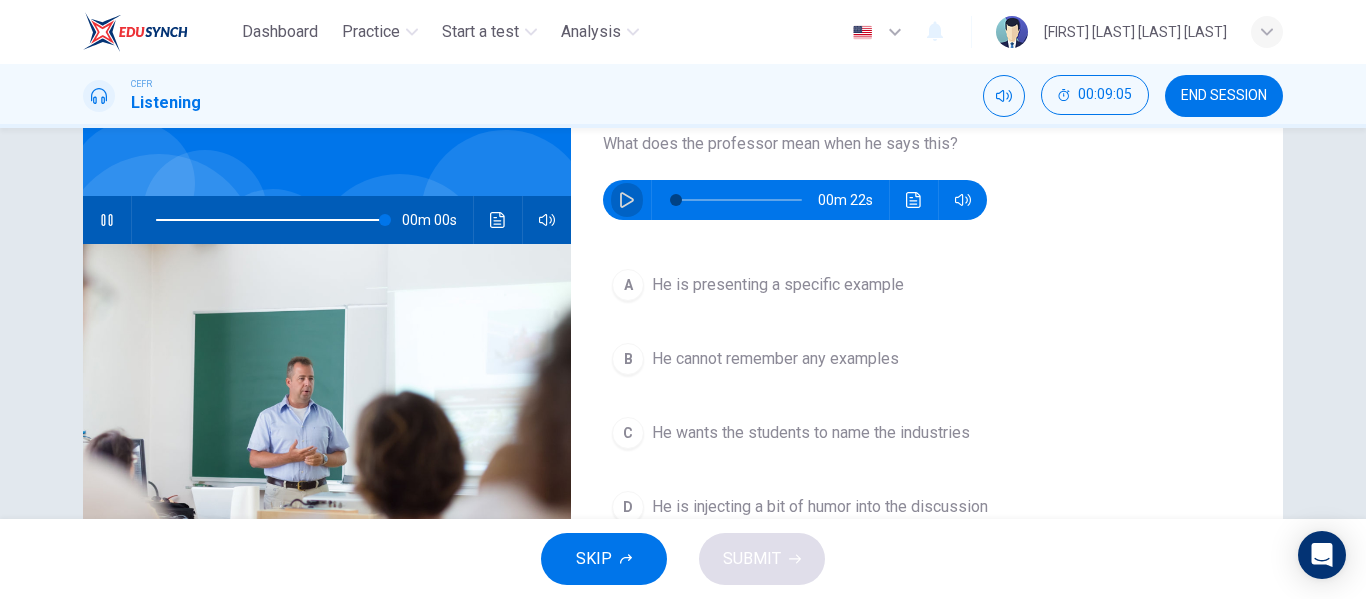 click at bounding box center (627, 200) 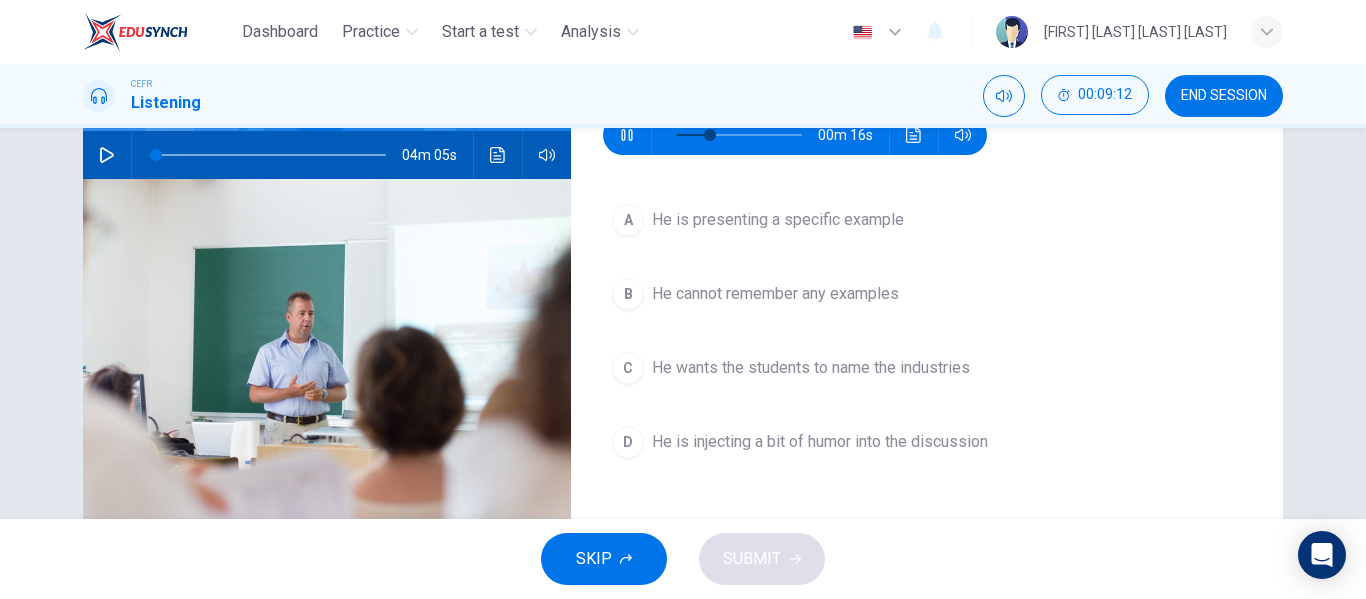 scroll, scrollTop: 194, scrollLeft: 0, axis: vertical 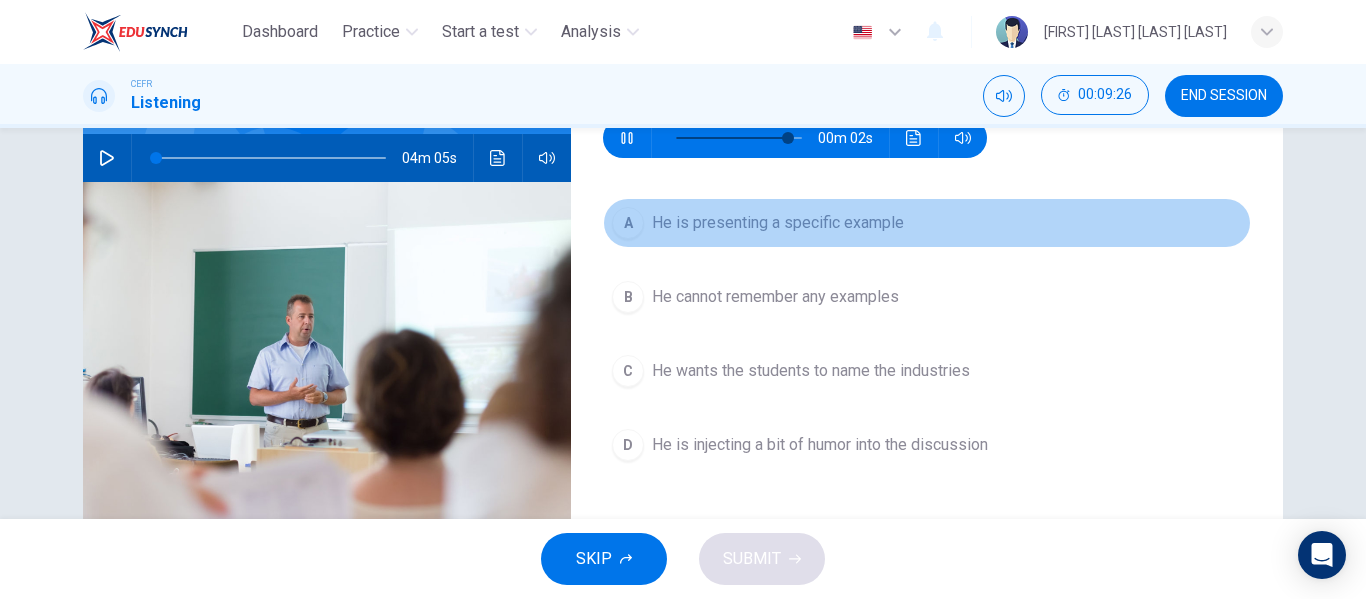 click on "He is presenting a specific example" at bounding box center (778, 223) 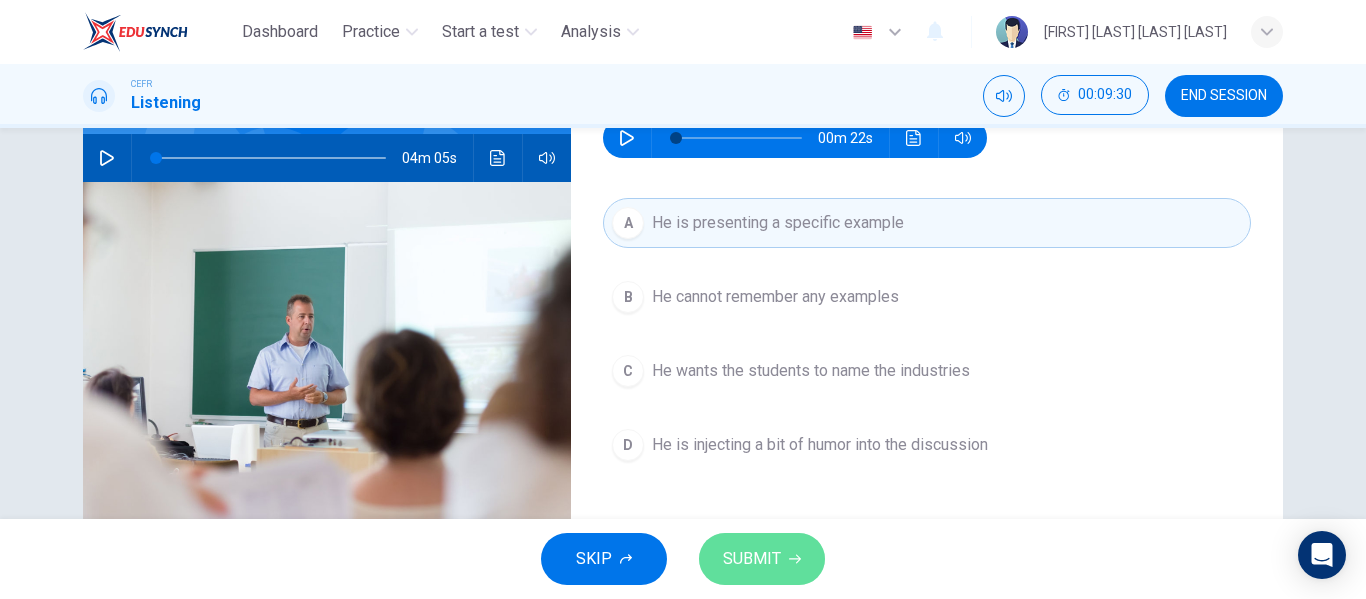 click at bounding box center (795, 559) 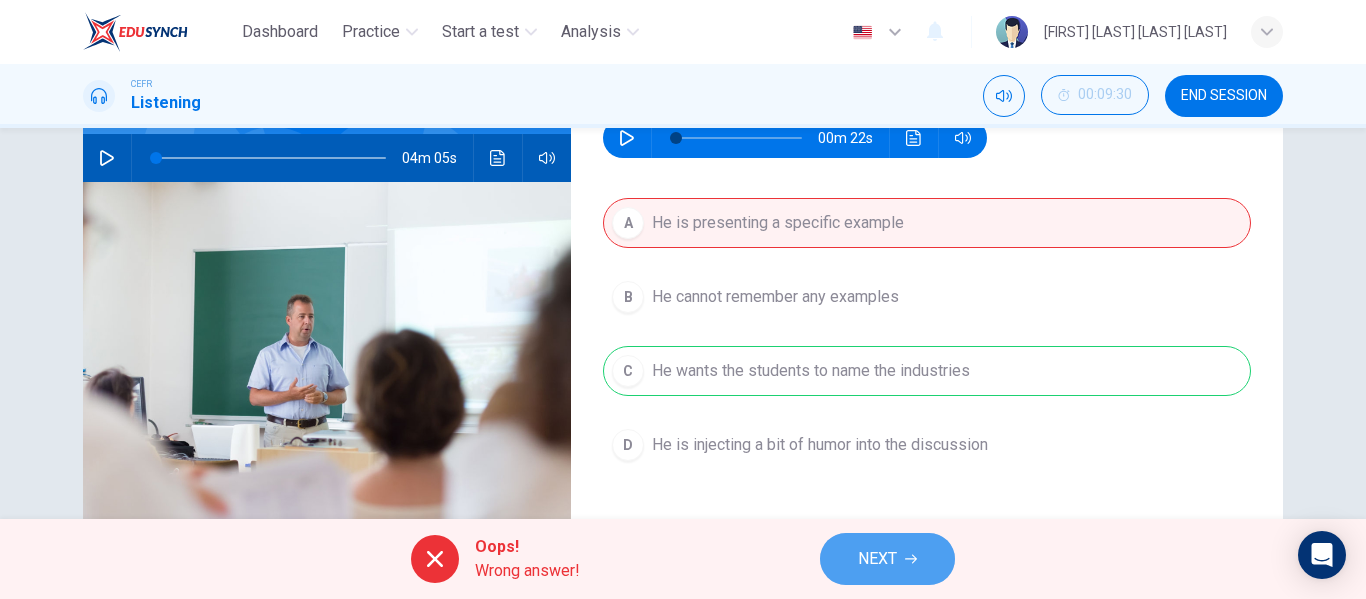 click on "NEXT" at bounding box center (887, 559) 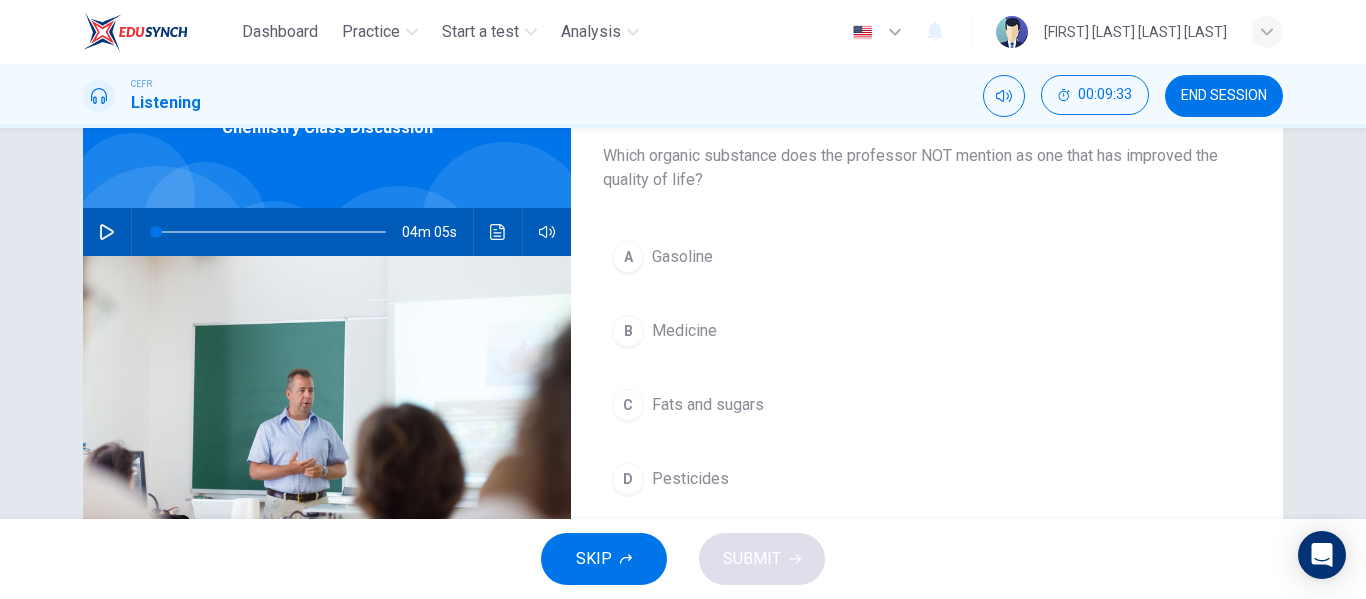scroll, scrollTop: 121, scrollLeft: 0, axis: vertical 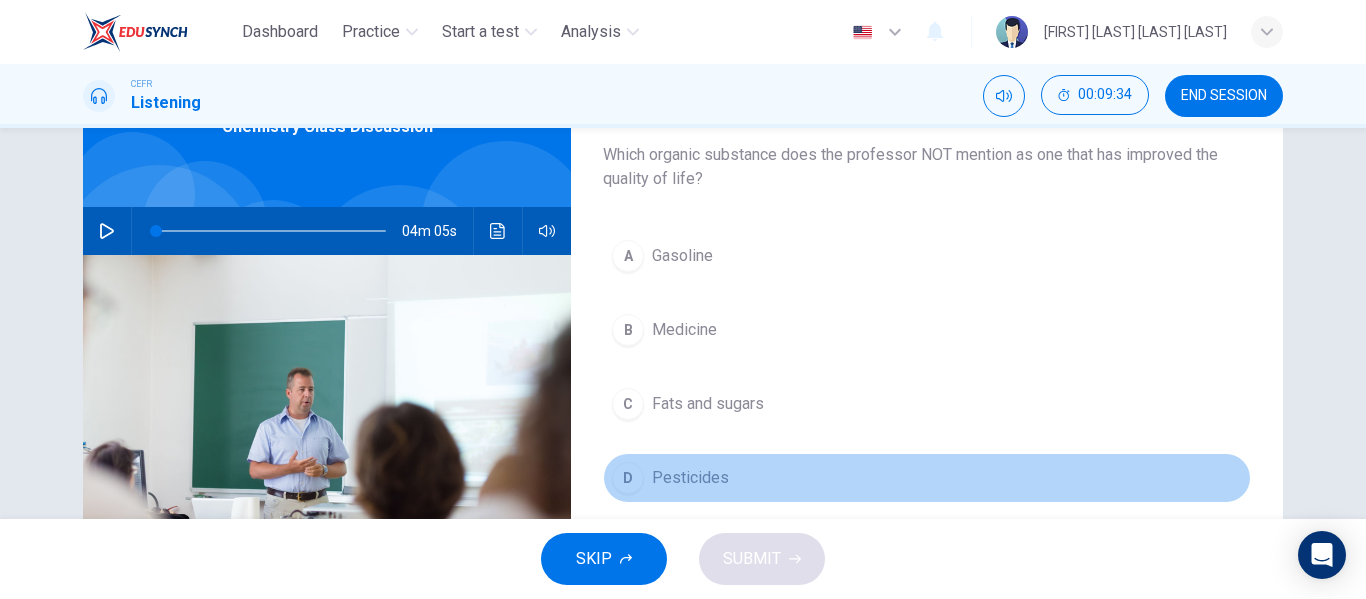 click on "D Pesticides" at bounding box center [927, 478] 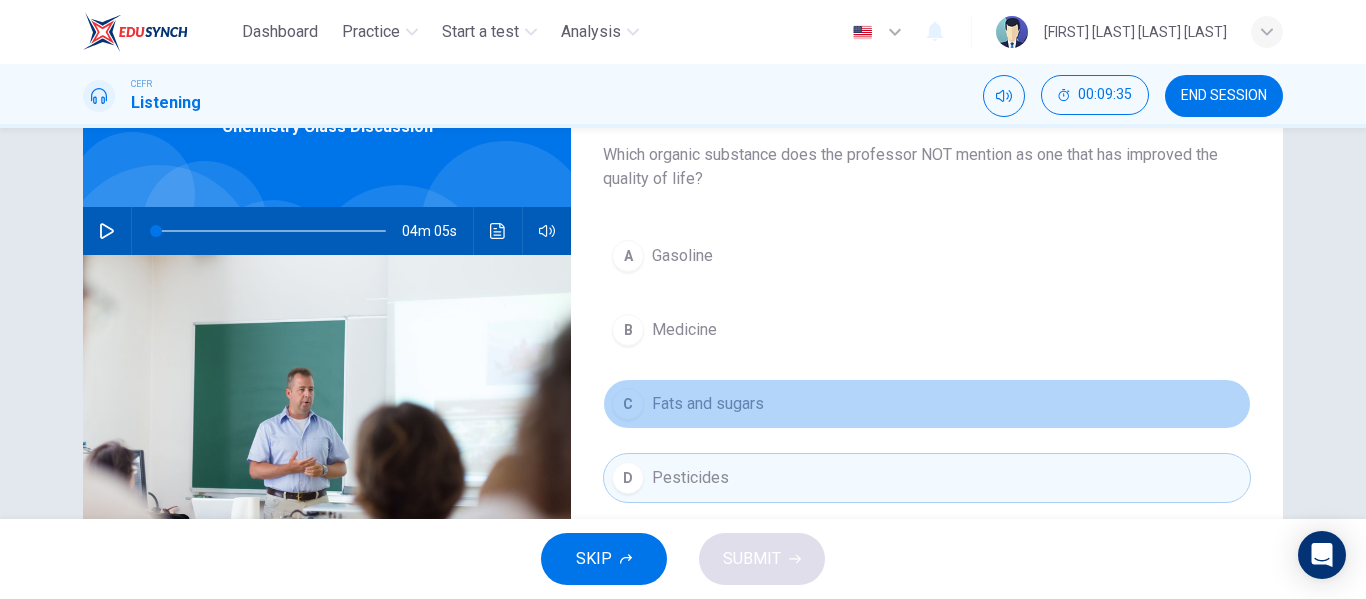 click on "C Fats and sugars" at bounding box center [927, 404] 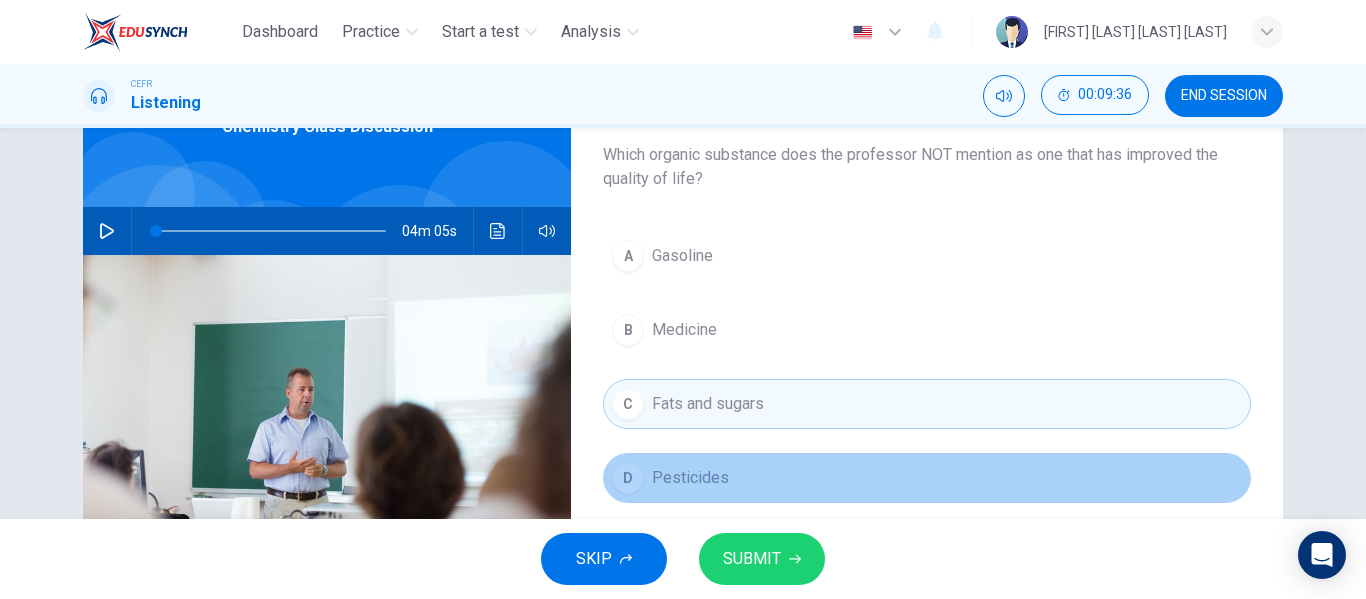 click on "D Pesticides" at bounding box center (927, 478) 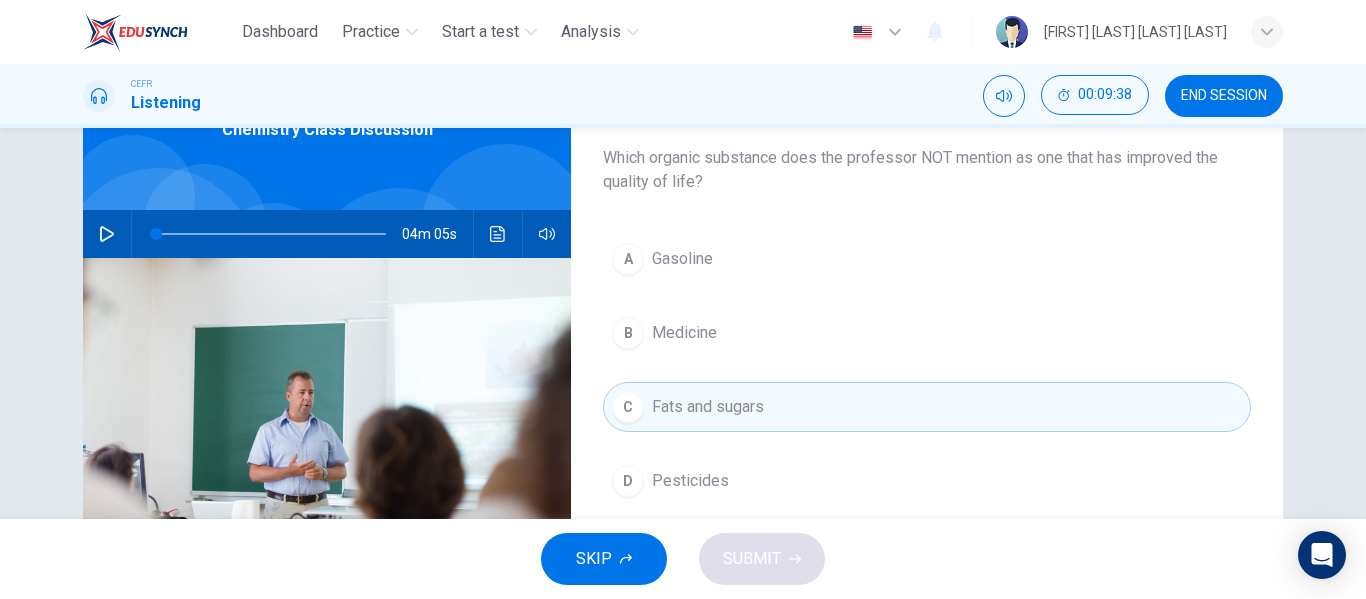 scroll, scrollTop: 117, scrollLeft: 0, axis: vertical 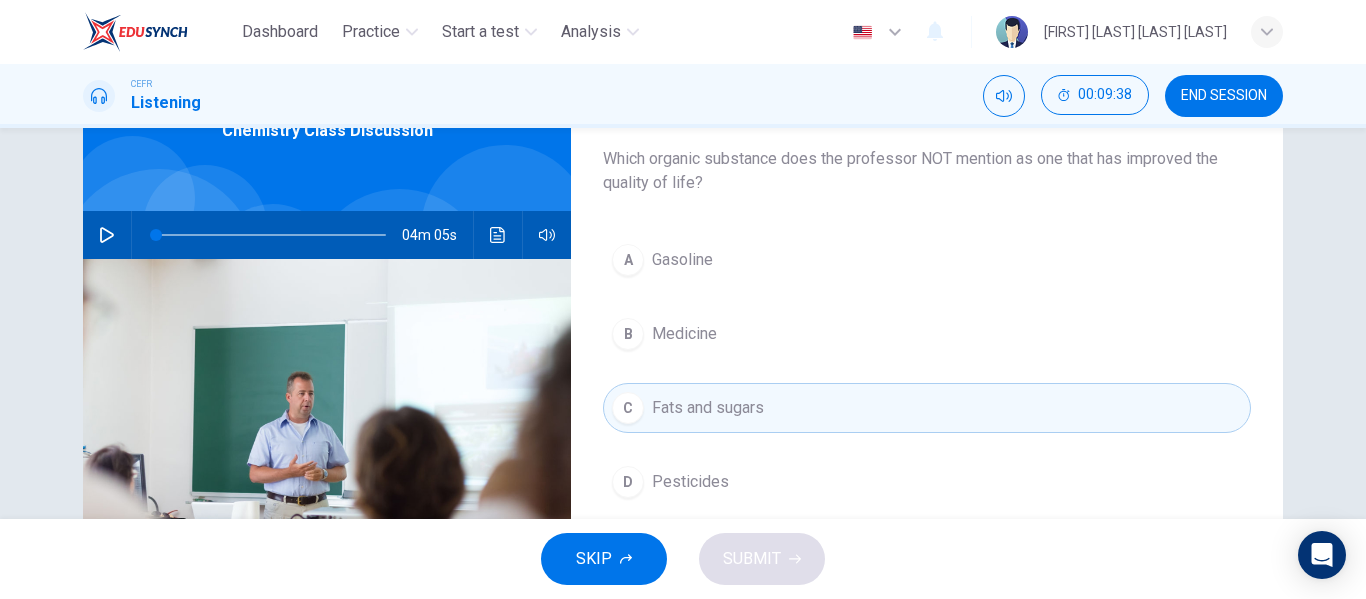 click on "Medicine" at bounding box center [682, 260] 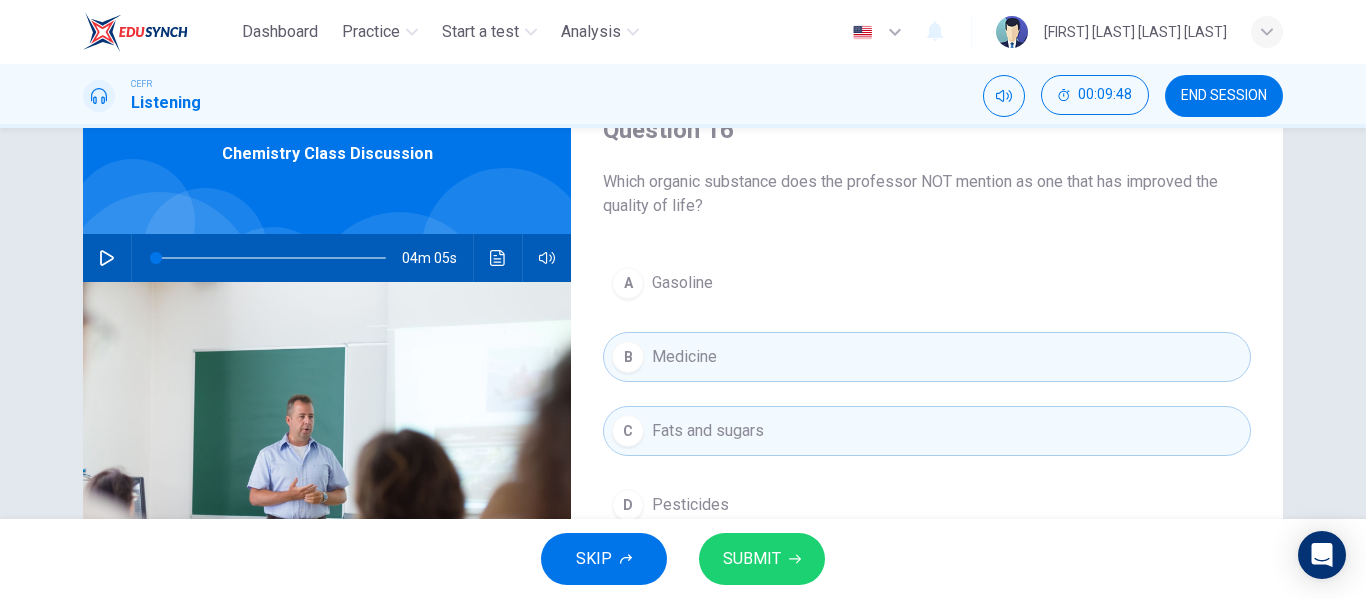 scroll, scrollTop: 93, scrollLeft: 0, axis: vertical 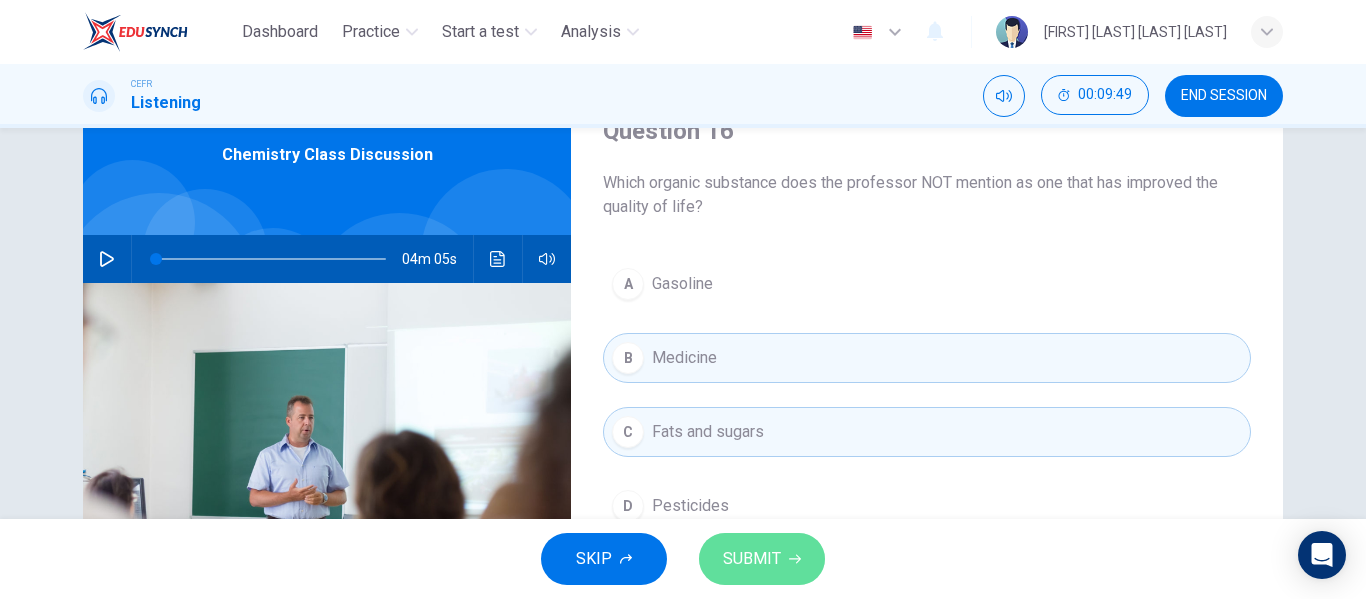 click on "SUBMIT" at bounding box center [762, 559] 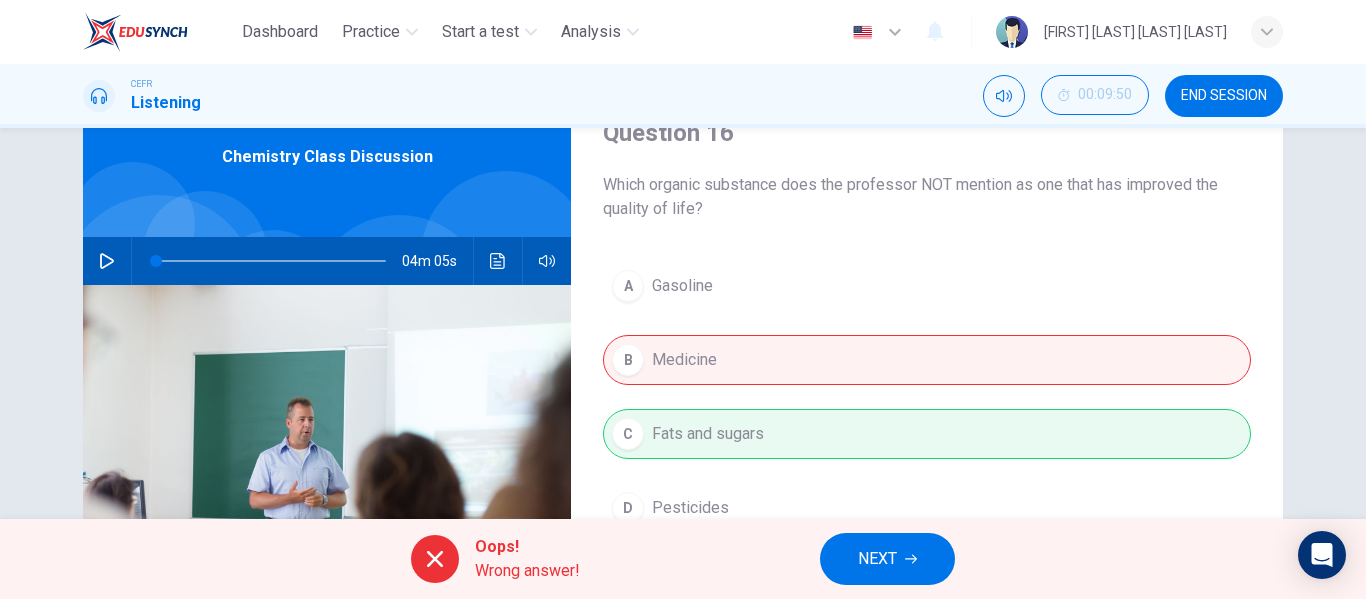 scroll, scrollTop: 91, scrollLeft: 0, axis: vertical 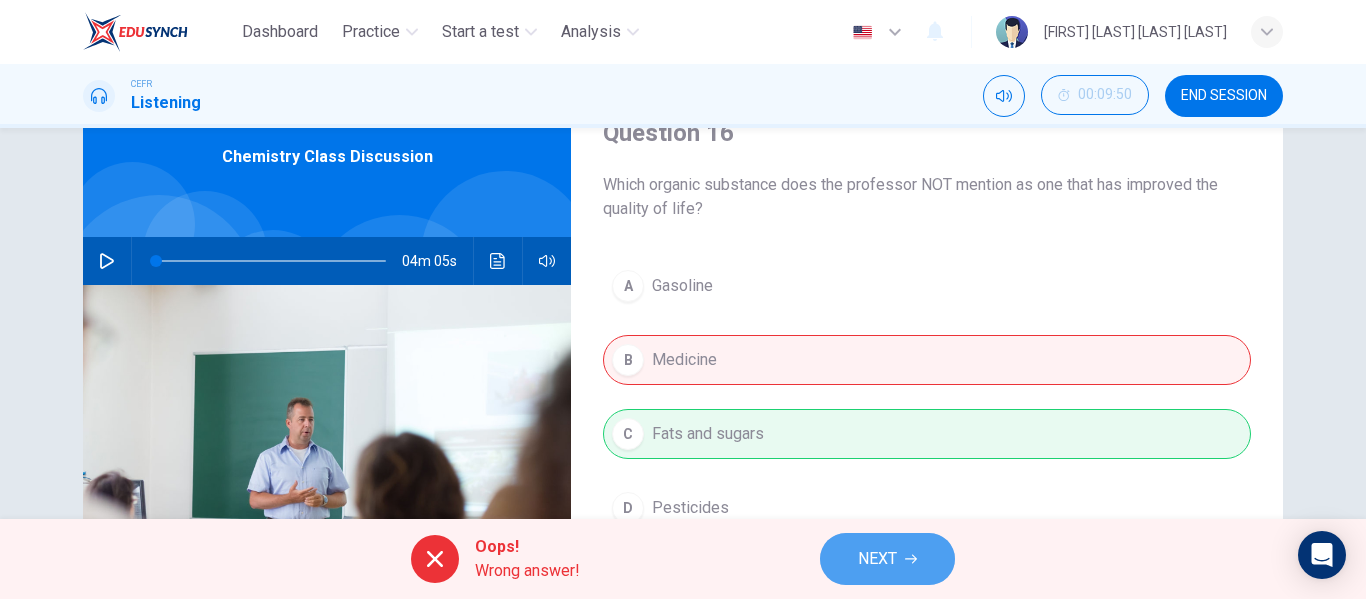 click on "NEXT" at bounding box center (877, 559) 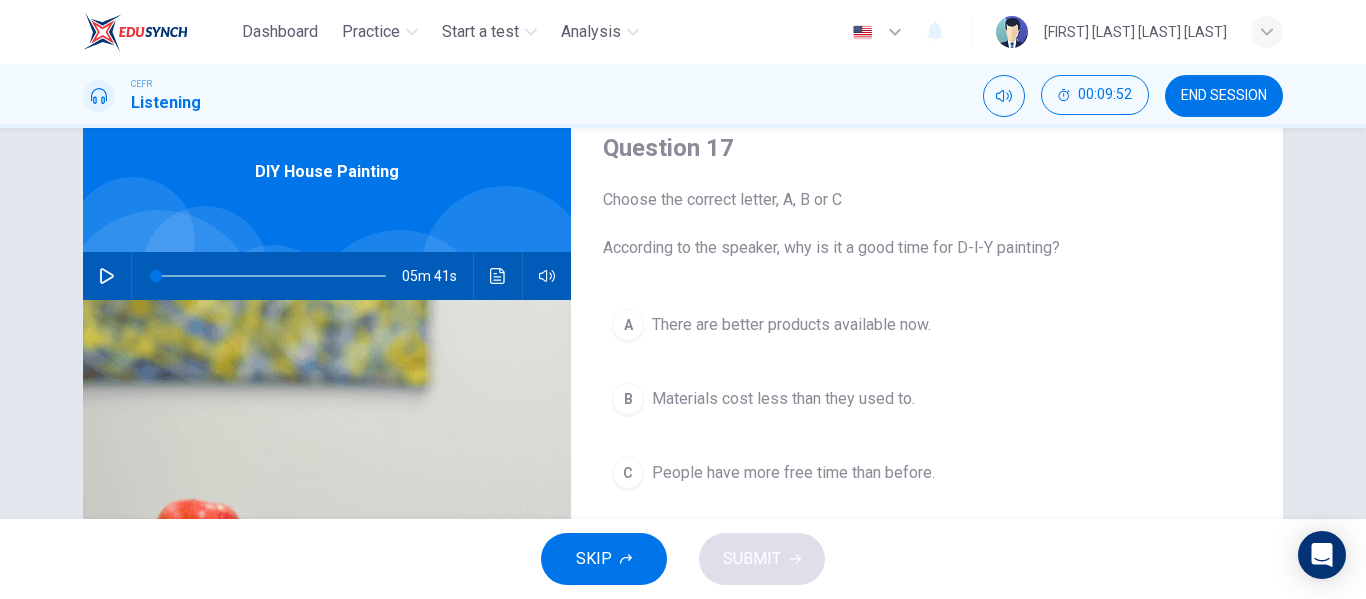scroll, scrollTop: 81, scrollLeft: 0, axis: vertical 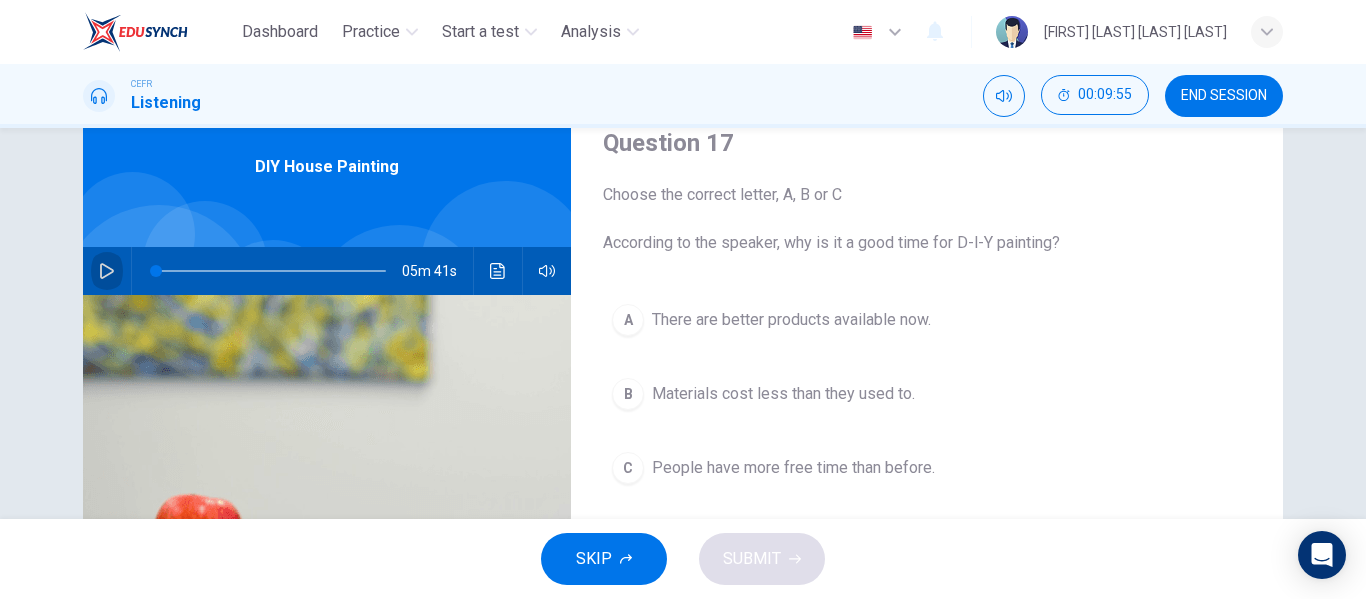 click at bounding box center (107, 271) 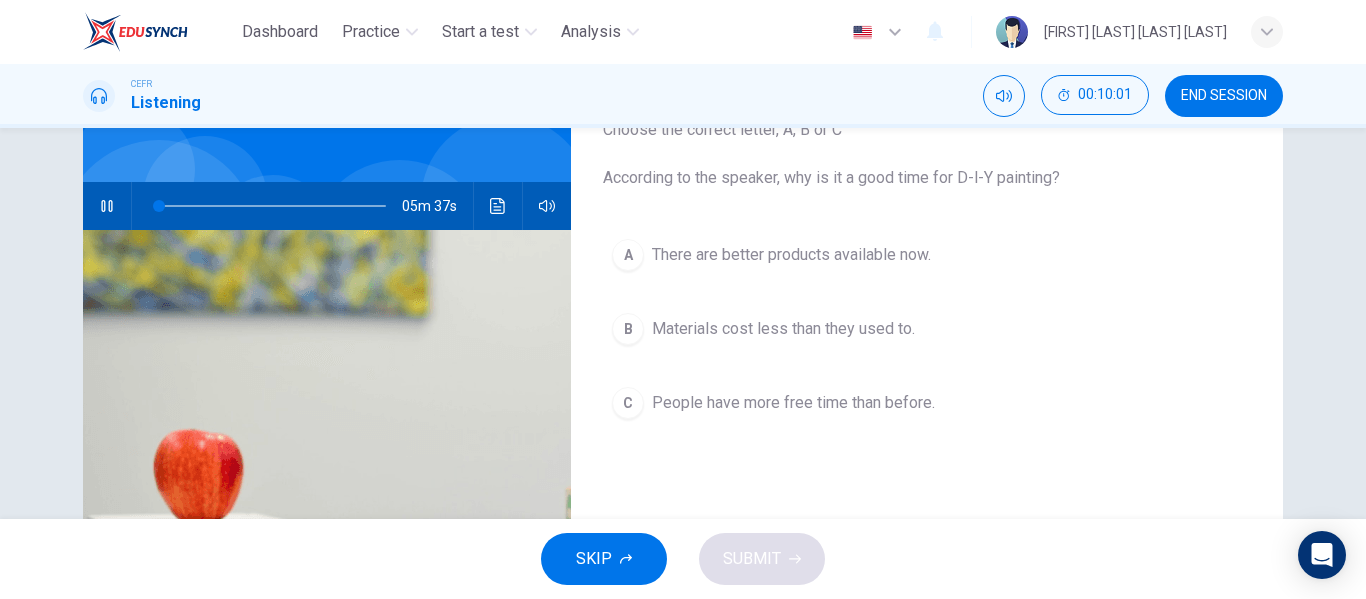 scroll, scrollTop: 147, scrollLeft: 0, axis: vertical 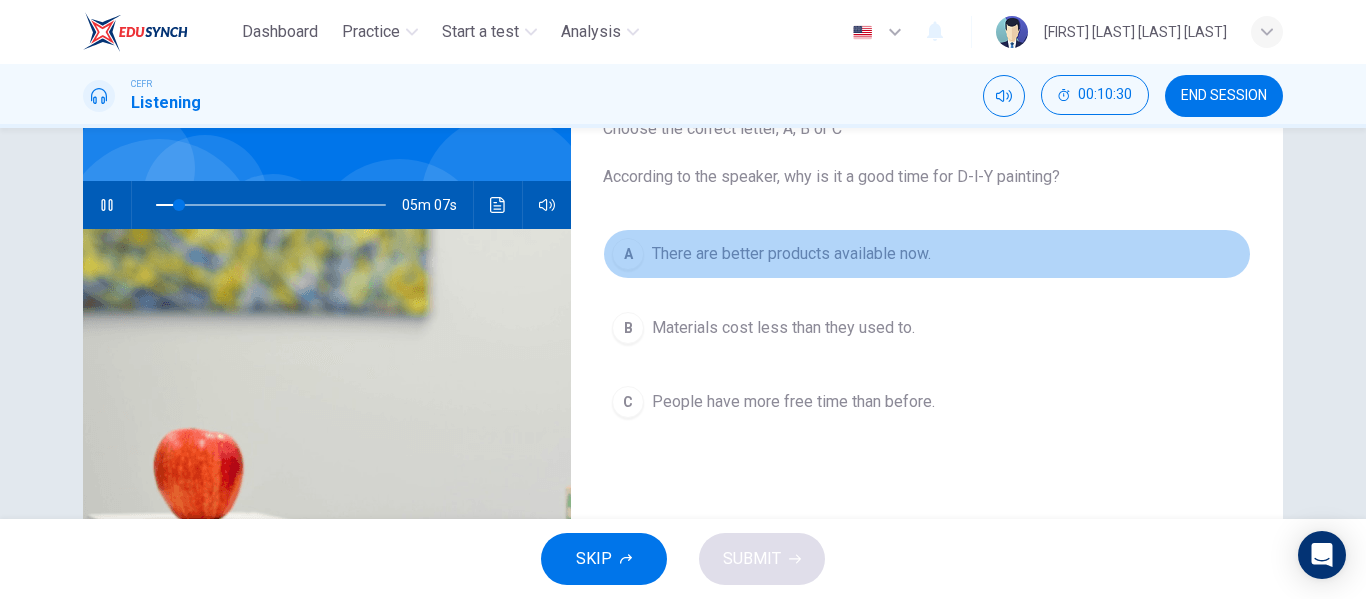 click on "There are better products available now." at bounding box center (791, 254) 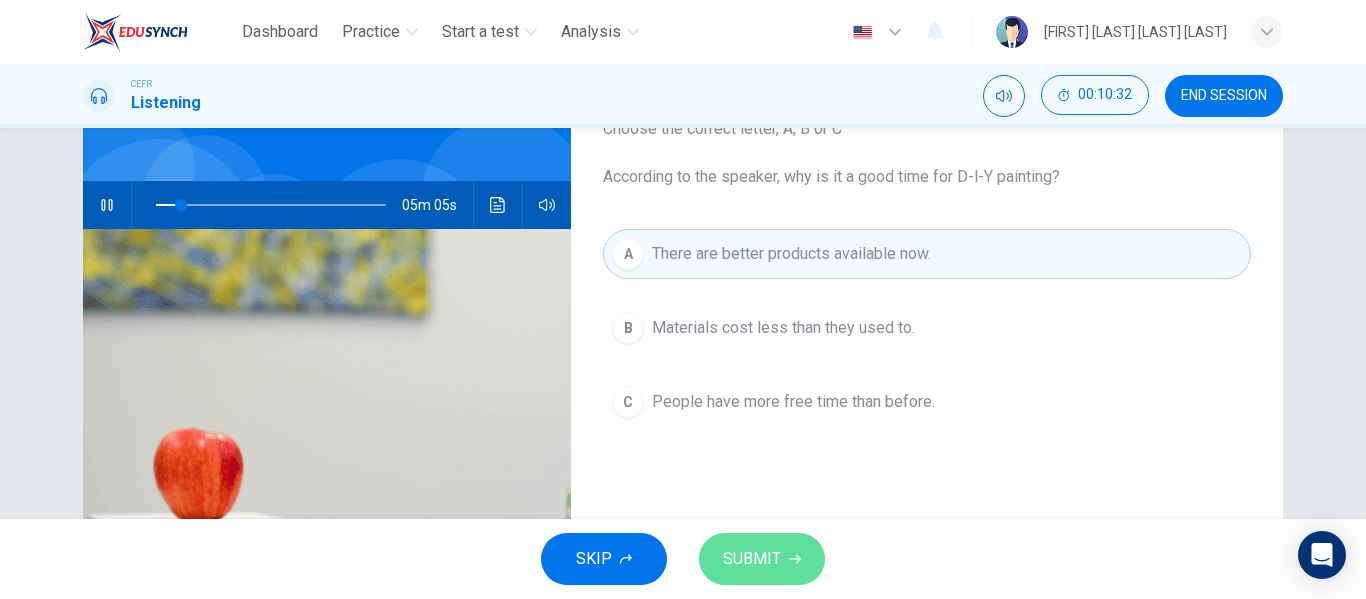 click on "SUBMIT" at bounding box center (752, 559) 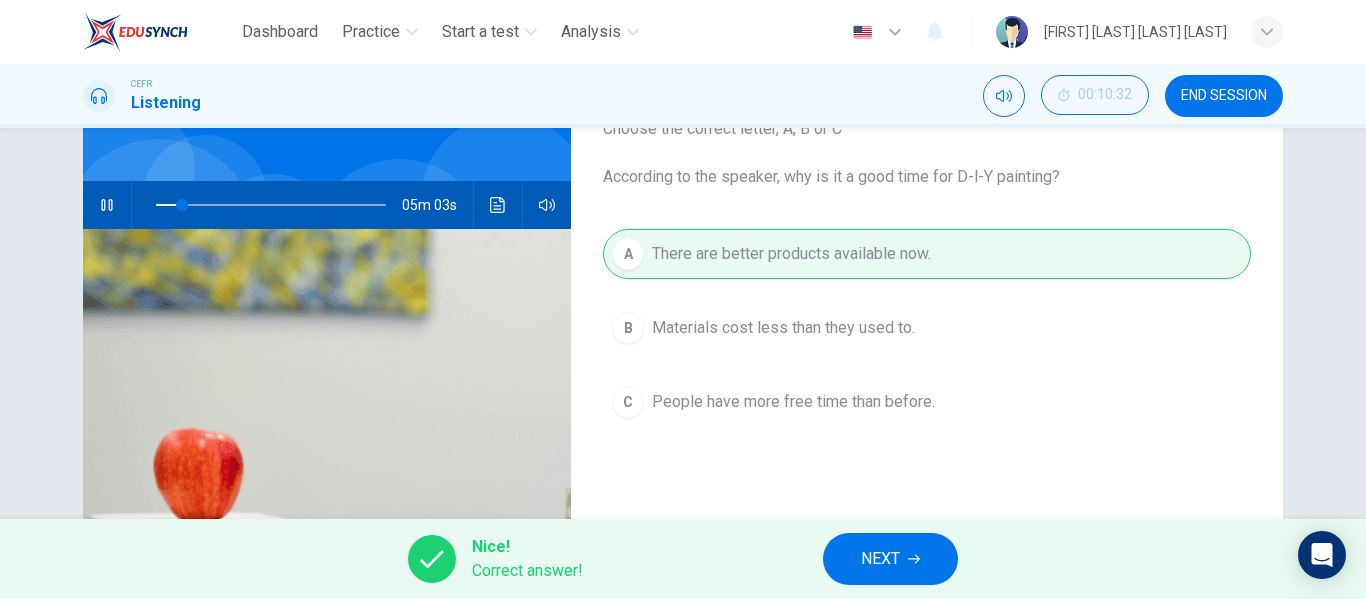 click on "NEXT" at bounding box center (890, 559) 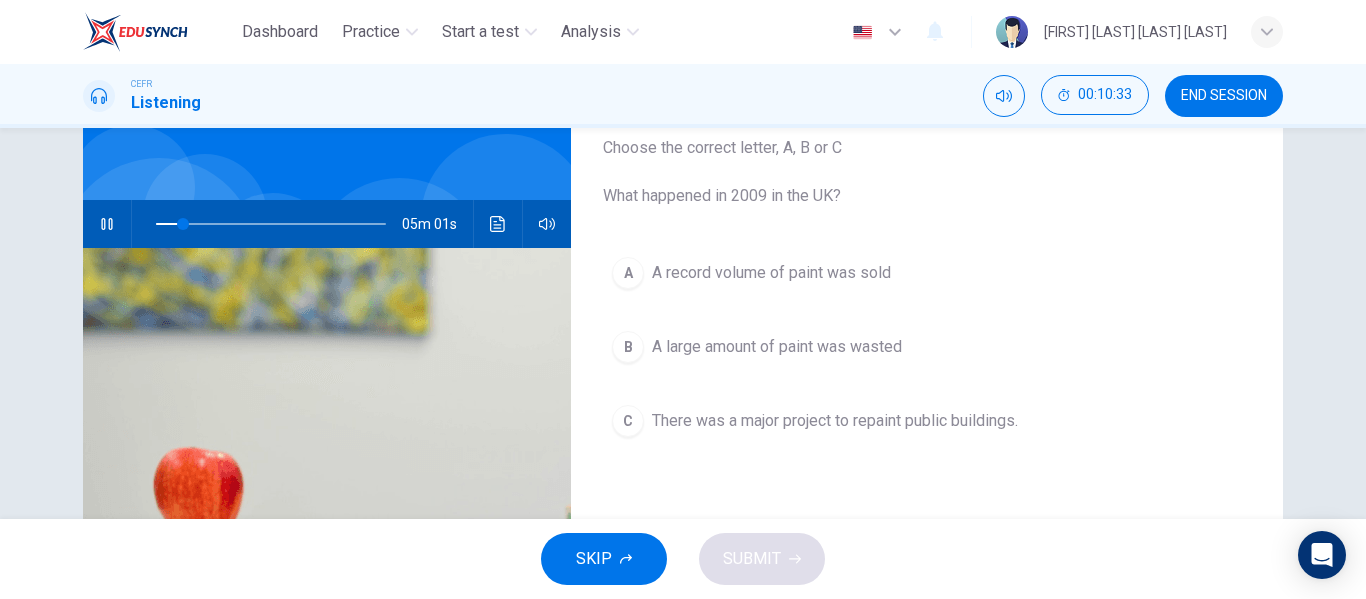 scroll, scrollTop: 128, scrollLeft: 0, axis: vertical 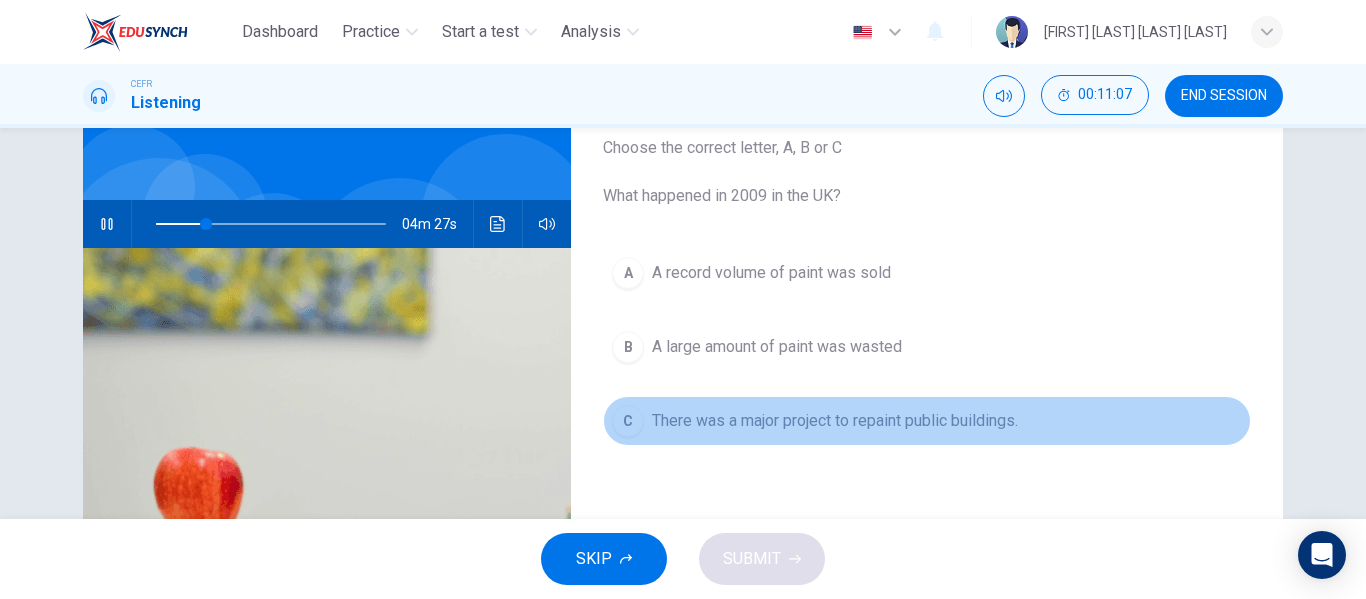 click on "There was a major project to repaint public buildings." at bounding box center [771, 273] 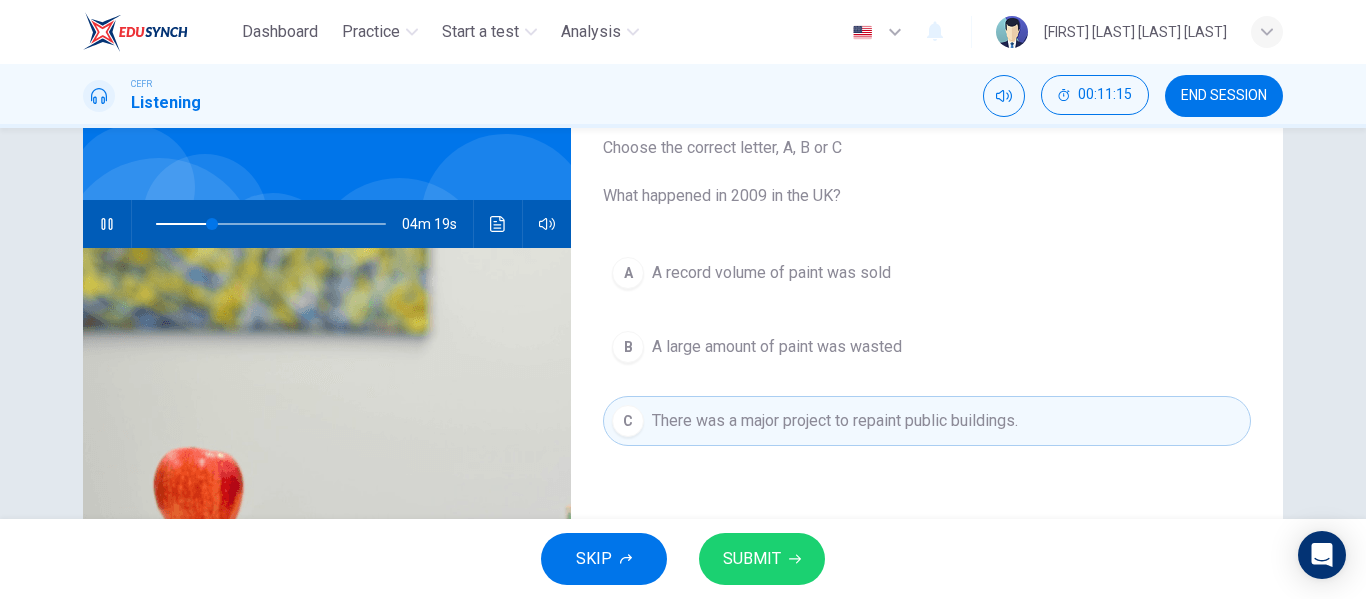 click on "A large amount of paint was wasted" at bounding box center [771, 273] 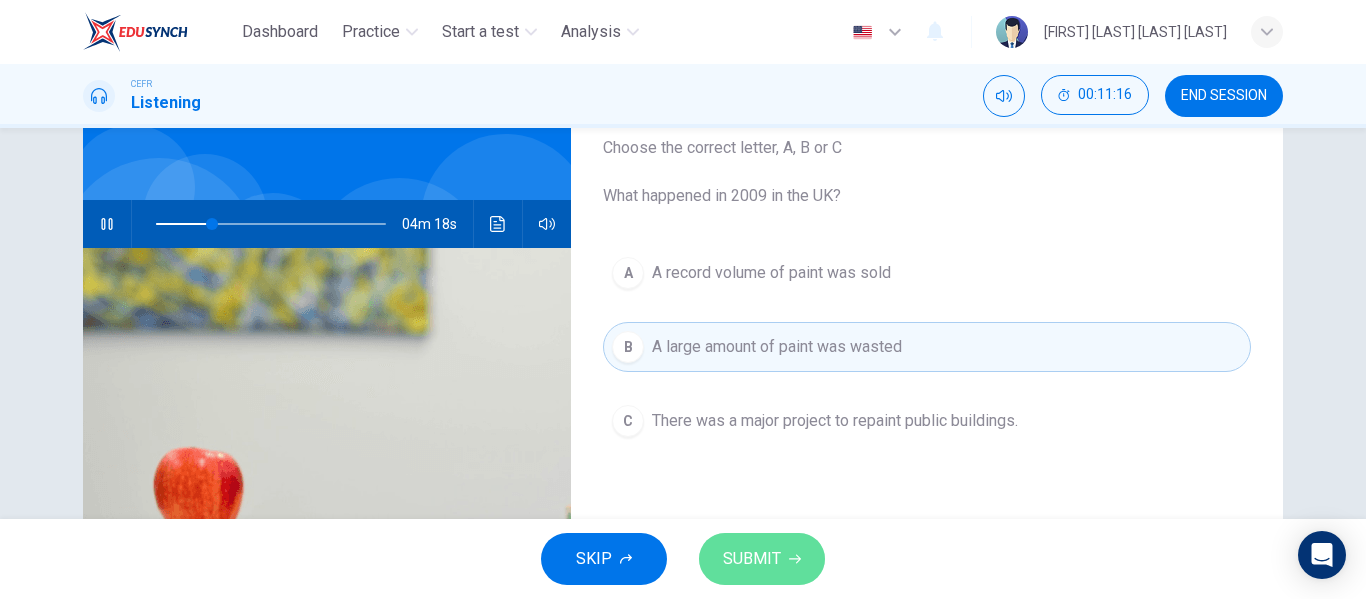 click on "SUBMIT" at bounding box center [752, 559] 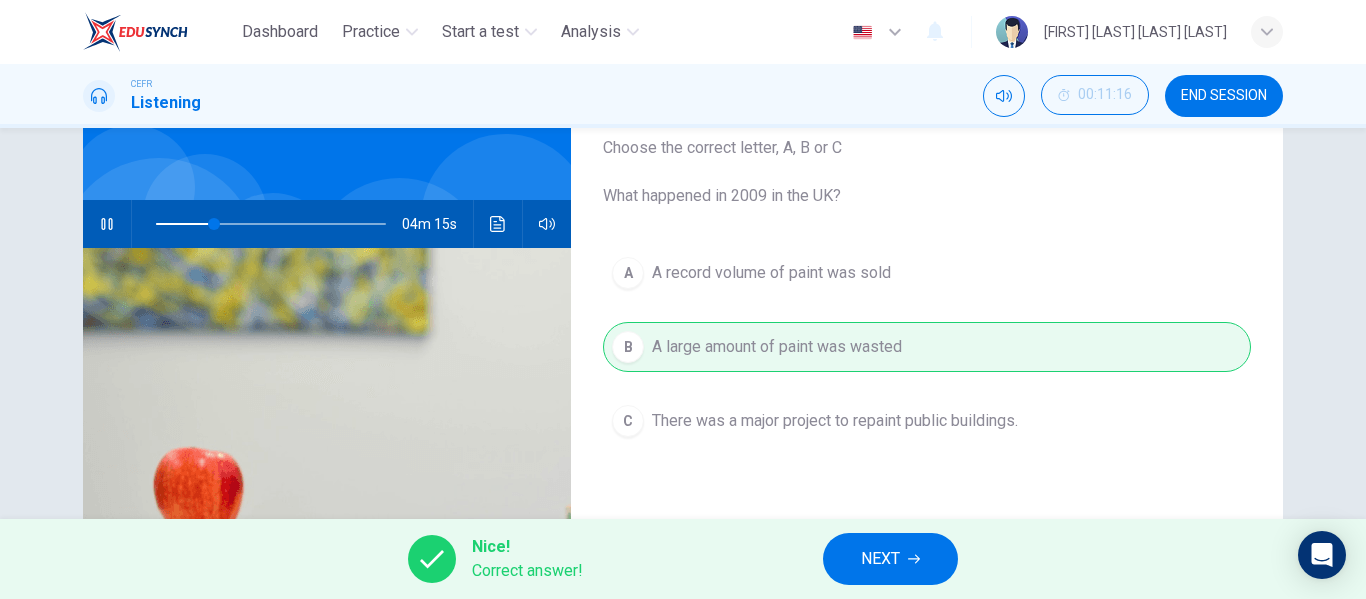 click on "NEXT" at bounding box center (880, 559) 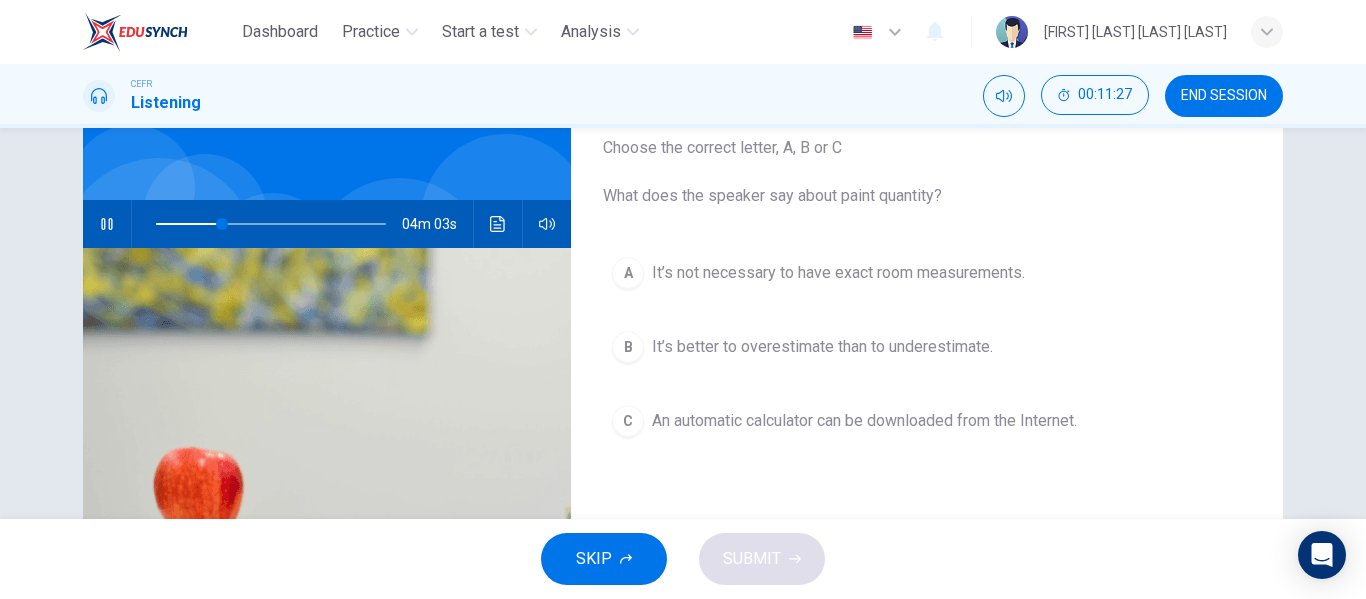 click on "An automatic calculator can be downloaded from the Internet." at bounding box center [838, 273] 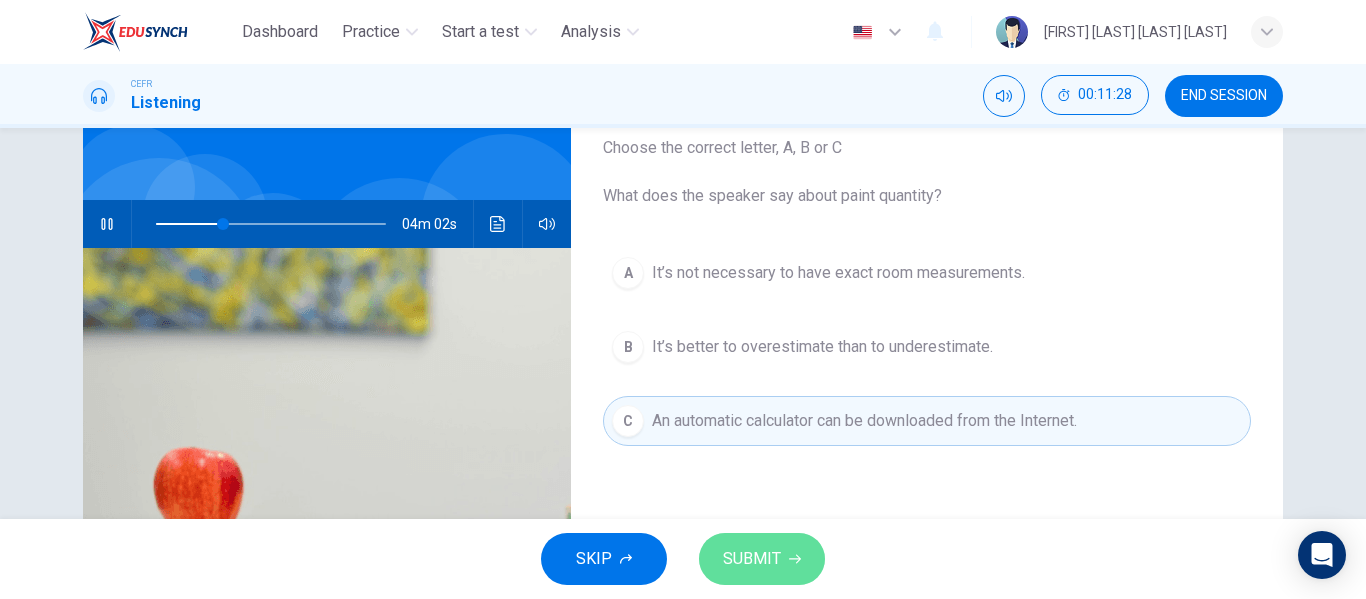click on "SUBMIT" at bounding box center [752, 559] 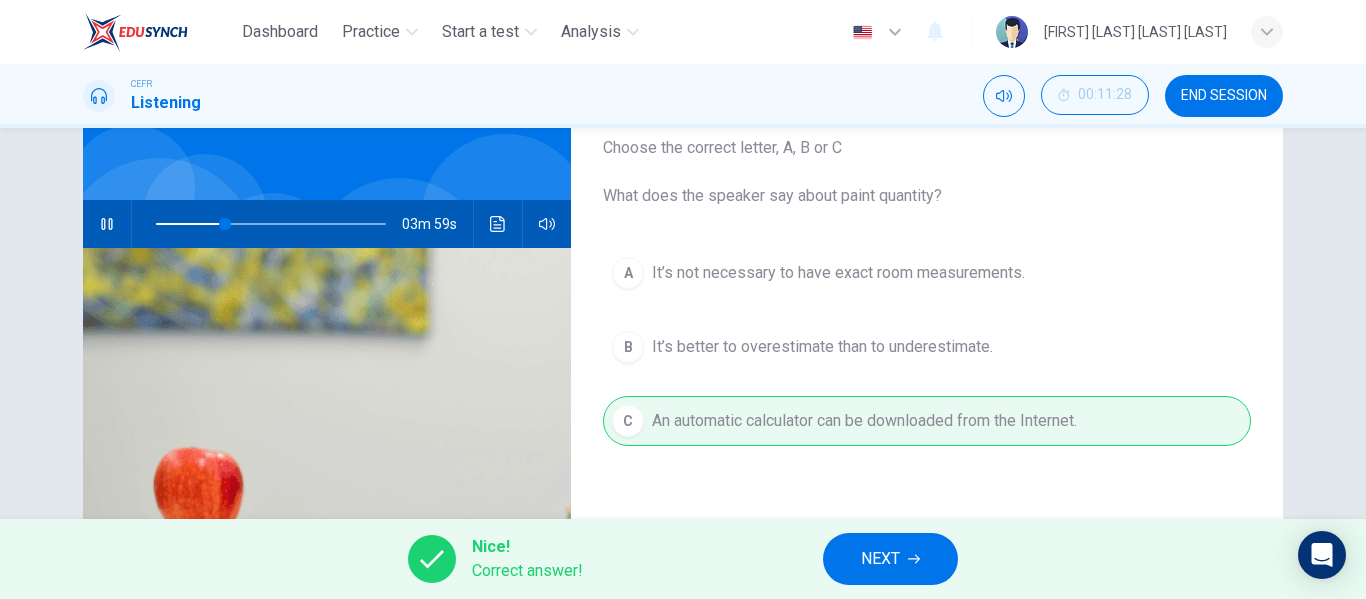 click on "NEXT" at bounding box center (890, 559) 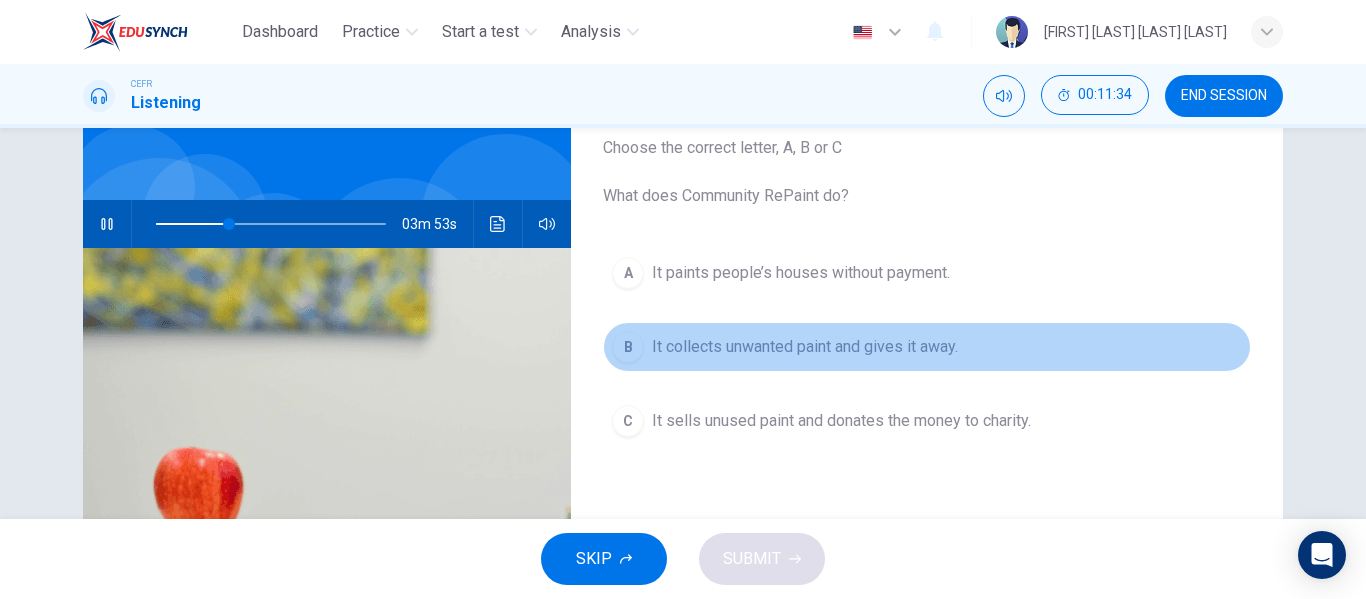 click on "It collects unwanted paint and gives it away." at bounding box center [801, 273] 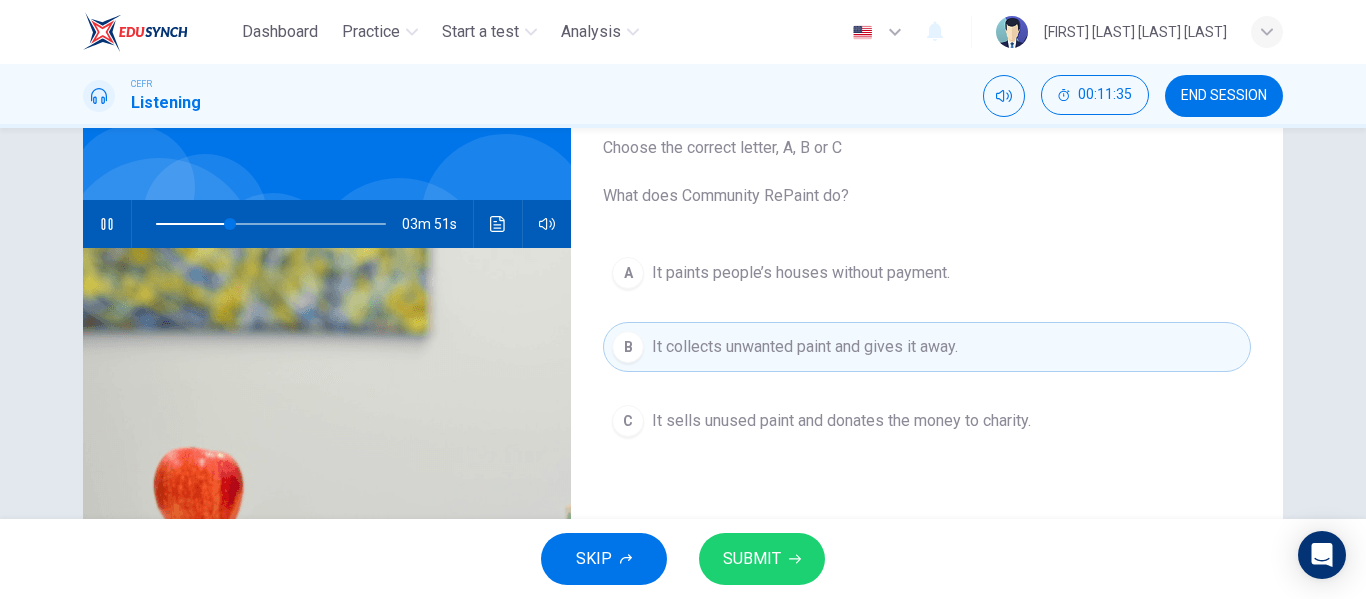 click on "SUBMIT" at bounding box center (752, 559) 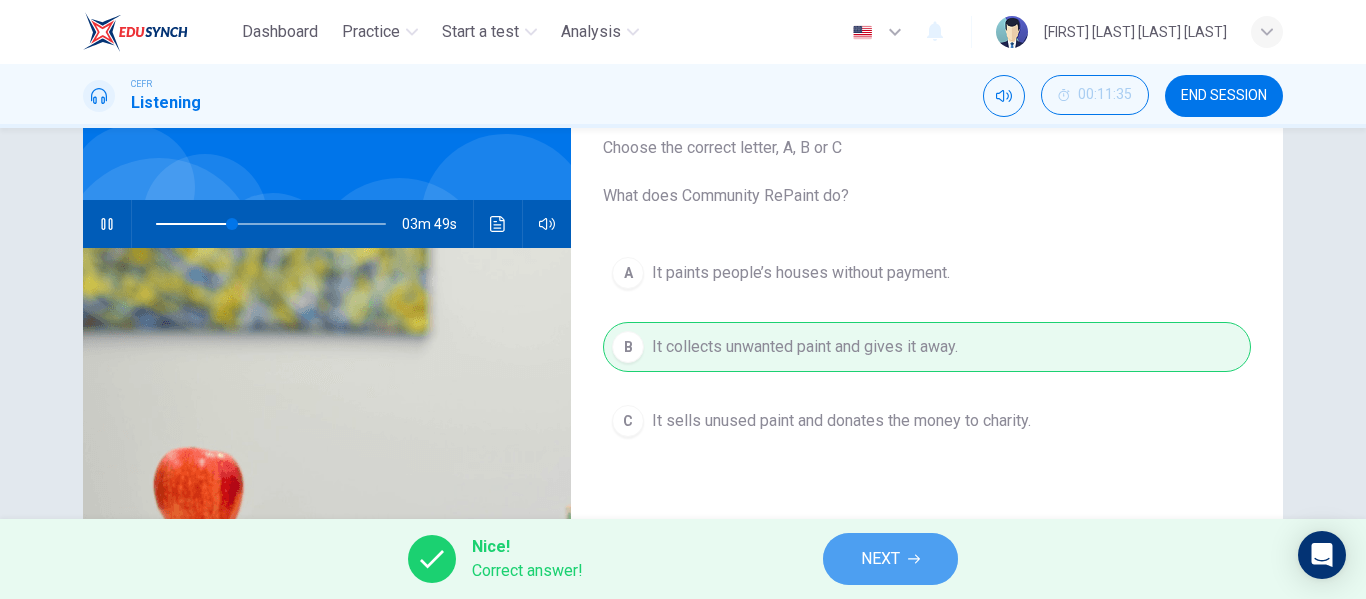 click on "NEXT" at bounding box center (890, 559) 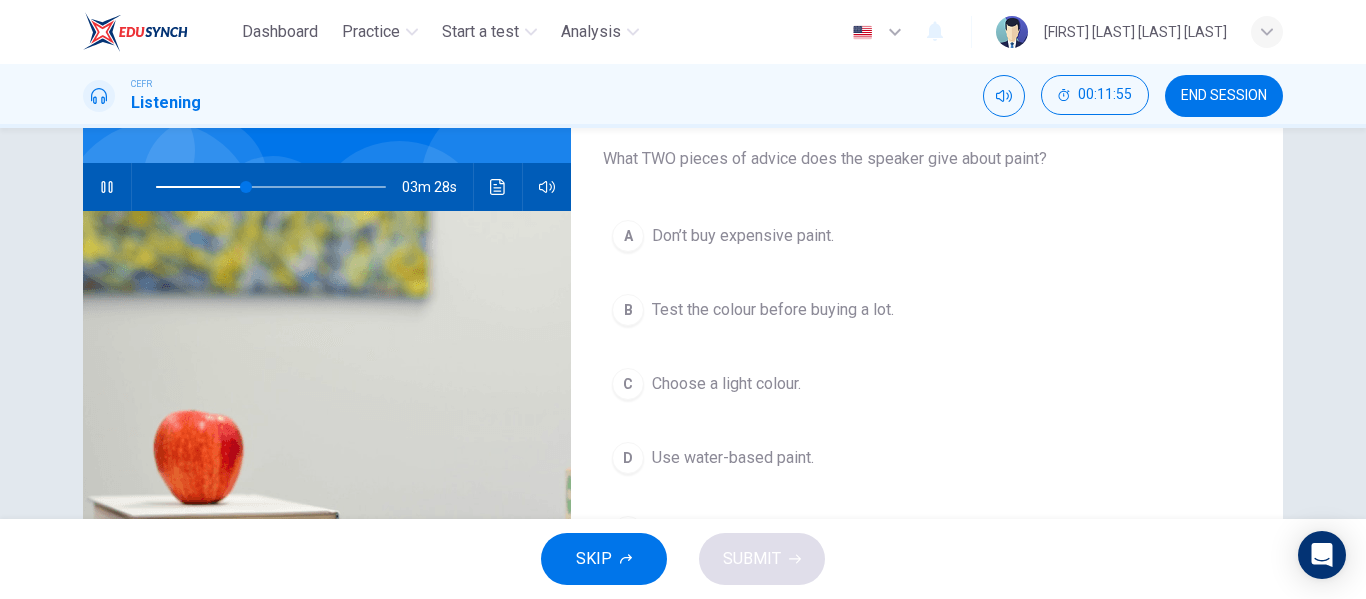 scroll, scrollTop: 183, scrollLeft: 0, axis: vertical 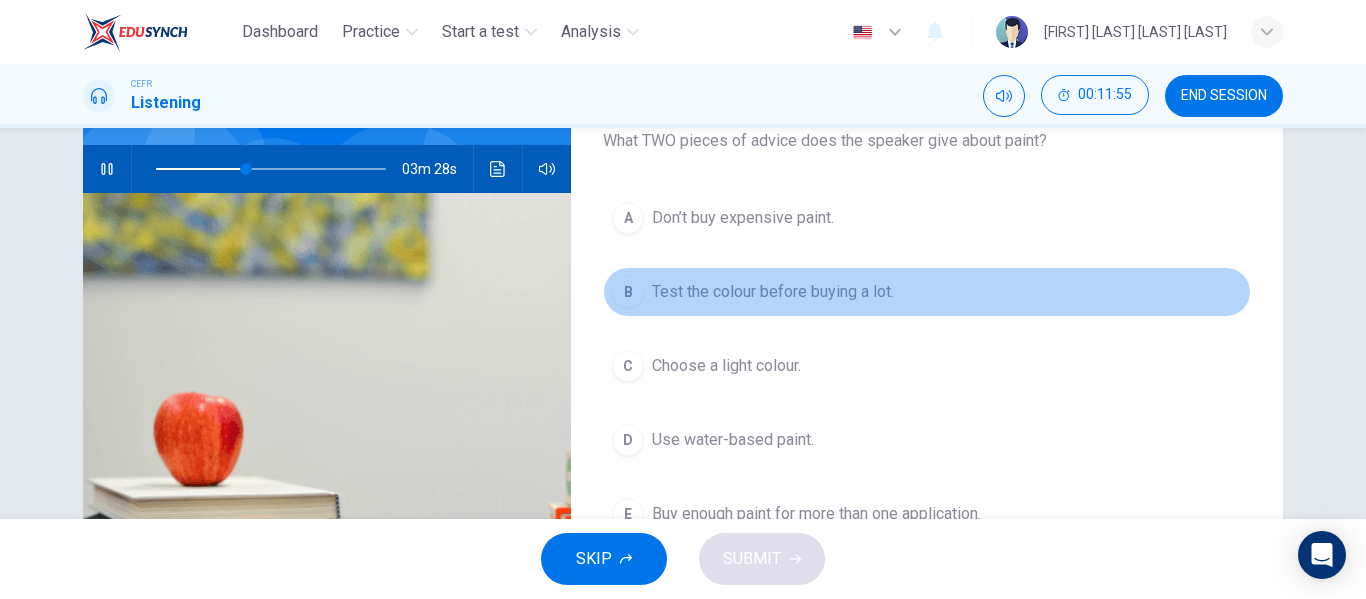 click on "B Test the colour before buying a lot." at bounding box center [927, 292] 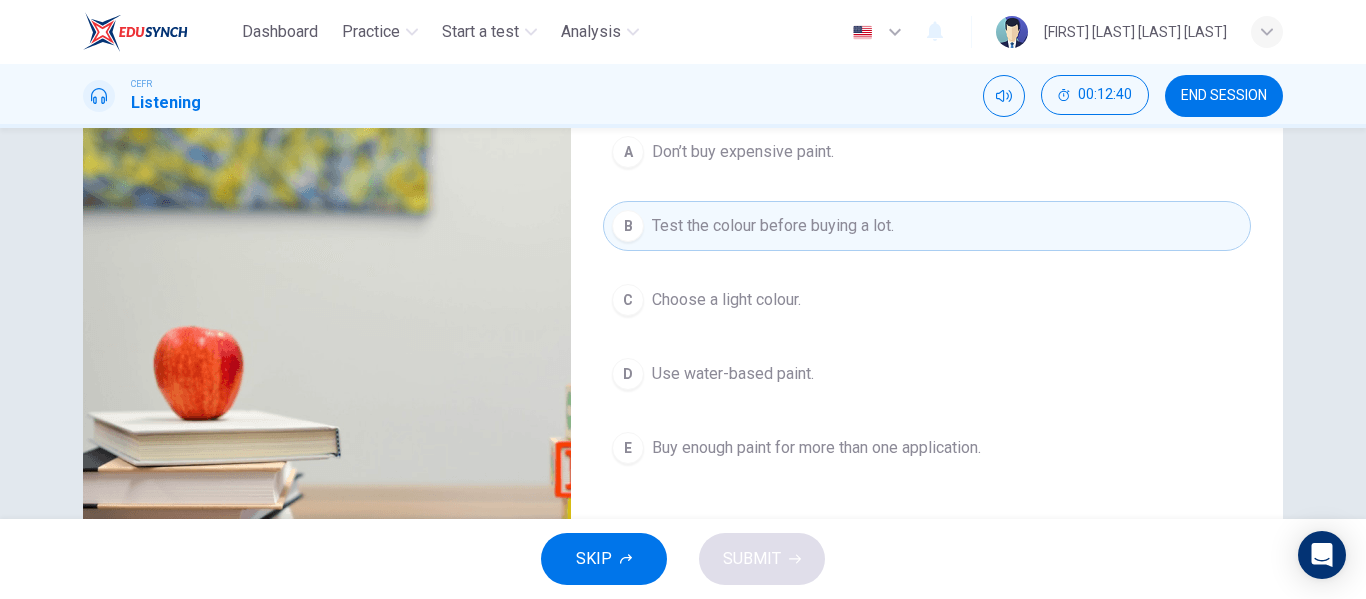 scroll, scrollTop: 242, scrollLeft: 0, axis: vertical 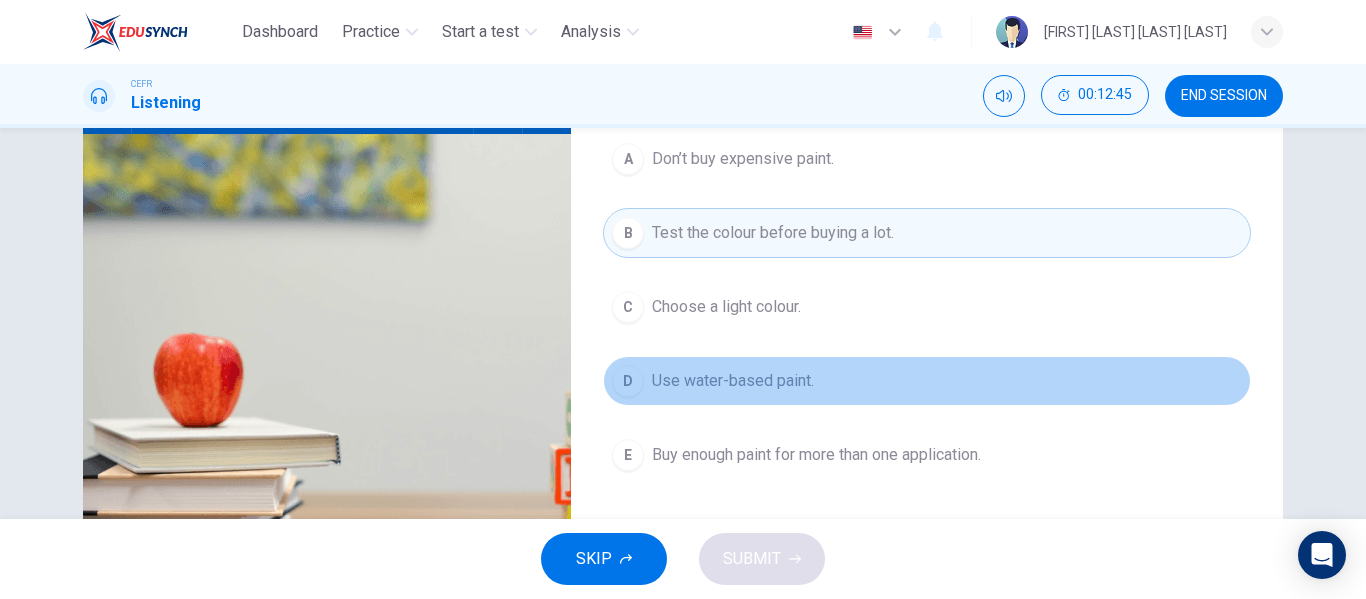click on "Use water-based paint." at bounding box center (743, 159) 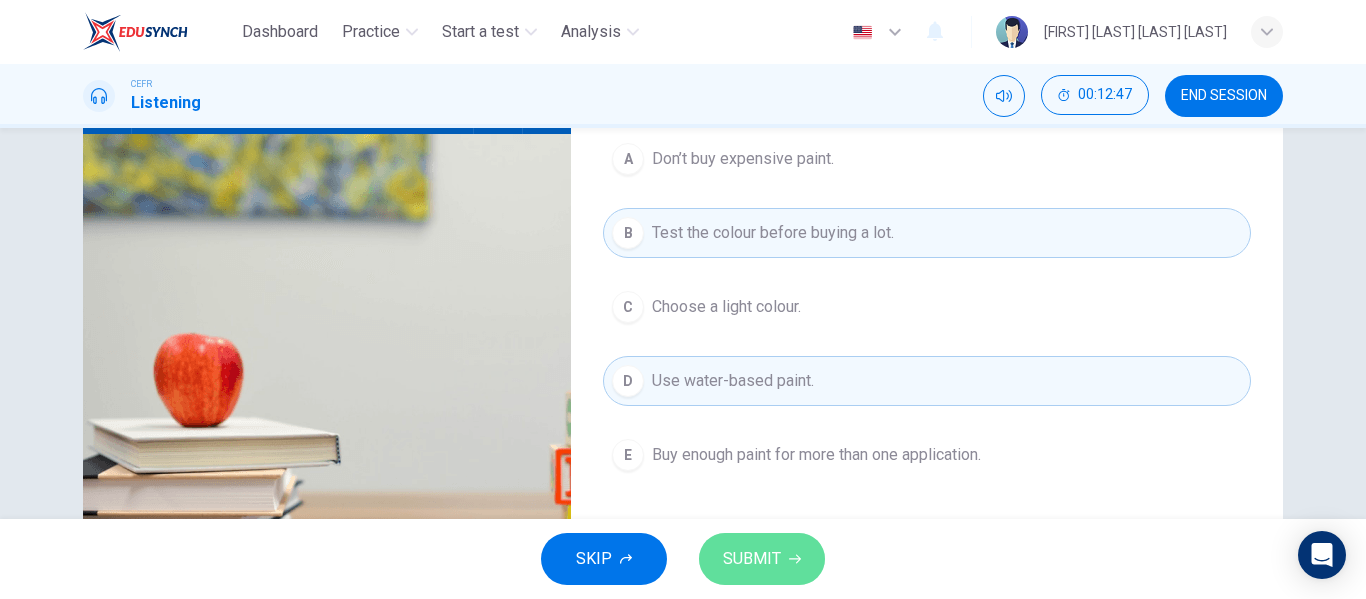 click on "SUBMIT" at bounding box center (752, 559) 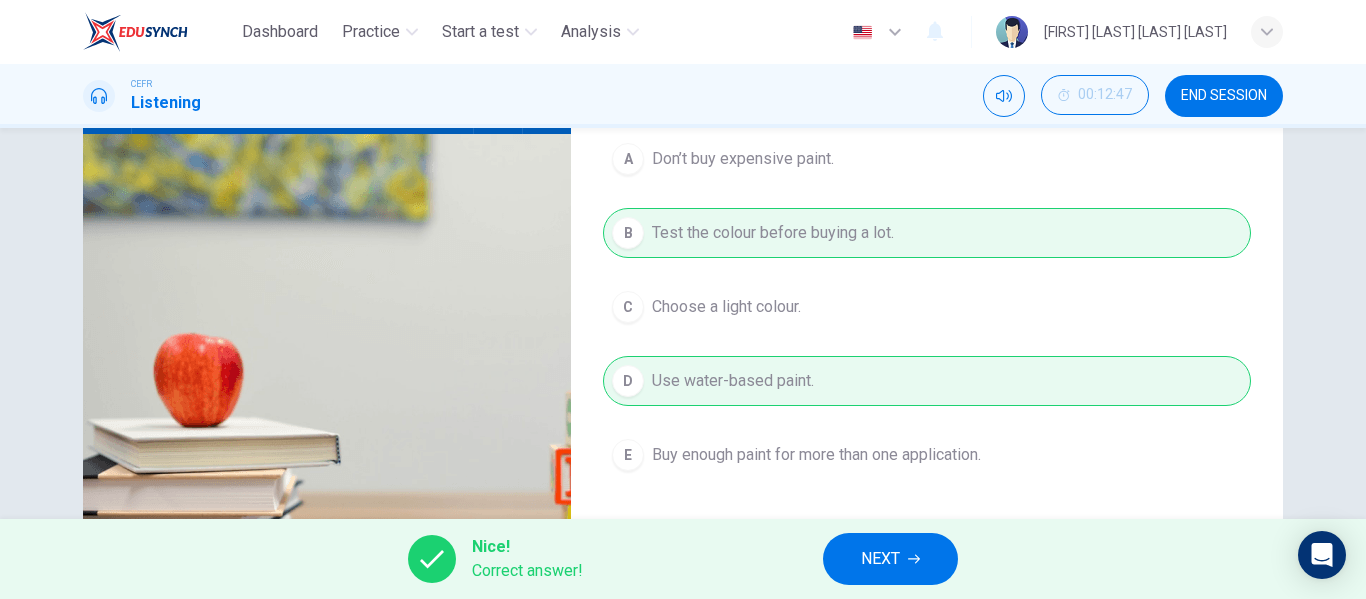 click on "NEXT" at bounding box center [890, 559] 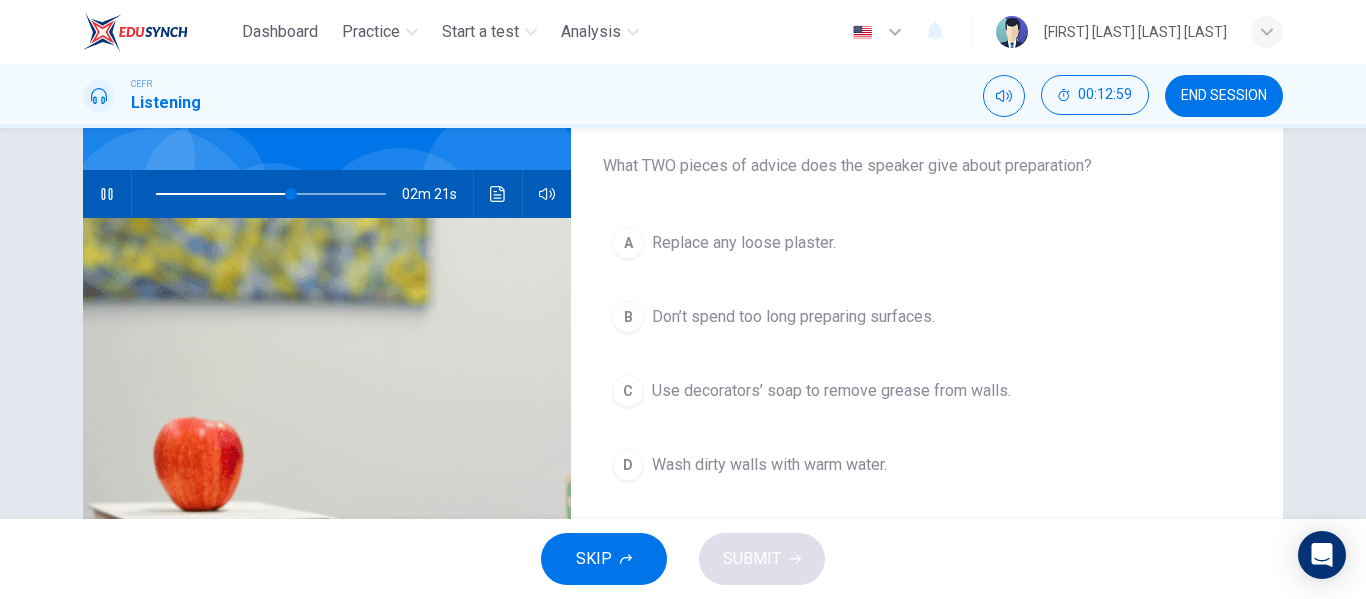 scroll, scrollTop: 158, scrollLeft: 0, axis: vertical 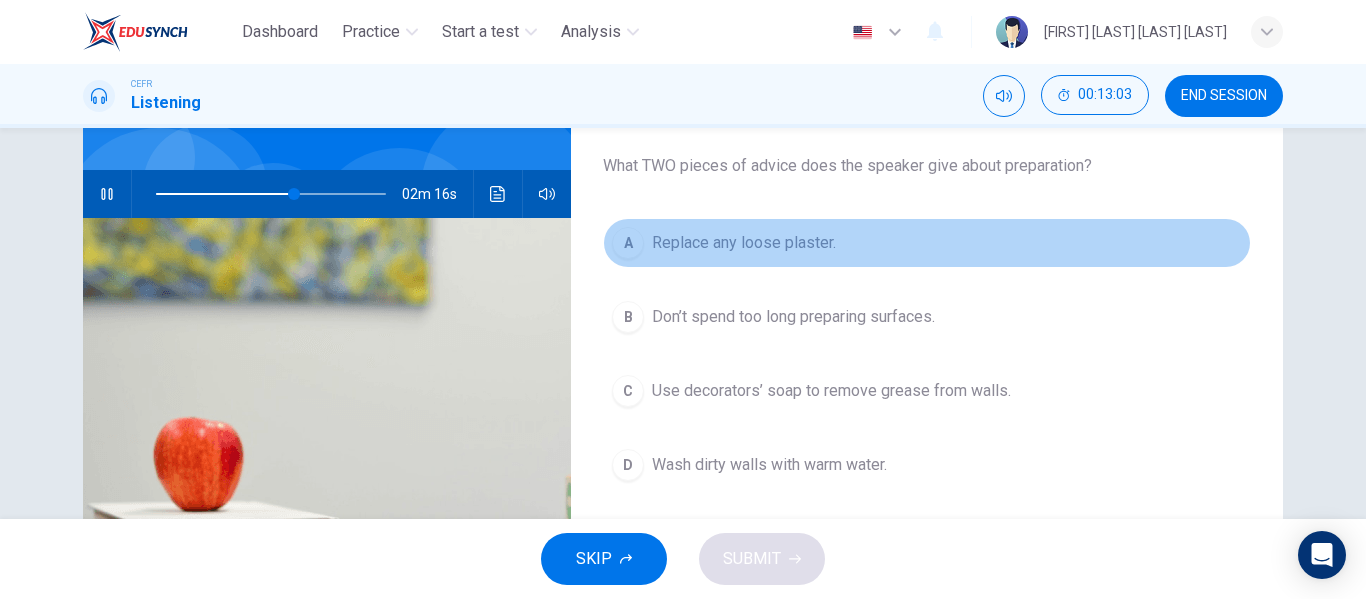 click on "Replace any loose plaster." at bounding box center [744, 243] 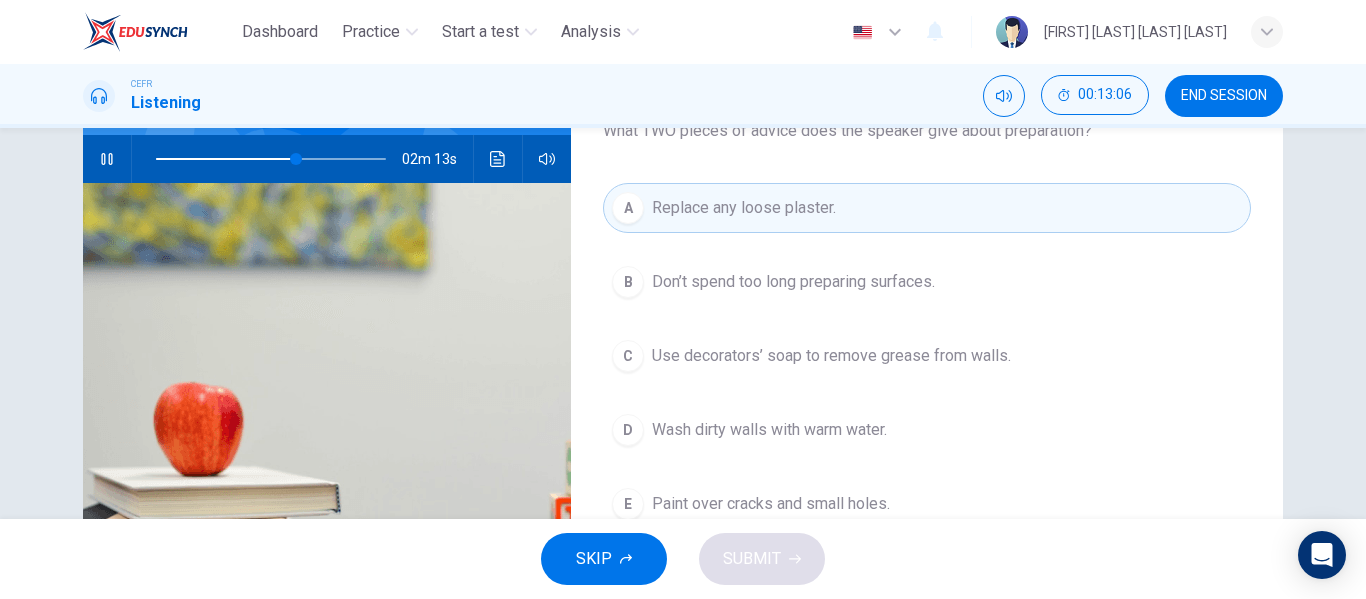 scroll, scrollTop: 193, scrollLeft: 0, axis: vertical 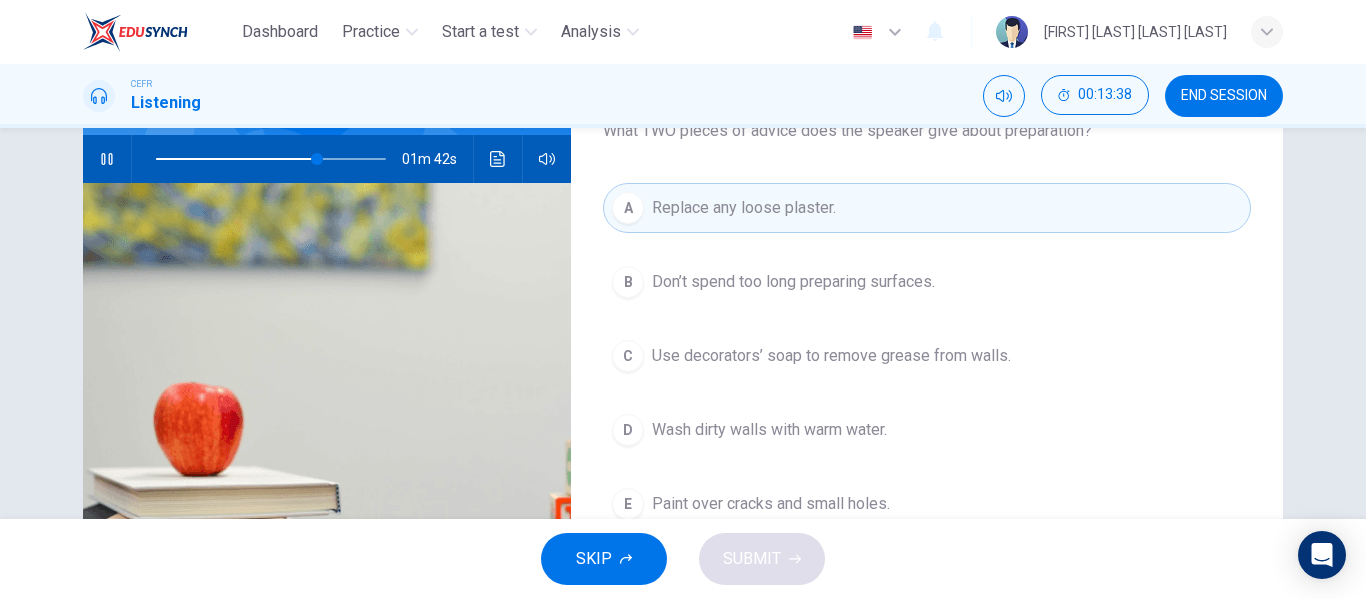 click on "Wash dirty walls with warm water." at bounding box center (793, 282) 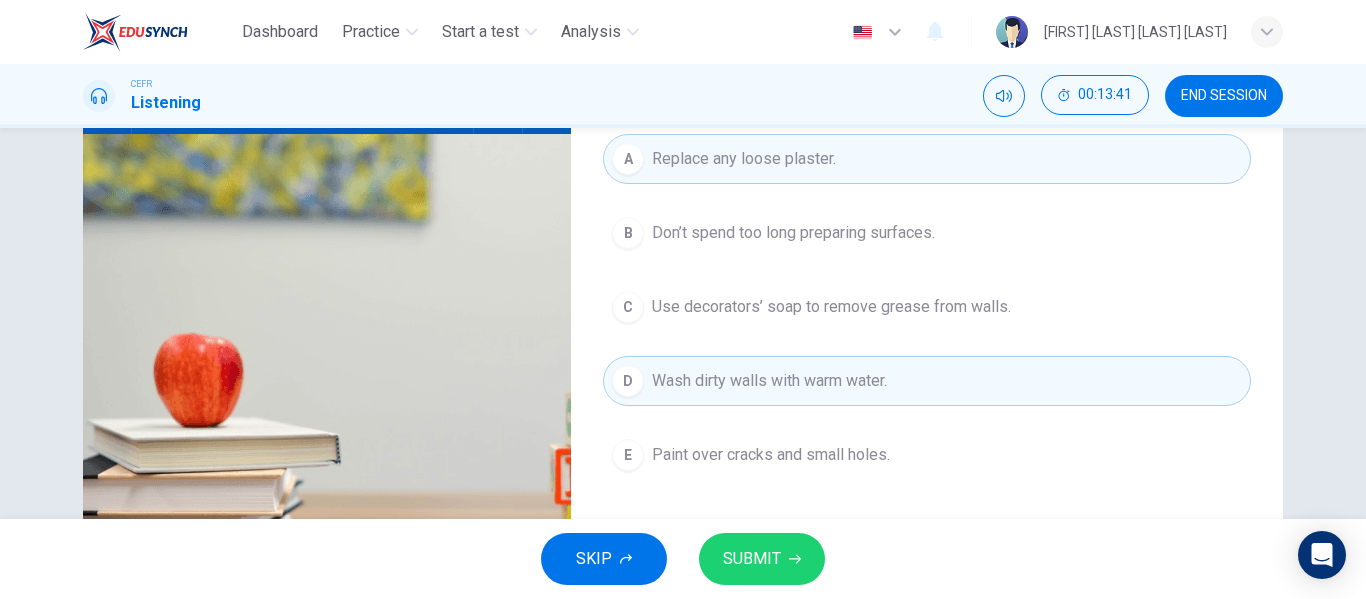 scroll, scrollTop: 239, scrollLeft: 0, axis: vertical 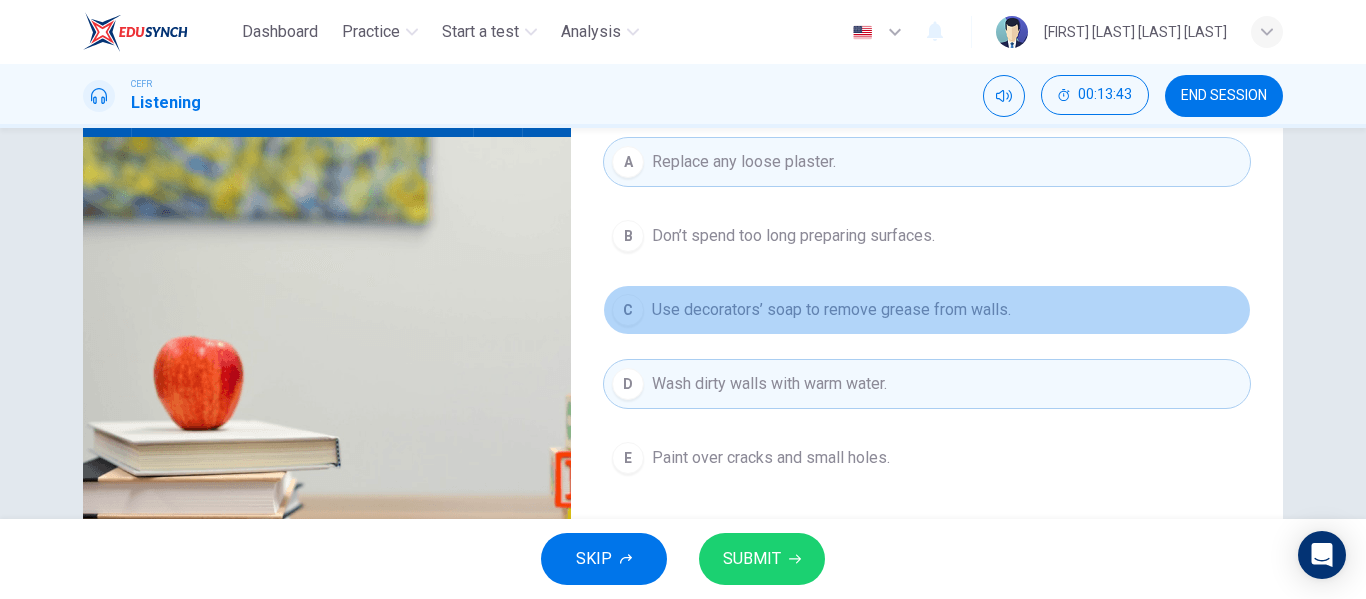click on "Use decorators’ soap to remove grease from walls." at bounding box center [793, 236] 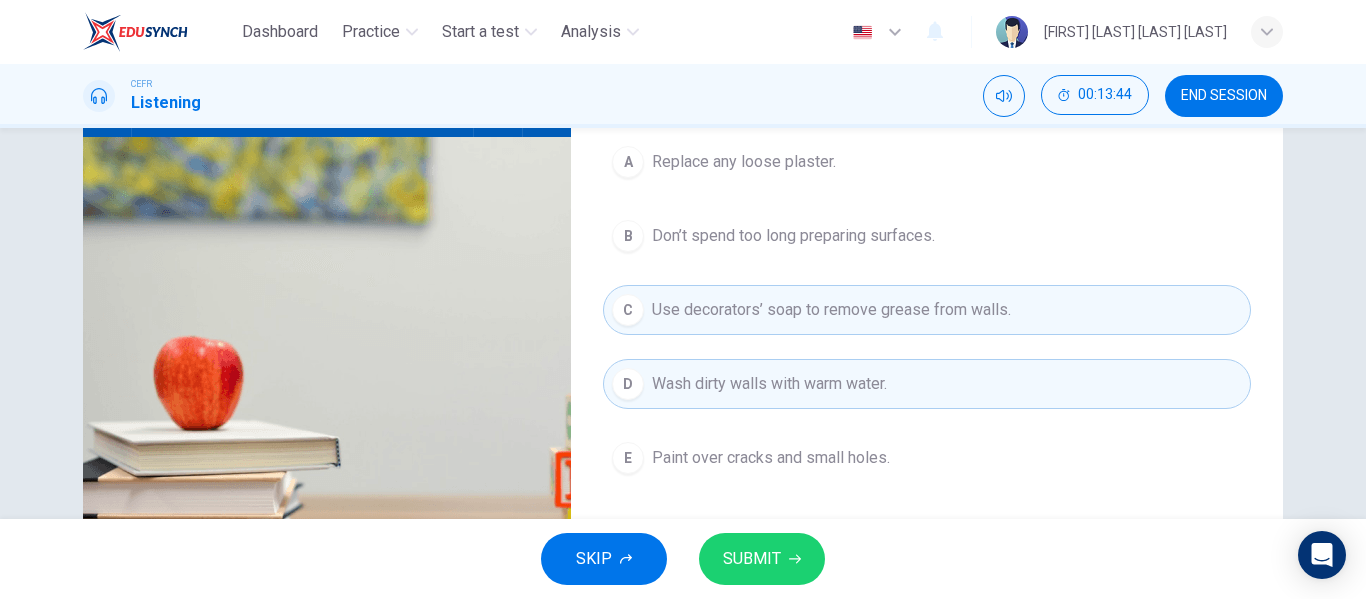 click on "Wash dirty walls with warm water." at bounding box center [831, 310] 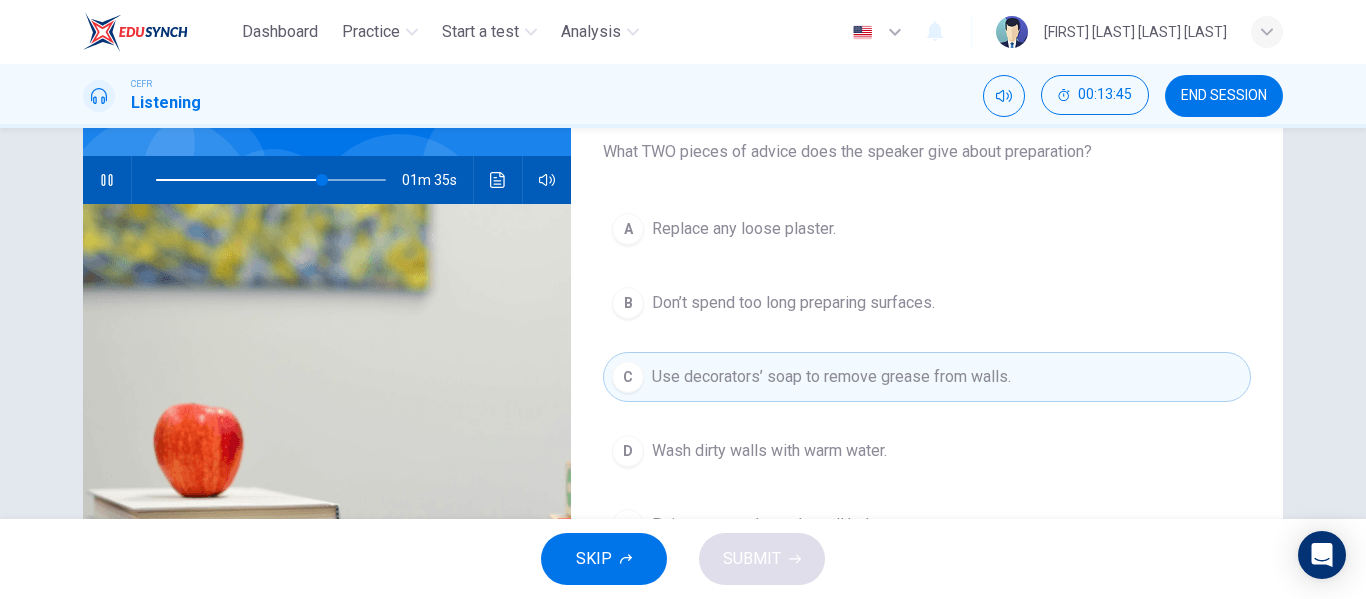scroll, scrollTop: 162, scrollLeft: 0, axis: vertical 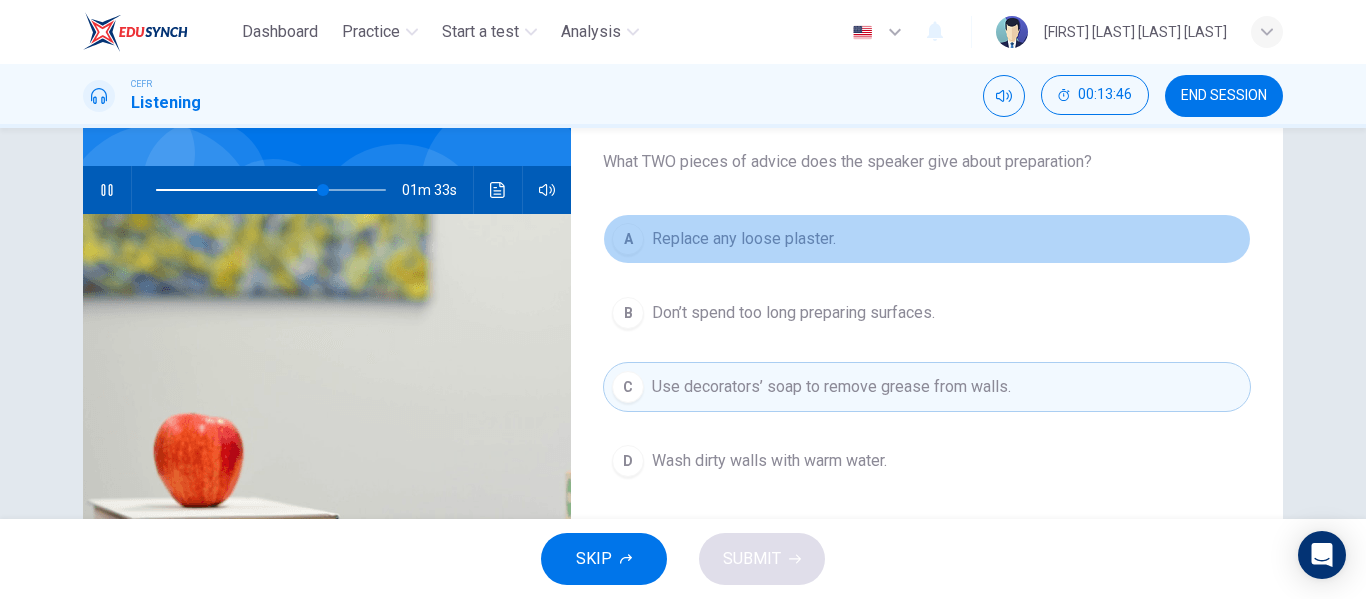 click on "Replace any loose plaster." at bounding box center (744, 239) 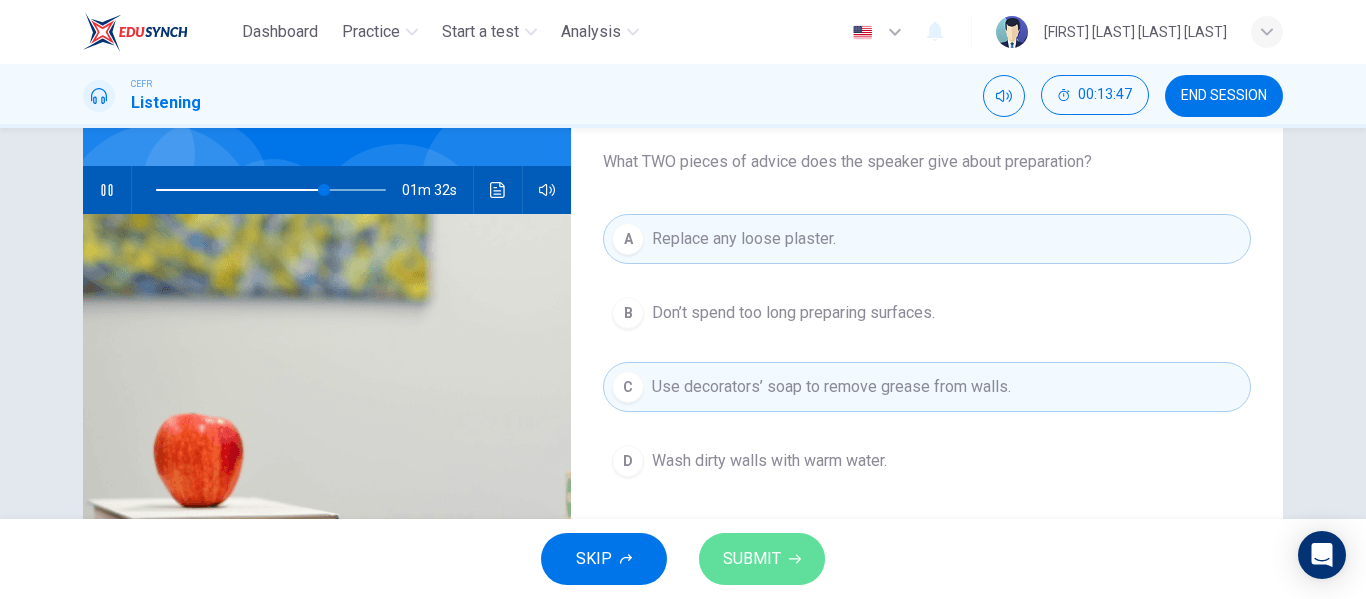 click on "SUBMIT" at bounding box center (752, 559) 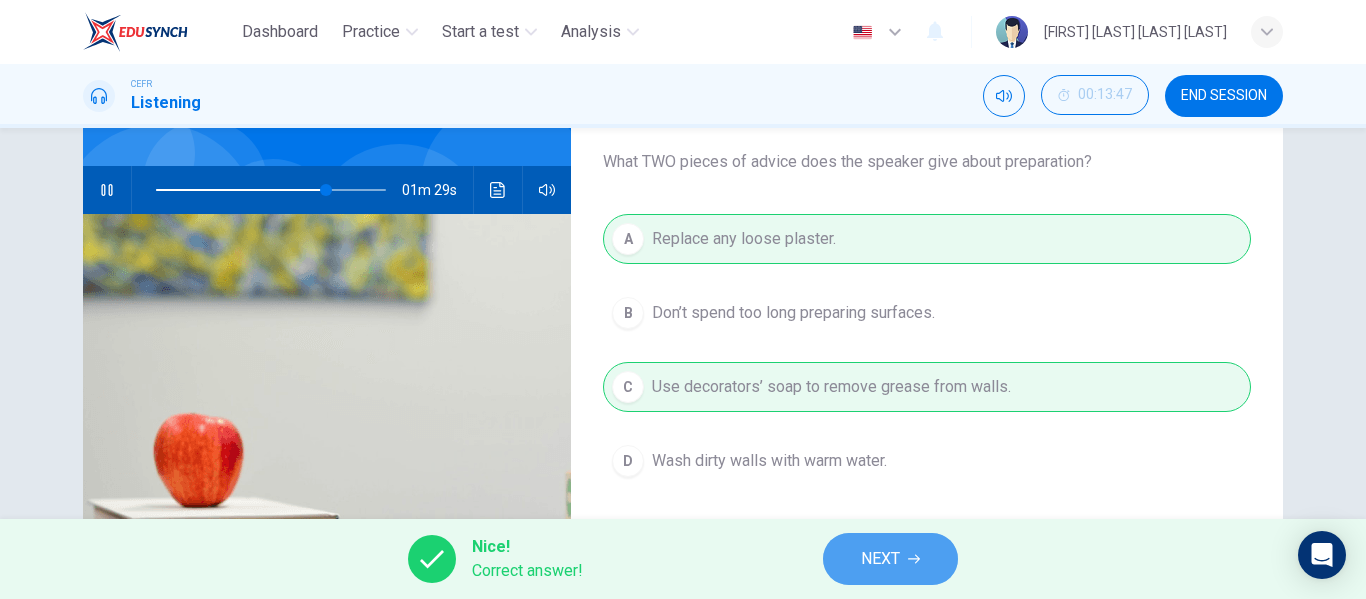 click on "NEXT" at bounding box center [890, 559] 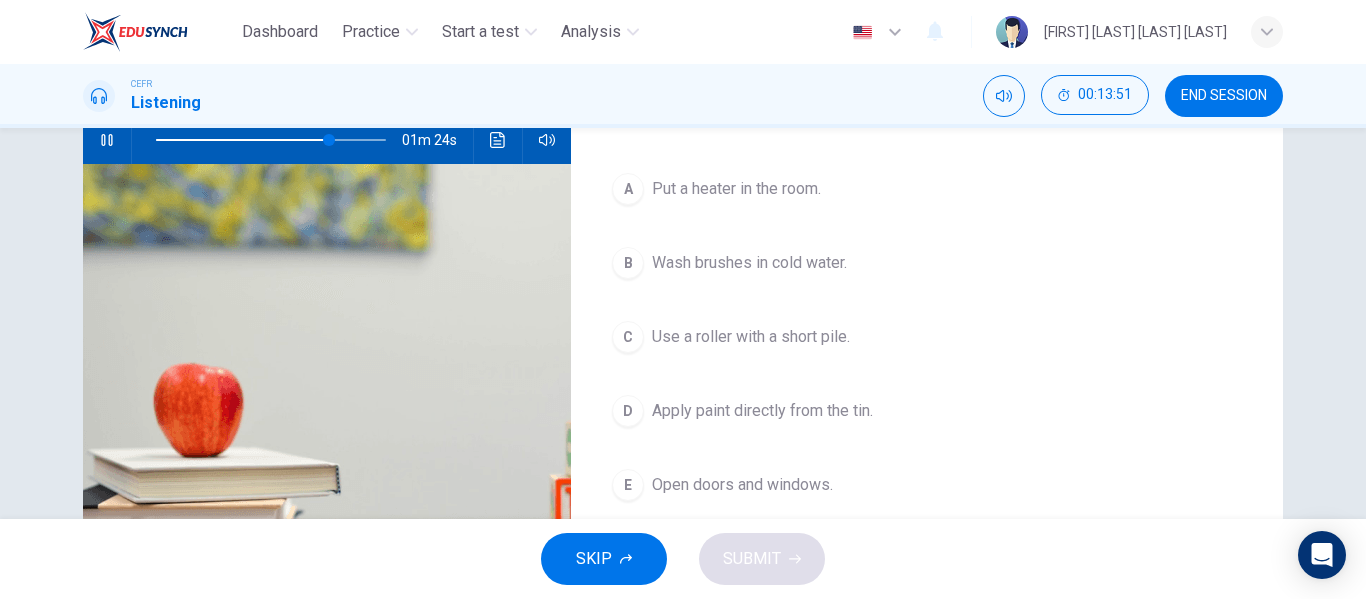 scroll, scrollTop: 211, scrollLeft: 0, axis: vertical 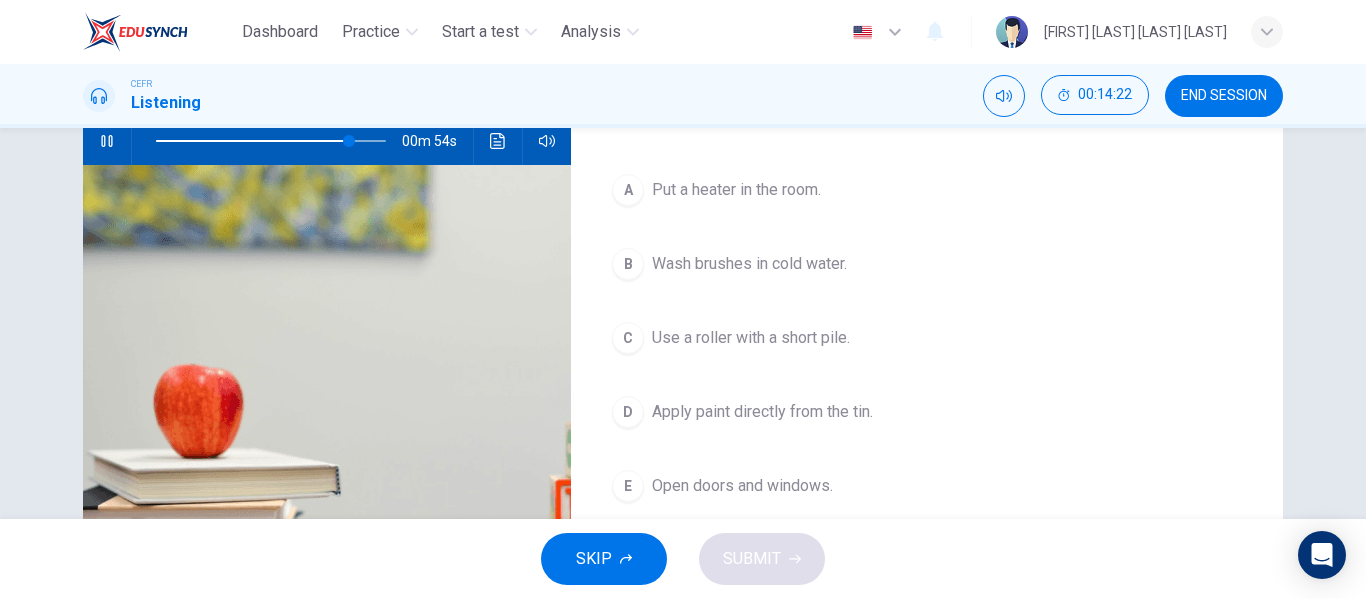 click on "B Wash brushes in cold water." at bounding box center [927, 264] 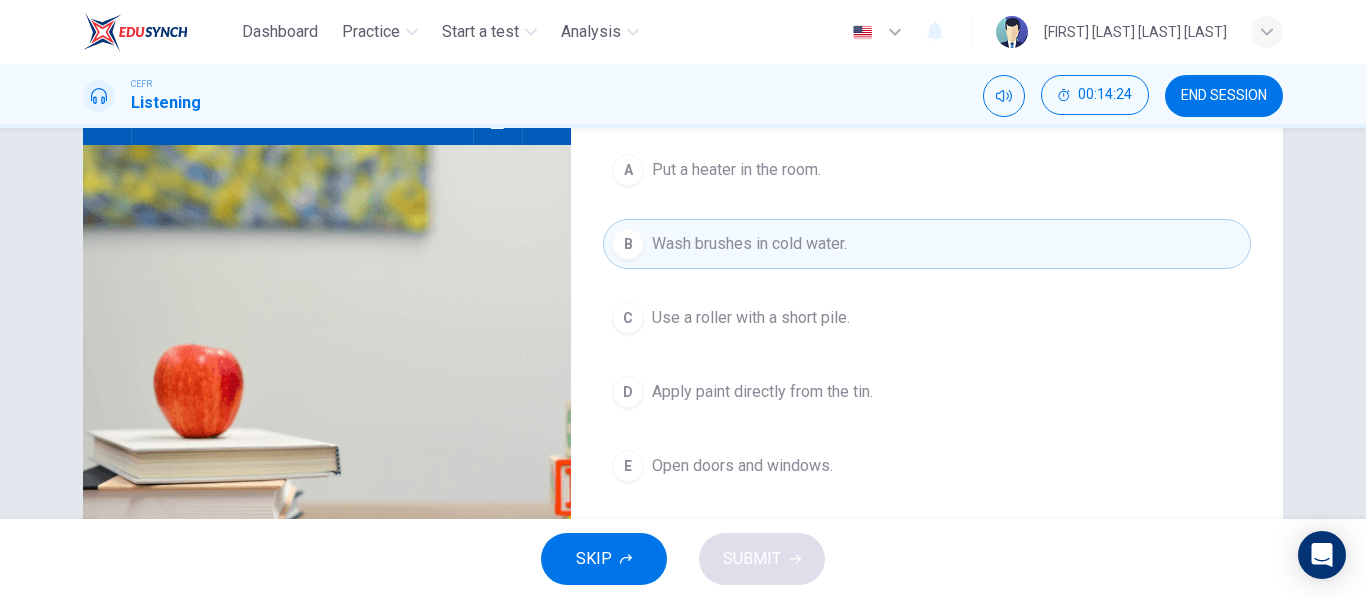 scroll, scrollTop: 230, scrollLeft: 0, axis: vertical 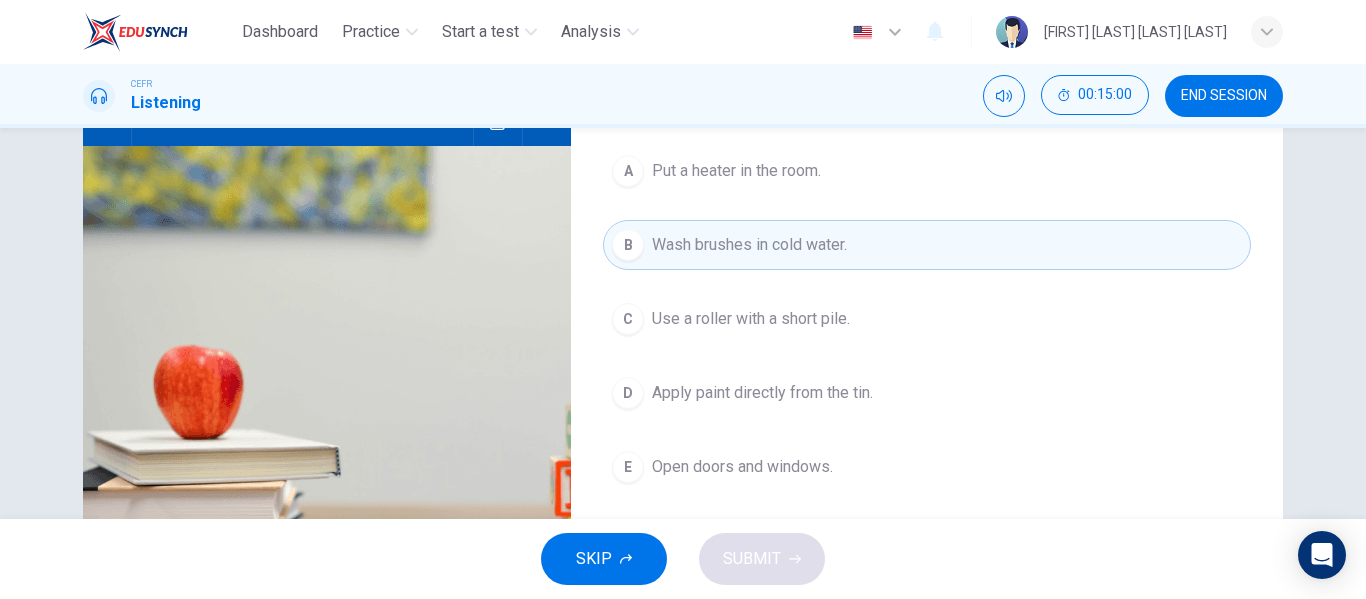 click on "Open doors and windows." at bounding box center (736, 171) 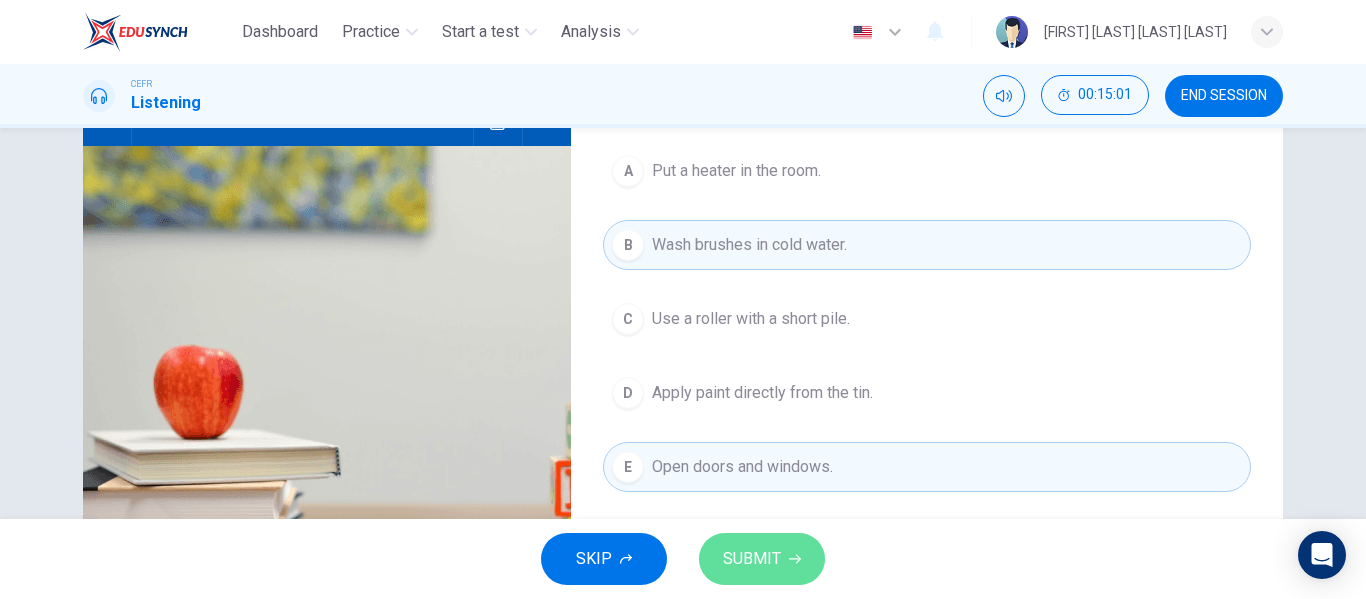click on "SUBMIT" at bounding box center [762, 559] 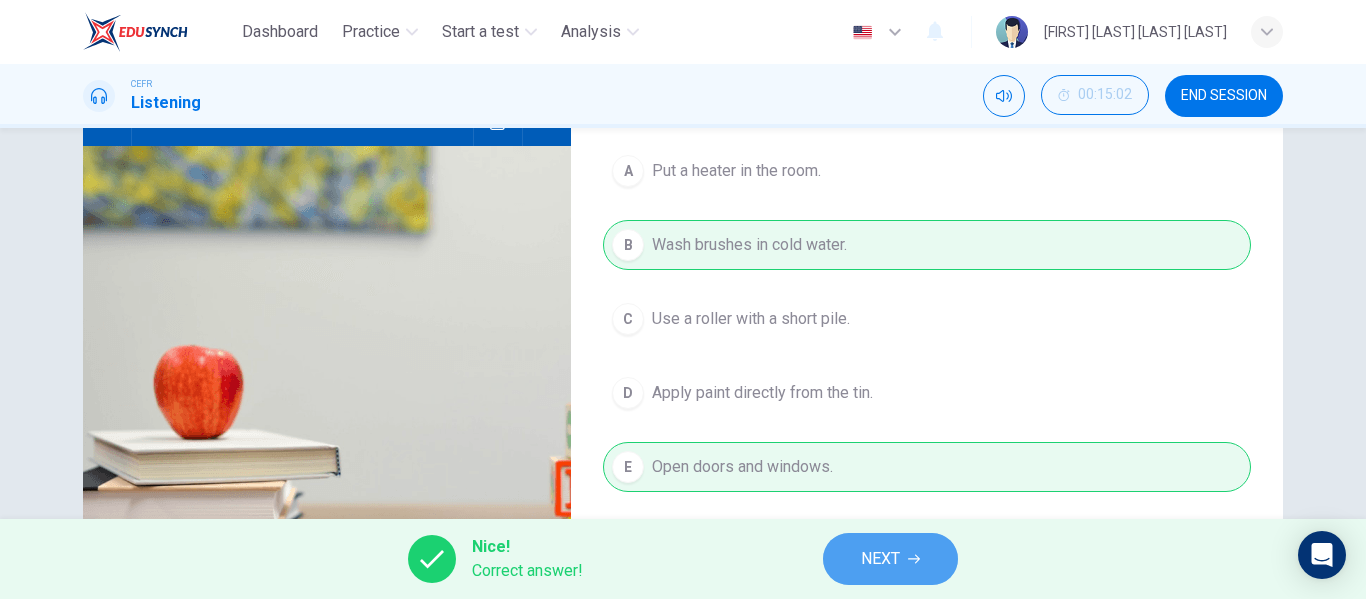 click on "NEXT" at bounding box center [880, 559] 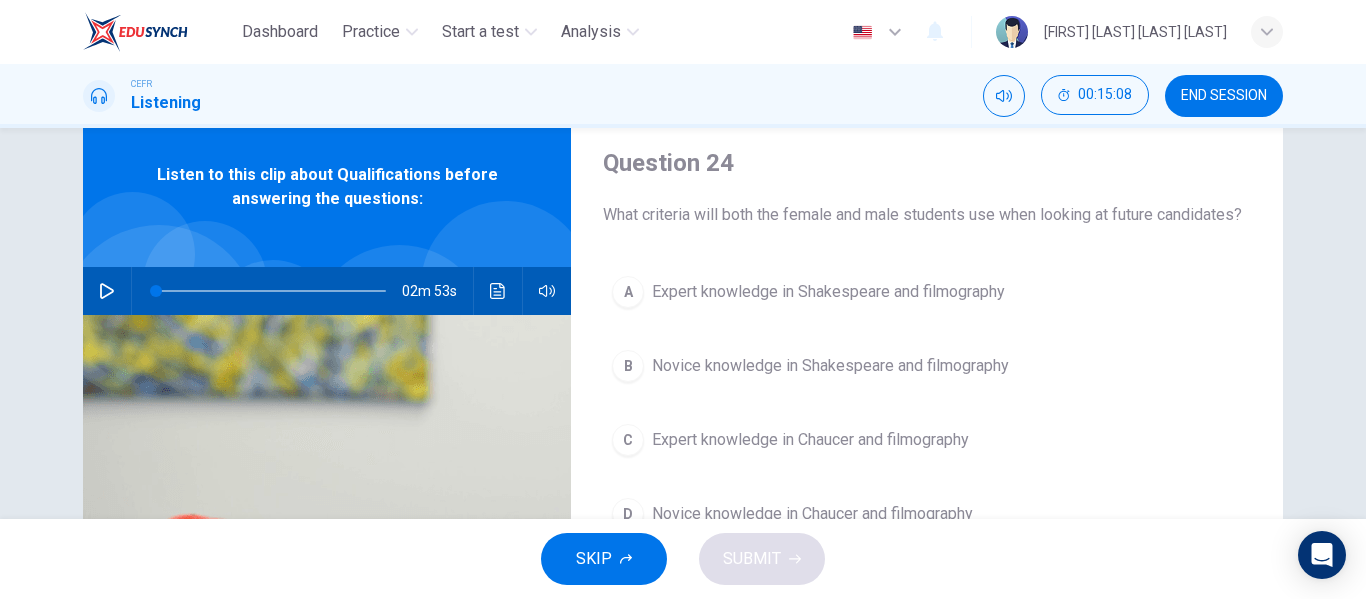 scroll, scrollTop: 61, scrollLeft: 0, axis: vertical 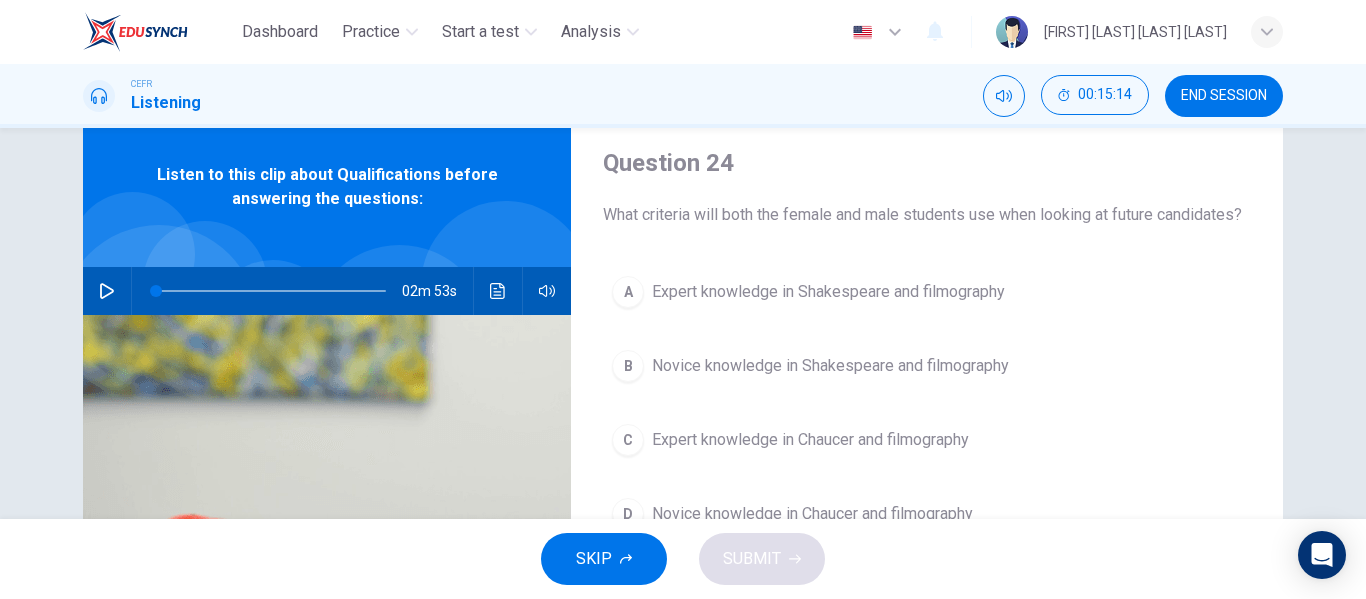 click on "02m 53s" at bounding box center [327, 291] 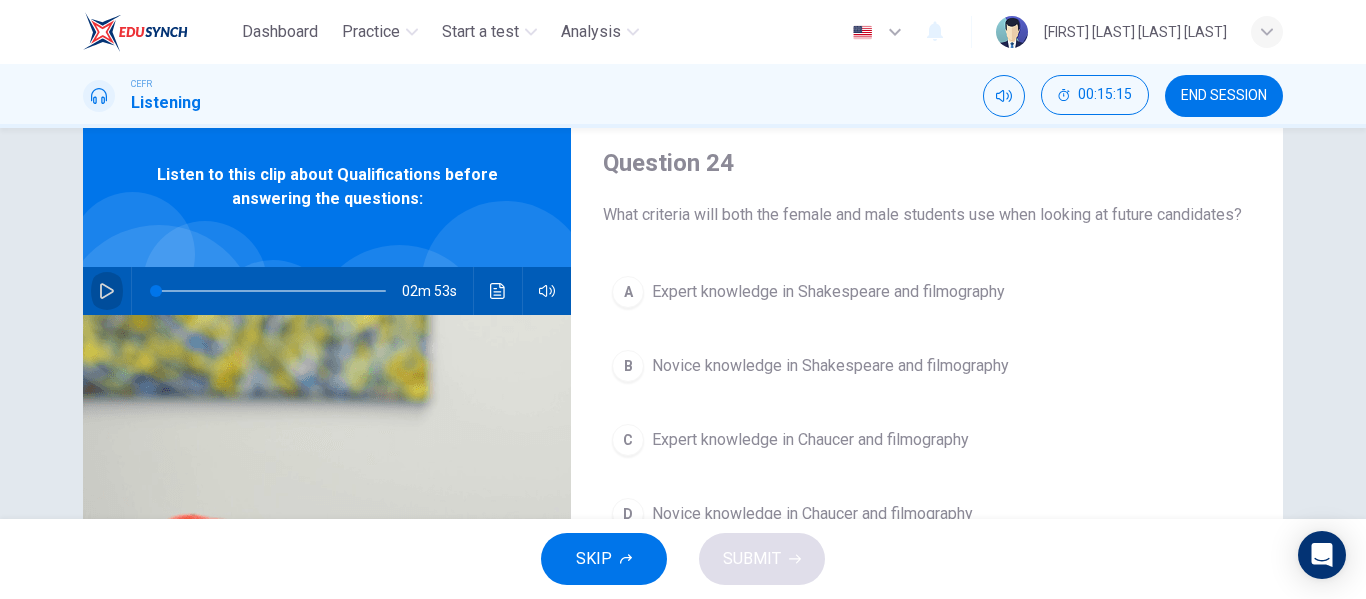 click at bounding box center [107, 291] 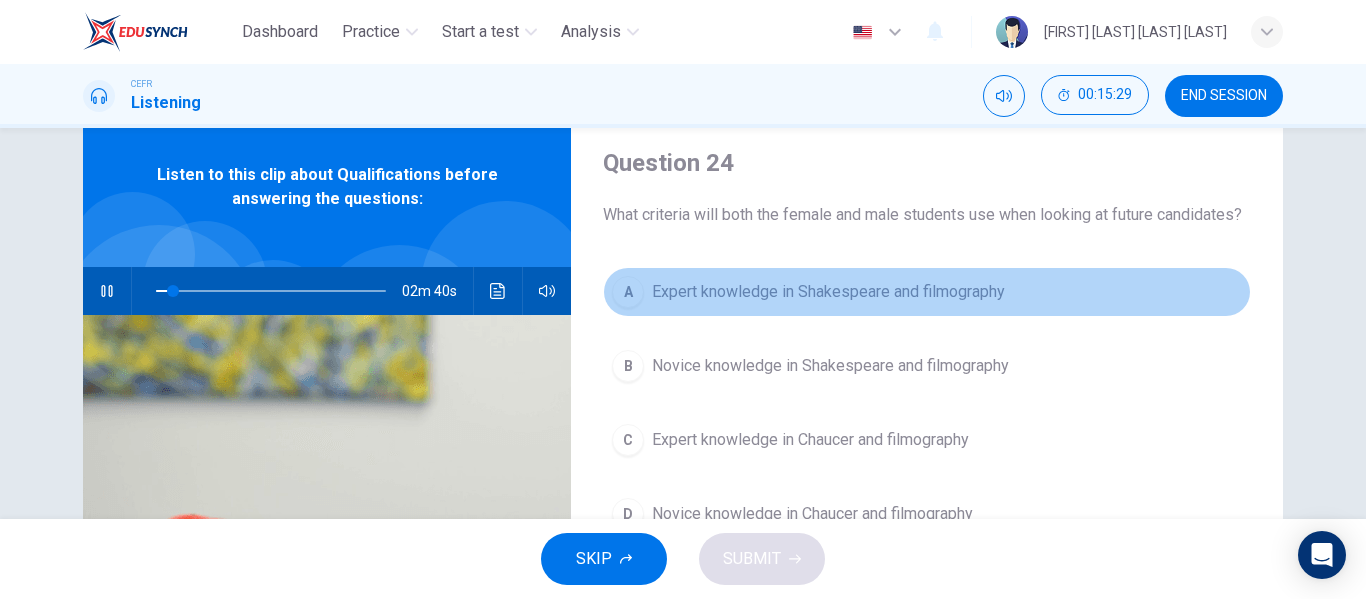 click on "Expert knowledge in Shakespeare and filmography" at bounding box center (828, 292) 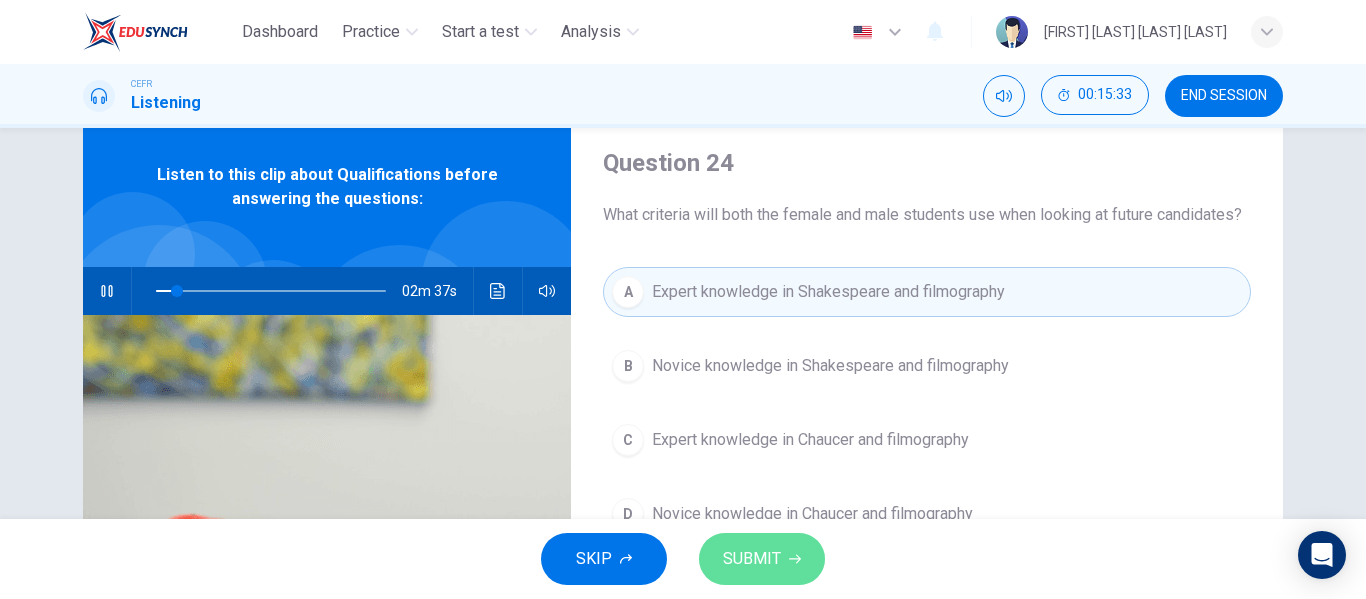 click on "SUBMIT" at bounding box center [762, 559] 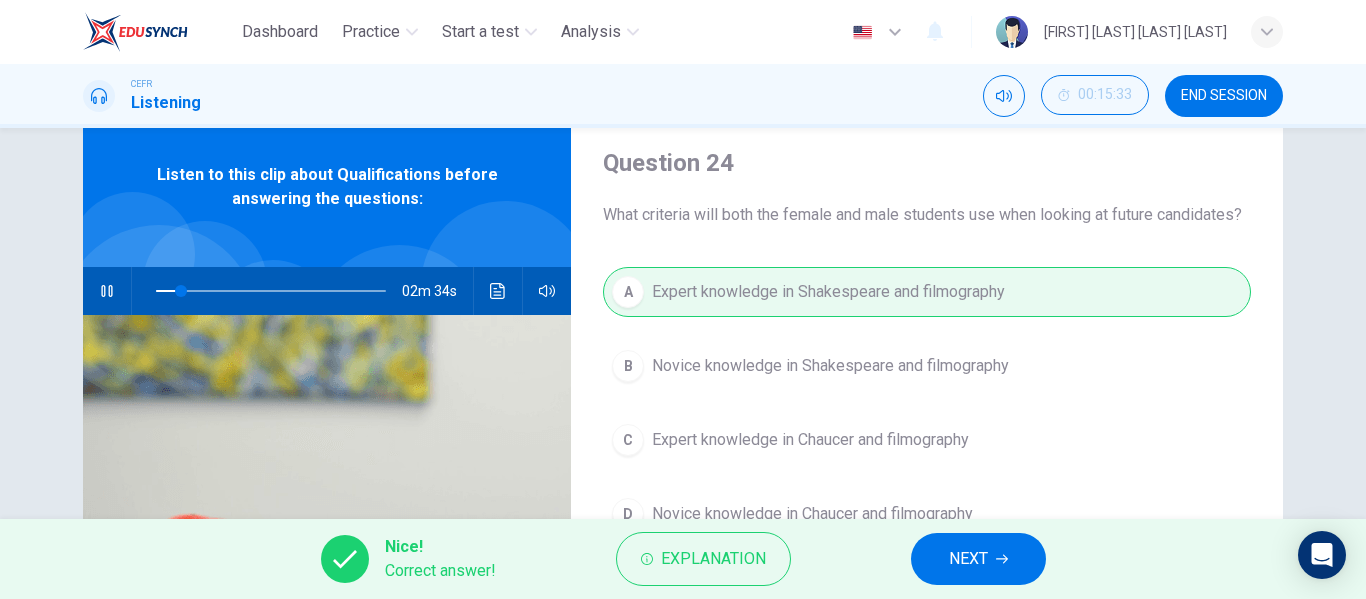 click on "Nice! Correct answer! Explanation NEXT" at bounding box center [683, 559] 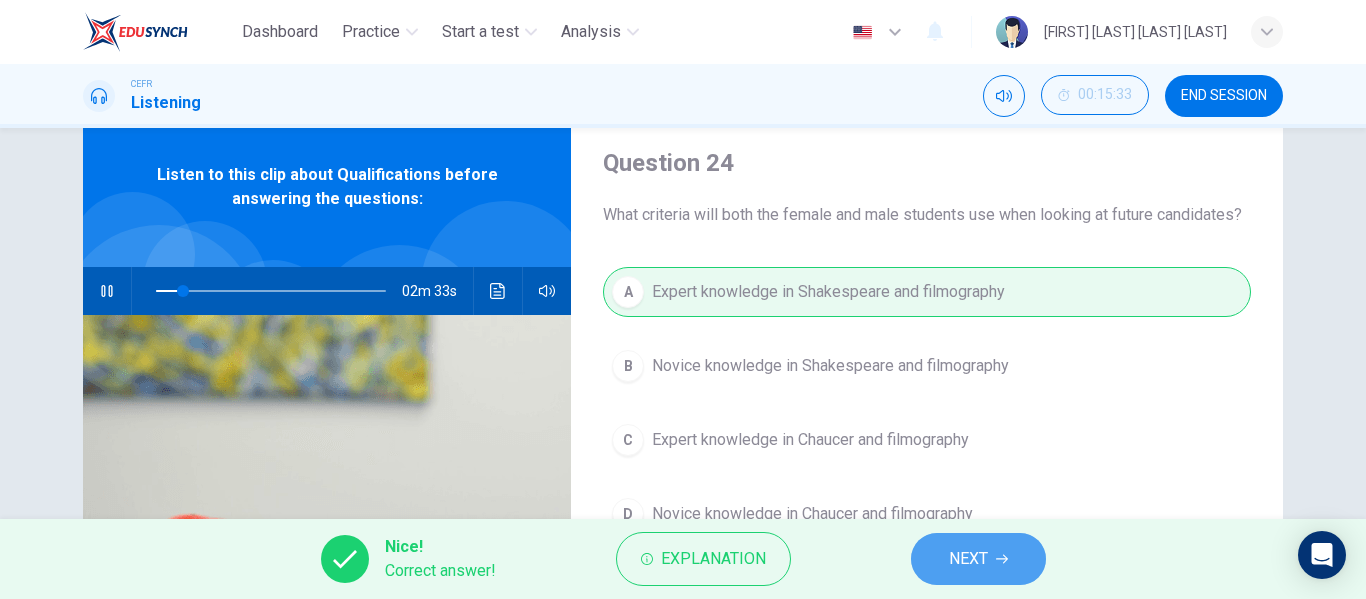 click on "NEXT" at bounding box center [968, 559] 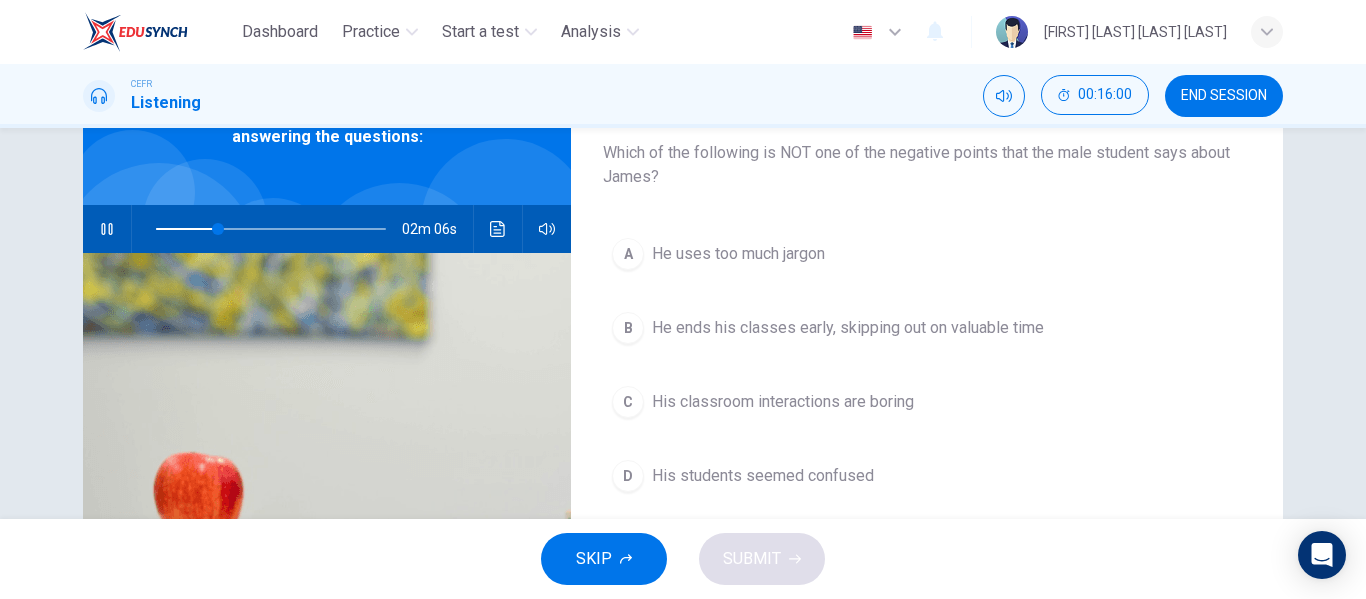scroll, scrollTop: 125, scrollLeft: 0, axis: vertical 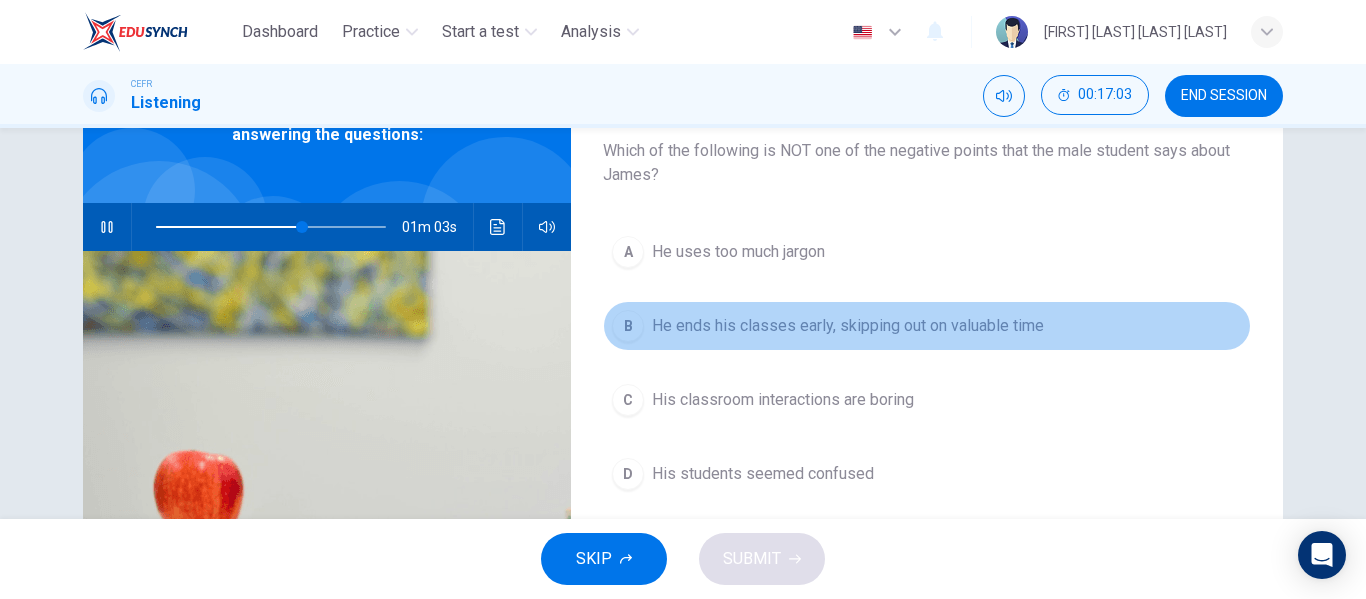 click on "He ends his classes early, skipping out on valuable time" at bounding box center [738, 252] 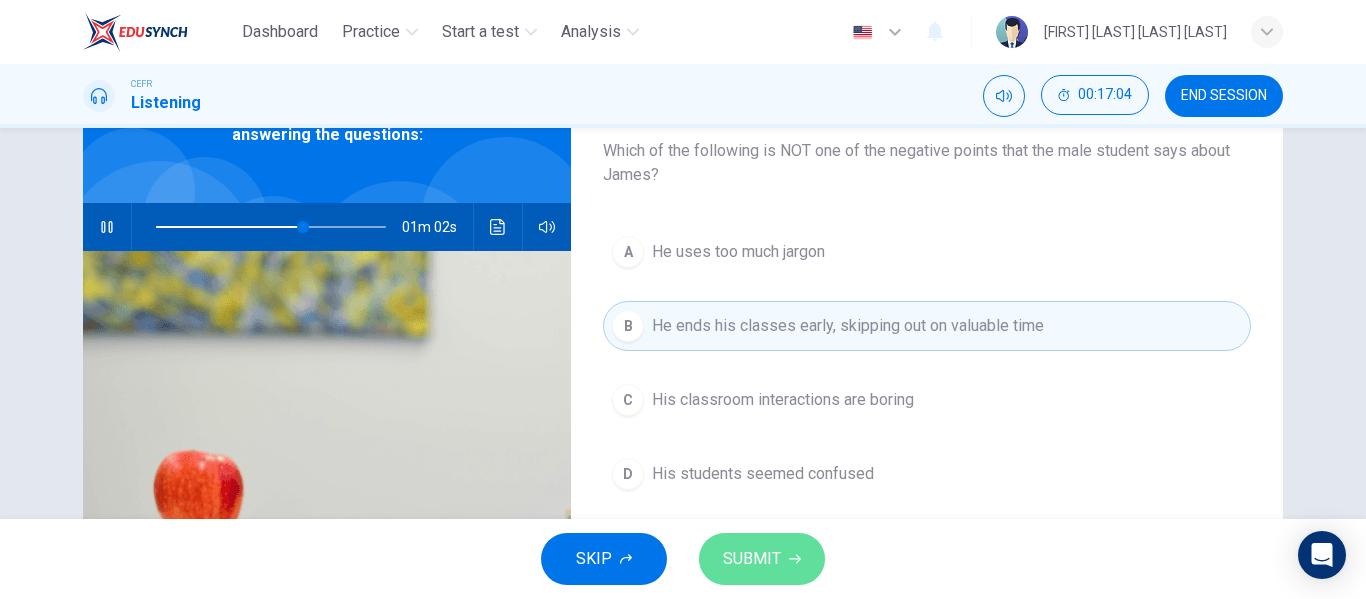 click on "SUBMIT" at bounding box center (752, 559) 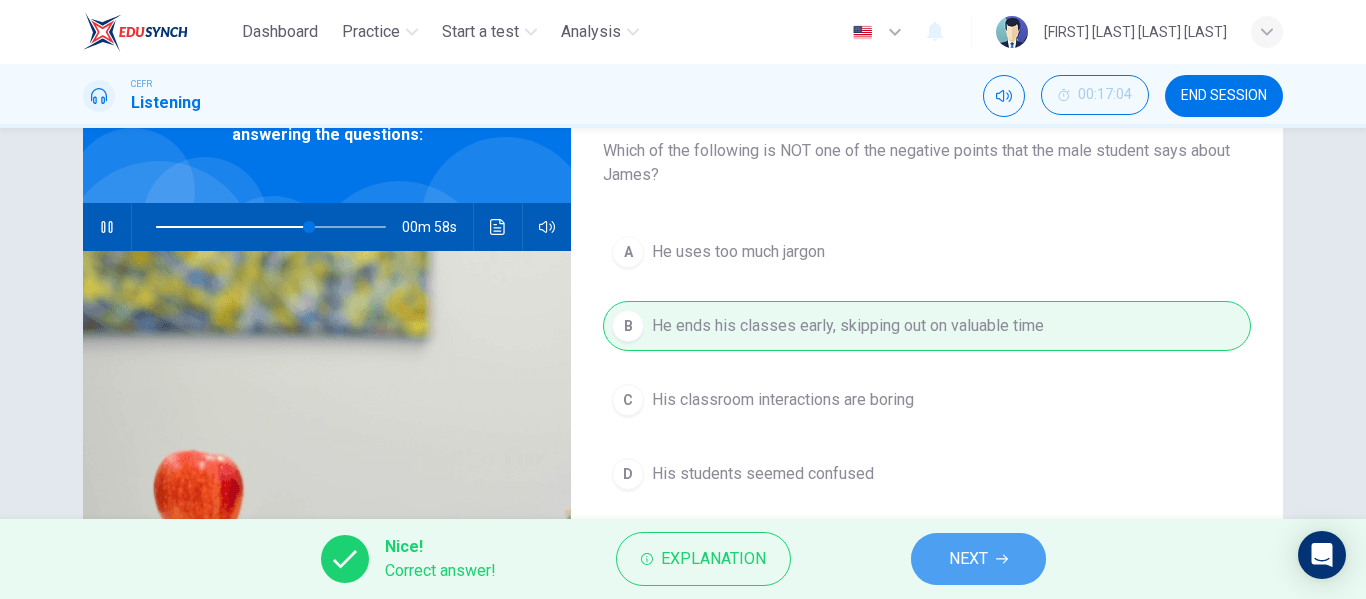 click on "NEXT" at bounding box center [978, 559] 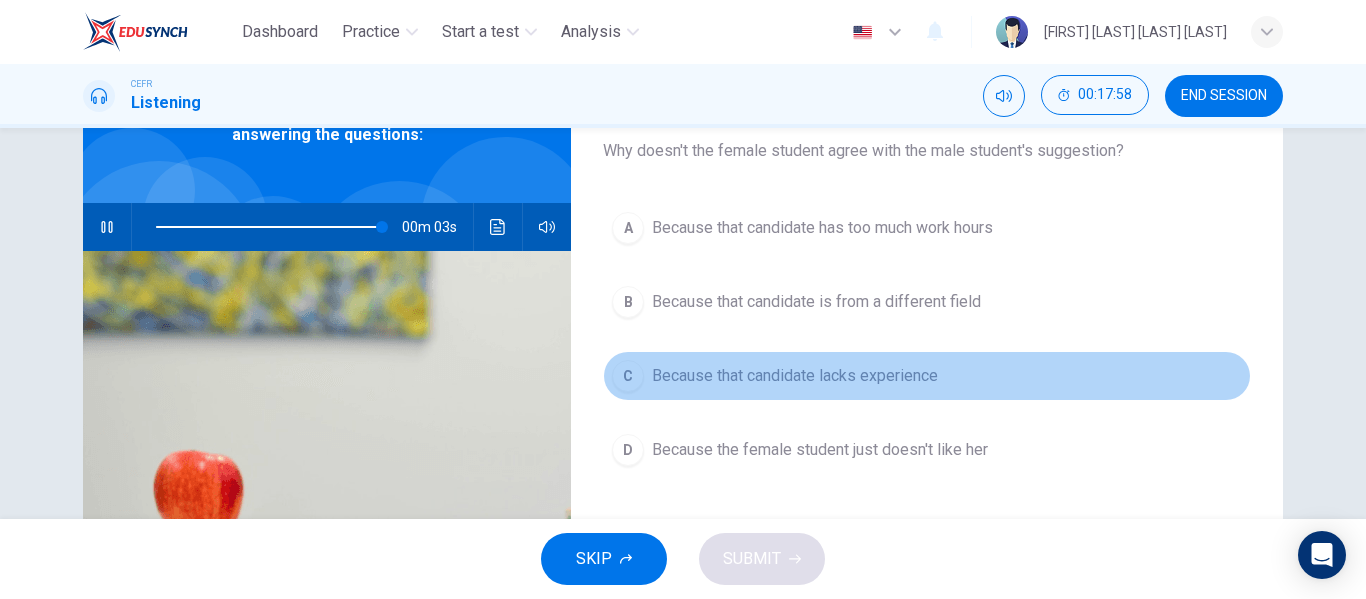 click on "C Because that candidate lacks experience" at bounding box center (927, 376) 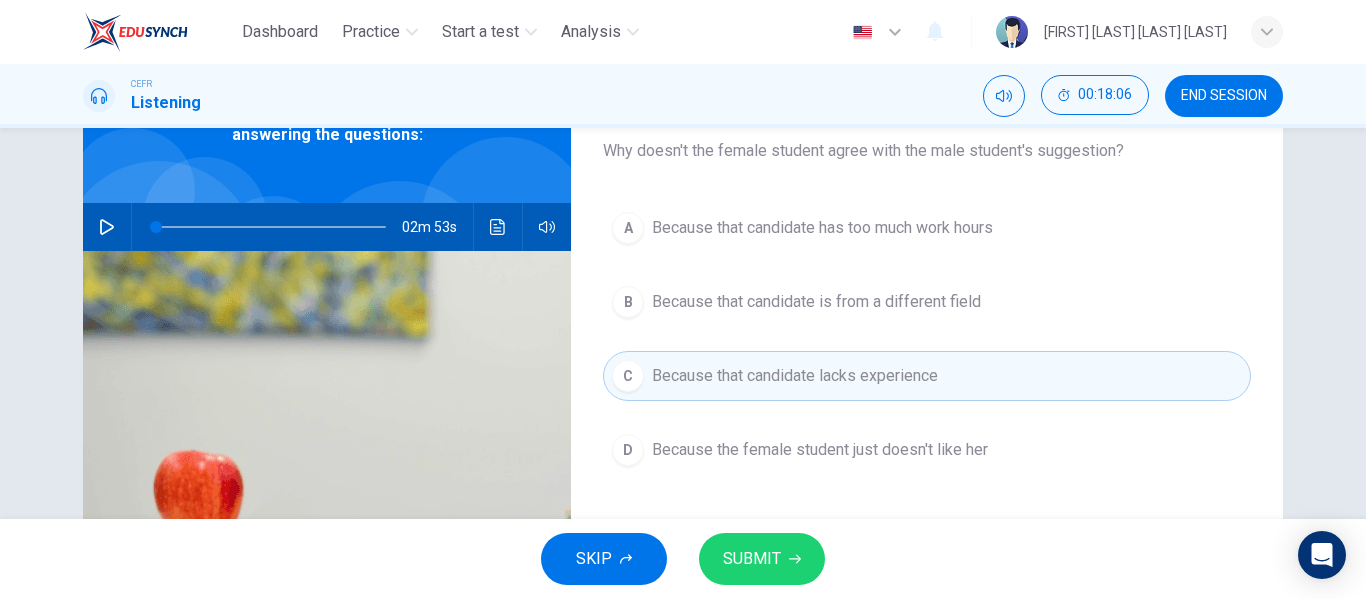 click at bounding box center (795, 559) 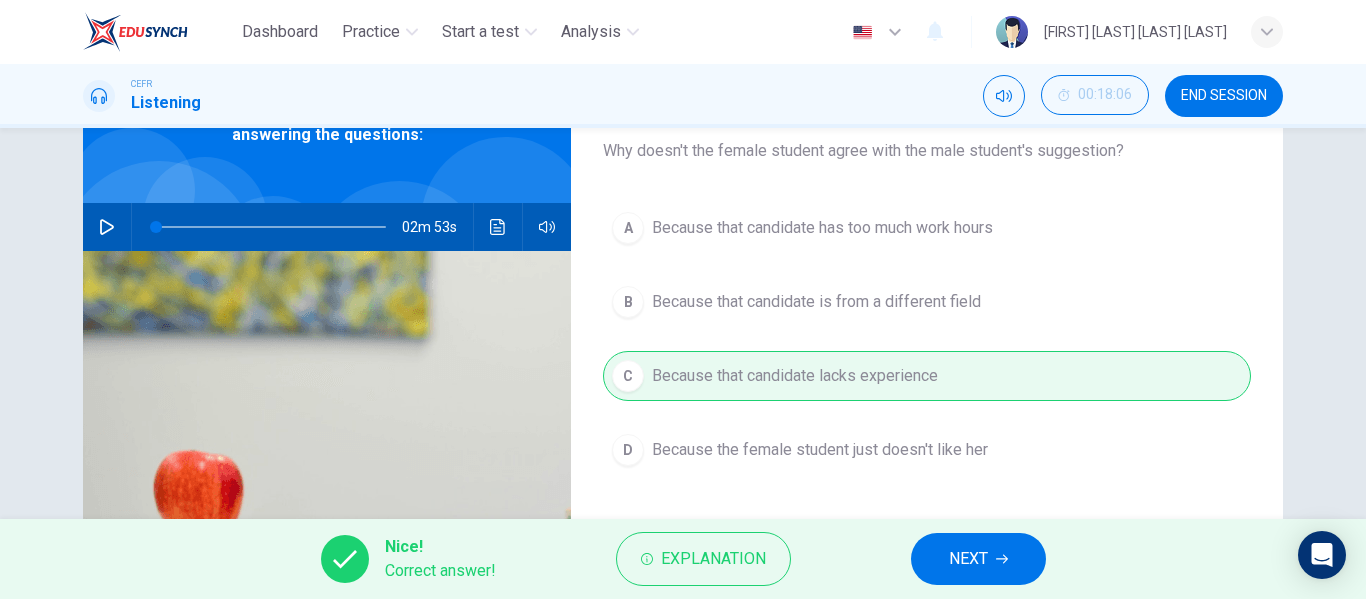 click on "NEXT" at bounding box center [968, 559] 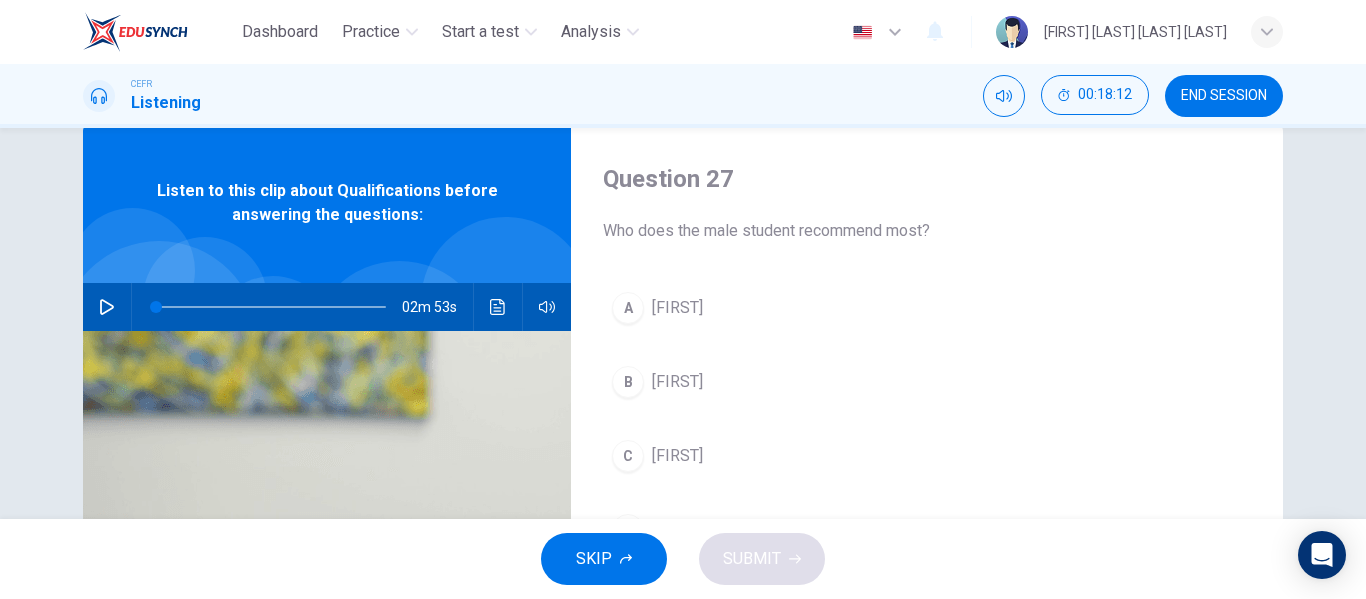 scroll, scrollTop: 71, scrollLeft: 0, axis: vertical 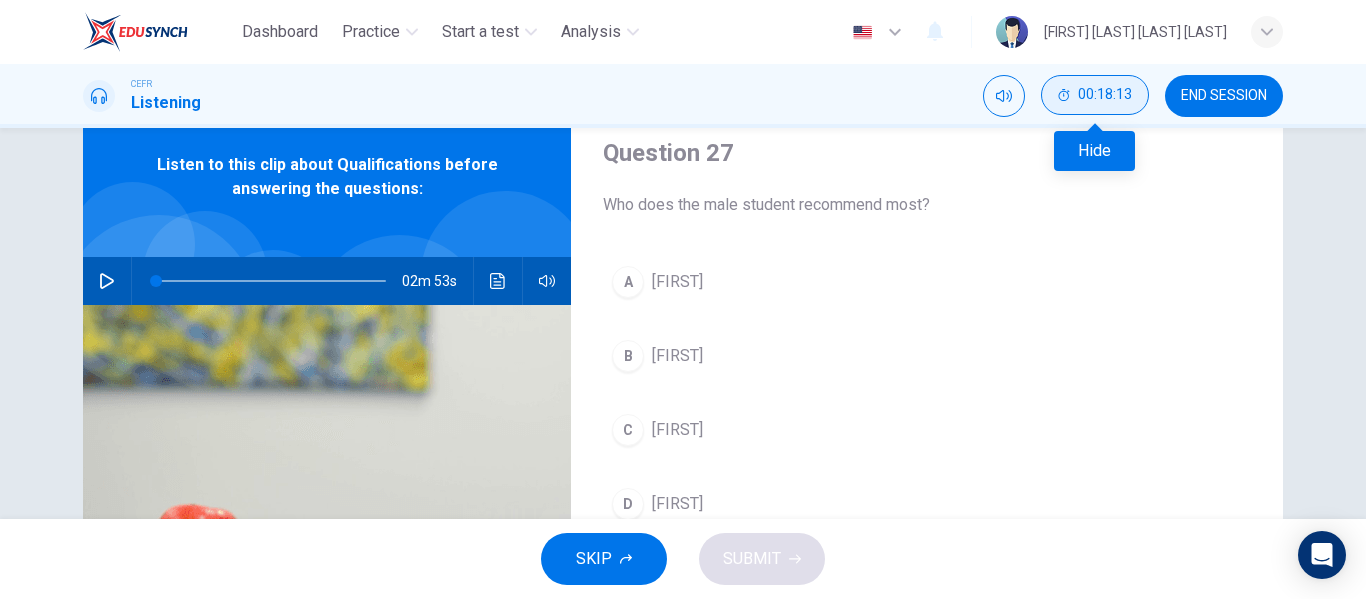 click on "00:18:13" at bounding box center [1105, 95] 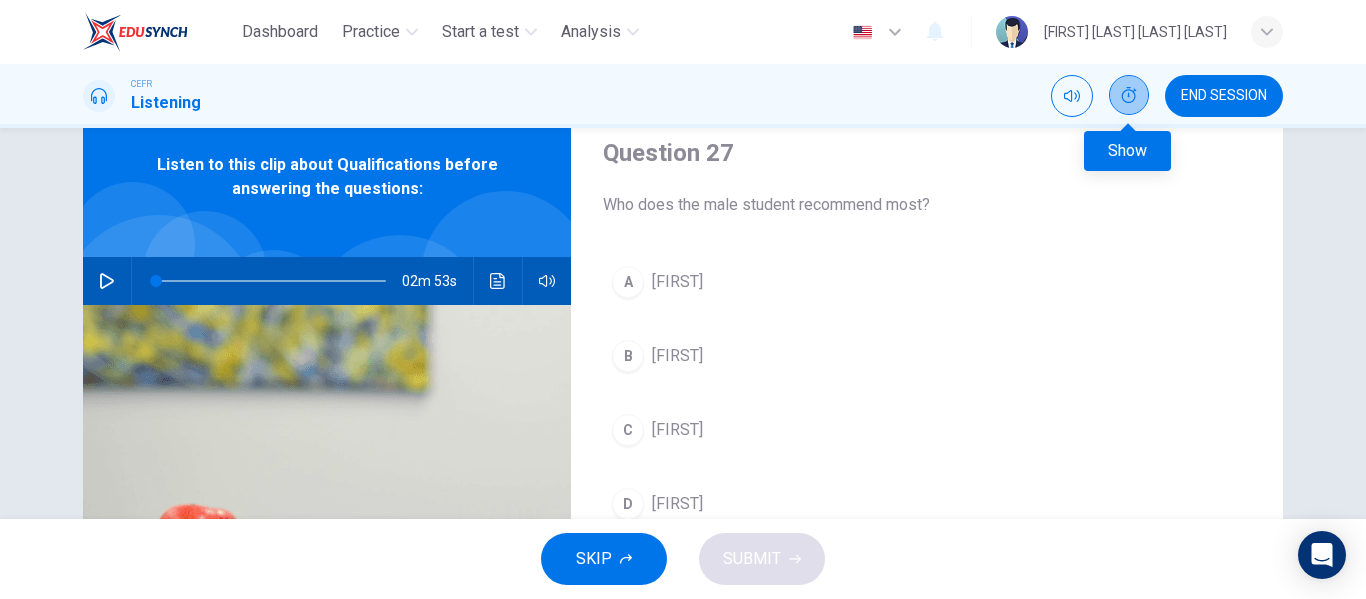 click at bounding box center (1129, 95) 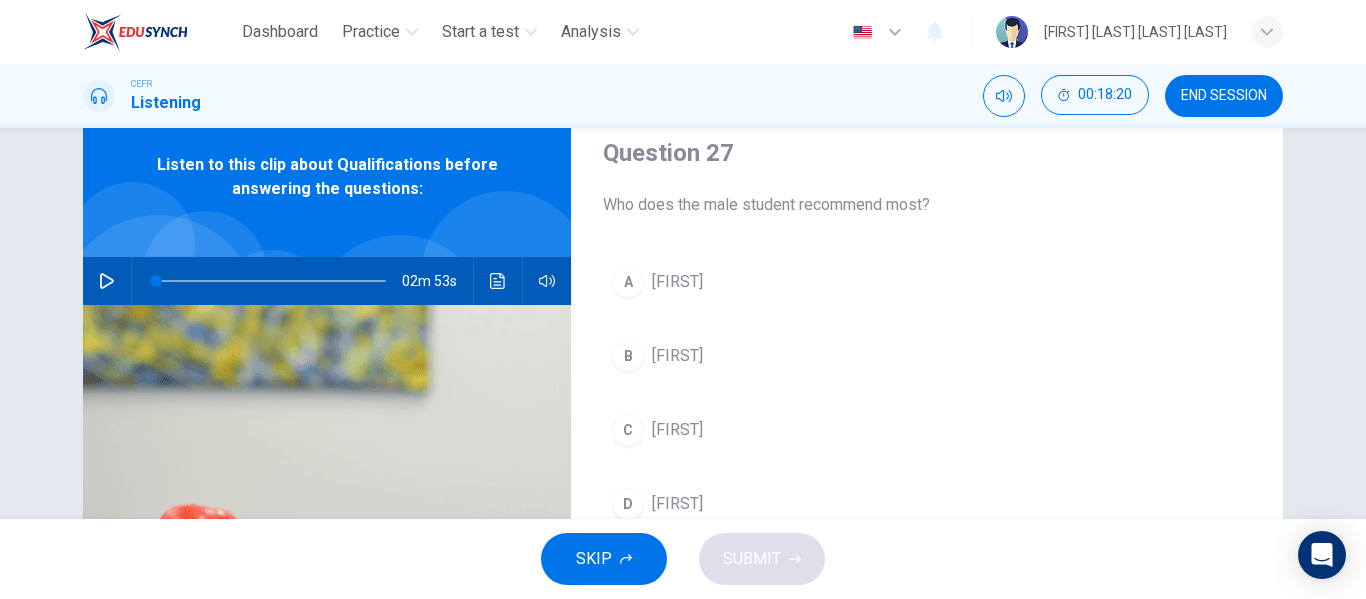 click on "END SESSION" at bounding box center [1224, 96] 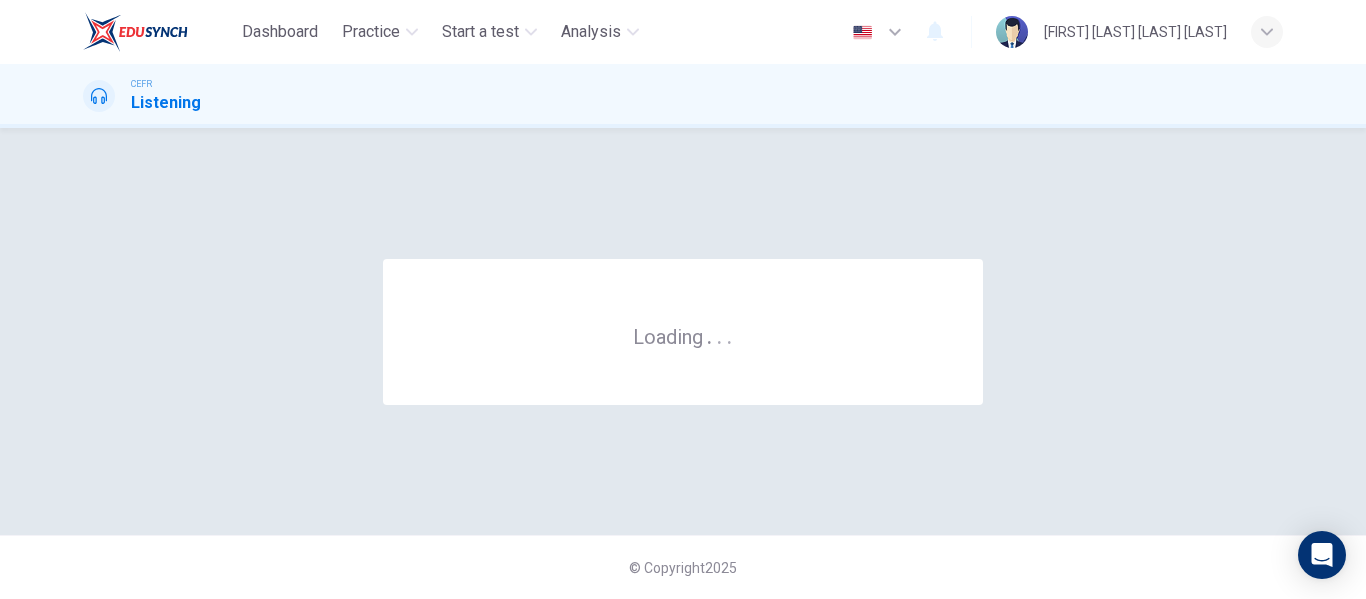 scroll, scrollTop: 0, scrollLeft: 0, axis: both 